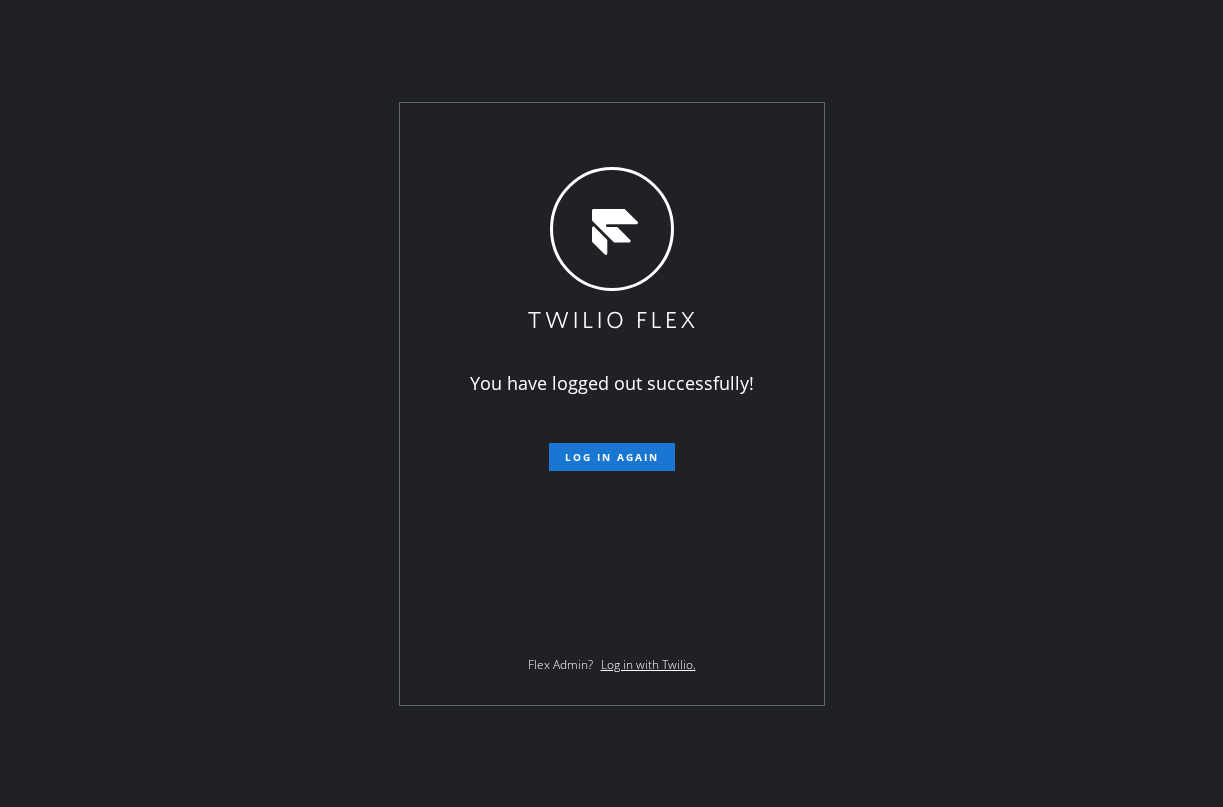 click on "Log in again" at bounding box center [612, 457] 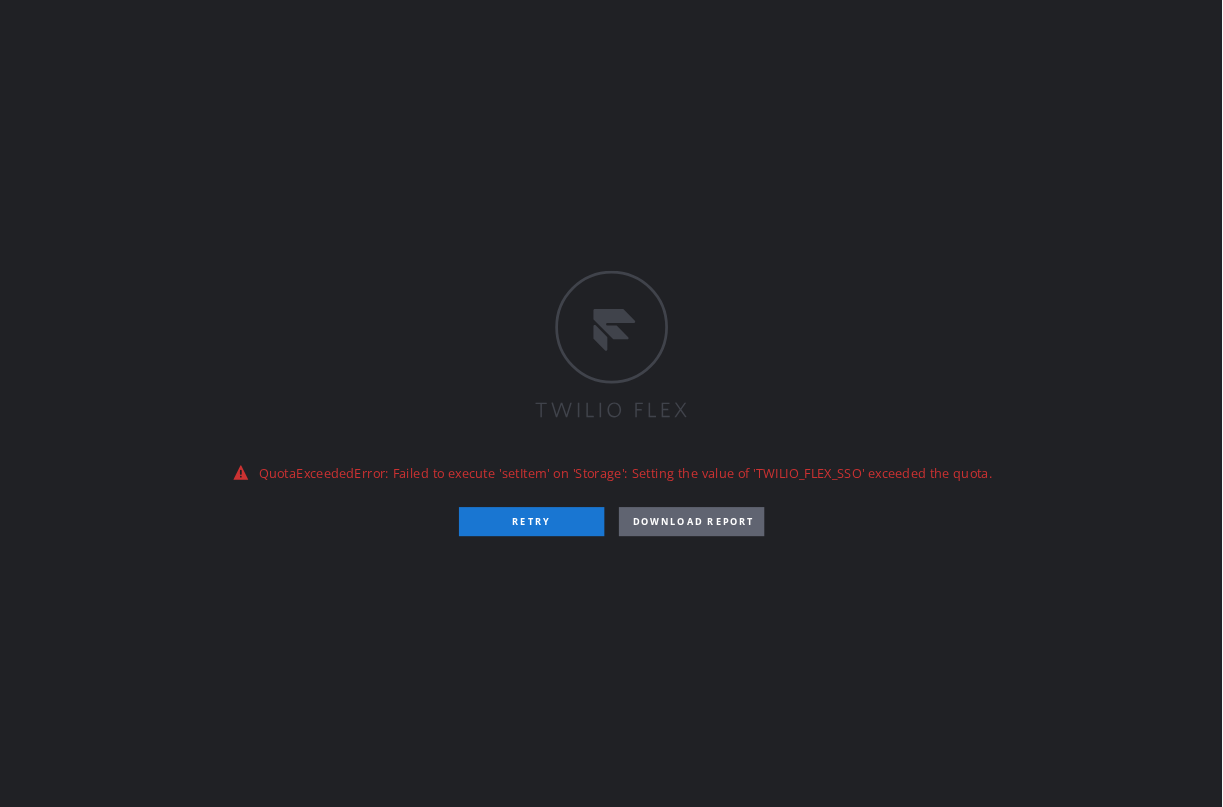 scroll, scrollTop: 0, scrollLeft: 0, axis: both 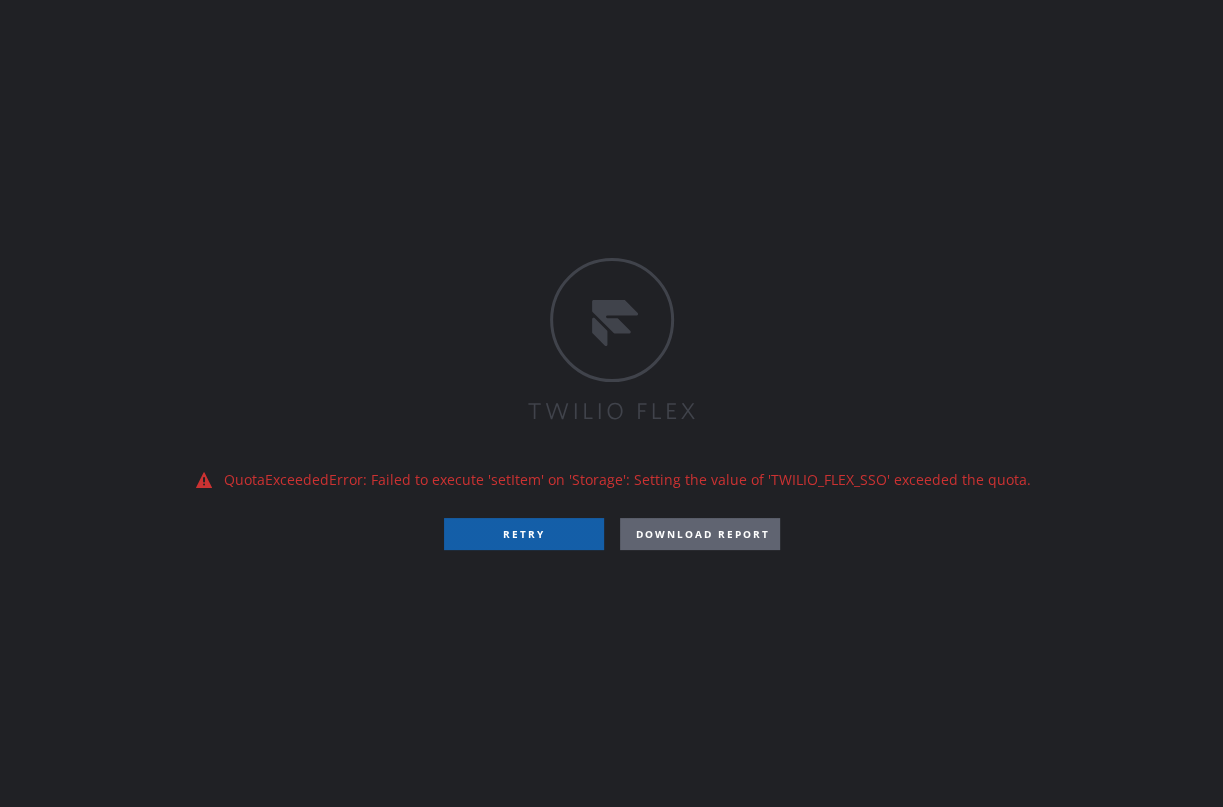 click on "RETRY" at bounding box center (524, 534) 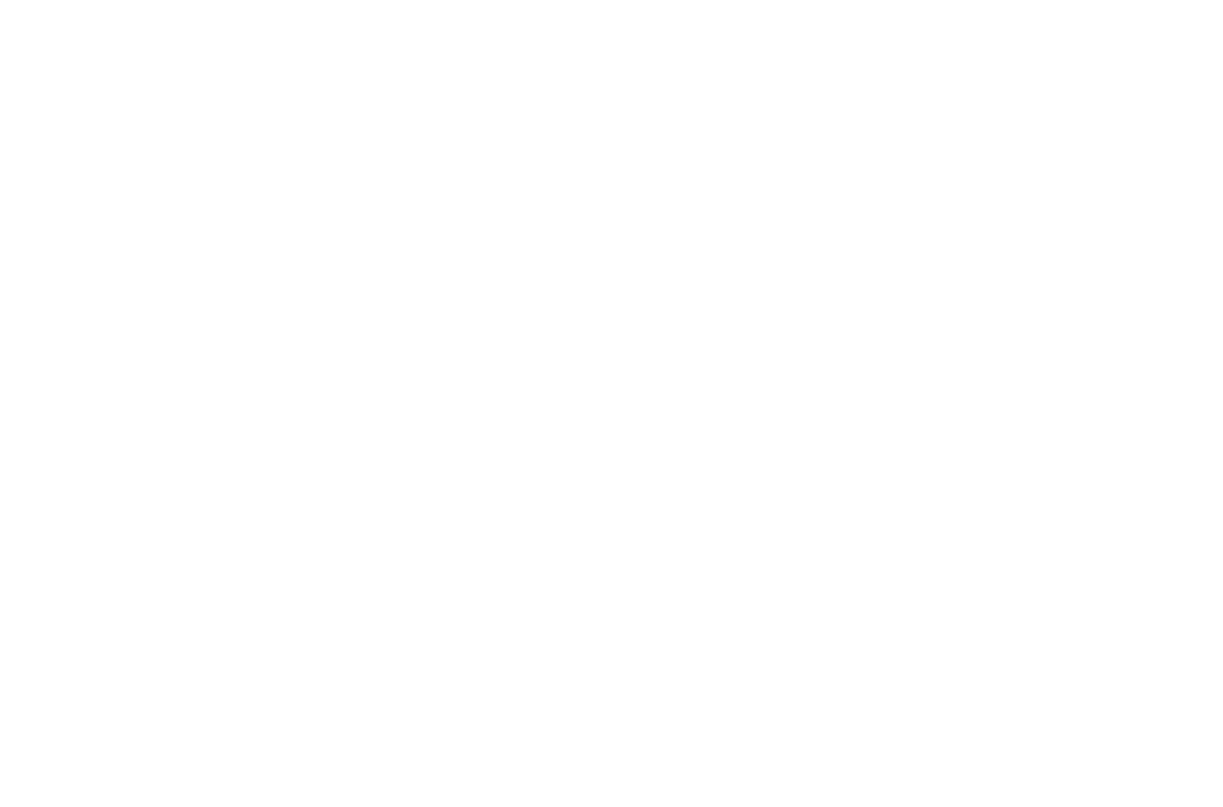 scroll, scrollTop: 0, scrollLeft: 0, axis: both 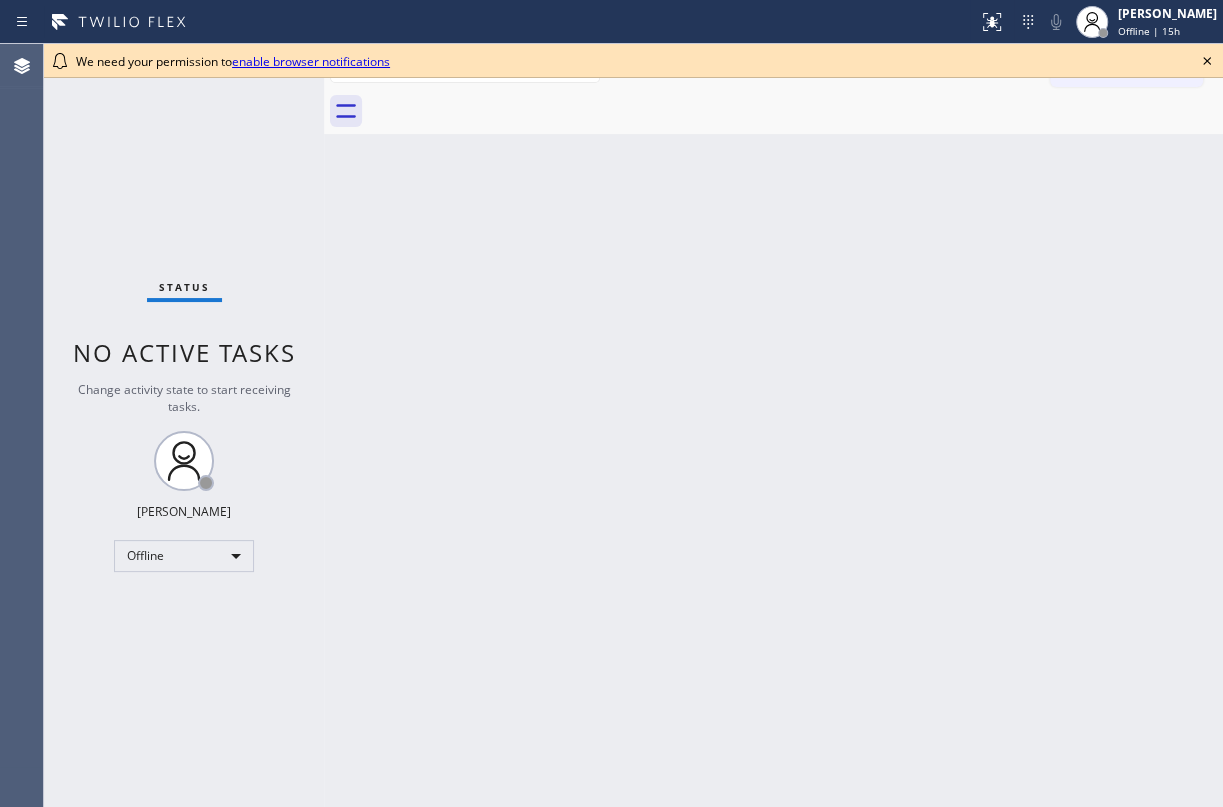 click 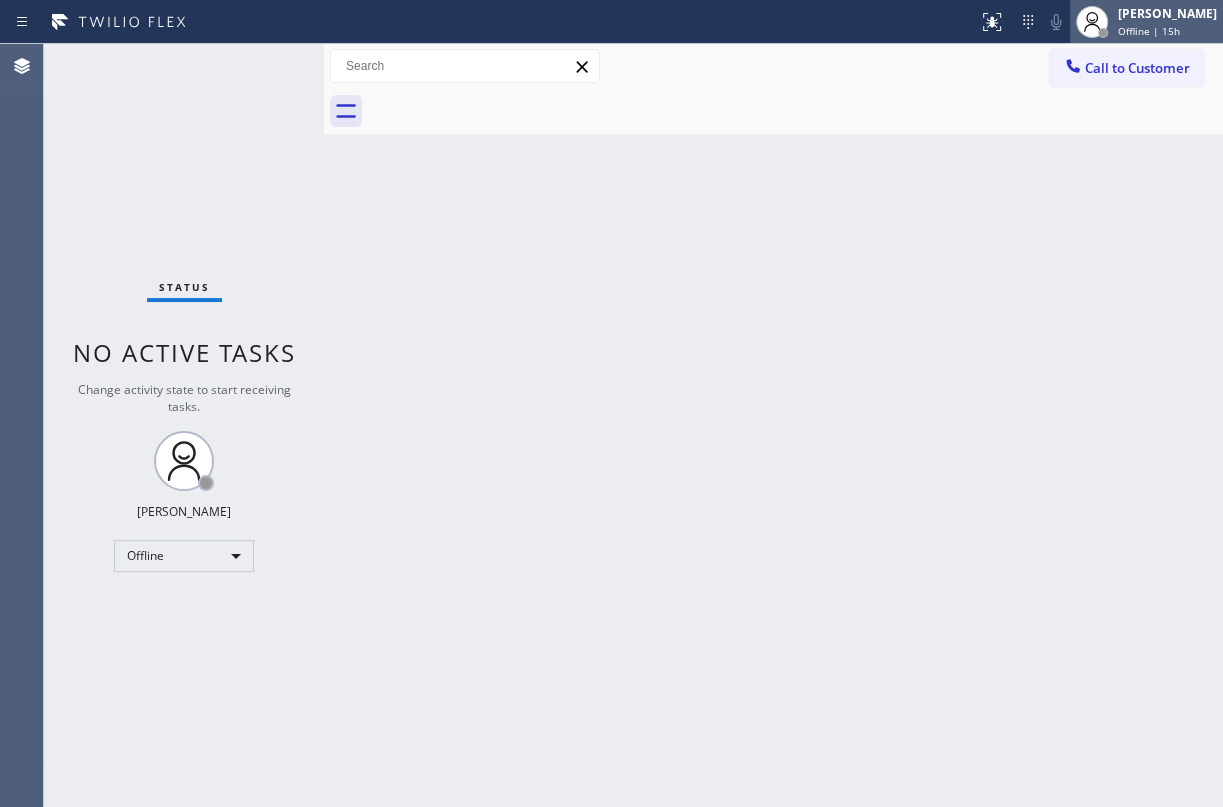click on "Offline | 15h" at bounding box center (1149, 31) 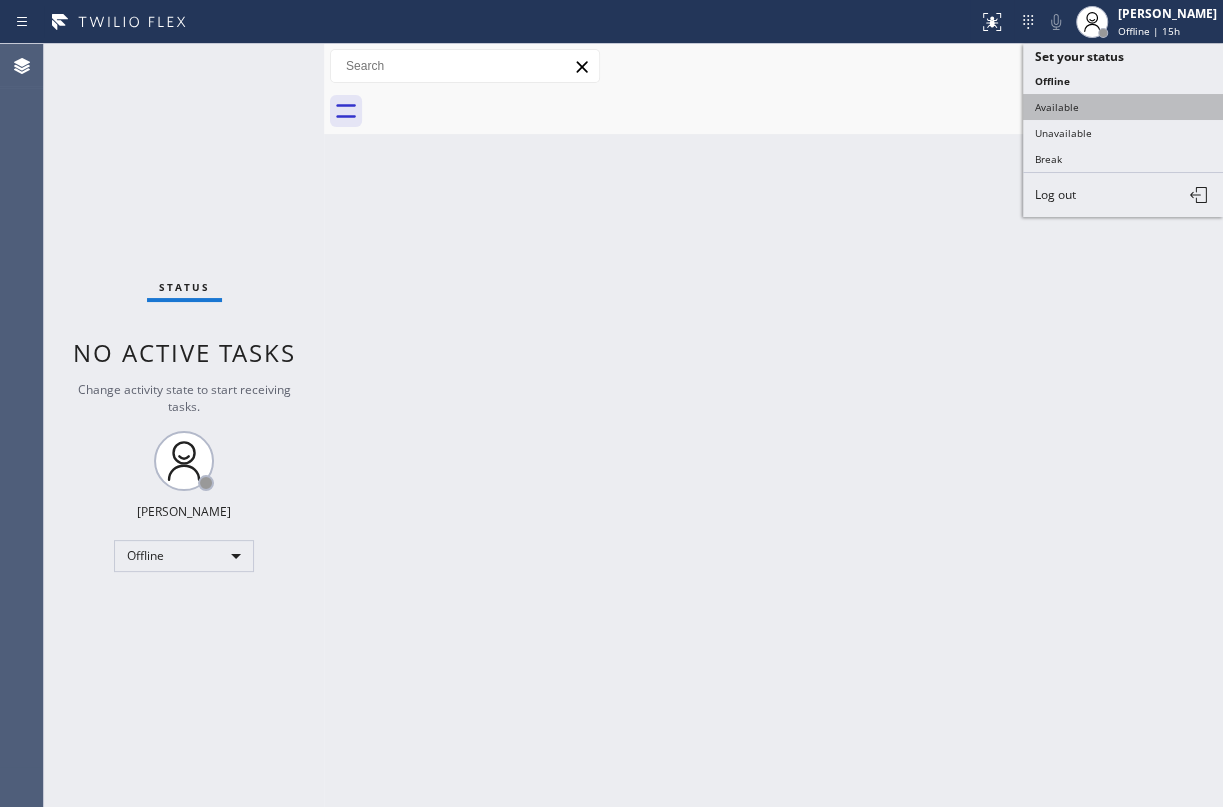 click on "Available" at bounding box center (1123, 107) 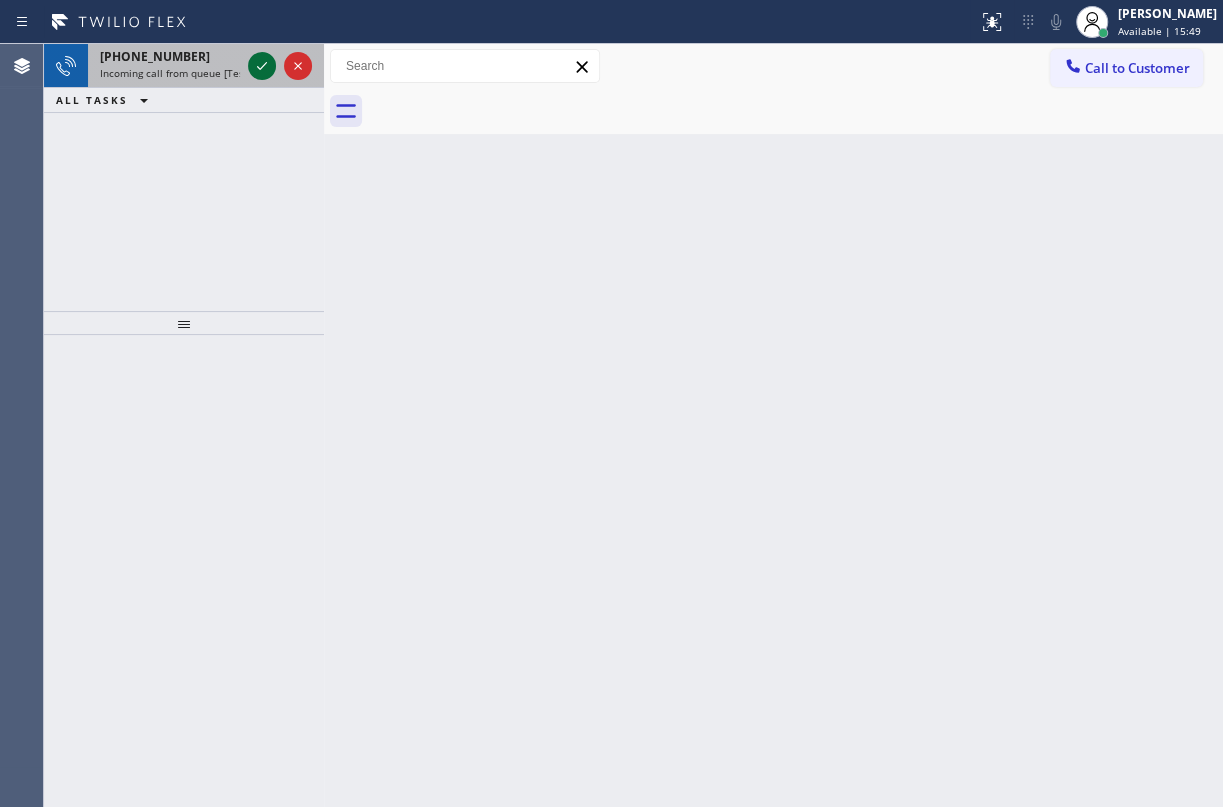 click 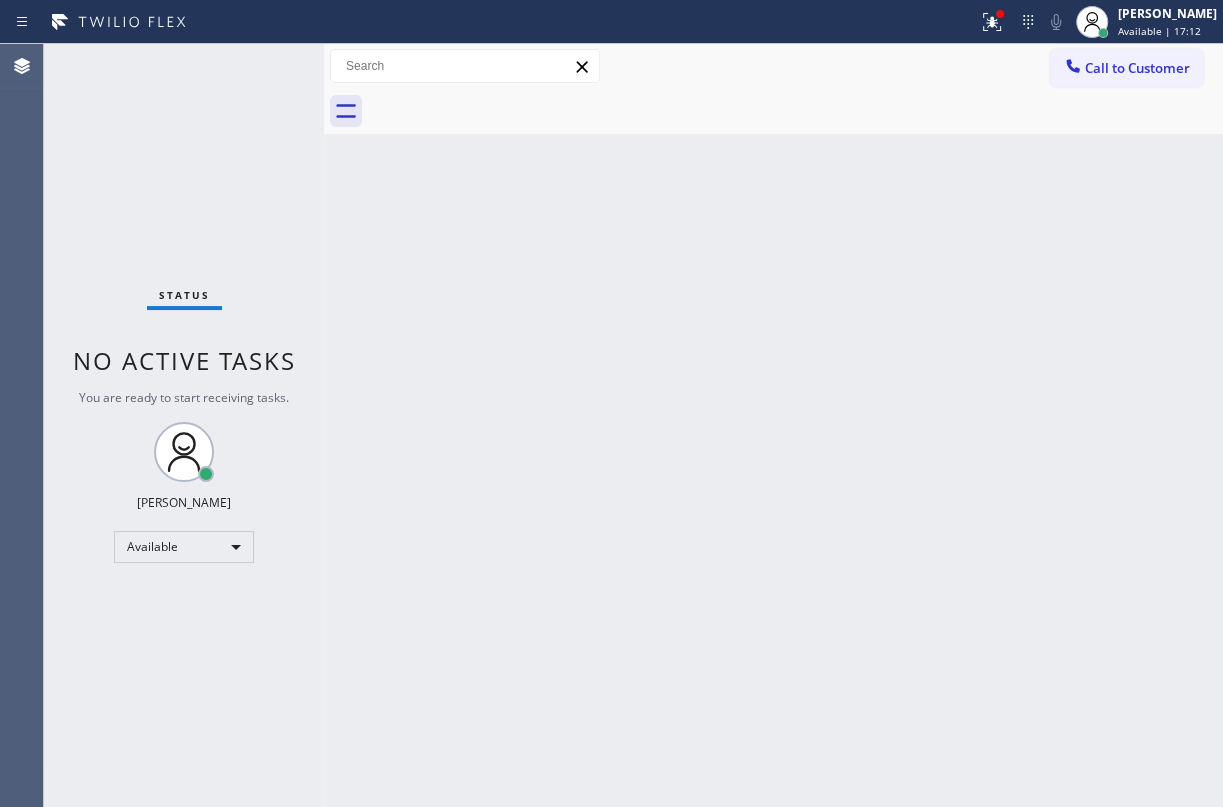 click on "Status   No active tasks     You are ready to start receiving tasks.   [PERSON_NAME] Available" at bounding box center [184, 425] 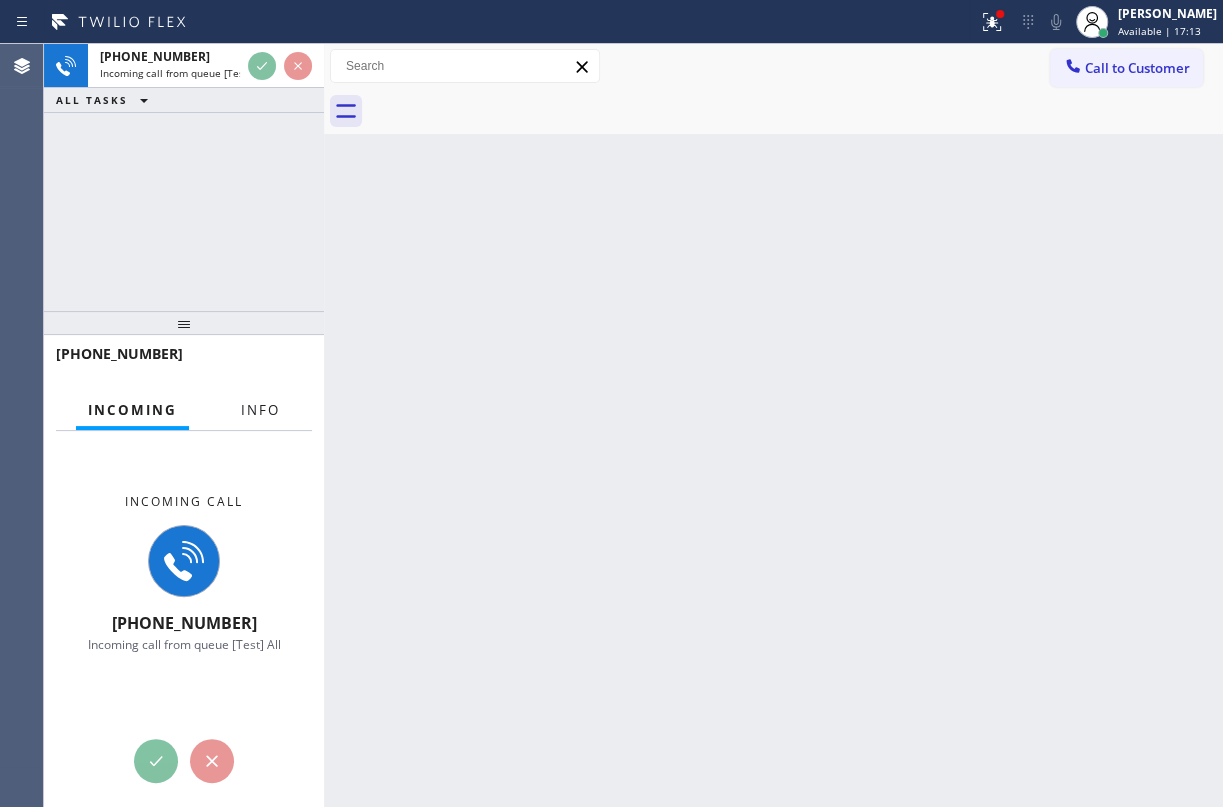 click on "Info" at bounding box center (260, 410) 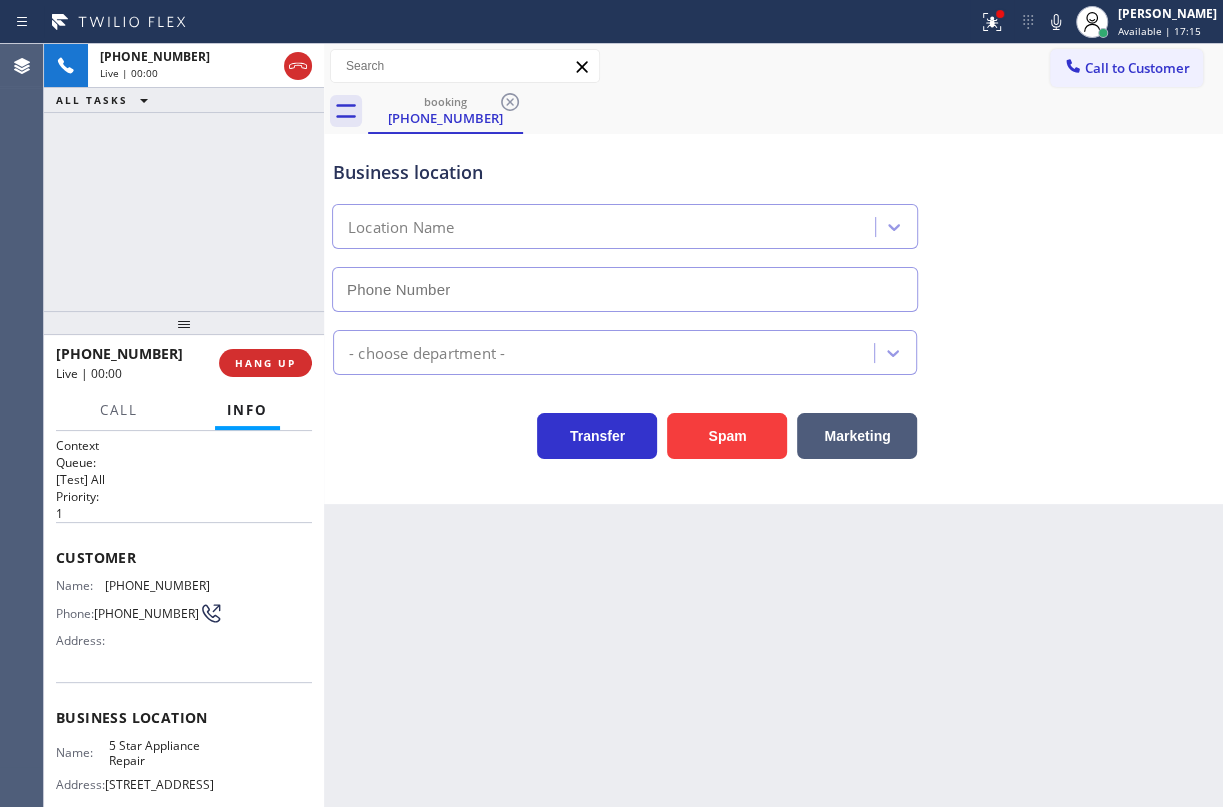type on "[PHONE_NUMBER]" 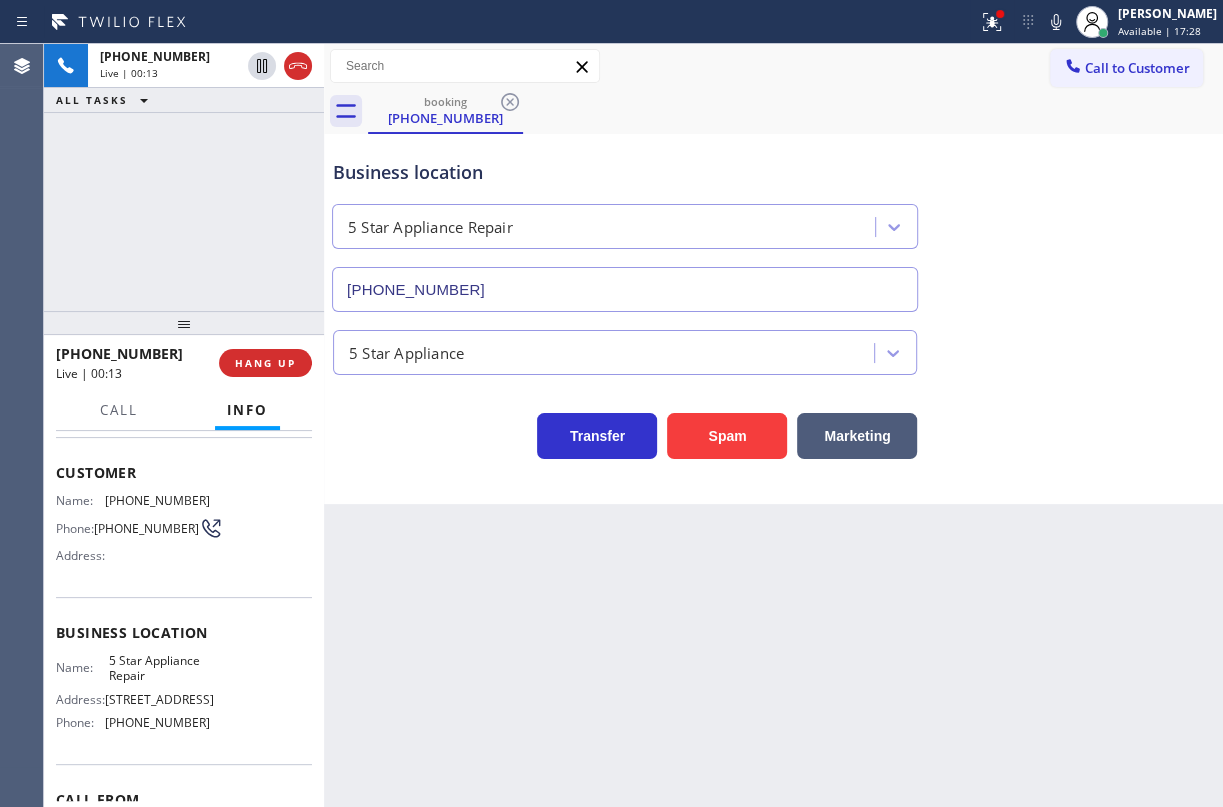 scroll, scrollTop: 181, scrollLeft: 0, axis: vertical 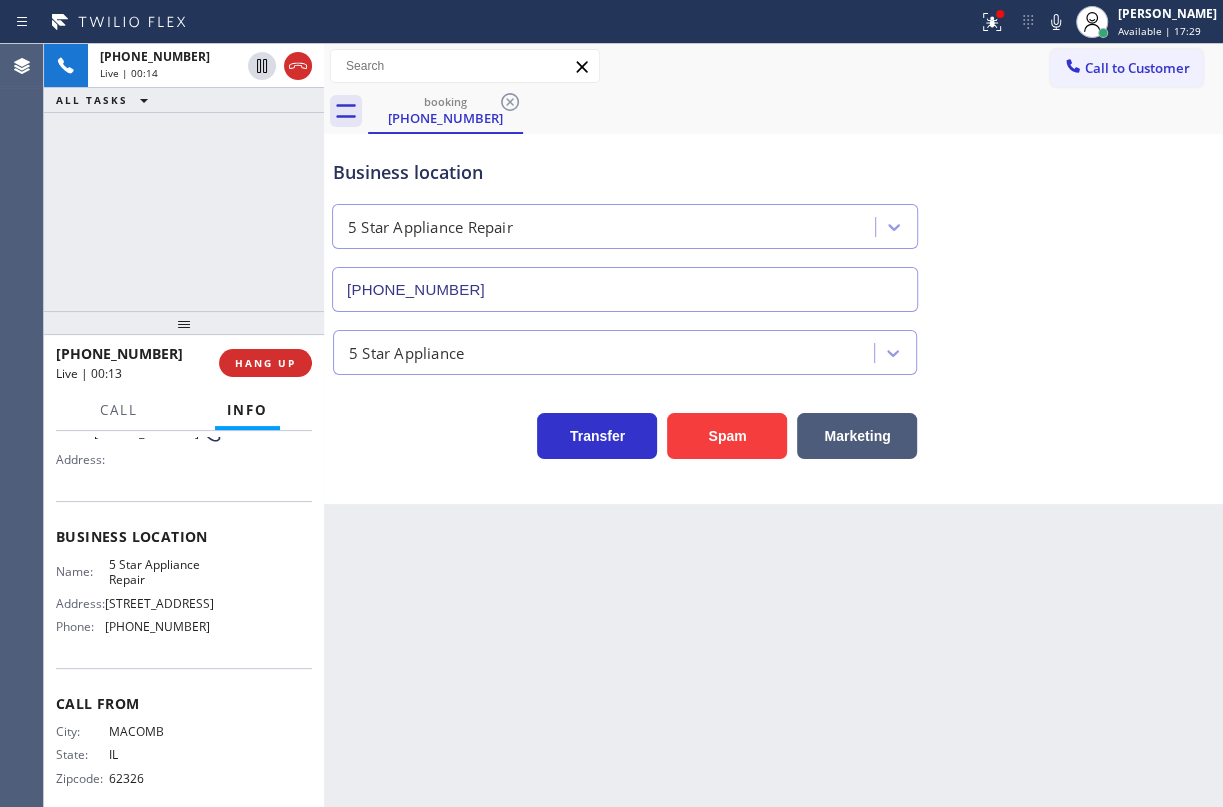 click on "5 Star Appliance Repair" at bounding box center [159, 572] 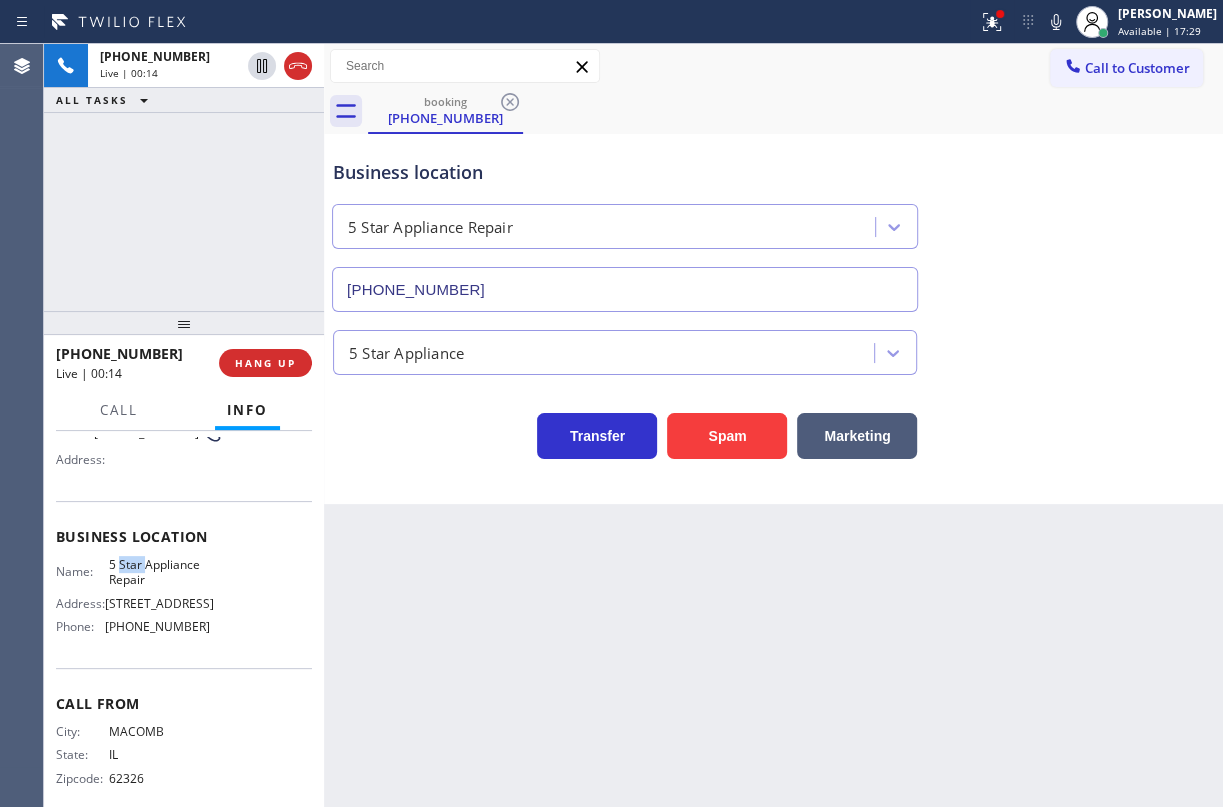 click on "5 Star Appliance Repair" at bounding box center (159, 572) 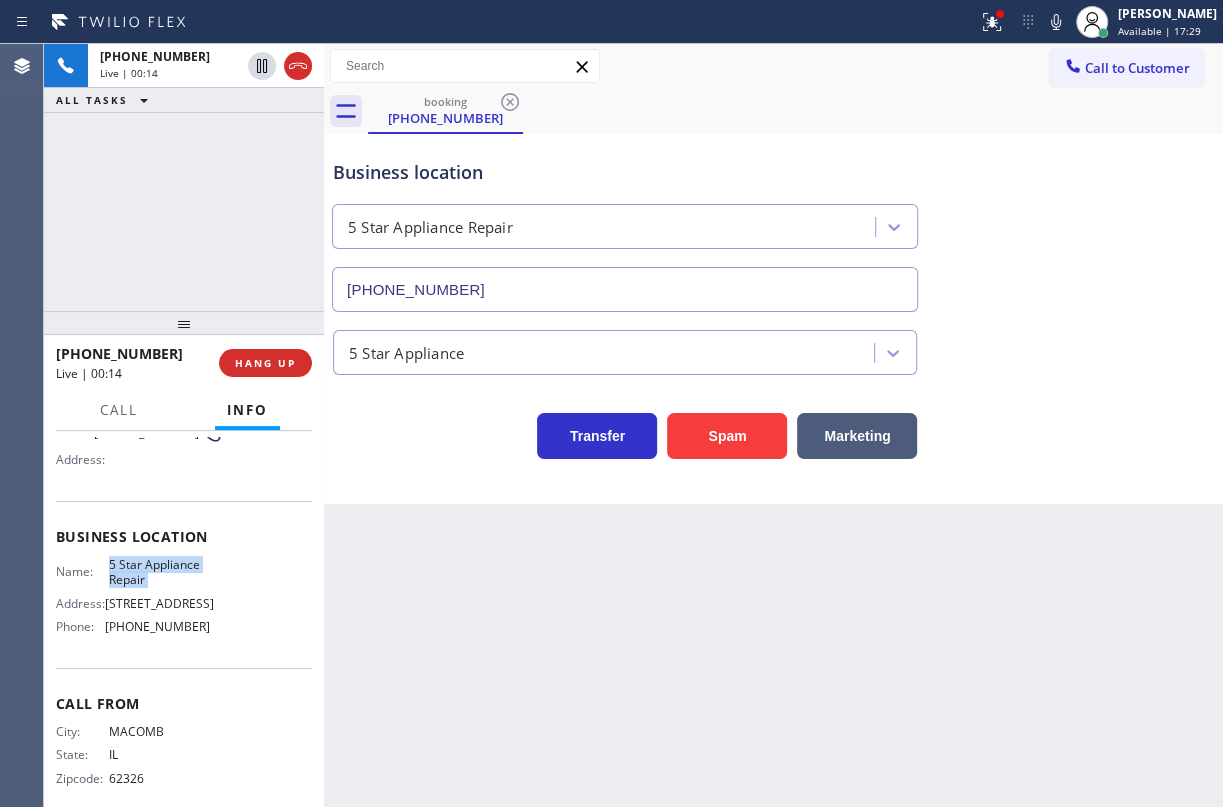 click on "5 Star Appliance Repair" at bounding box center [159, 572] 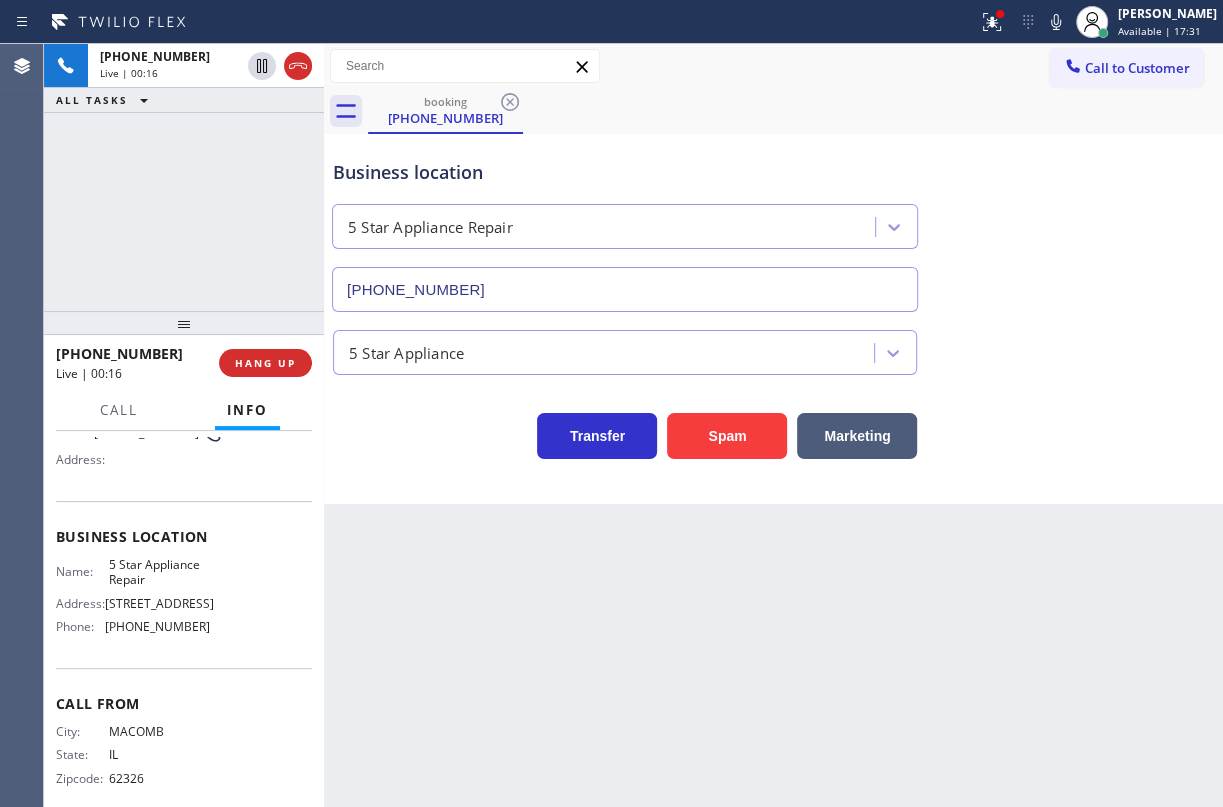 click on "[PHONE_NUMBER]" at bounding box center [625, 289] 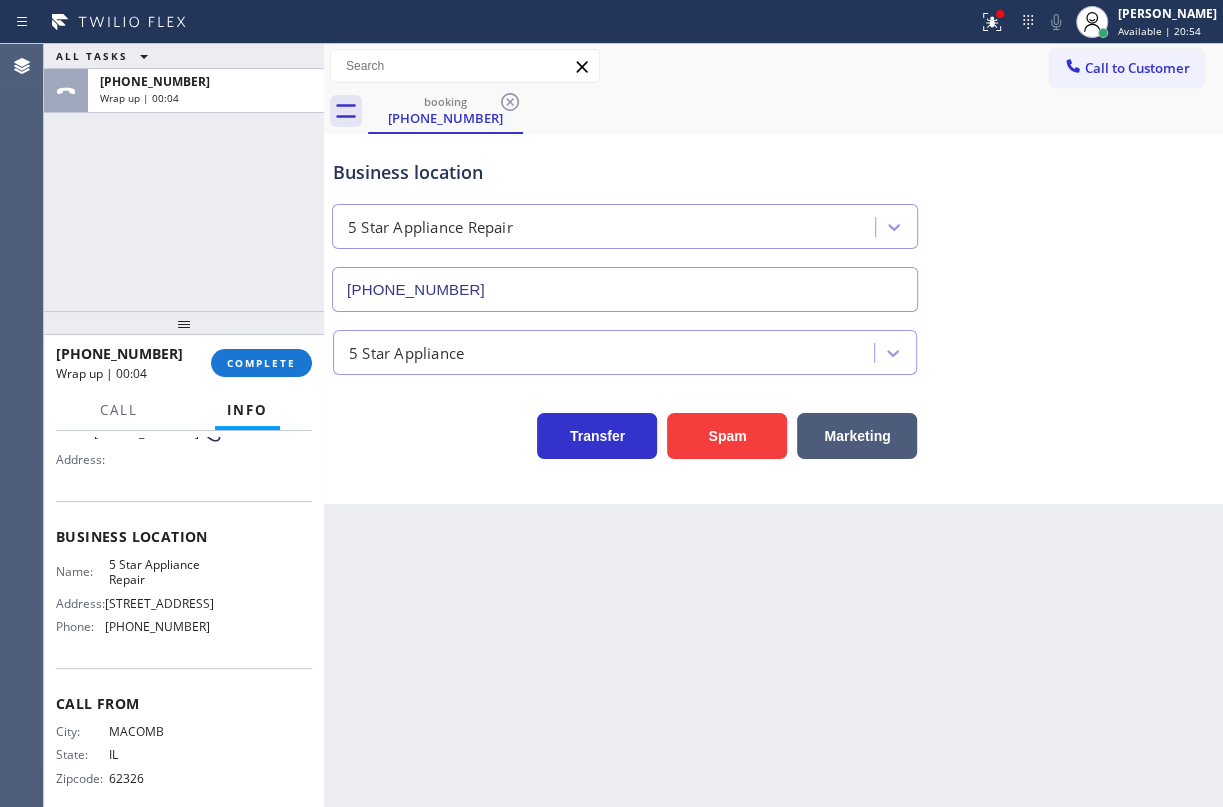 click on "Business location 5 Star Appliance Repair [PHONE_NUMBER]" at bounding box center (773, 221) 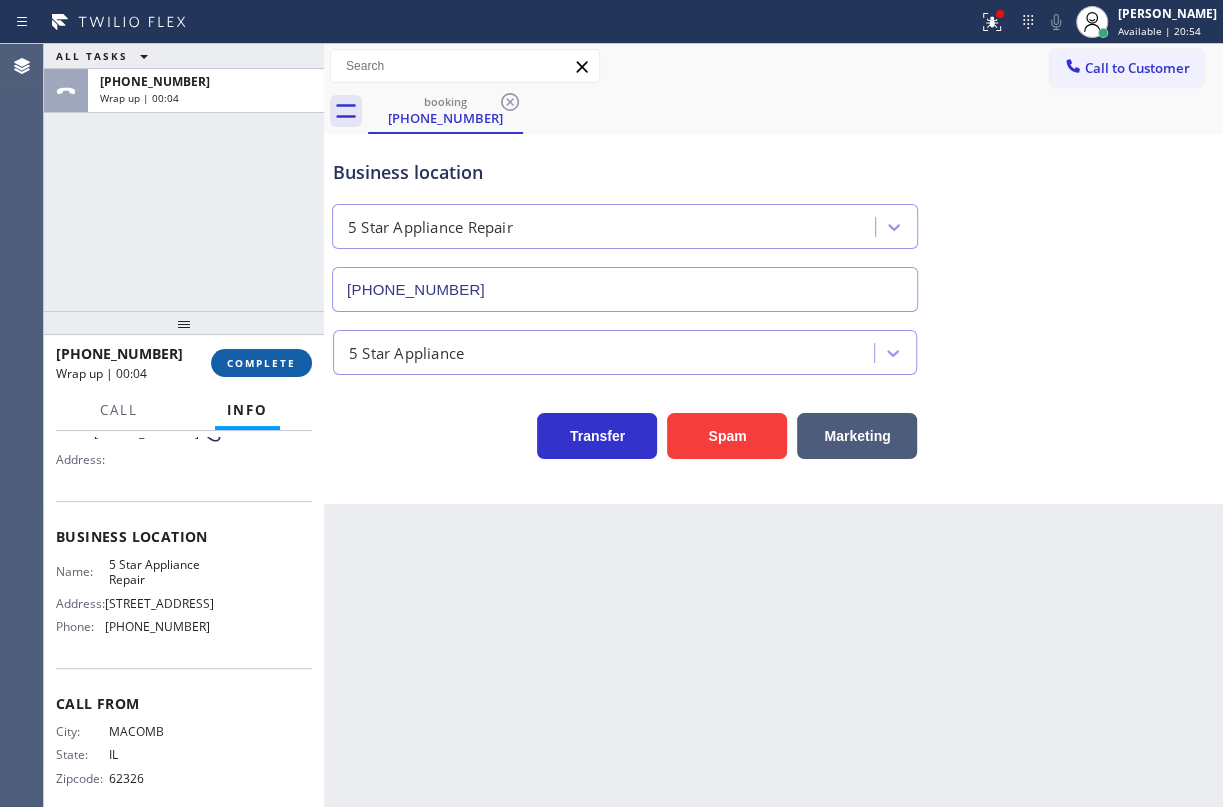 click on "COMPLETE" at bounding box center (261, 363) 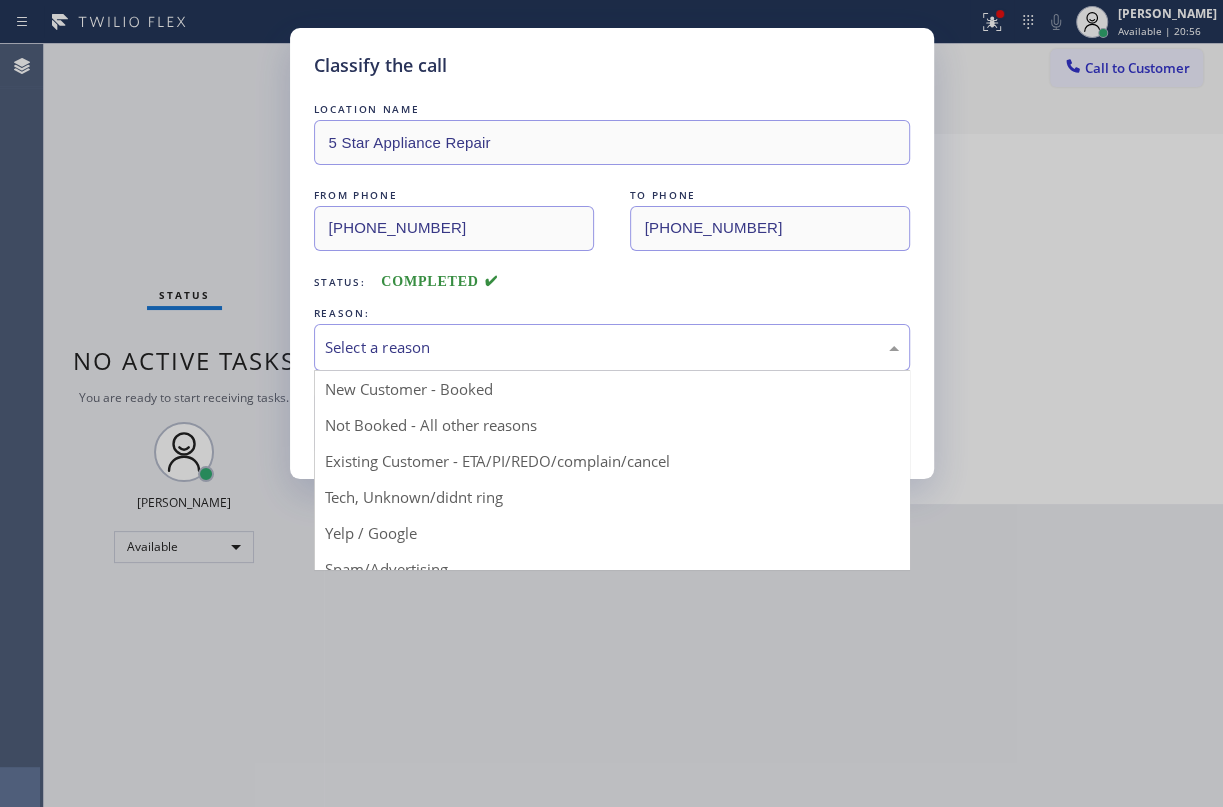 click on "Select a reason" at bounding box center (612, 347) 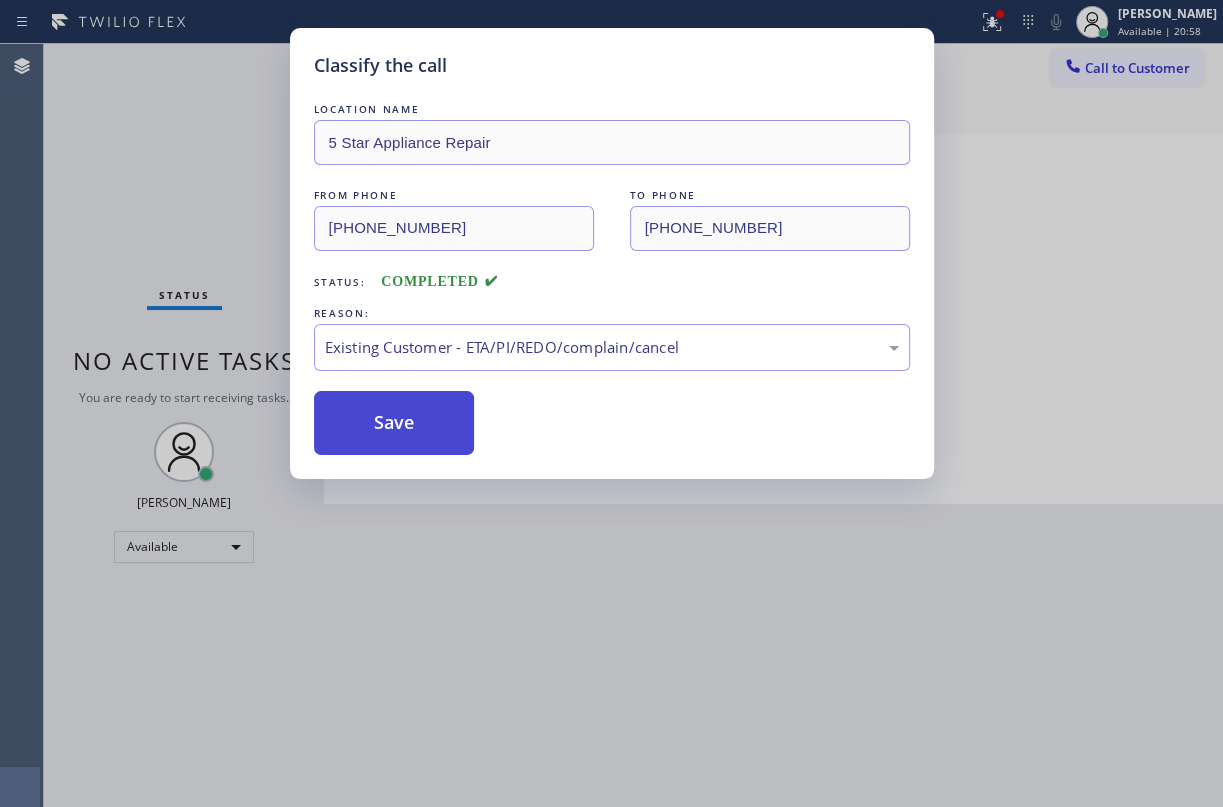 click on "Save" at bounding box center (394, 423) 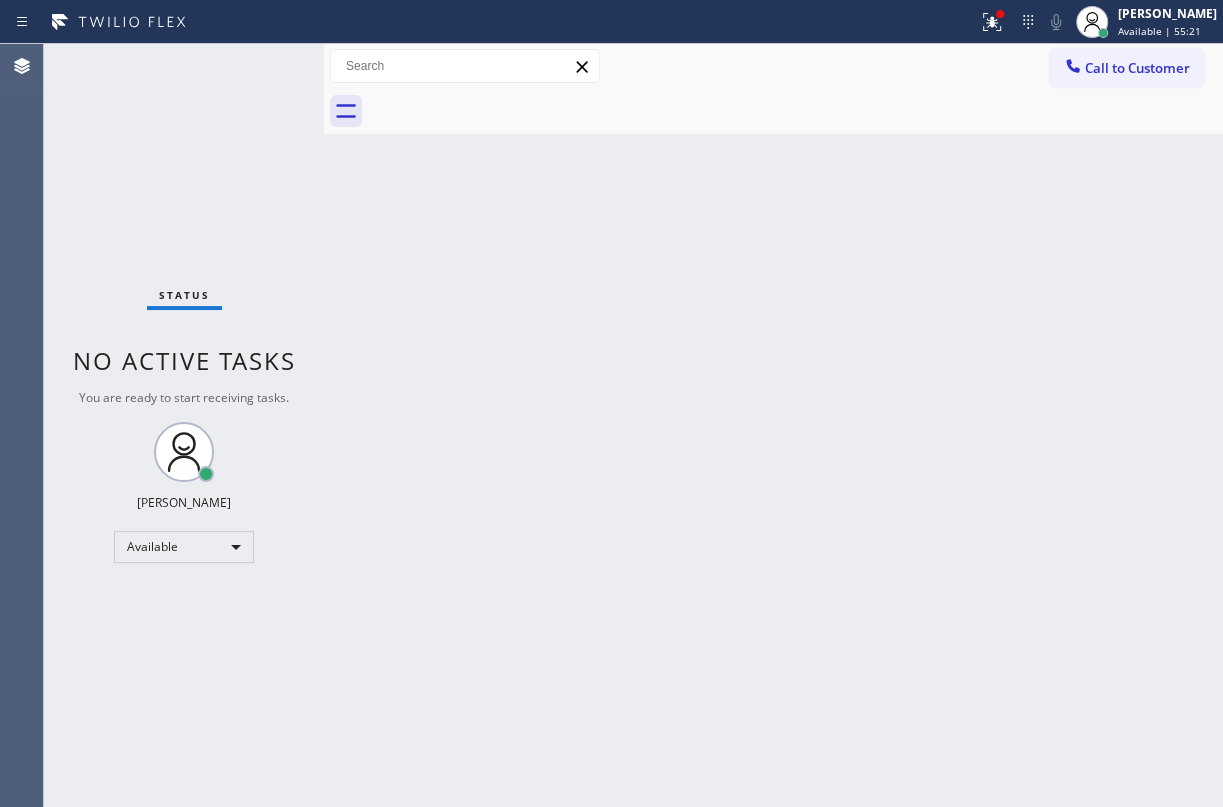 click on "Back to Dashboard Change Sender ID Customers Technicians Select a contact Outbound call Technician Search Technician Your caller id phone number Your caller id phone number Call Technician info Name   Phone none Address none Change Sender ID HVAC [PHONE_NUMBER] 5 Star Appliance [PHONE_NUMBER] Appliance Repair [PHONE_NUMBER] Plumbing [PHONE_NUMBER] Air Duct Cleaning [PHONE_NUMBER]  Electricians [PHONE_NUMBER] Cancel Change Check personal SMS Reset Change No tabs Call to Customer Outbound call Location Search location Your caller id phone number Customer number Call Outbound call Technician Search Technician Your caller id phone number Your caller id phone number Call" at bounding box center (773, 425) 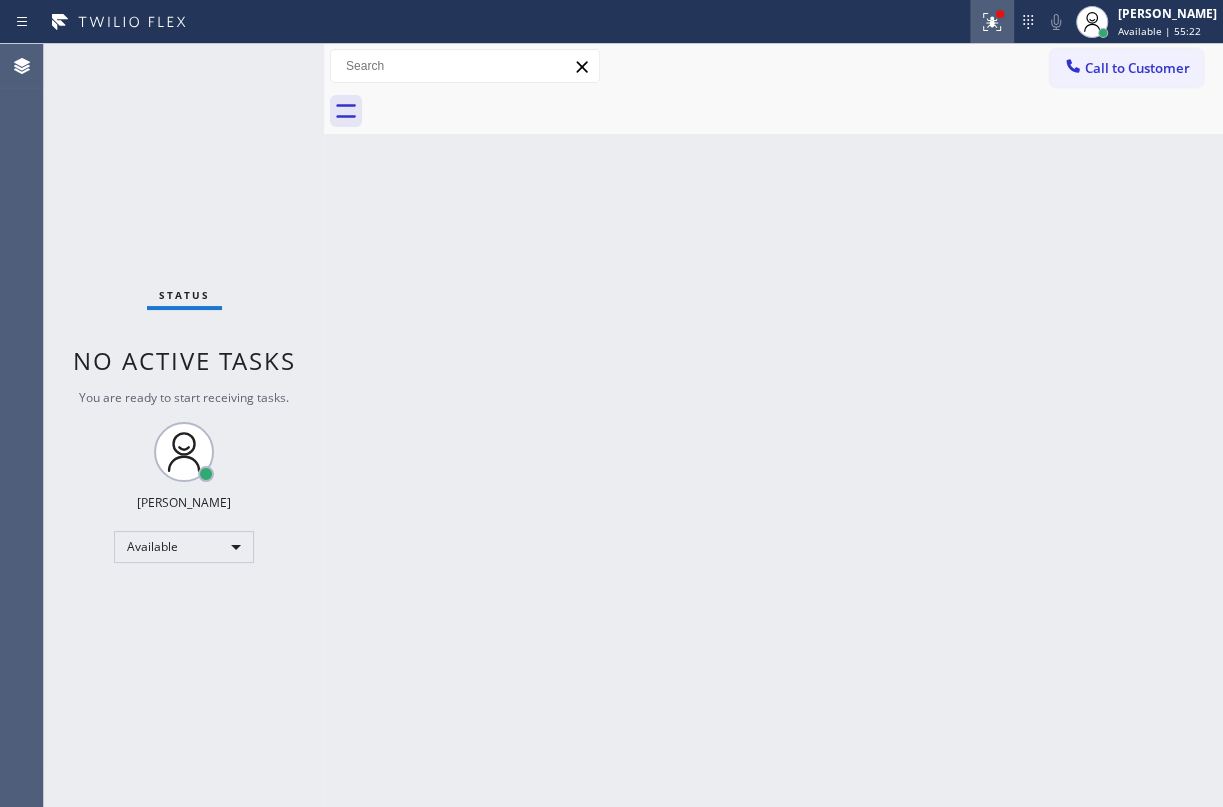 click 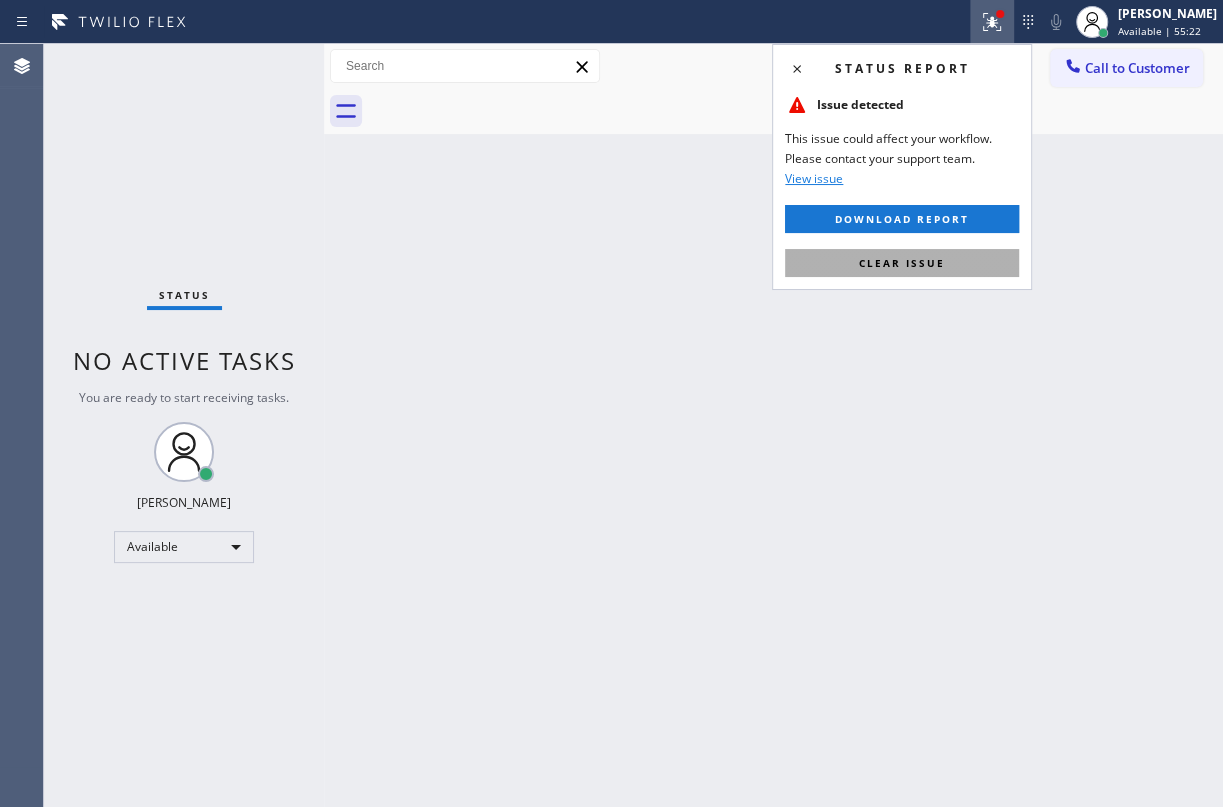 click on "Clear issue" at bounding box center (902, 263) 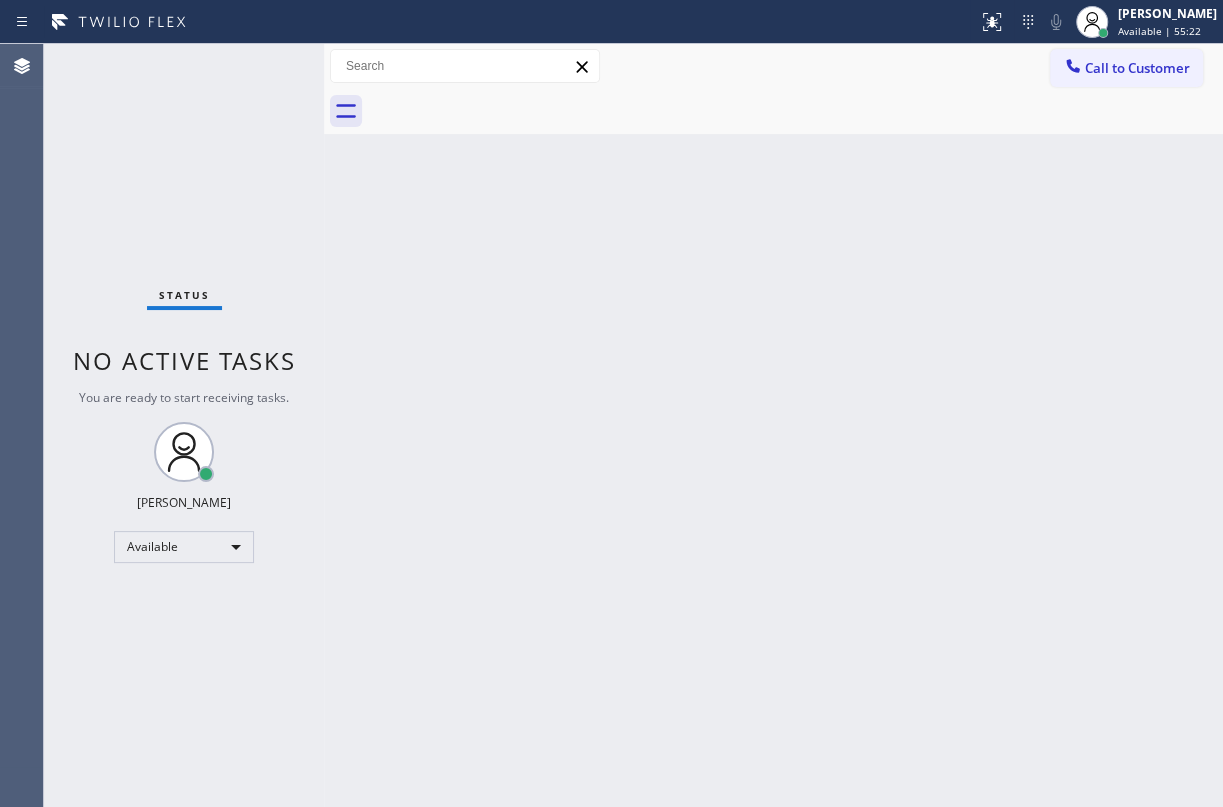 click on "Back to Dashboard Change Sender ID Customers Technicians Select a contact Outbound call Technician Search Technician Your caller id phone number Your caller id phone number Call Technician info Name   Phone none Address none Change Sender ID HVAC [PHONE_NUMBER] 5 Star Appliance [PHONE_NUMBER] Appliance Repair [PHONE_NUMBER] Plumbing [PHONE_NUMBER] Air Duct Cleaning [PHONE_NUMBER]  Electricians [PHONE_NUMBER] Cancel Change Check personal SMS Reset Change No tabs Call to Customer Outbound call Location Search location Your caller id phone number Customer number Call Outbound call Technician Search Technician Your caller id phone number Your caller id phone number Call" at bounding box center [773, 425] 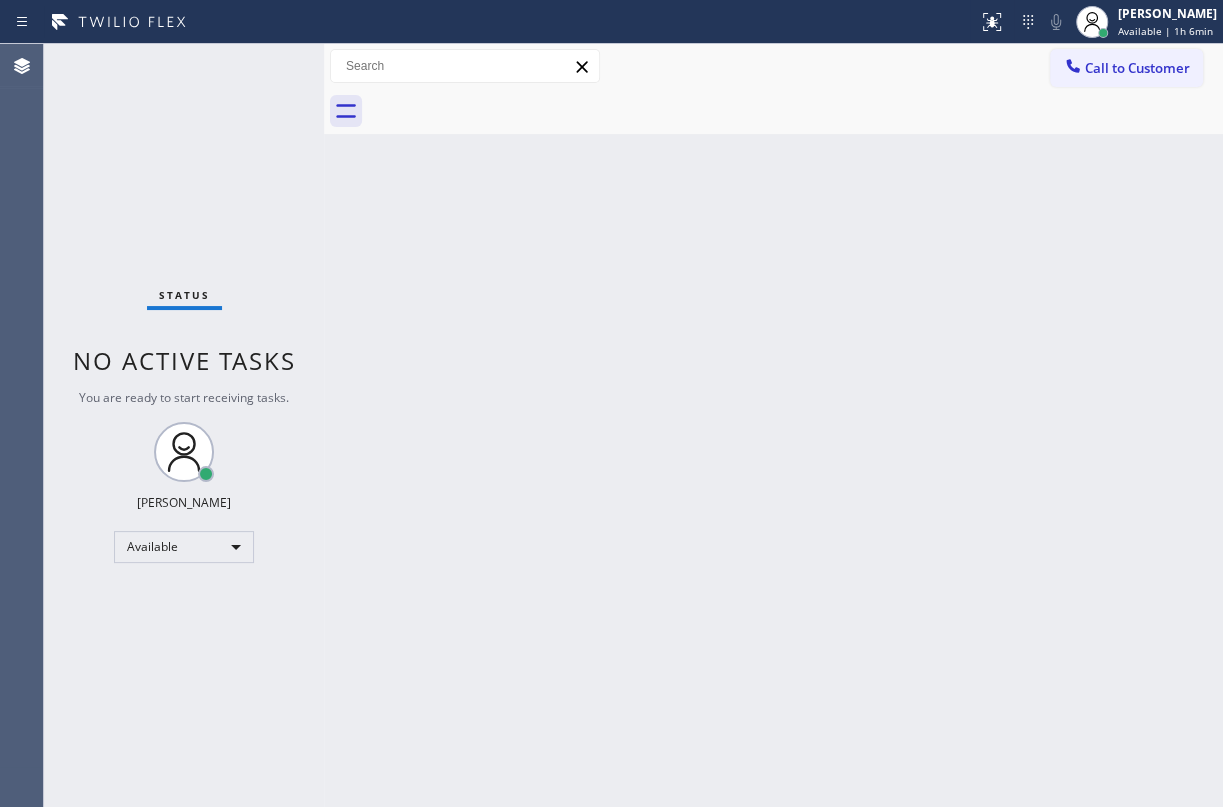 click on "Back to Dashboard Change Sender ID Customers Technicians Select a contact Outbound call Technician Search Technician Your caller id phone number Your caller id phone number Call Technician info Name   Phone none Address none Change Sender ID HVAC [PHONE_NUMBER] 5 Star Appliance [PHONE_NUMBER] Appliance Repair [PHONE_NUMBER] Plumbing [PHONE_NUMBER] Air Duct Cleaning [PHONE_NUMBER]  Electricians [PHONE_NUMBER] Cancel Change Check personal SMS Reset Change No tabs Call to Customer Outbound call Location Search location Your caller id phone number Customer number Call Outbound call Technician Search Technician Your caller id phone number Your caller id phone number Call" at bounding box center (773, 425) 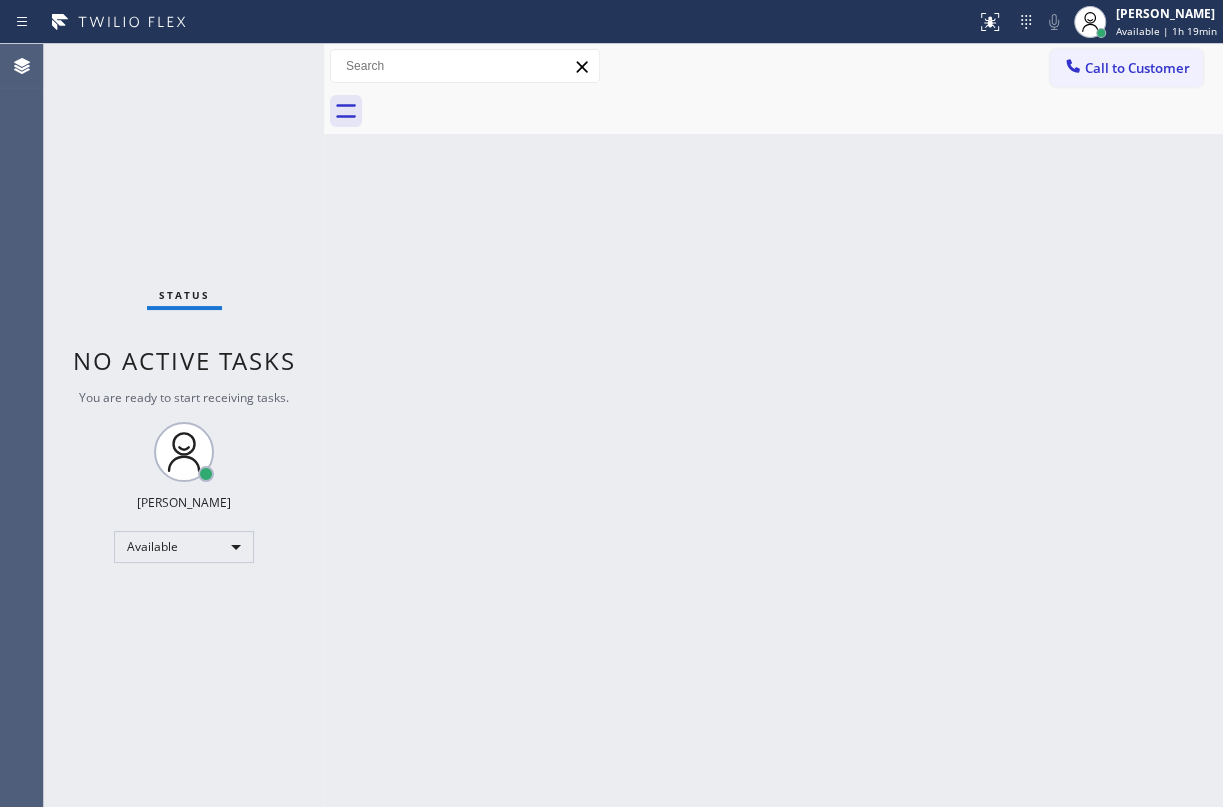 click on "Back to Dashboard Change Sender ID Customers Technicians Select a contact Outbound call Technician Search Technician Your caller id phone number Your caller id phone number Call Technician info Name   Phone none Address none Change Sender ID HVAC [PHONE_NUMBER] 5 Star Appliance [PHONE_NUMBER] Appliance Repair [PHONE_NUMBER] Plumbing [PHONE_NUMBER] Air Duct Cleaning [PHONE_NUMBER]  Electricians [PHONE_NUMBER] Cancel Change Check personal SMS Reset Change No tabs Call to Customer Outbound call Location Search location Your caller id phone number Customer number Call Outbound call Technician Search Technician Your caller id phone number Your caller id phone number Call" at bounding box center (773, 425) 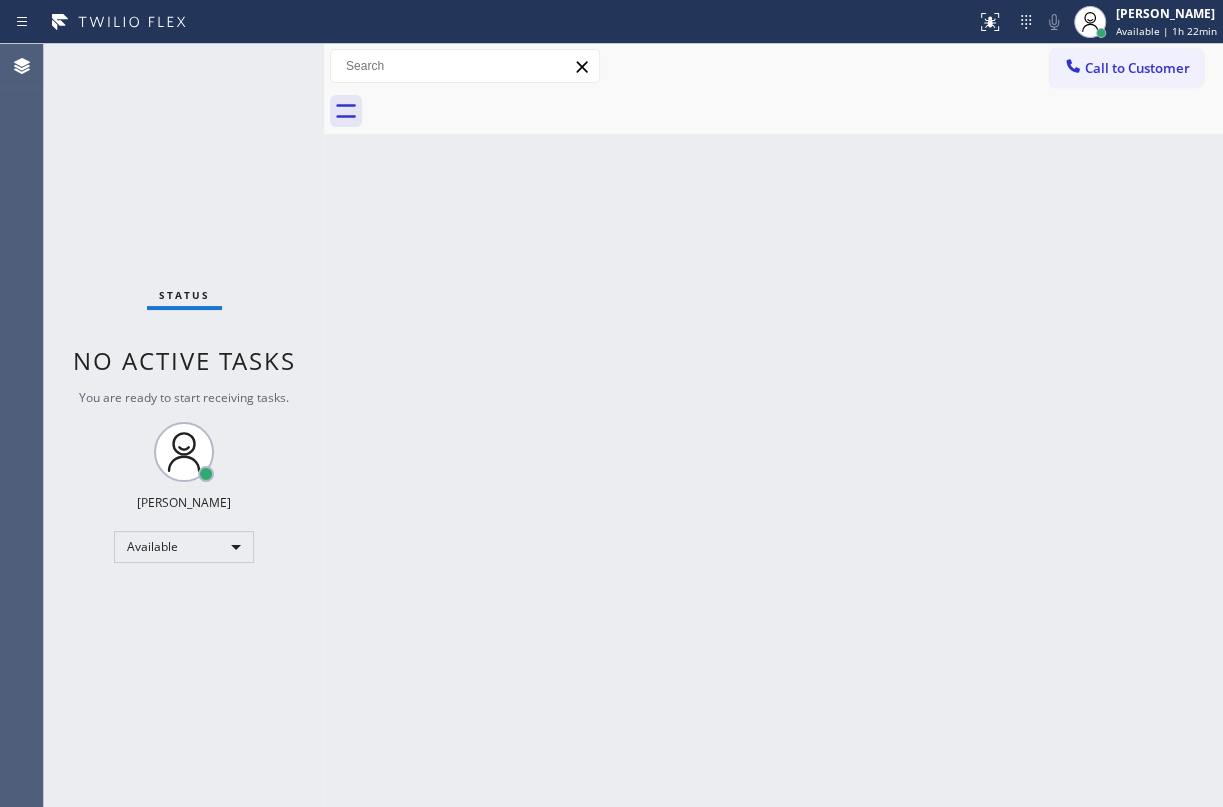 click on "Back to Dashboard Change Sender ID Customers Technicians Select a contact Outbound call Technician Search Technician Your caller id phone number Your caller id phone number Call Technician info Name   Phone none Address none Change Sender ID HVAC [PHONE_NUMBER] 5 Star Appliance [PHONE_NUMBER] Appliance Repair [PHONE_NUMBER] Plumbing [PHONE_NUMBER] Air Duct Cleaning [PHONE_NUMBER]  Electricians [PHONE_NUMBER] Cancel Change Check personal SMS Reset Change No tabs Call to Customer Outbound call Location Search location Your caller id phone number Customer number Call Outbound call Technician Search Technician Your caller id phone number Your caller id phone number Call" at bounding box center (773, 425) 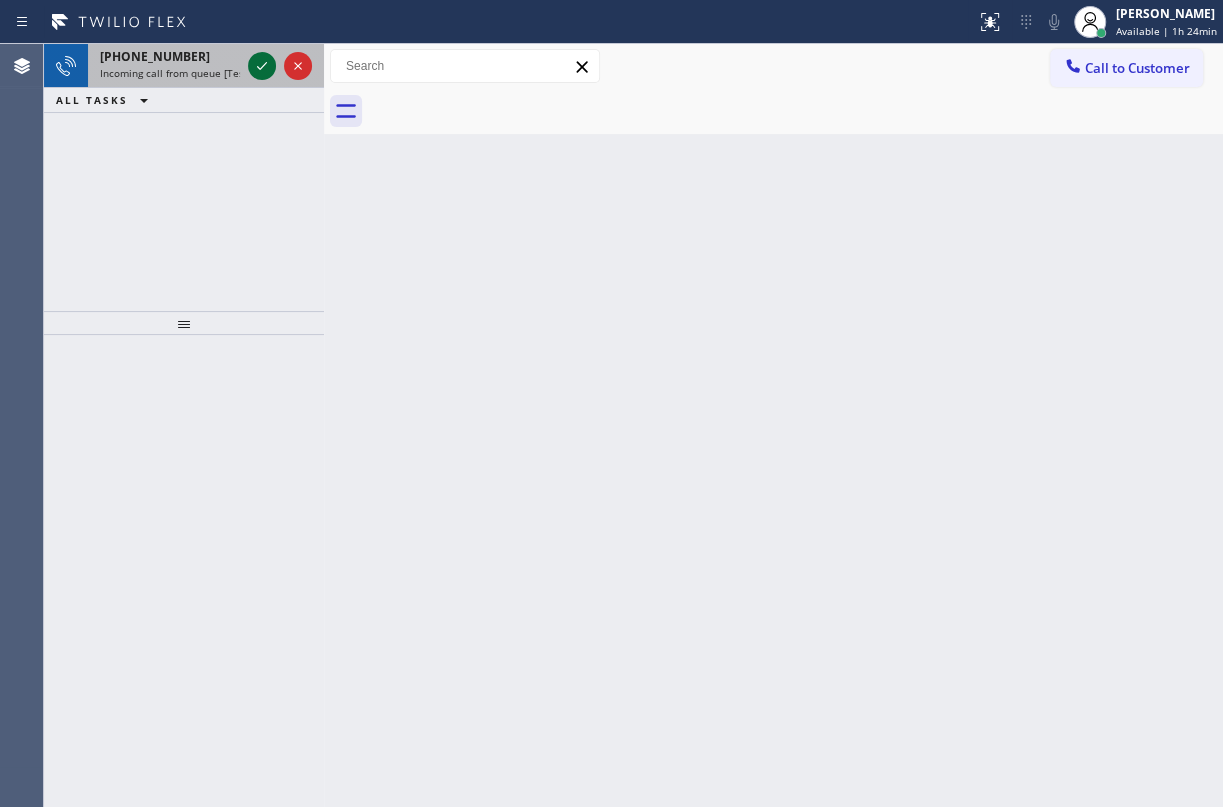 click 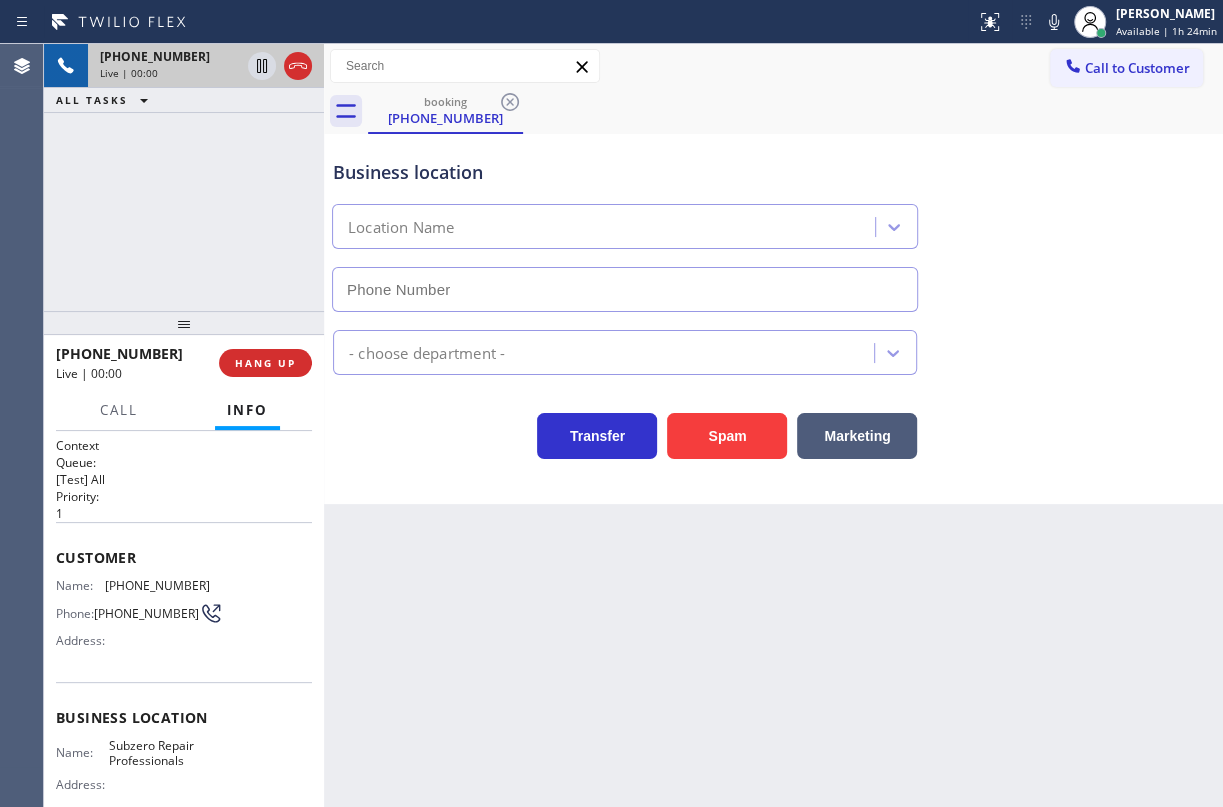 type on "[PHONE_NUMBER]" 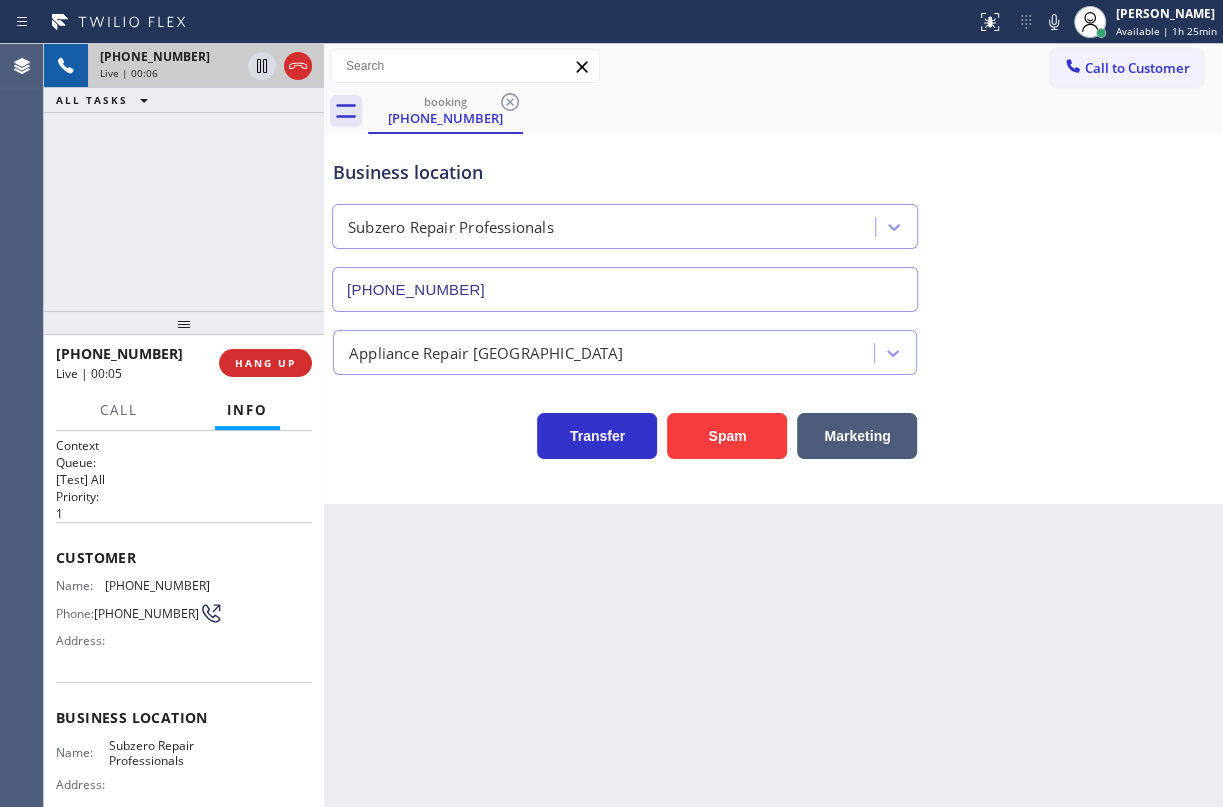 click on "Subzero Repair  Professionals" at bounding box center [159, 753] 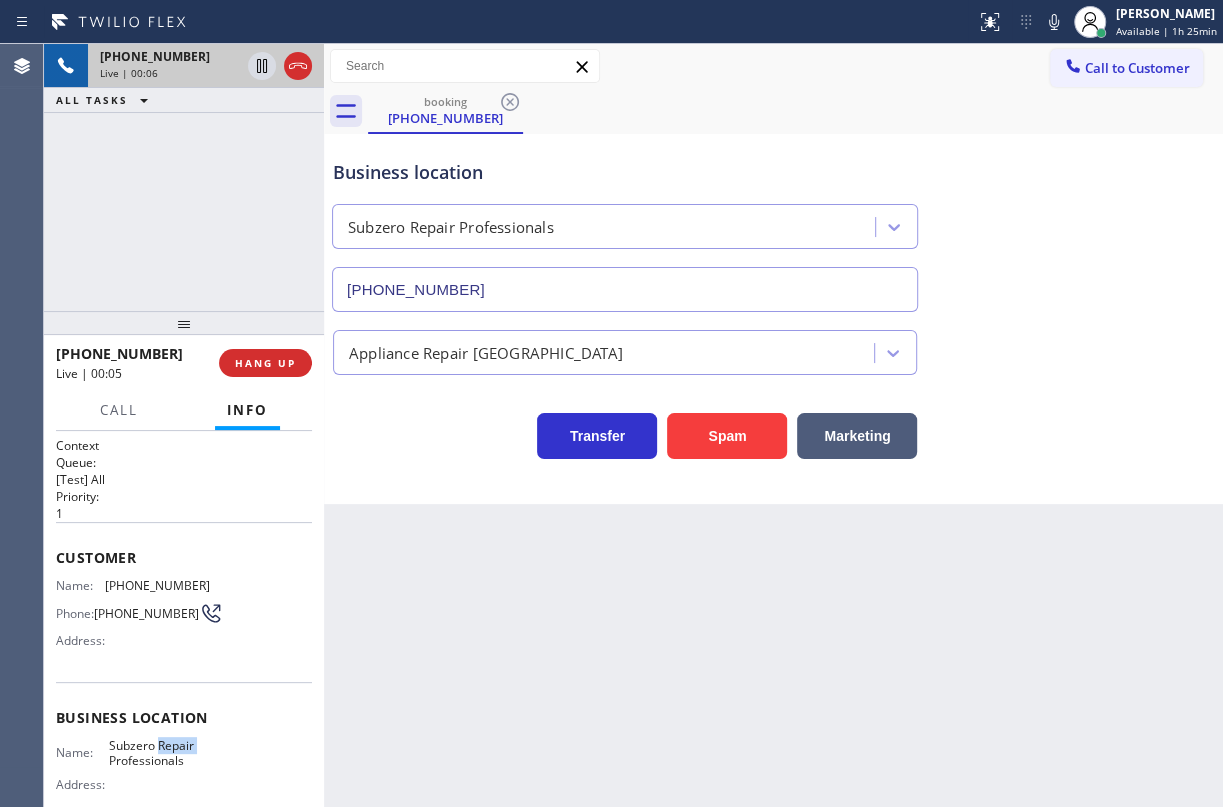 click on "Subzero Repair  Professionals" at bounding box center (159, 753) 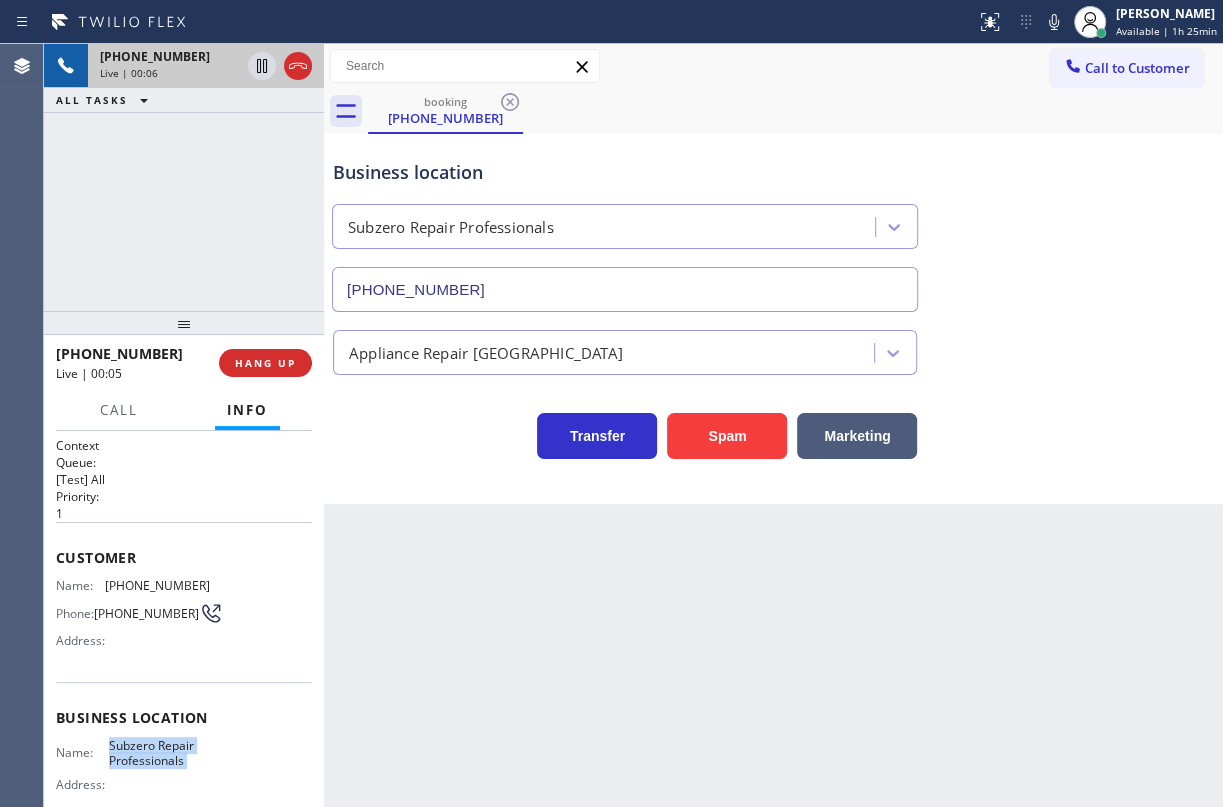 click on "Subzero Repair  Professionals" at bounding box center [159, 753] 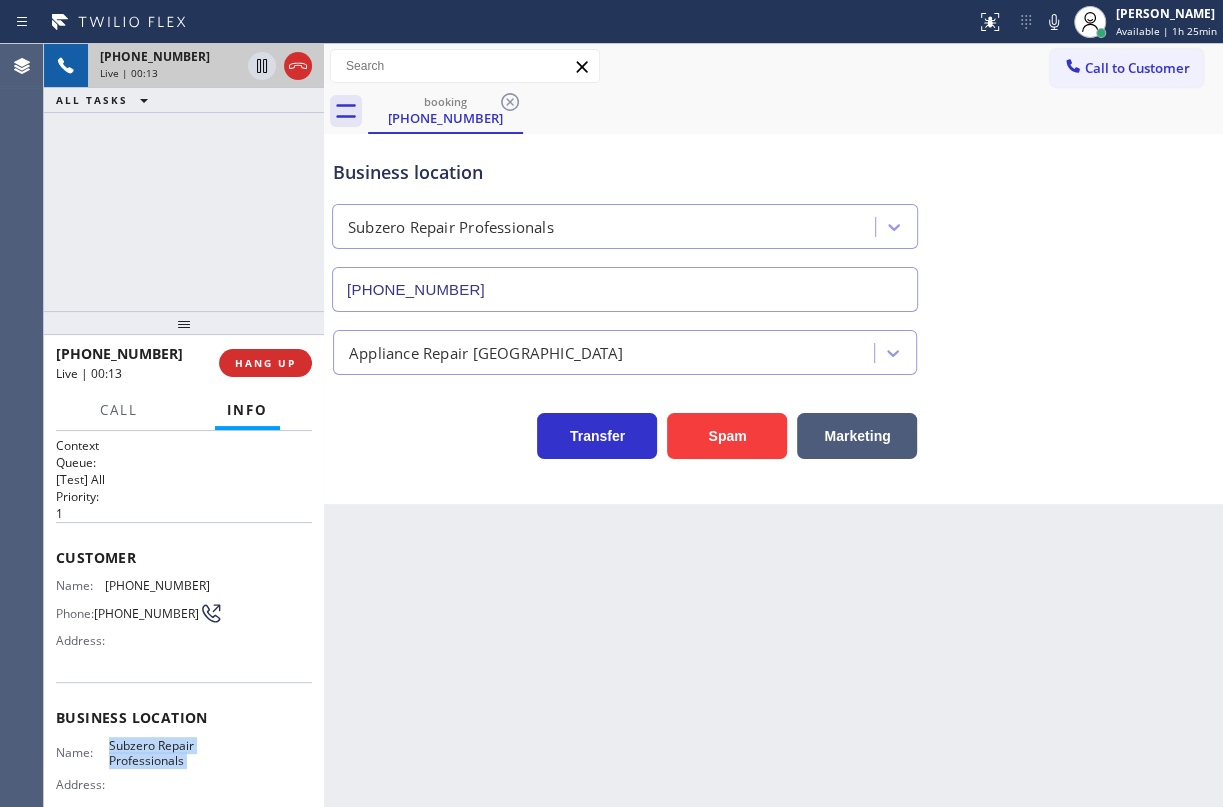 click on "[PHONE_NUMBER]" at bounding box center (625, 289) 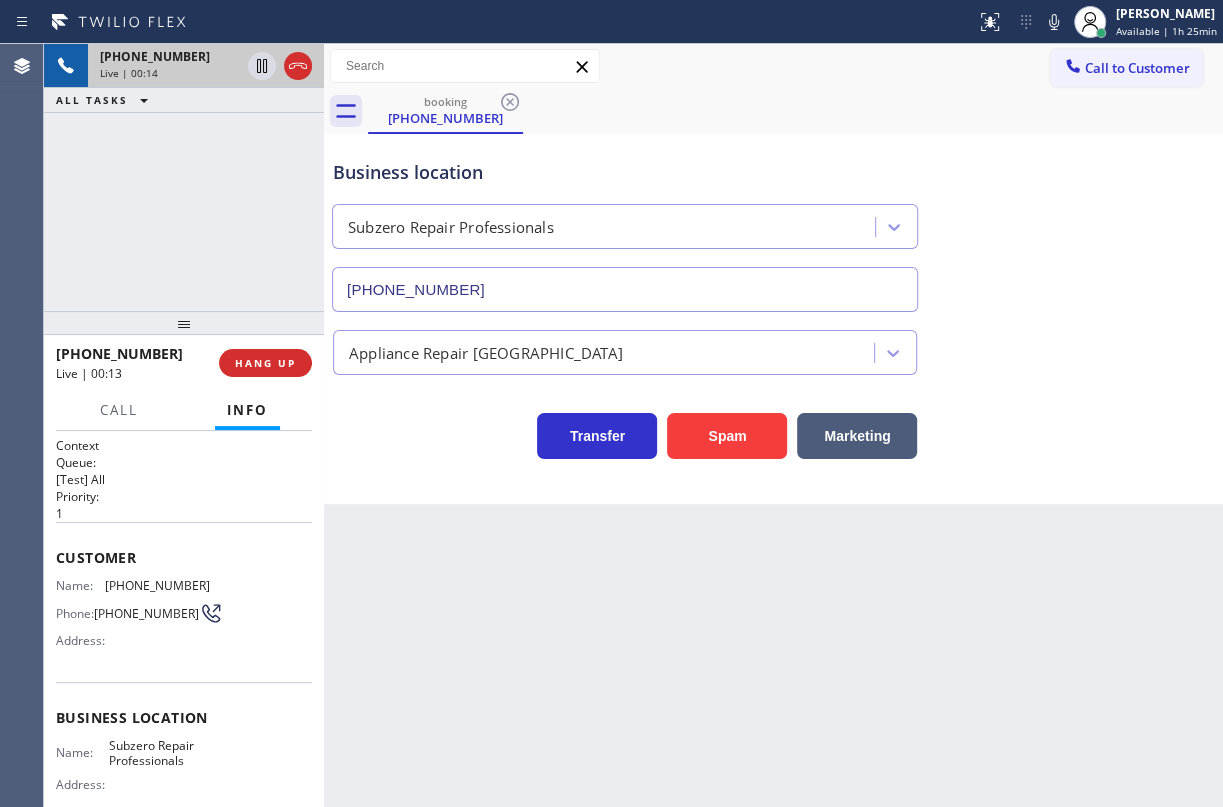 click on "[PHONE_NUMBER]" at bounding box center (625, 289) 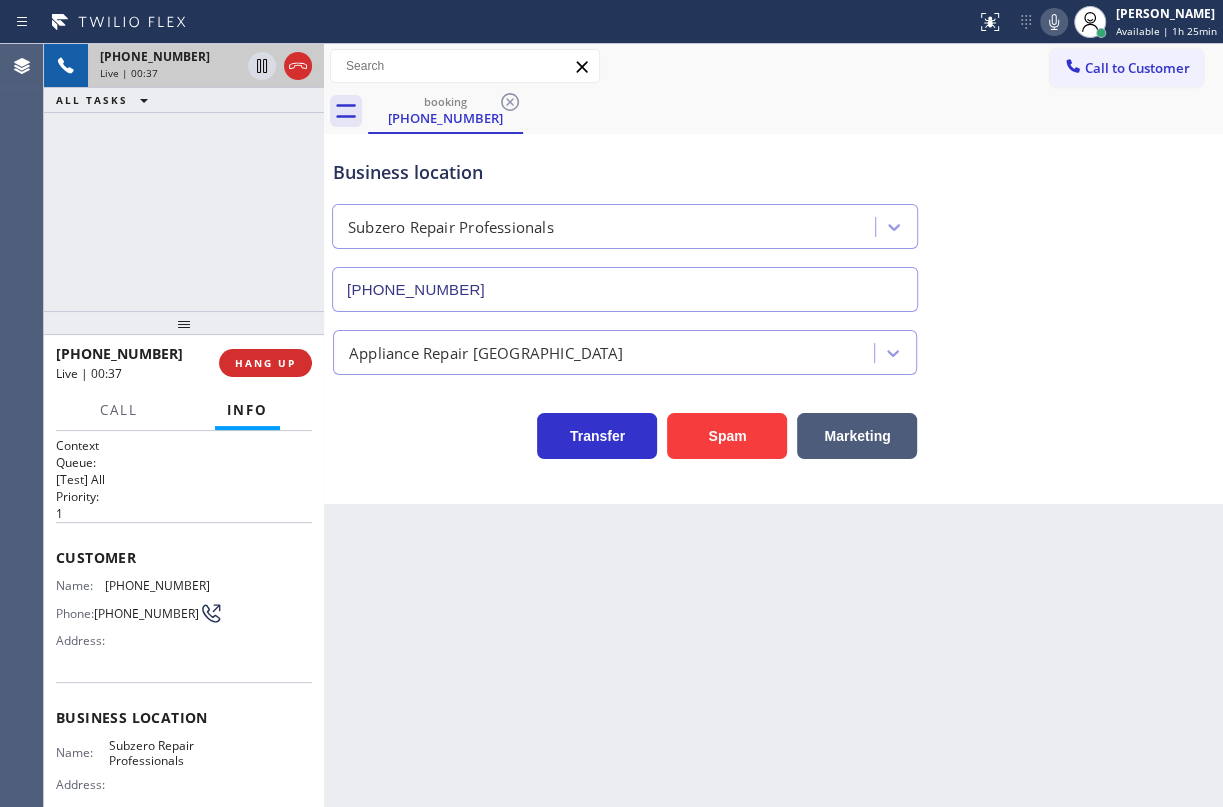 click 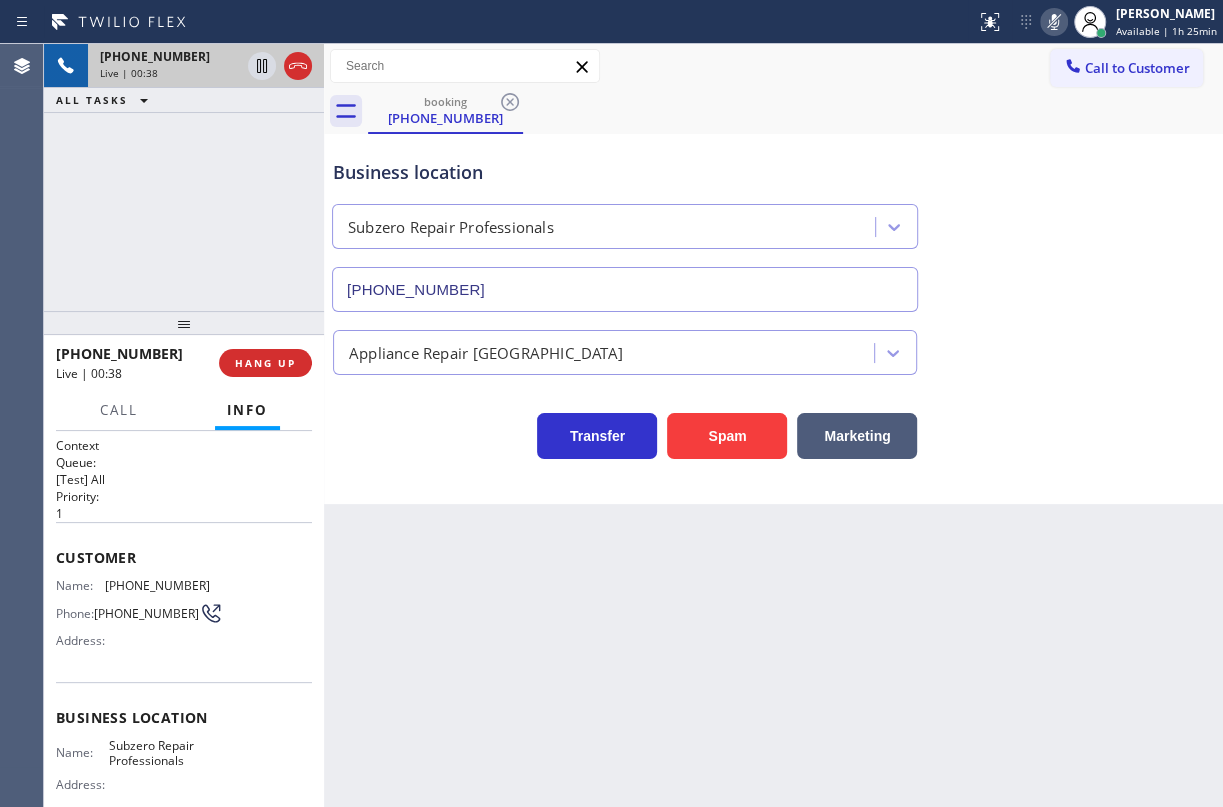 click 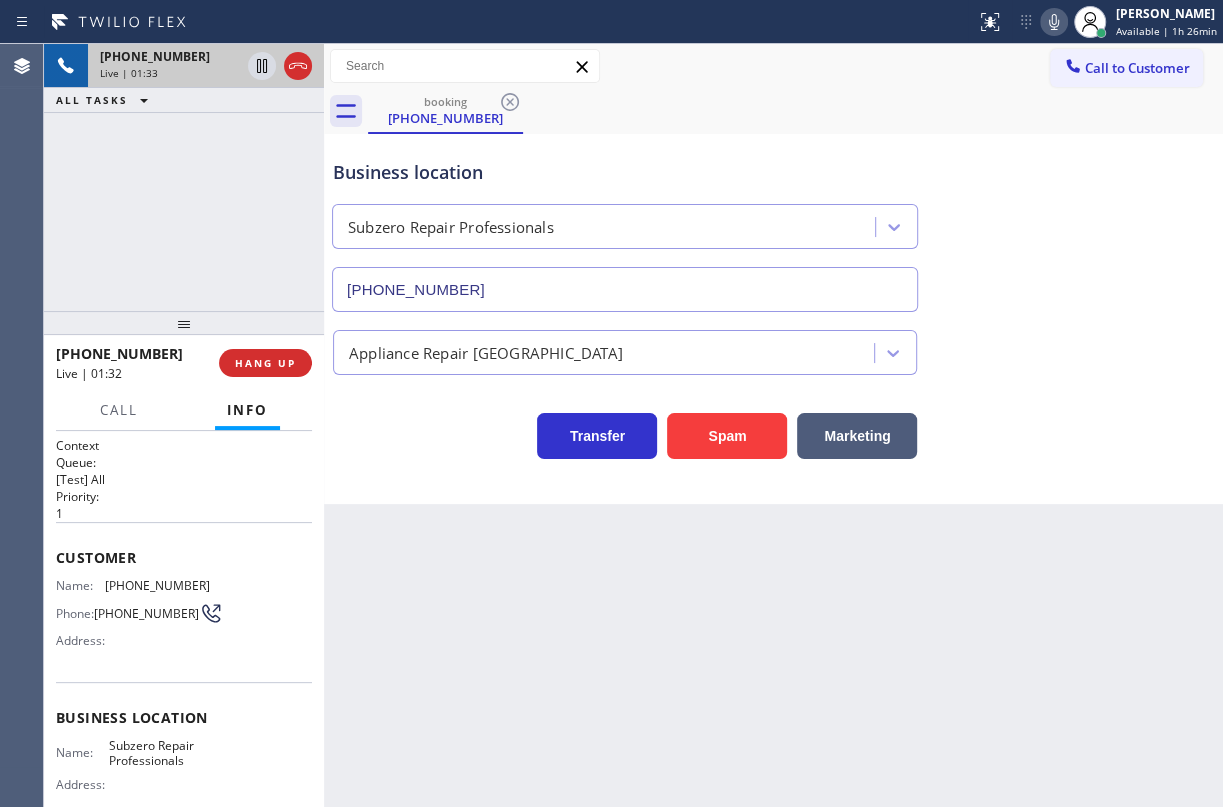 click on "[PHONE_NUMBER]" at bounding box center [157, 585] 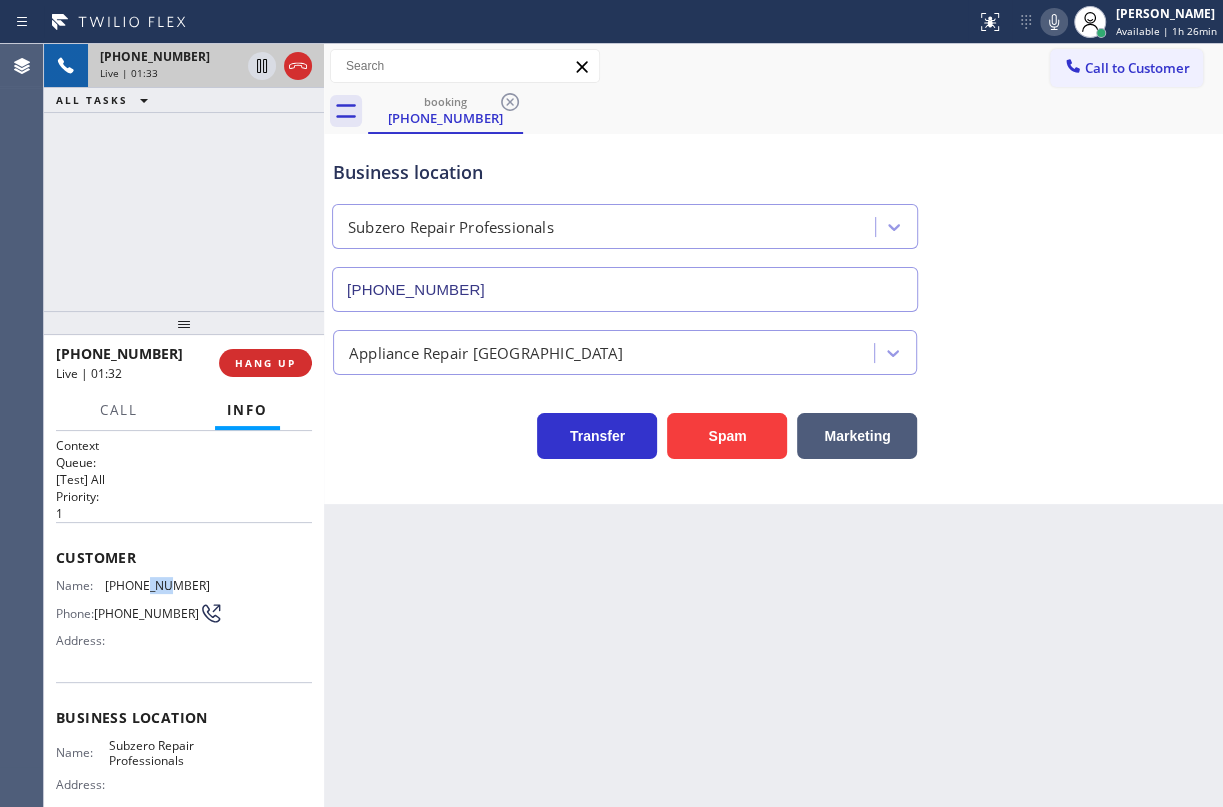 click on "[PHONE_NUMBER]" at bounding box center (157, 585) 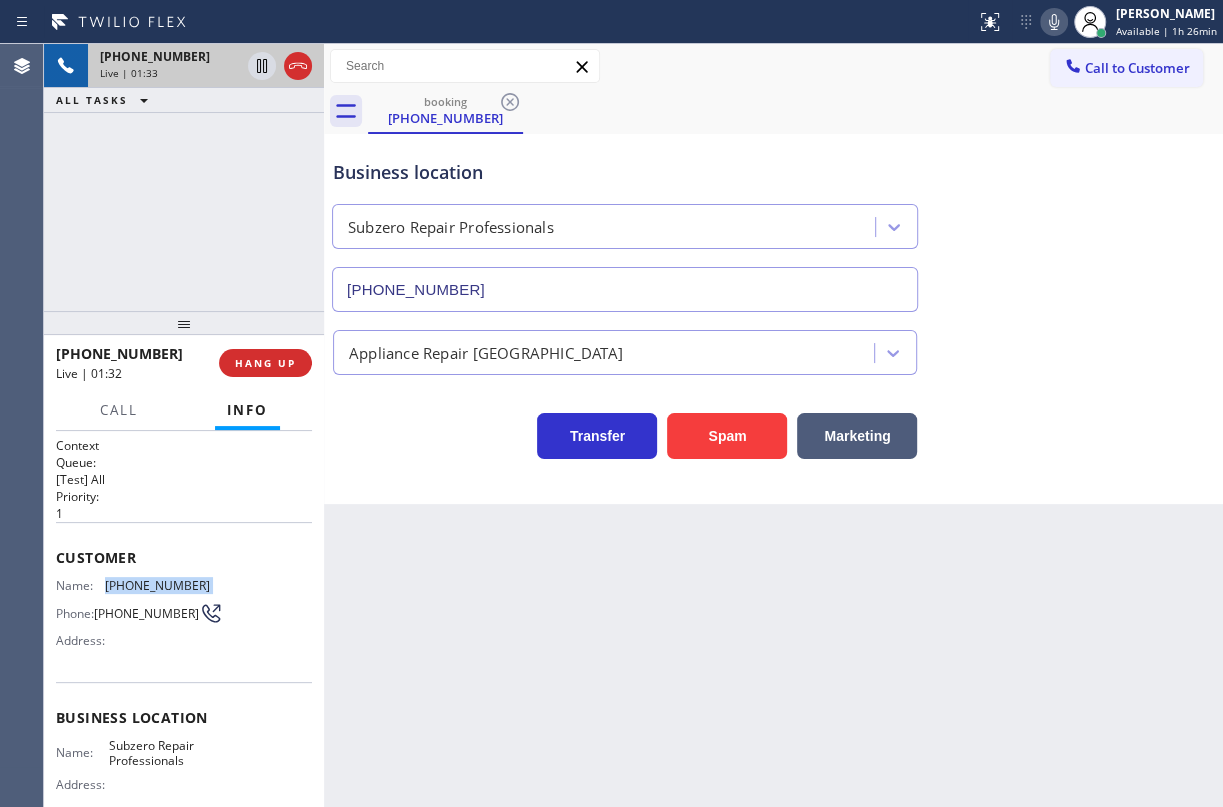 click on "[PHONE_NUMBER]" at bounding box center (157, 585) 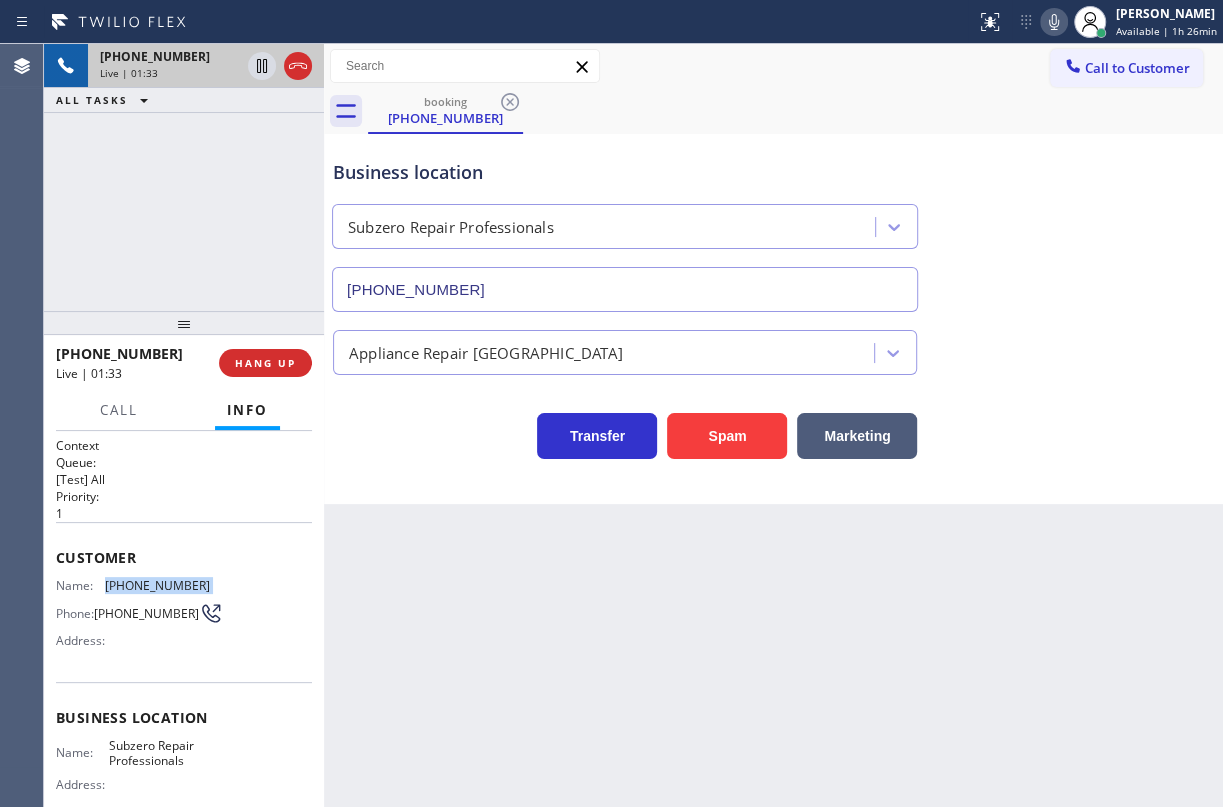 copy on "[PHONE_NUMBER]" 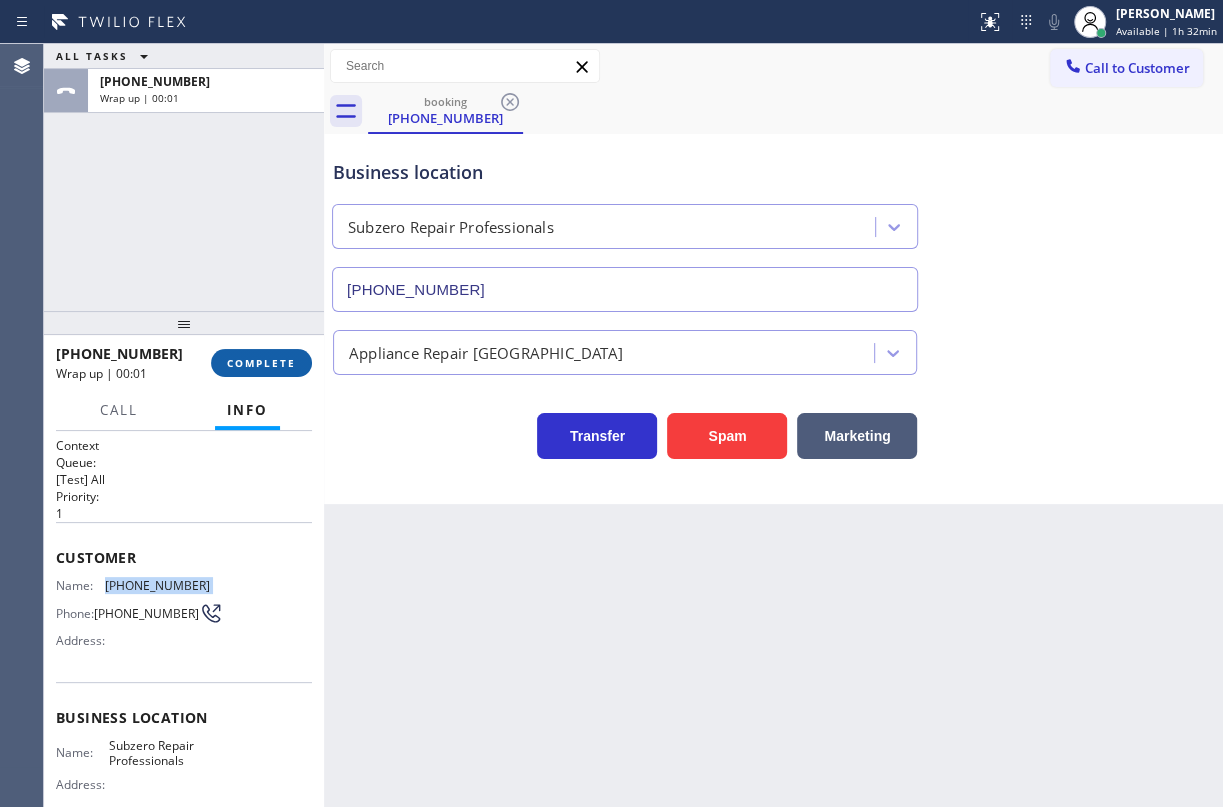 click on "COMPLETE" at bounding box center [261, 363] 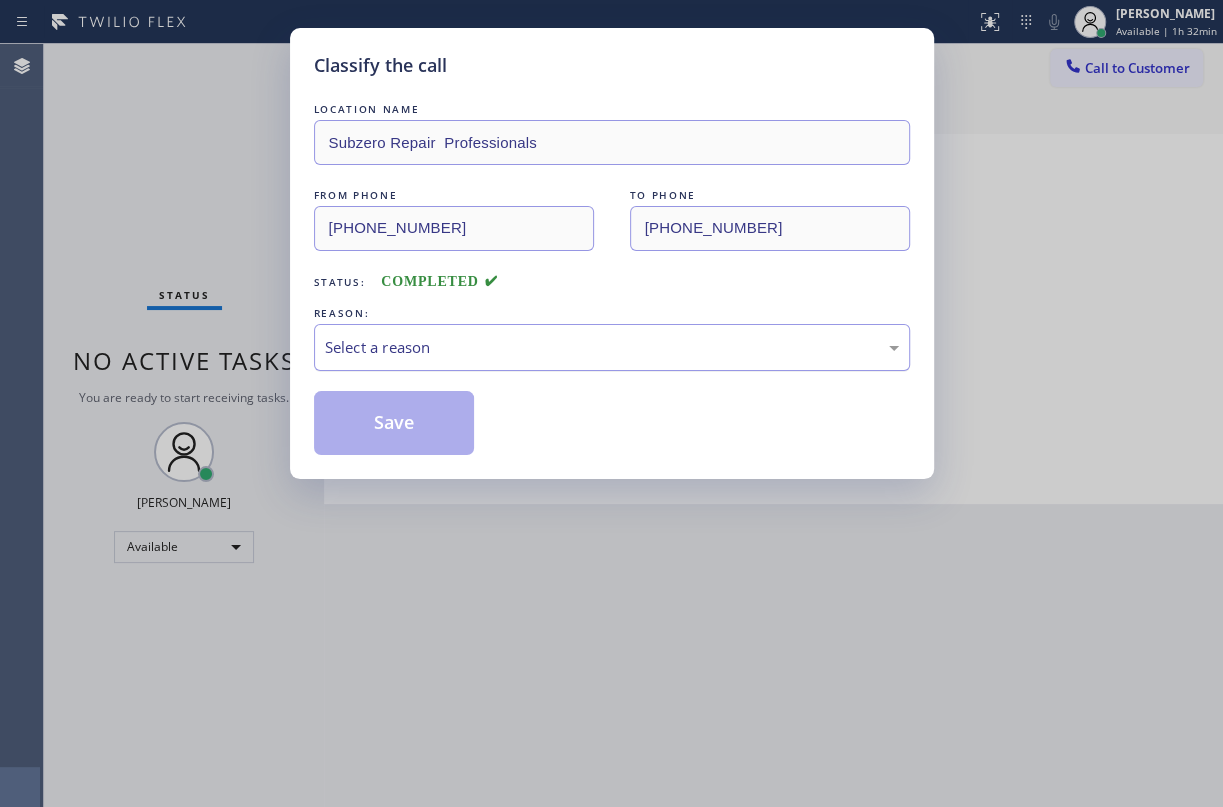 click on "Select a reason" at bounding box center (612, 347) 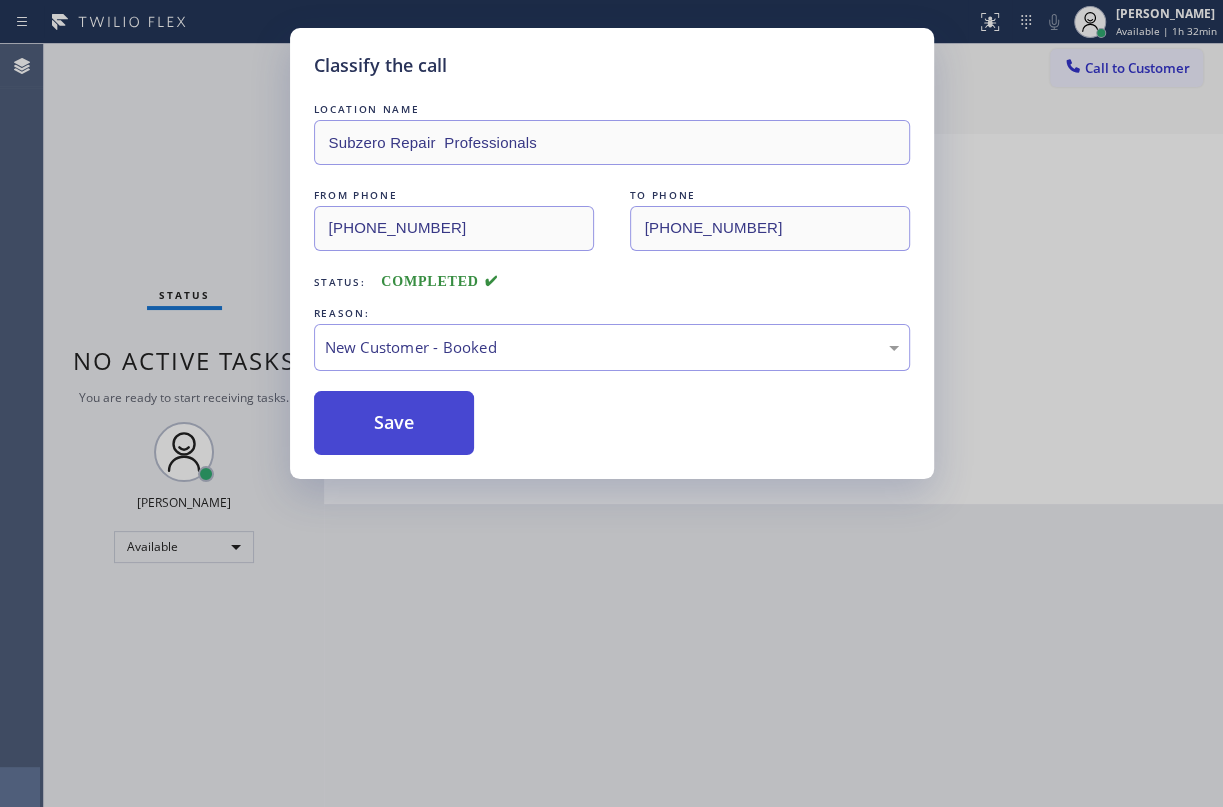 click on "Save" at bounding box center (394, 423) 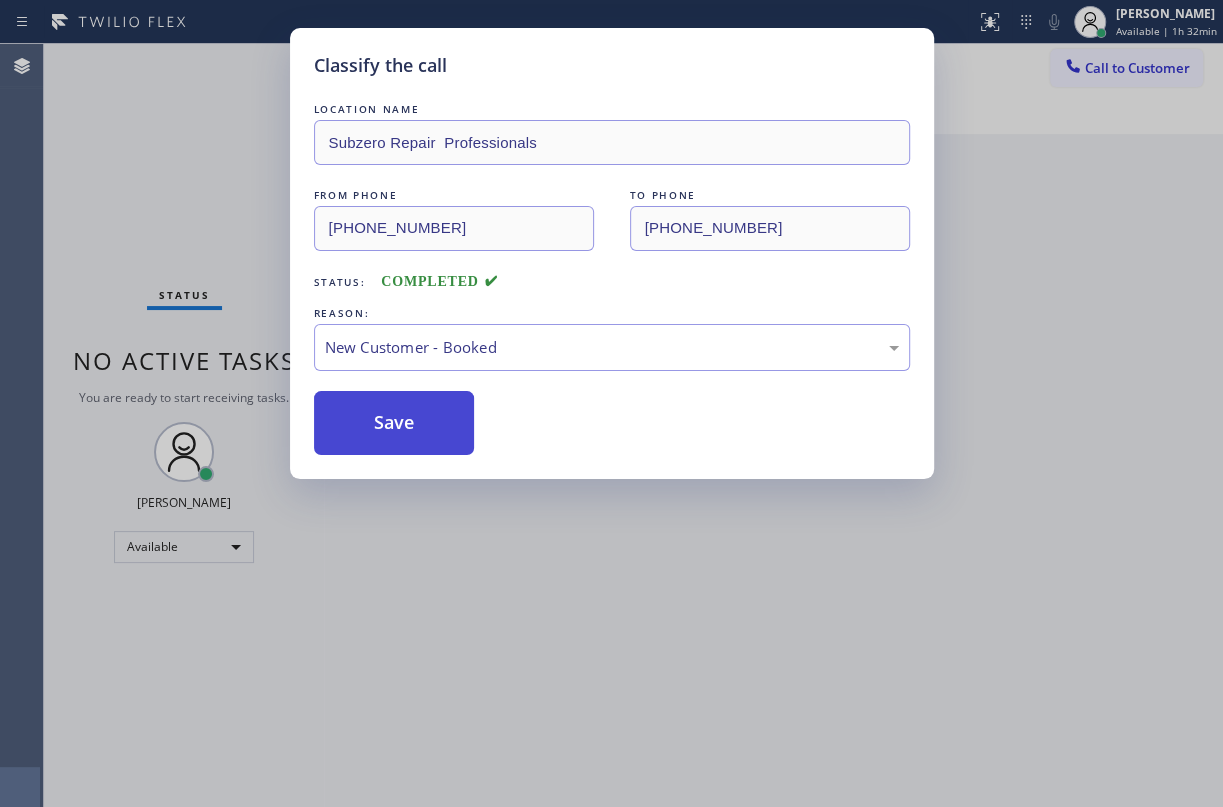 drag, startPoint x: 388, startPoint y: 408, endPoint x: 540, endPoint y: 333, distance: 169.4963 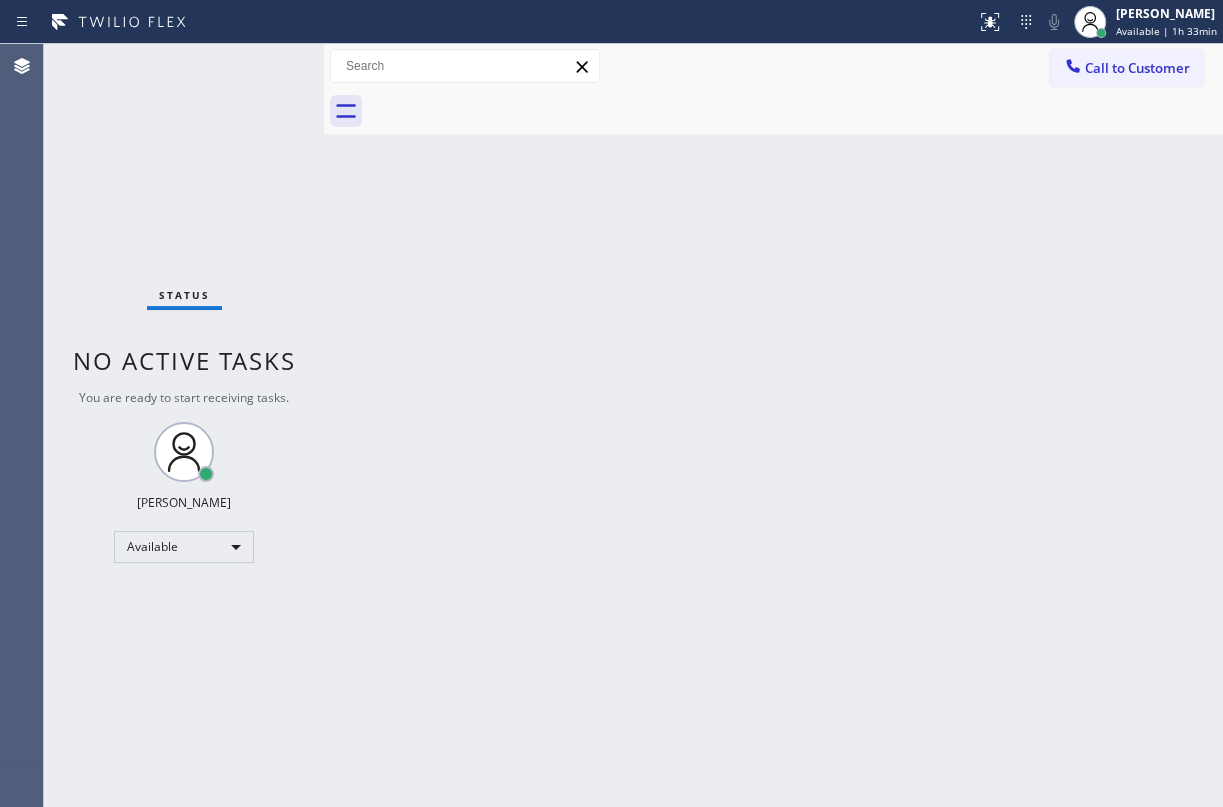 click on "Back to Dashboard Change Sender ID Customers Technicians Select a contact Outbound call Technician Search Technician Your caller id phone number Your caller id phone number Call Technician info Name   Phone none Address none Change Sender ID HVAC [PHONE_NUMBER] 5 Star Appliance [PHONE_NUMBER] Appliance Repair [PHONE_NUMBER] Plumbing [PHONE_NUMBER] Air Duct Cleaning [PHONE_NUMBER]  Electricians [PHONE_NUMBER] Cancel Change Check personal SMS Reset Change No tabs Call to Customer Outbound call Location Search location Your caller id phone number Customer number Call Outbound call Technician Search Technician Your caller id phone number Your caller id phone number Call" at bounding box center [773, 425] 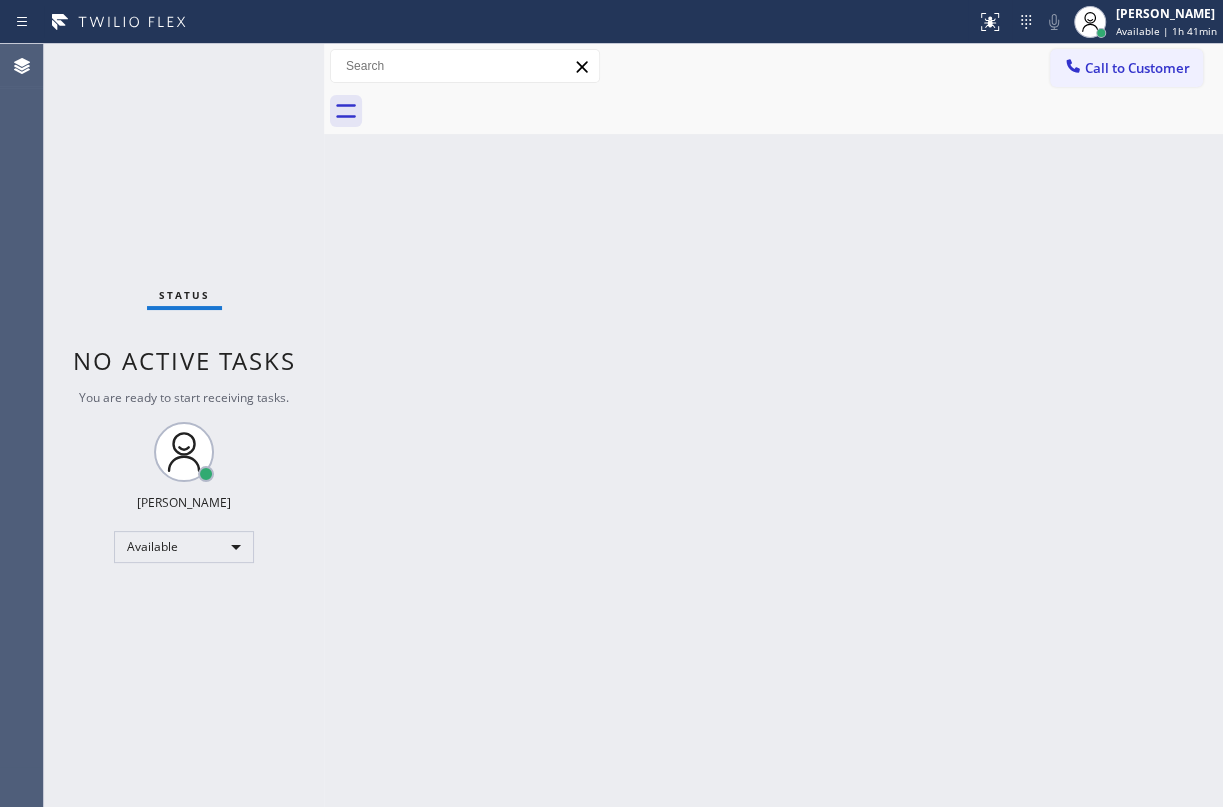 click on "Back to Dashboard Change Sender ID Customers Technicians Select a contact Outbound call Technician Search Technician Your caller id phone number Your caller id phone number Call Technician info Name   Phone none Address none Change Sender ID HVAC [PHONE_NUMBER] 5 Star Appliance [PHONE_NUMBER] Appliance Repair [PHONE_NUMBER] Plumbing [PHONE_NUMBER] Air Duct Cleaning [PHONE_NUMBER]  Electricians [PHONE_NUMBER] Cancel Change Check personal SMS Reset Change No tabs Call to Customer Outbound call Location Search location Your caller id phone number Customer number Call Outbound call Technician Search Technician Your caller id phone number Your caller id phone number Call" at bounding box center (773, 425) 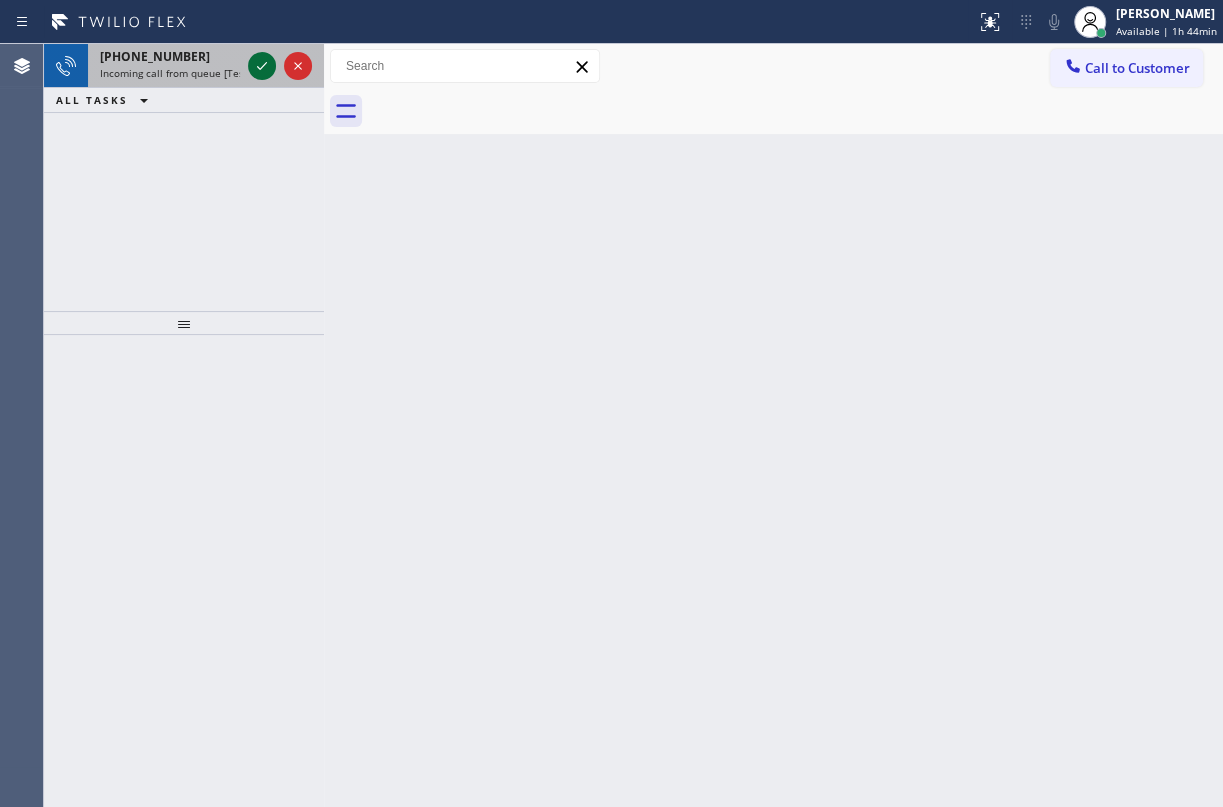 click 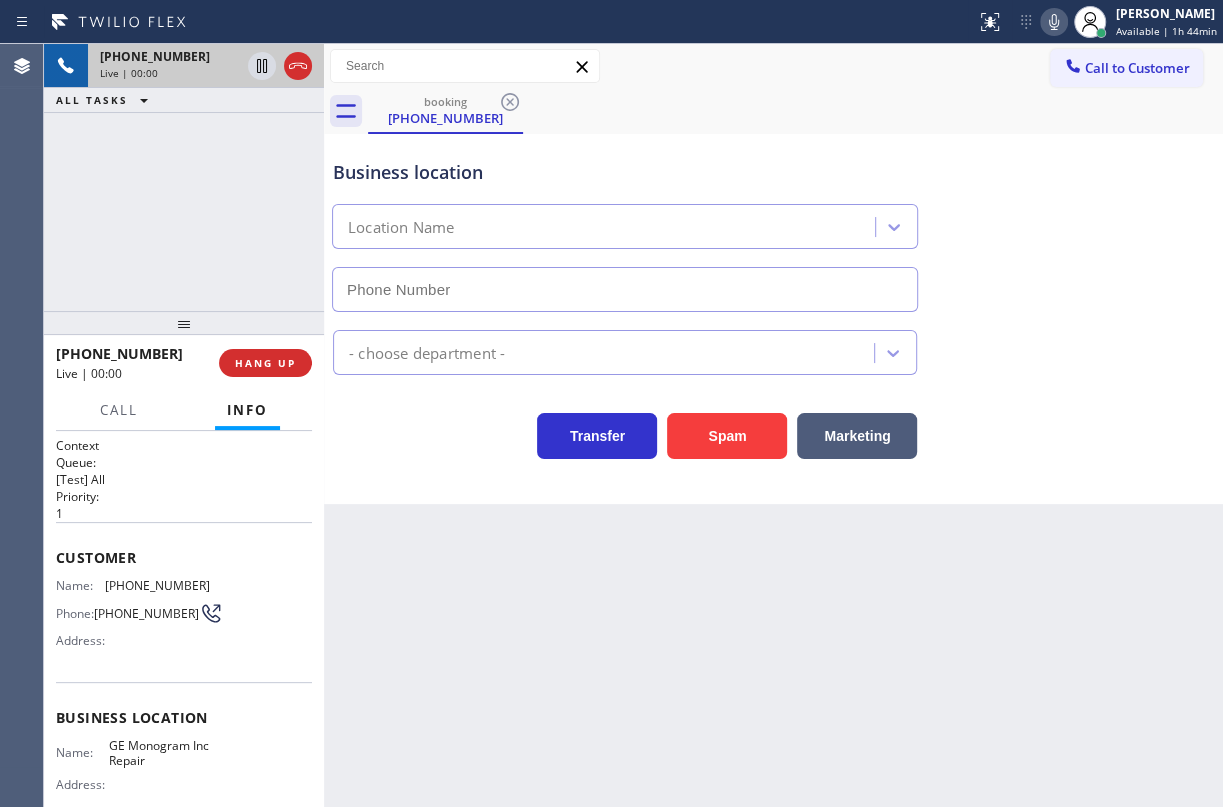 type on "[PHONE_NUMBER]" 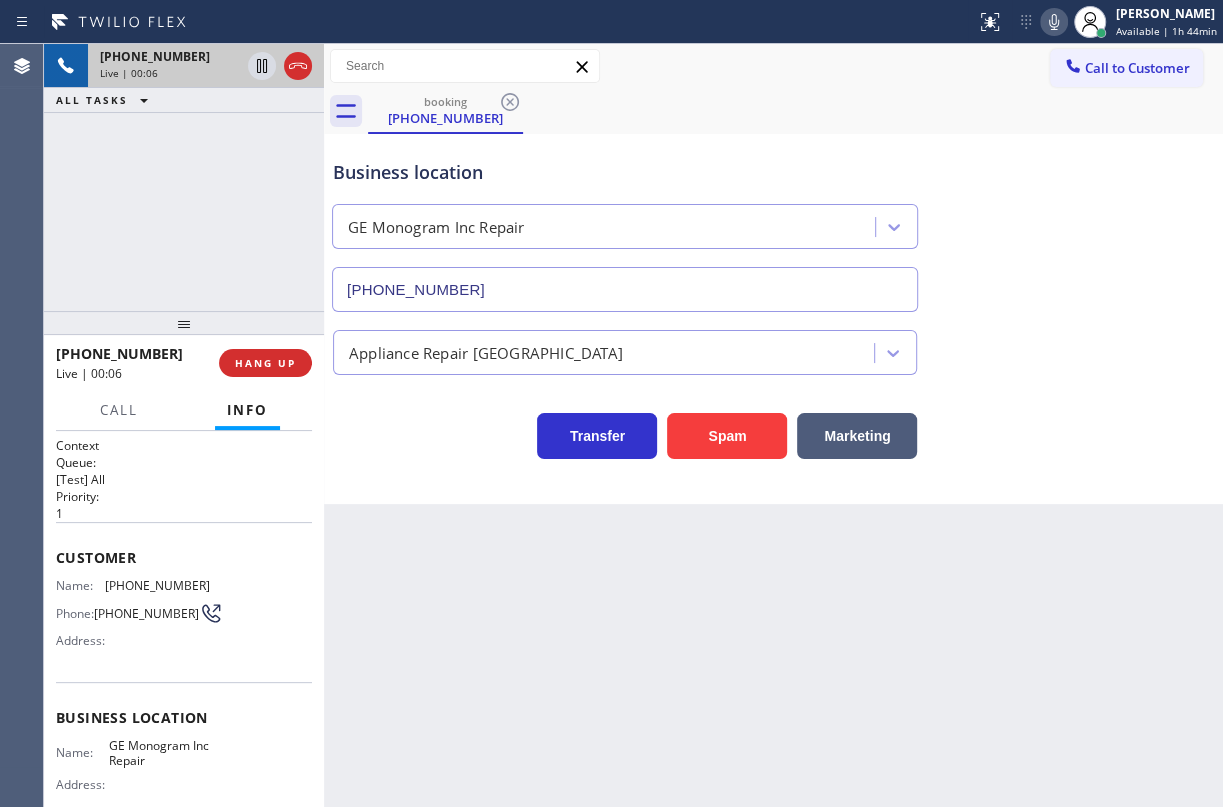 click on "GE Monogram Inc  Repair" at bounding box center (159, 753) 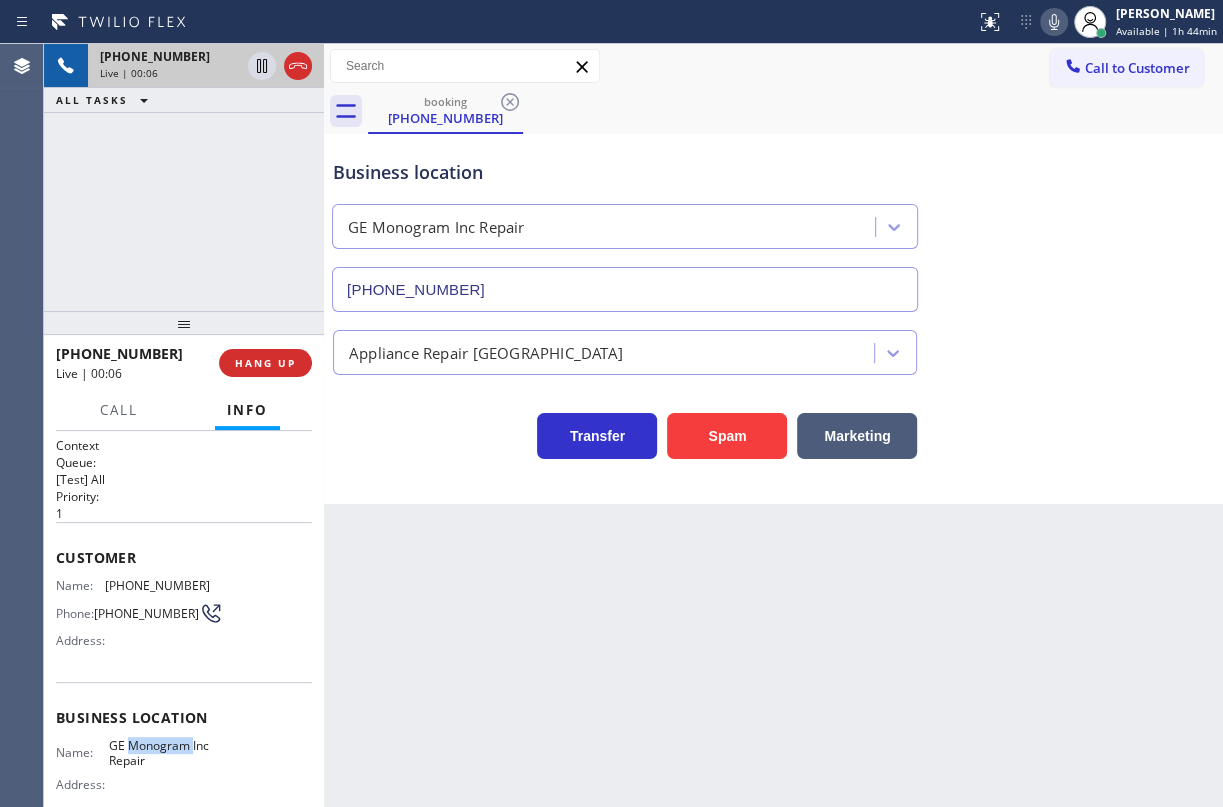click on "GE Monogram Inc  Repair" at bounding box center [159, 753] 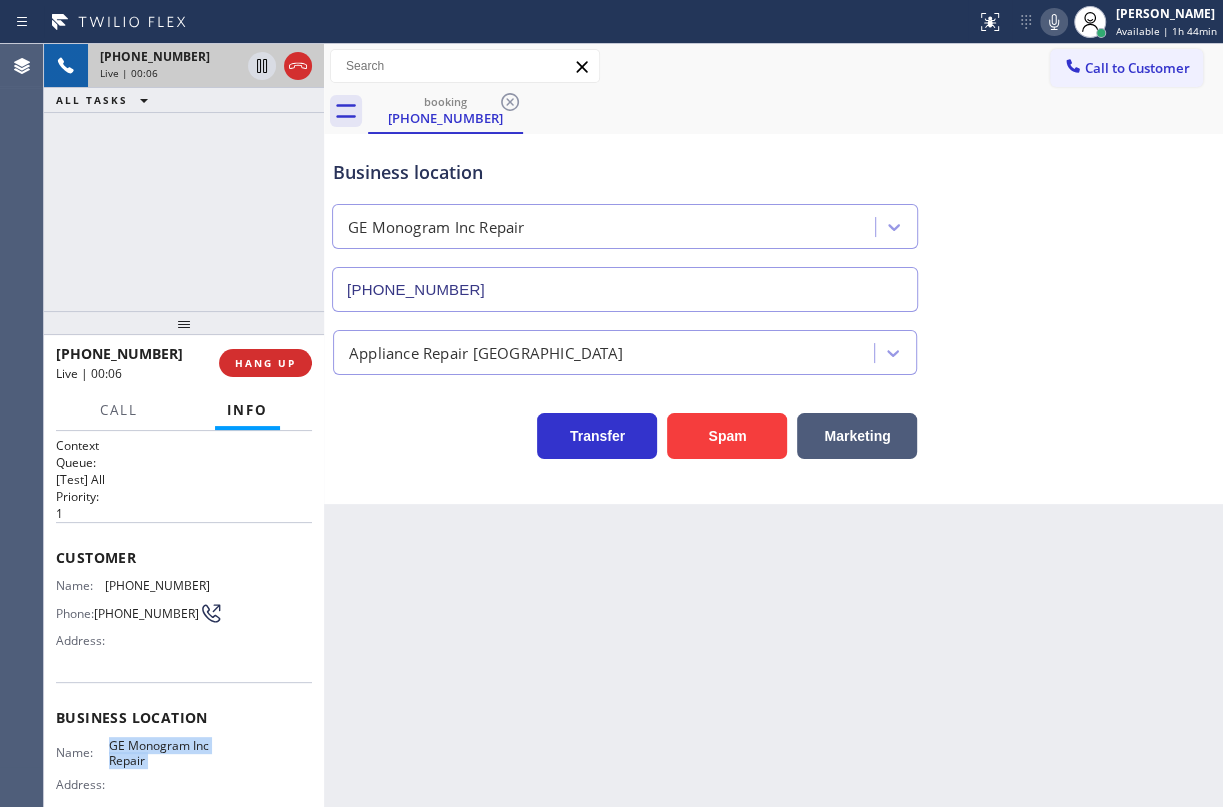 click on "GE Monogram Inc  Repair" at bounding box center (159, 753) 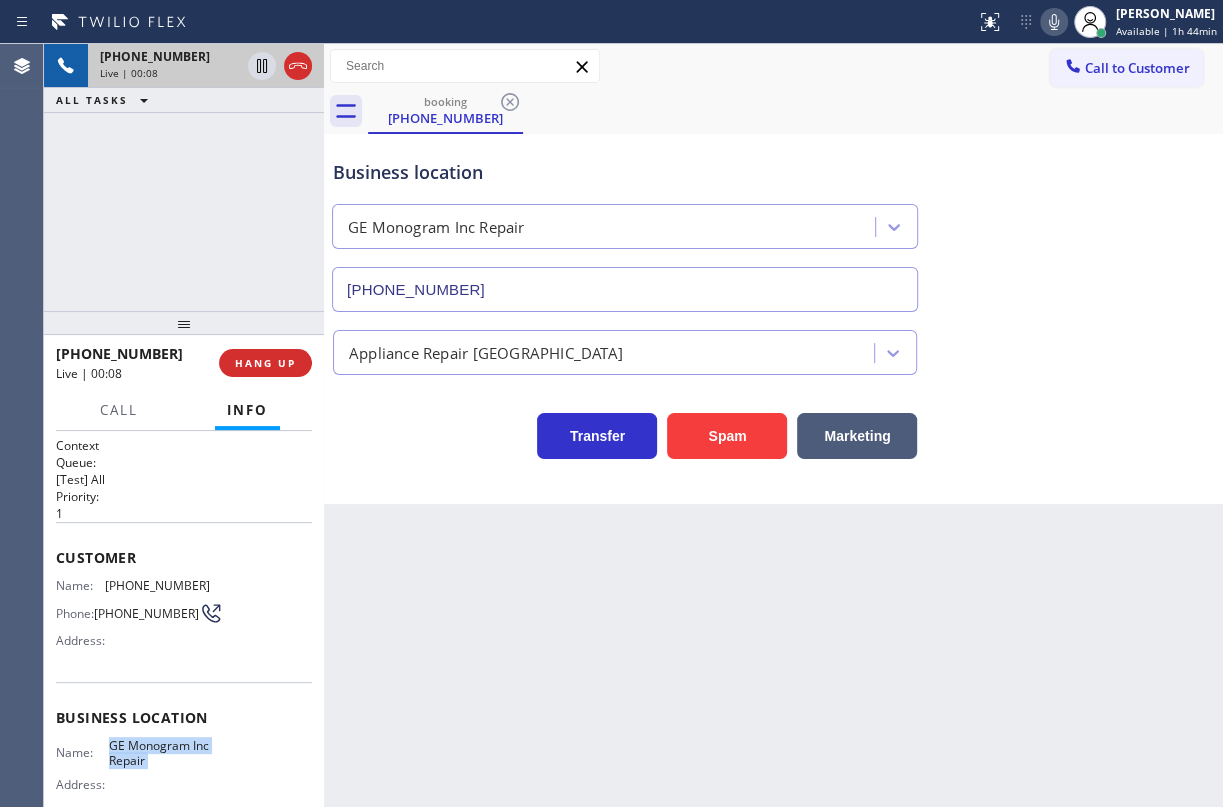 click on "[PHONE_NUMBER]" at bounding box center [625, 289] 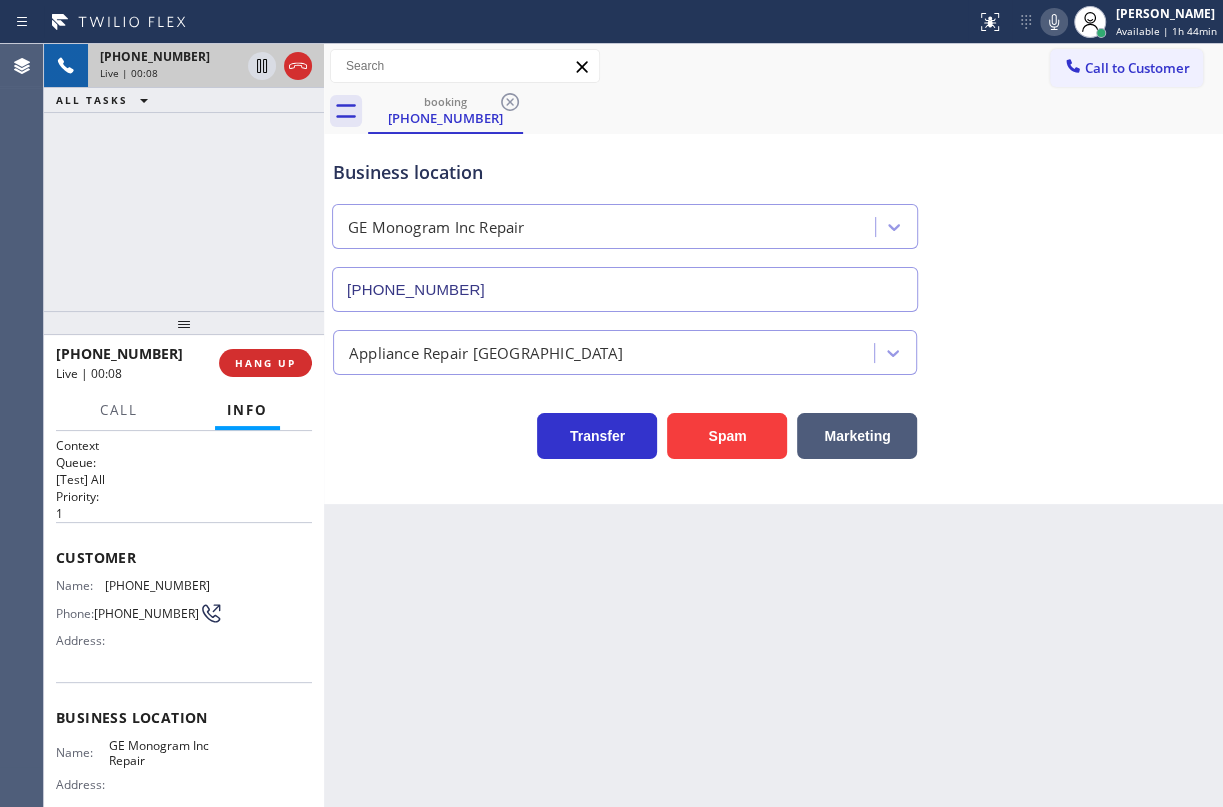 click on "[PHONE_NUMBER]" at bounding box center [625, 289] 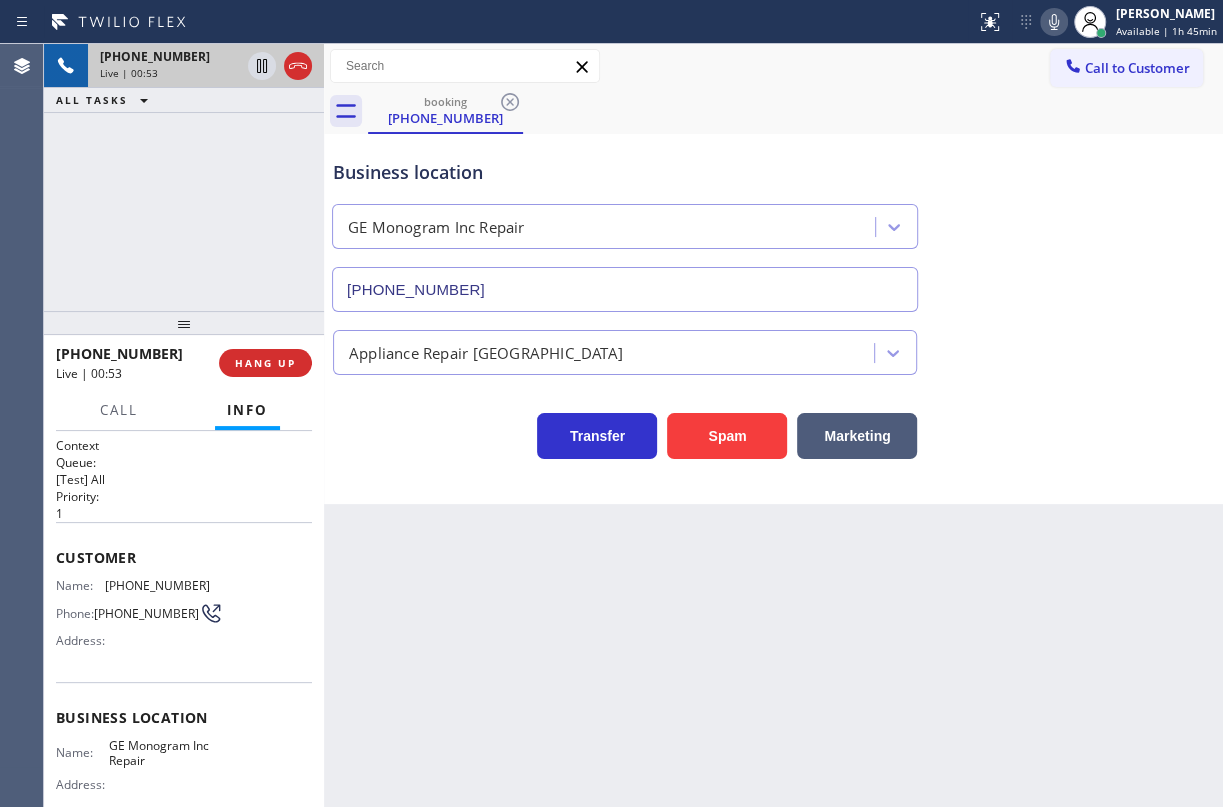 click on "[PHONE_NUMBER]" at bounding box center (157, 585) 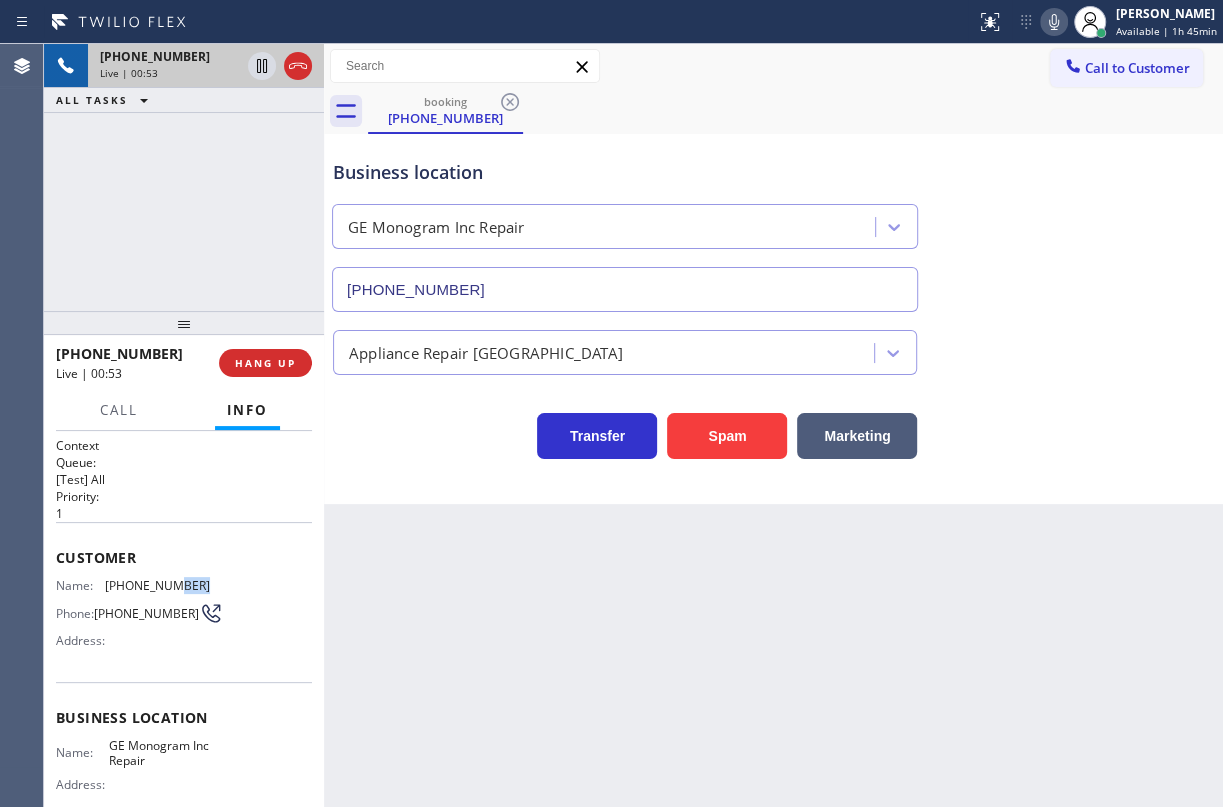 click on "[PHONE_NUMBER]" at bounding box center (157, 585) 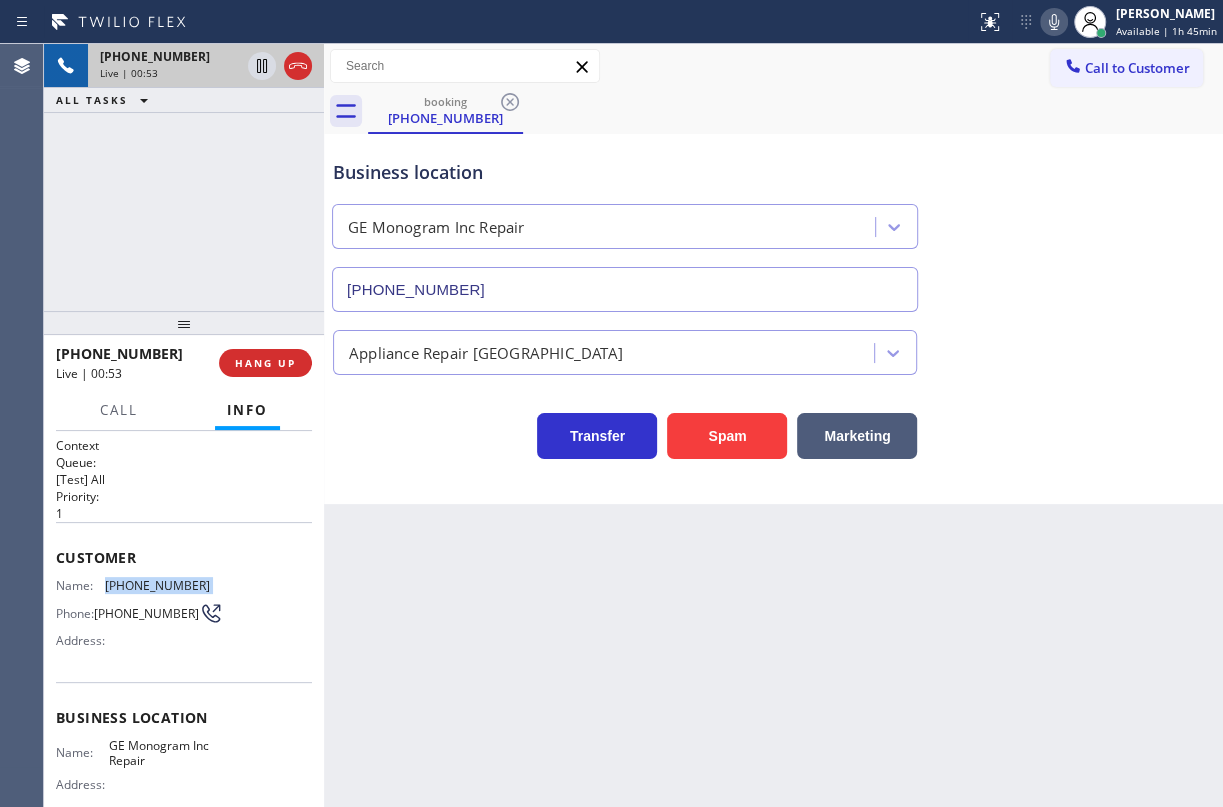 click on "[PHONE_NUMBER]" at bounding box center (157, 585) 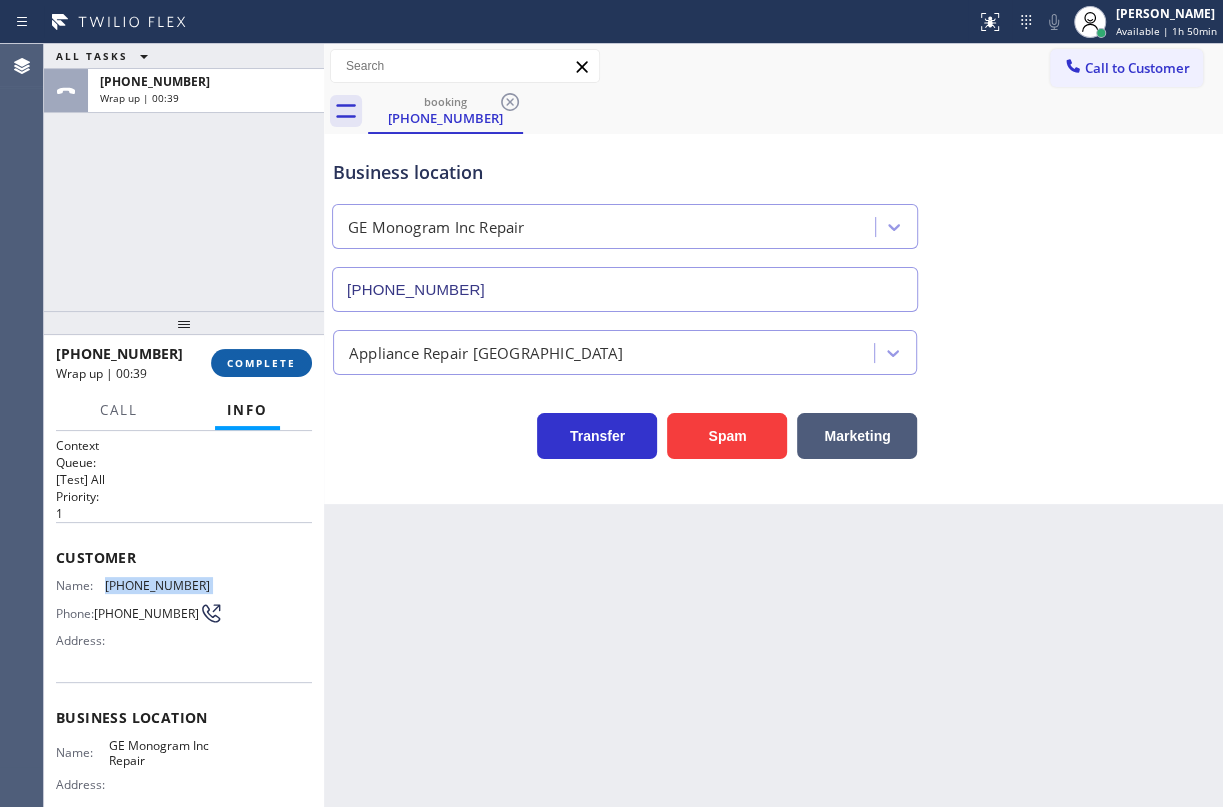 click on "COMPLETE" at bounding box center [261, 363] 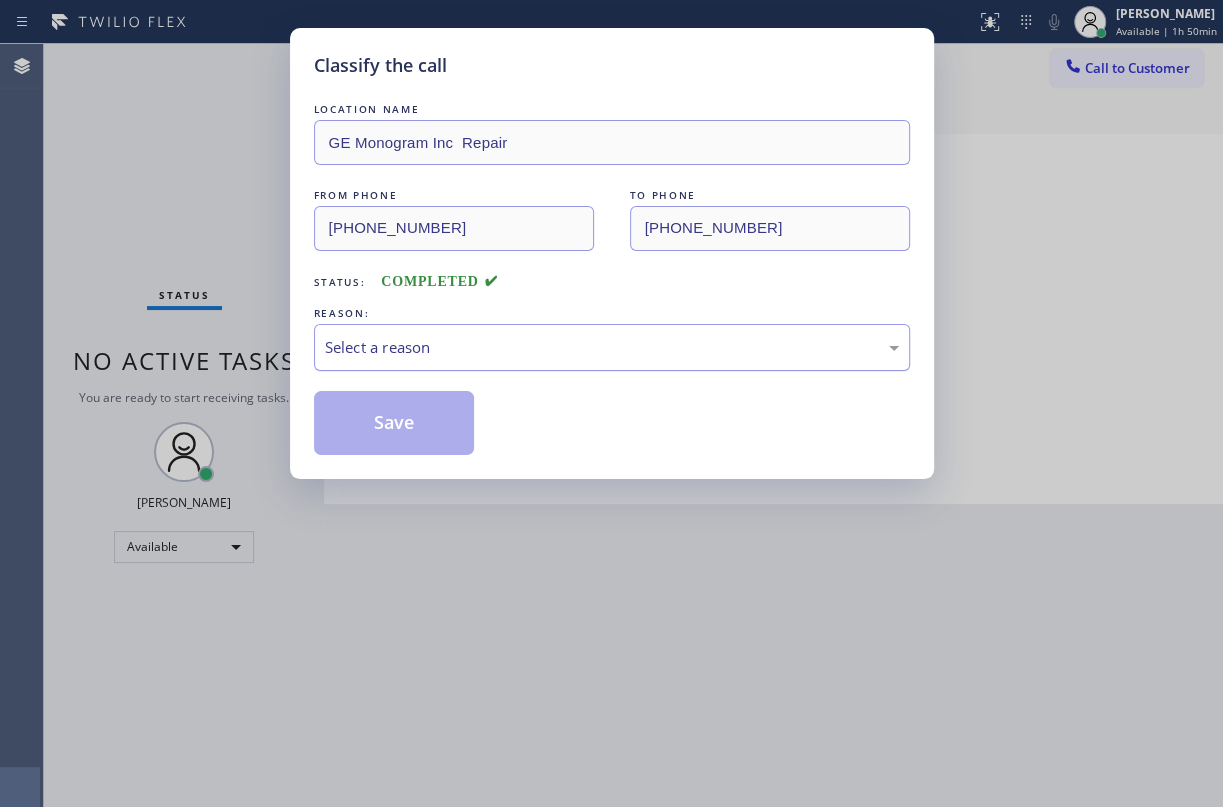 click on "Select a reason" at bounding box center (612, 347) 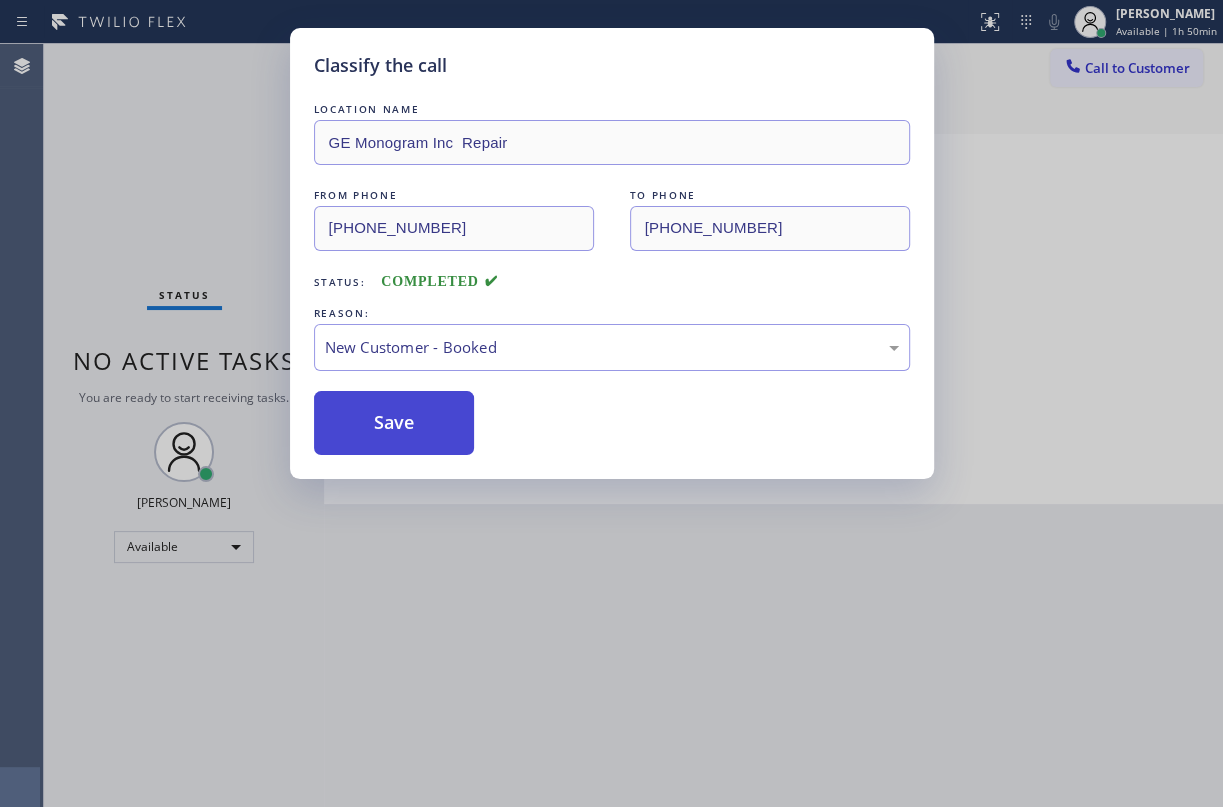 click on "Save" at bounding box center [394, 423] 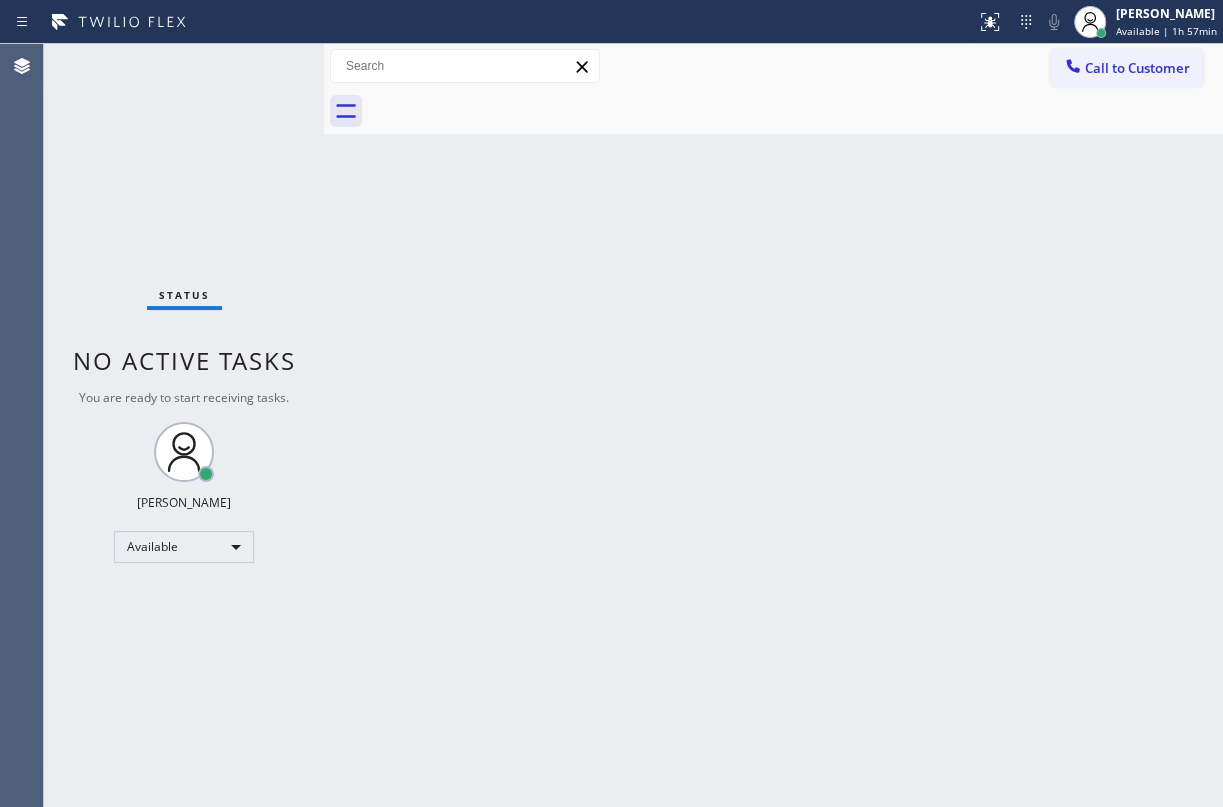 click on "Back to Dashboard Change Sender ID Customers Technicians Select a contact Outbound call Technician Search Technician Your caller id phone number Your caller id phone number Call Technician info Name   Phone none Address none Change Sender ID HVAC [PHONE_NUMBER] 5 Star Appliance [PHONE_NUMBER] Appliance Repair [PHONE_NUMBER] Plumbing [PHONE_NUMBER] Air Duct Cleaning [PHONE_NUMBER]  Electricians [PHONE_NUMBER] Cancel Change Check personal SMS Reset Change No tabs Call to Customer Outbound call Location Search location Your caller id phone number Customer number Call Outbound call Technician Search Technician Your caller id phone number Your caller id phone number Call" at bounding box center [773, 425] 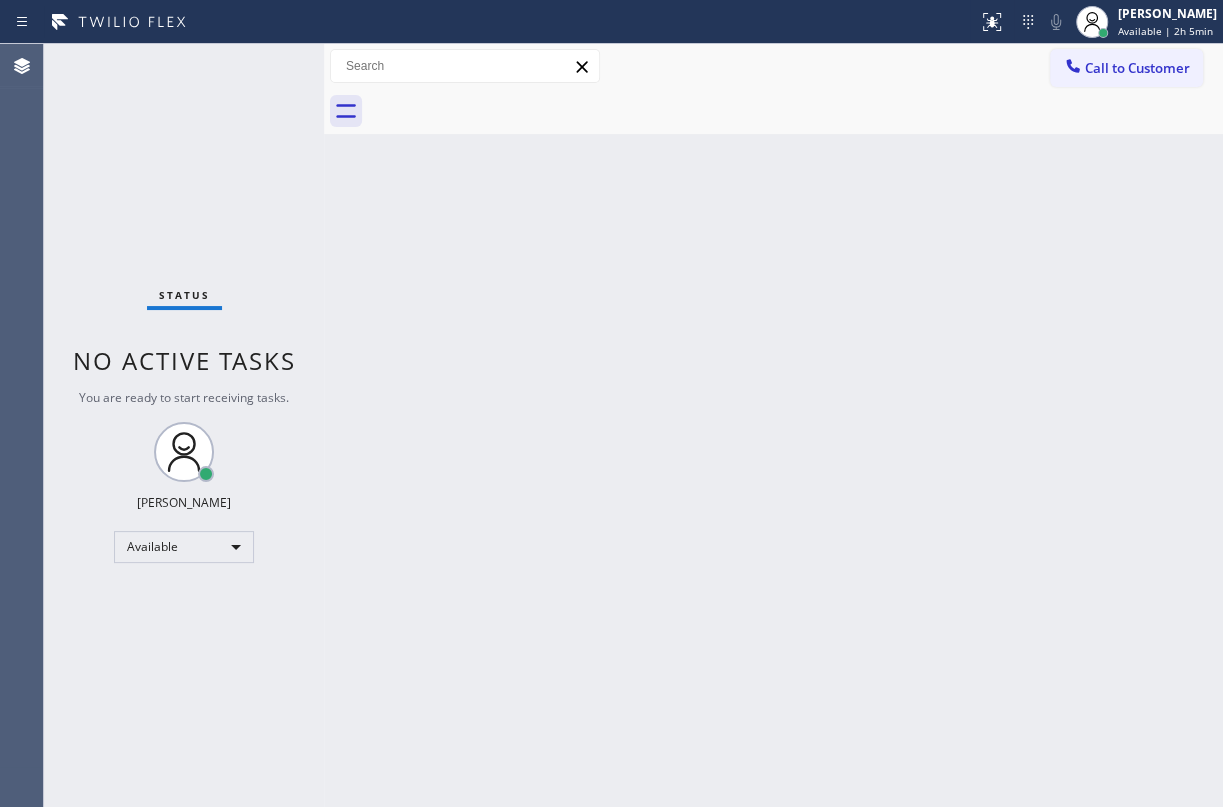 click on "Back to Dashboard Change Sender ID Customers Technicians Select a contact Outbound call Technician Search Technician Your caller id phone number Your caller id phone number Call Technician info Name   Phone none Address none Change Sender ID HVAC [PHONE_NUMBER] 5 Star Appliance [PHONE_NUMBER] Appliance Repair [PHONE_NUMBER] Plumbing [PHONE_NUMBER] Air Duct Cleaning [PHONE_NUMBER]  Electricians [PHONE_NUMBER] Cancel Change Check personal SMS Reset Change No tabs Call to Customer Outbound call Location Search location Your caller id phone number Customer number Call Outbound call Technician Search Technician Your caller id phone number Your caller id phone number Call" at bounding box center (773, 425) 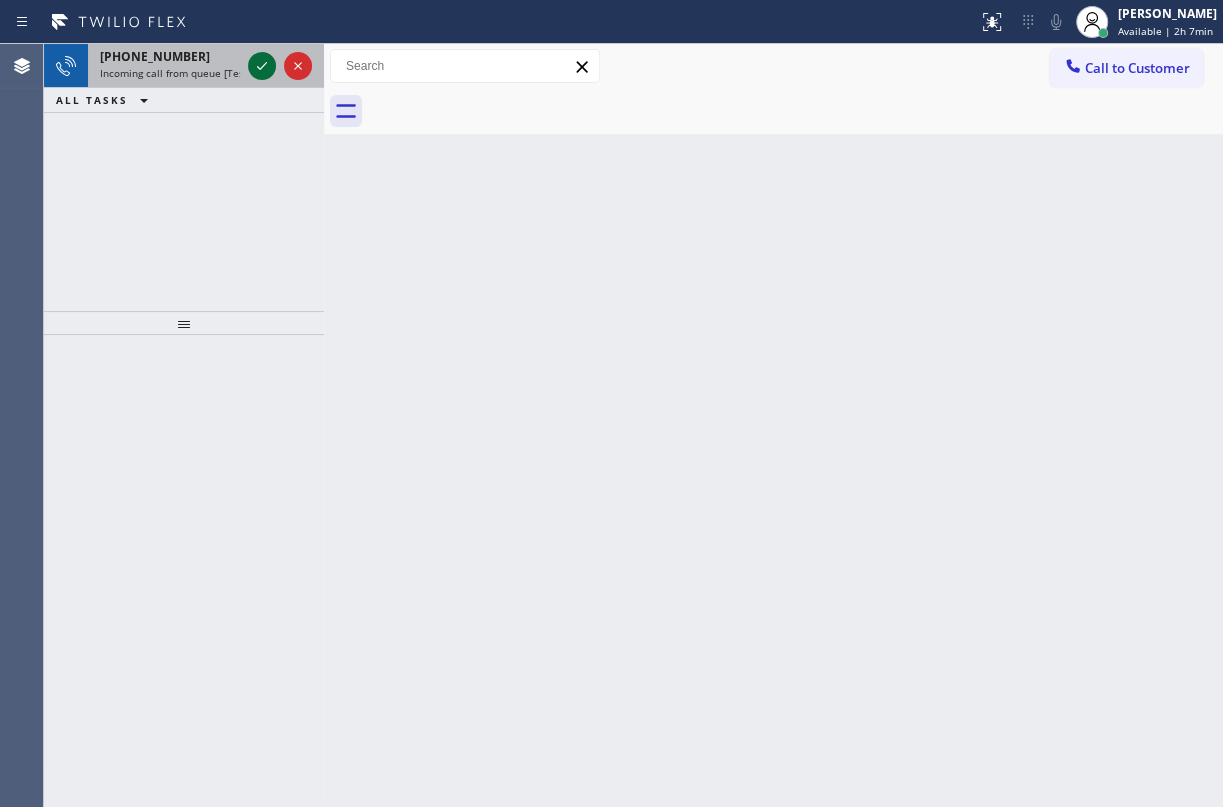 click 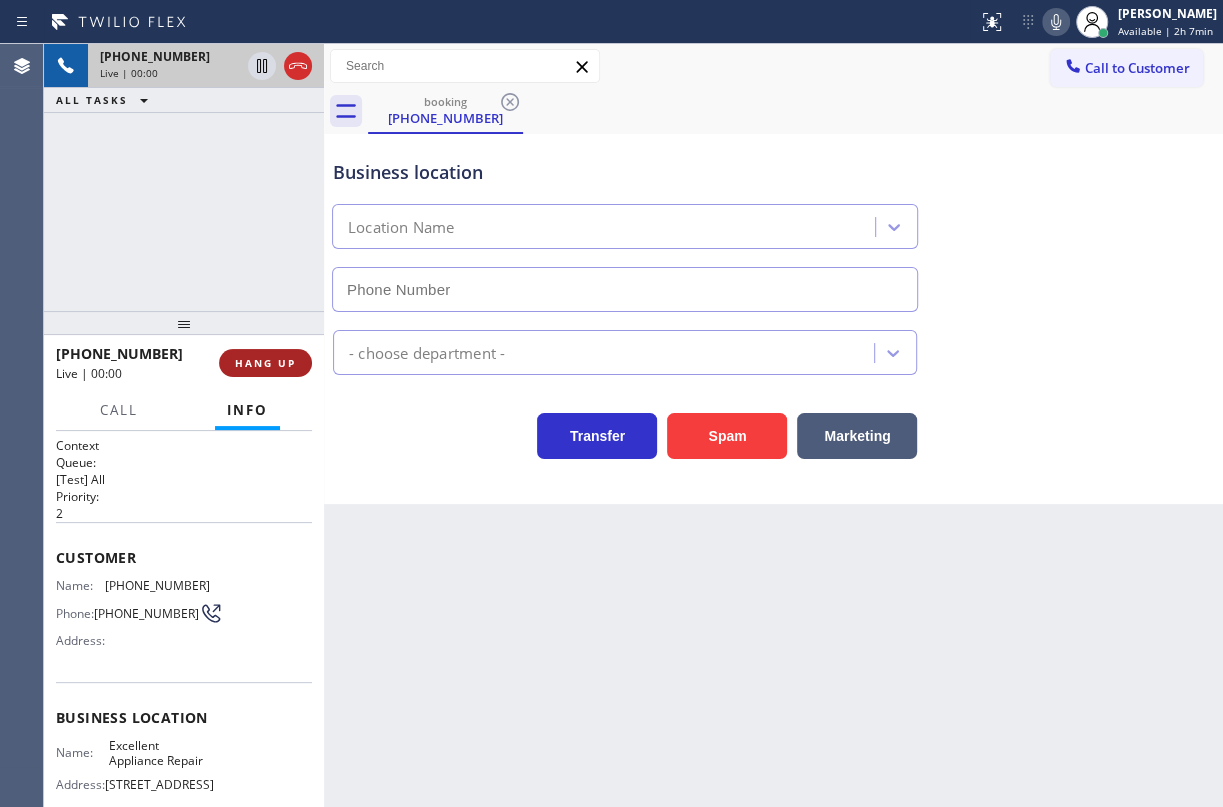 type on "[PHONE_NUMBER]" 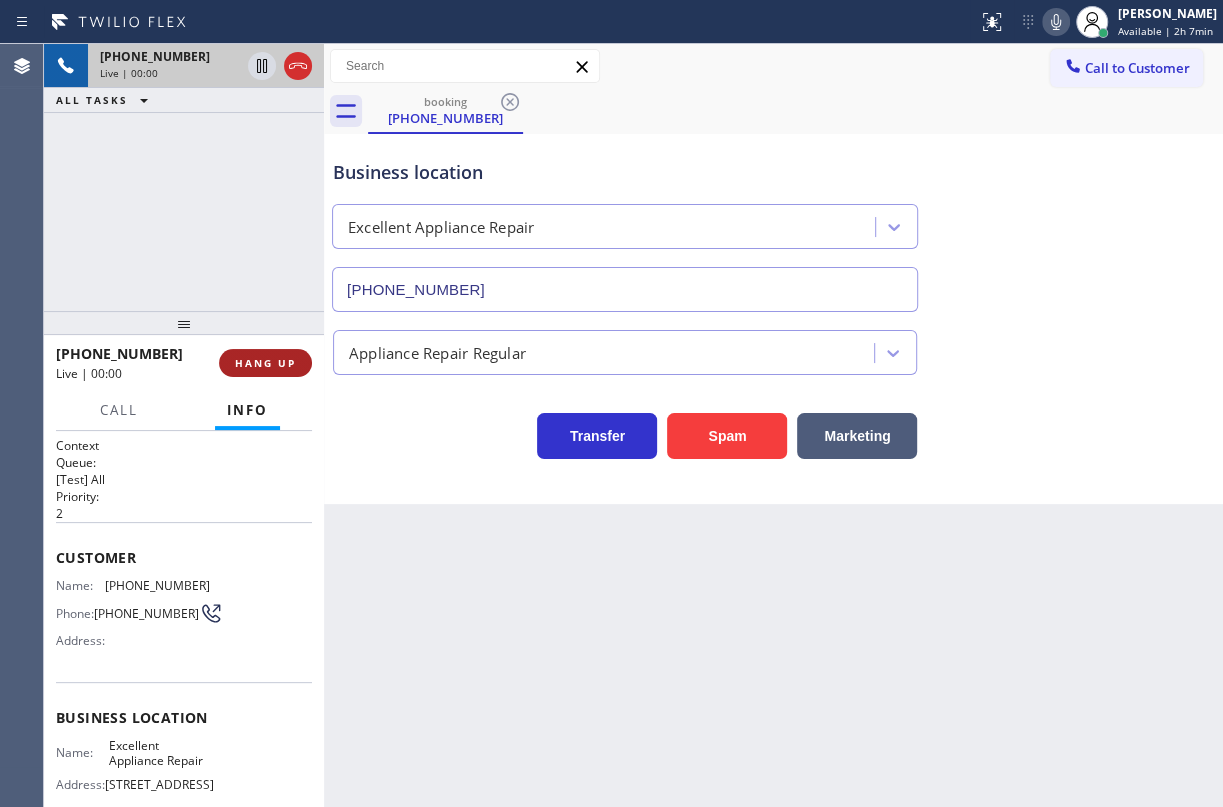 click on "HANG UP" at bounding box center (265, 363) 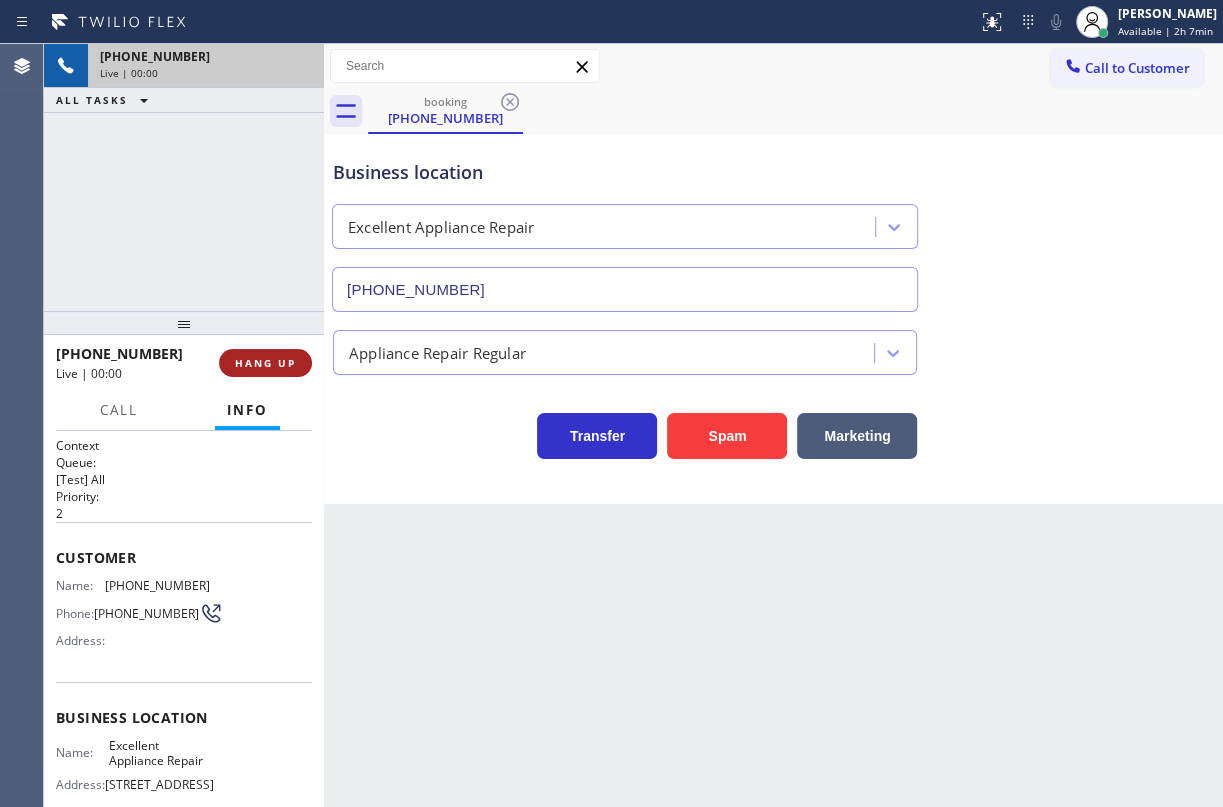 click on "HANG UP" at bounding box center (265, 363) 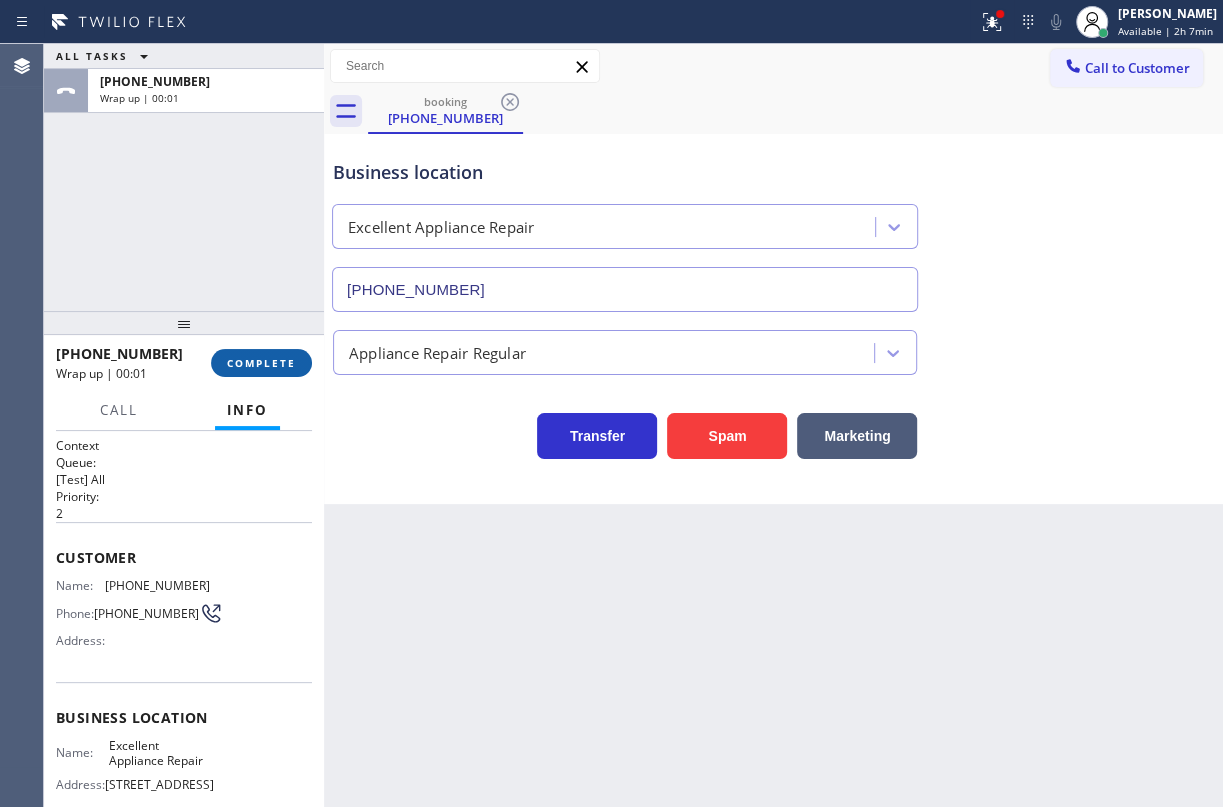 click on "COMPLETE" at bounding box center (261, 363) 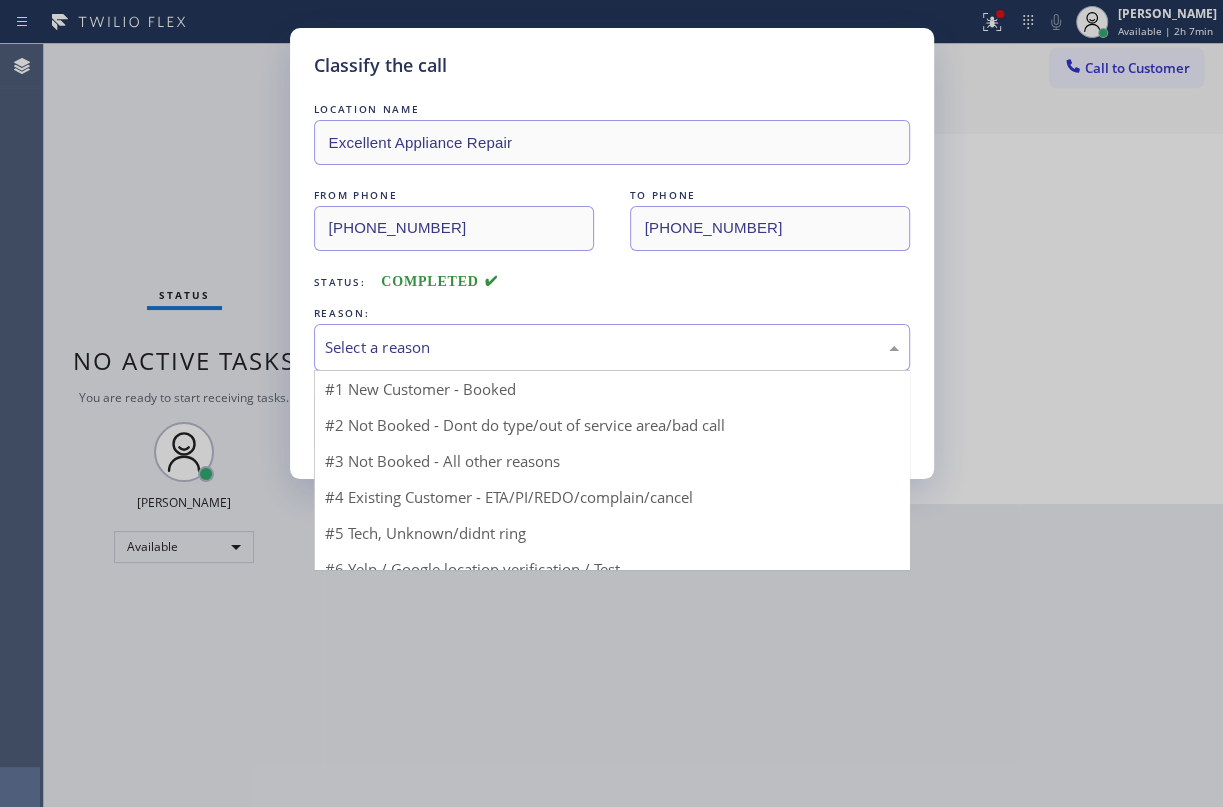 click on "Select a reason" at bounding box center (612, 347) 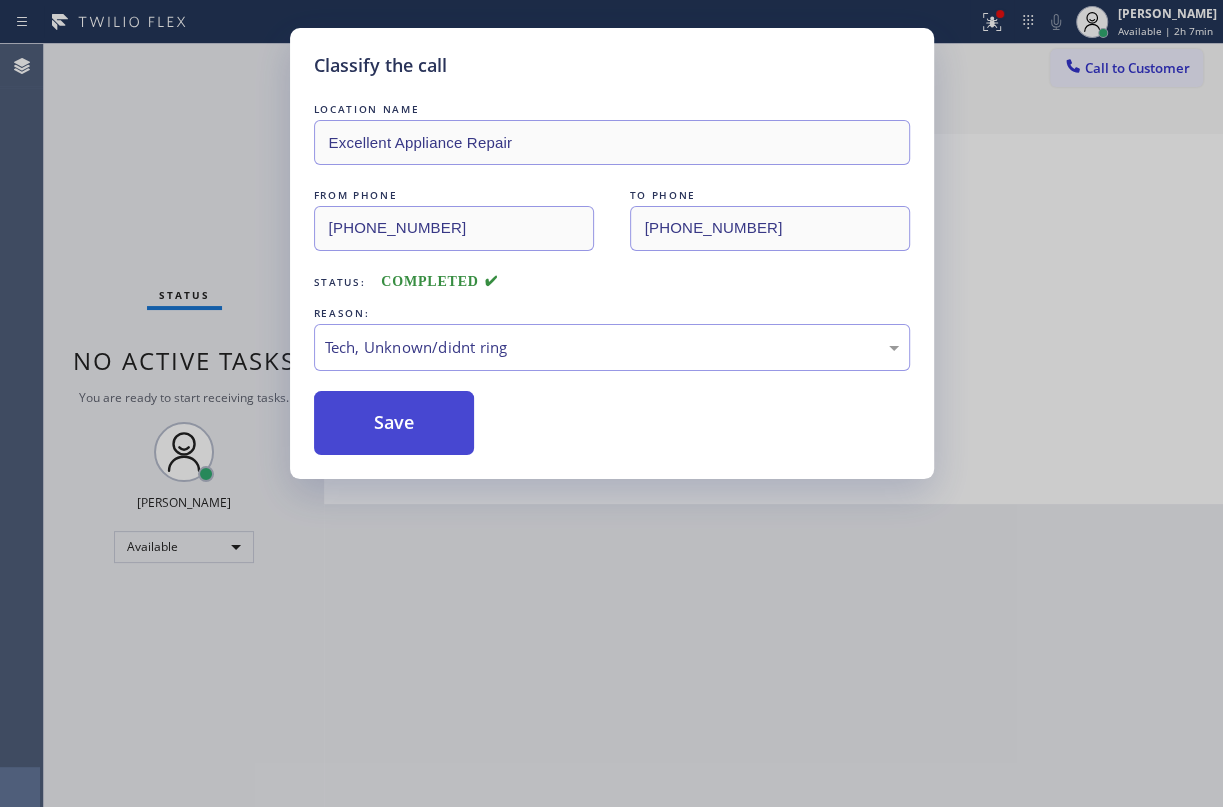 click on "Save" at bounding box center (394, 423) 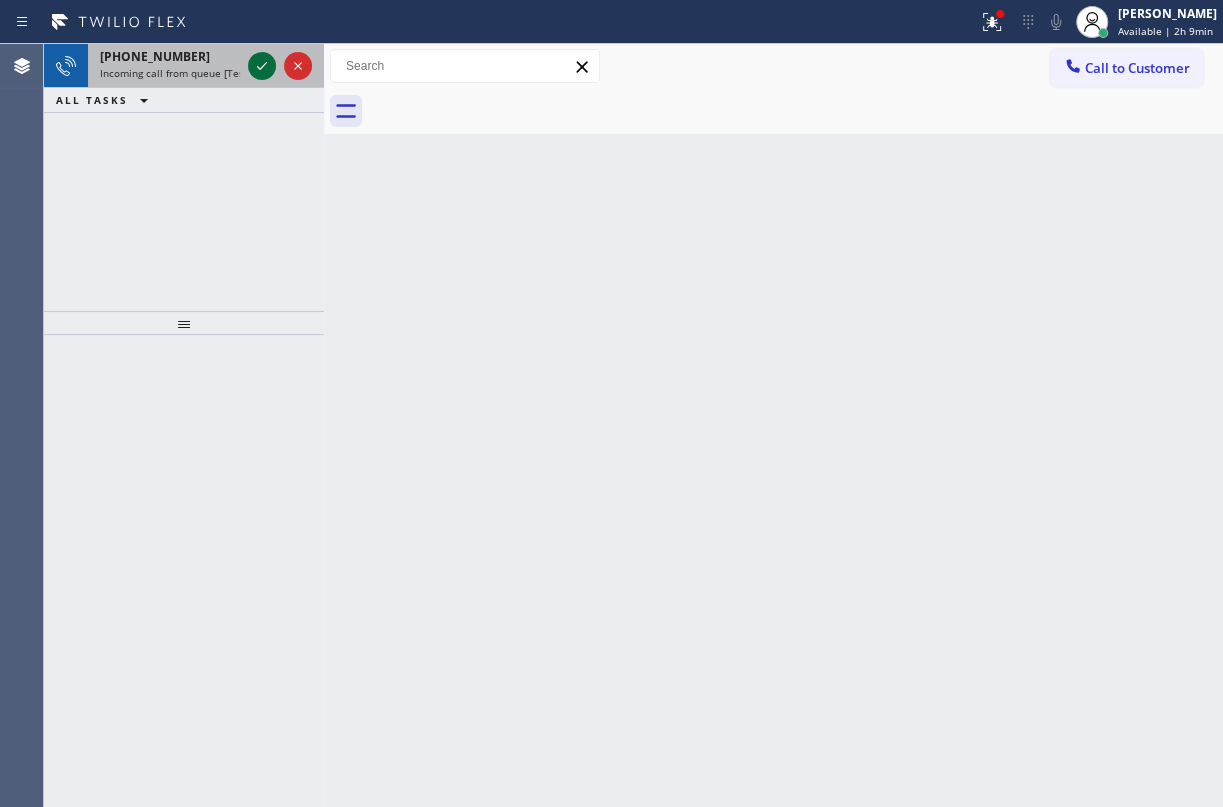 click 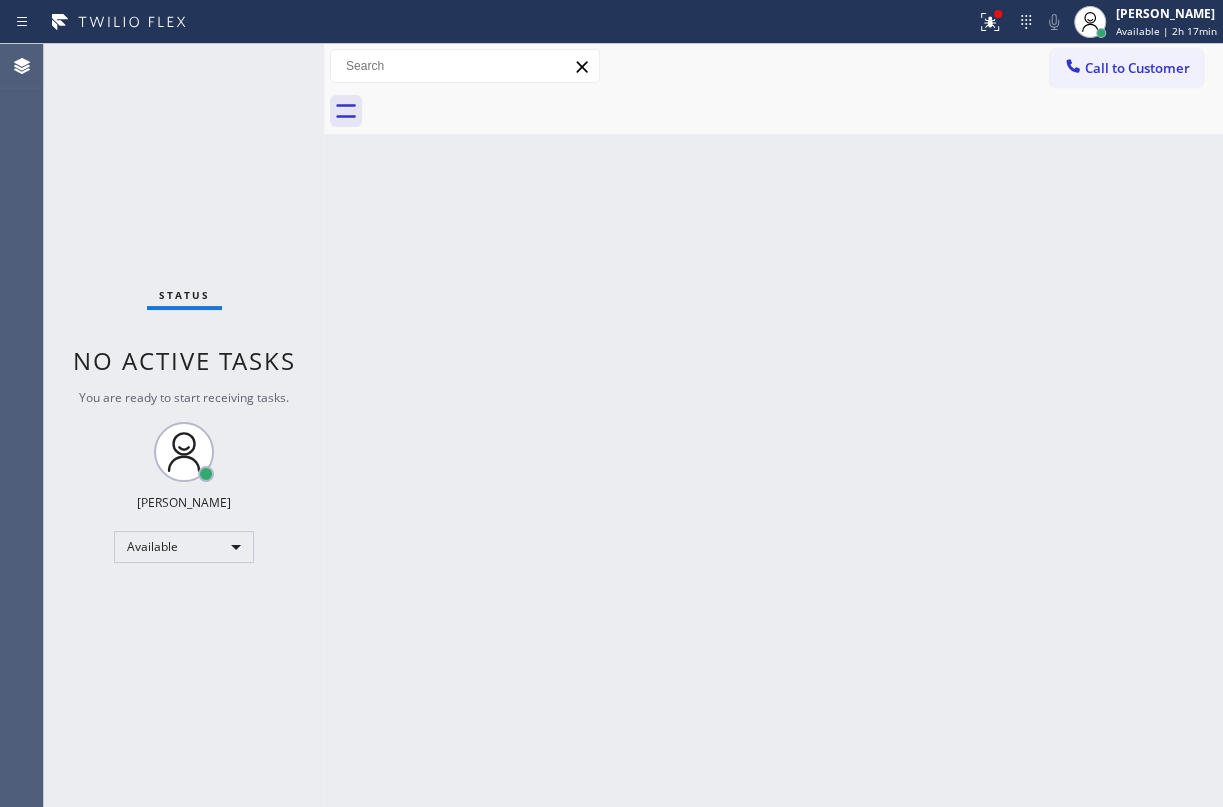 click on "Back to Dashboard Change Sender ID Customers Technicians Select a contact Outbound call Technician Search Technician Your caller id phone number Your caller id phone number Call Technician info Name   Phone none Address none Change Sender ID HVAC [PHONE_NUMBER] 5 Star Appliance [PHONE_NUMBER] Appliance Repair [PHONE_NUMBER] Plumbing [PHONE_NUMBER] Air Duct Cleaning [PHONE_NUMBER]  Electricians [PHONE_NUMBER] Cancel Change Check personal SMS Reset Change No tabs Call to Customer Outbound call Location Search location Your caller id phone number Customer number Call Outbound call Technician Search Technician Your caller id phone number Your caller id phone number Call" at bounding box center (773, 425) 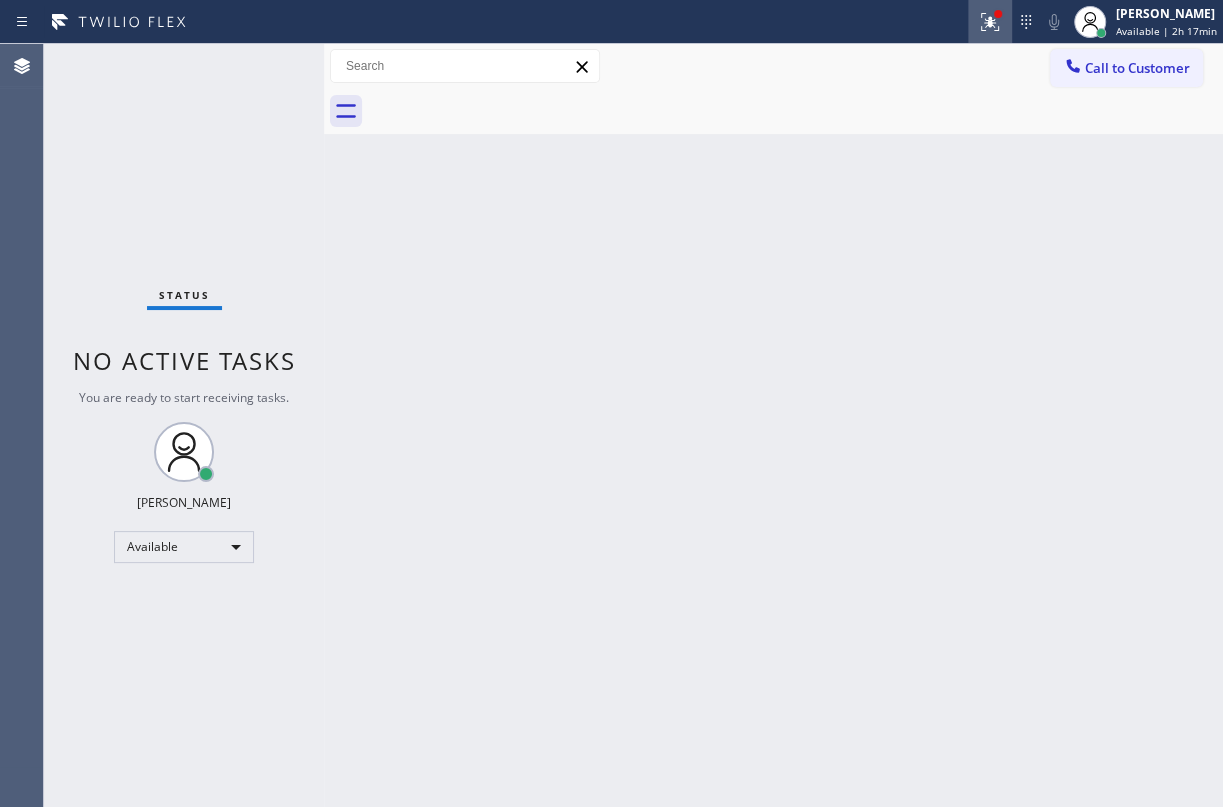 click 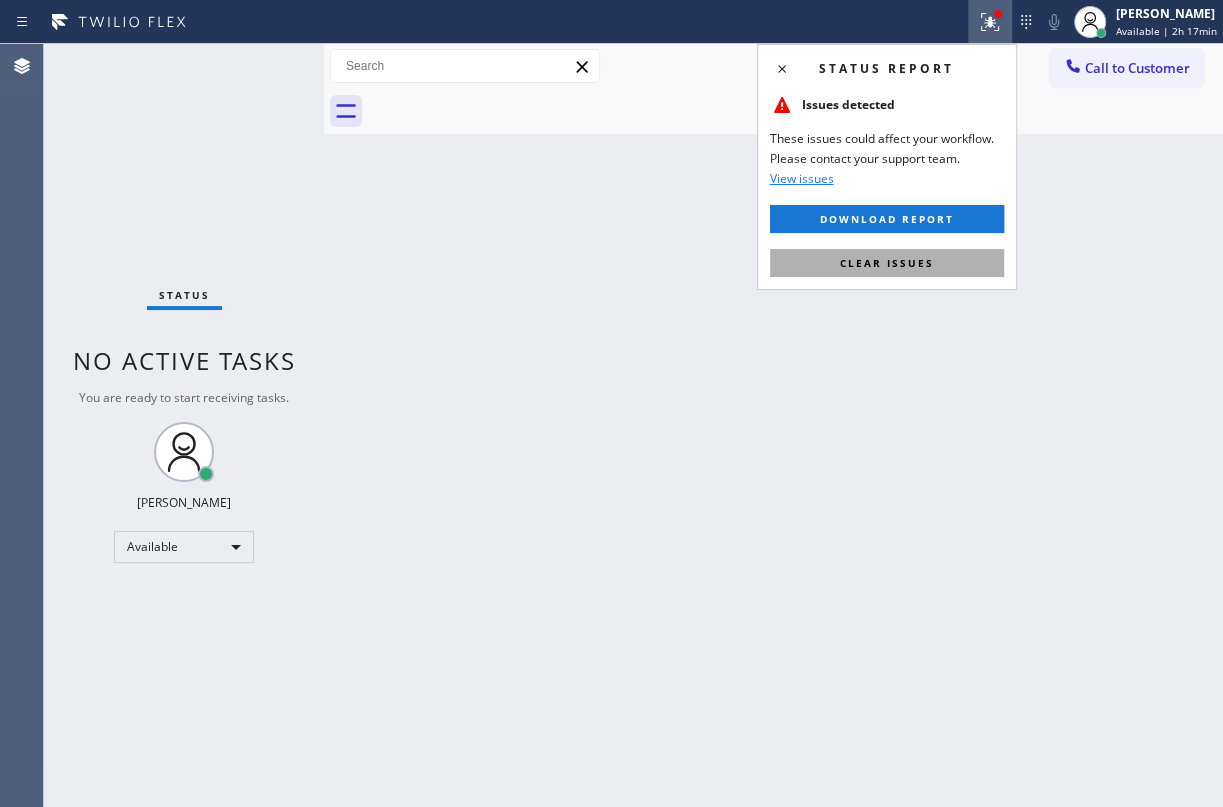 click on "Clear issues" at bounding box center (887, 263) 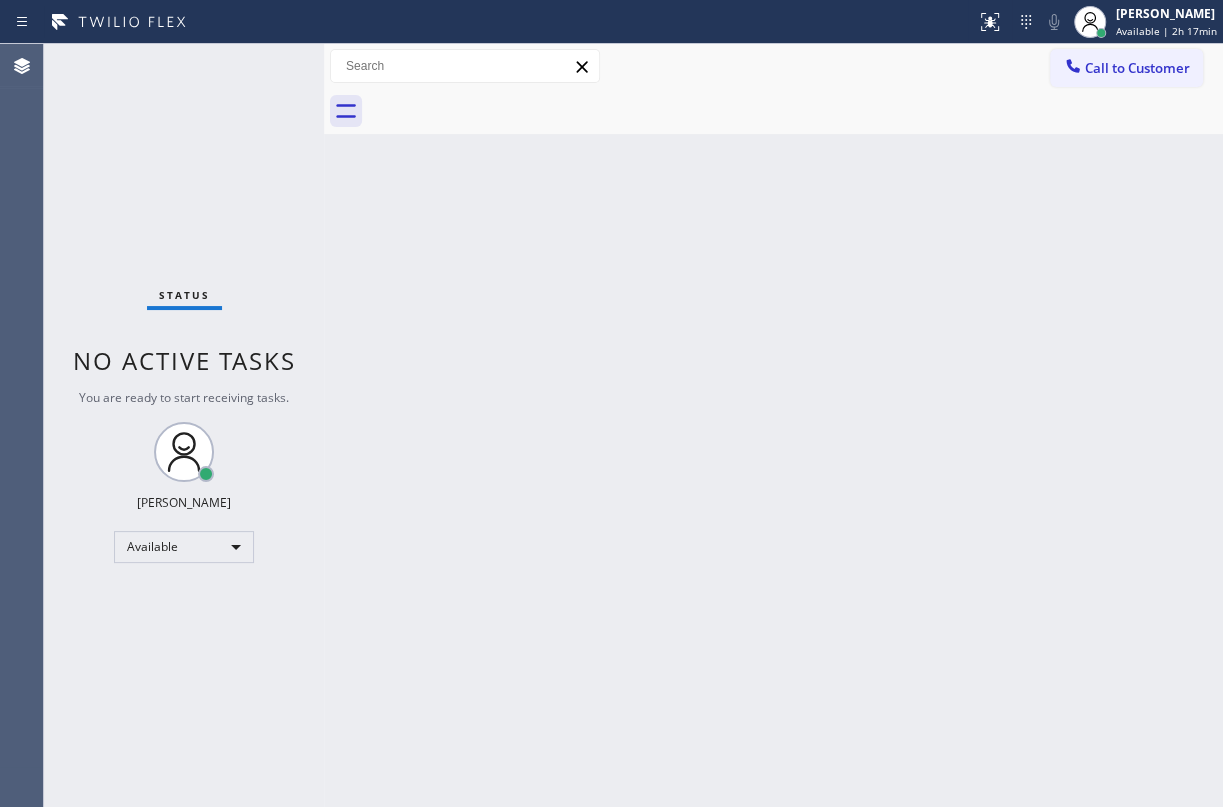 click on "Back to Dashboard Change Sender ID Customers Technicians Select a contact Outbound call Technician Search Technician Your caller id phone number Your caller id phone number Call Technician info Name   Phone none Address none Change Sender ID HVAC [PHONE_NUMBER] 5 Star Appliance [PHONE_NUMBER] Appliance Repair [PHONE_NUMBER] Plumbing [PHONE_NUMBER] Air Duct Cleaning [PHONE_NUMBER]  Electricians [PHONE_NUMBER] Cancel Change Check personal SMS Reset Change No tabs Call to Customer Outbound call Location Search location Your caller id phone number Customer number Call Outbound call Technician Search Technician Your caller id phone number Your caller id phone number Call" at bounding box center (773, 425) 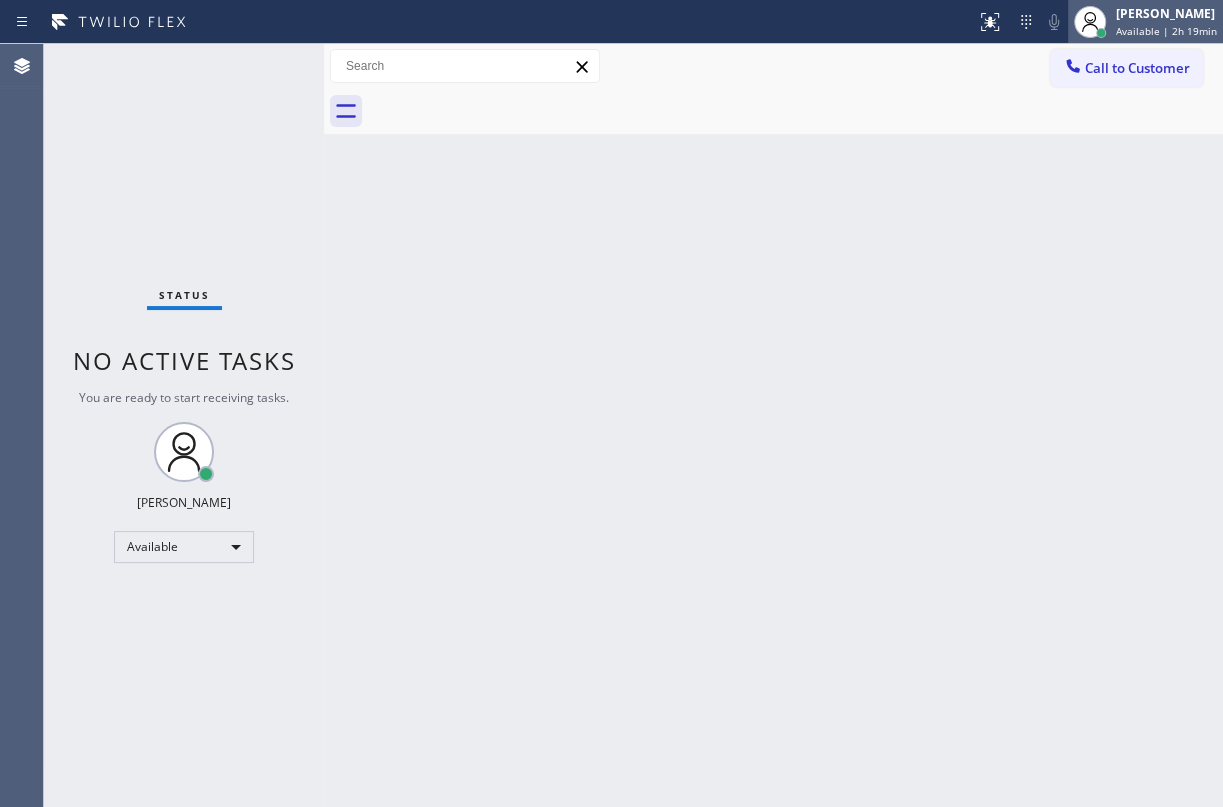 click on "Available | 2h 19min" at bounding box center (1166, 31) 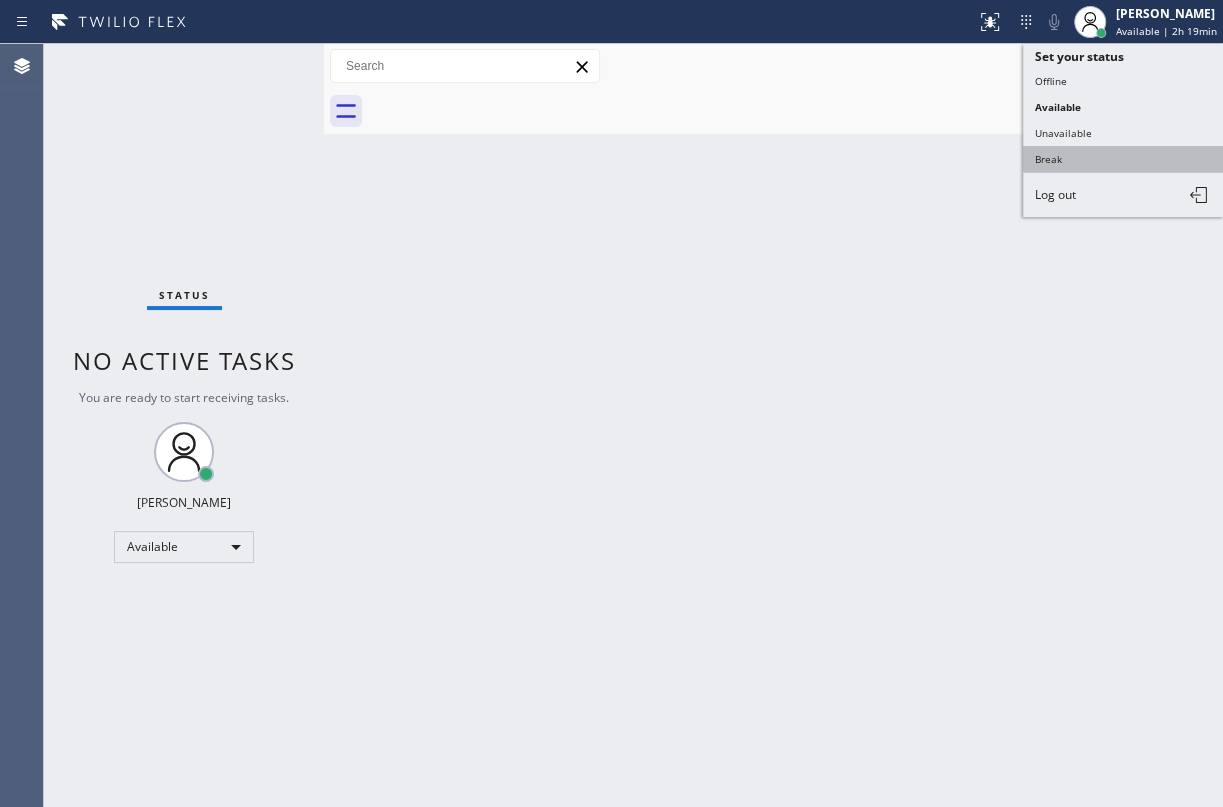 click on "Break" at bounding box center [1123, 159] 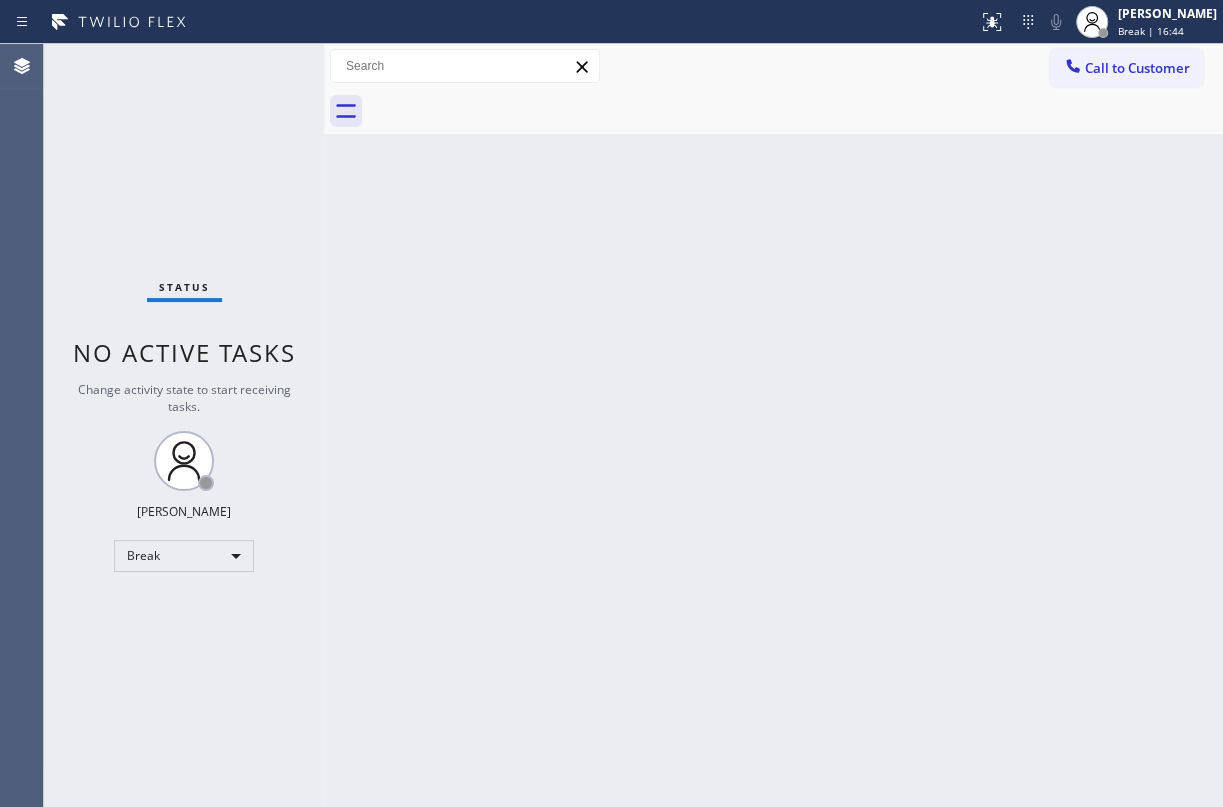 click on "Back to Dashboard Change Sender ID Customers Technicians Select a contact Outbound call Technician Search Technician Your caller id phone number Your caller id phone number Call Technician info Name   Phone none Address none Change Sender ID HVAC [PHONE_NUMBER] 5 Star Appliance [PHONE_NUMBER] Appliance Repair [PHONE_NUMBER] Plumbing [PHONE_NUMBER] Air Duct Cleaning [PHONE_NUMBER]  Electricians [PHONE_NUMBER] Cancel Change Check personal SMS Reset Change No tabs Call to Customer Outbound call Location Search location Your caller id phone number Customer number Call Outbound call Technician Search Technician Your caller id phone number Your caller id phone number Call" at bounding box center (773, 425) 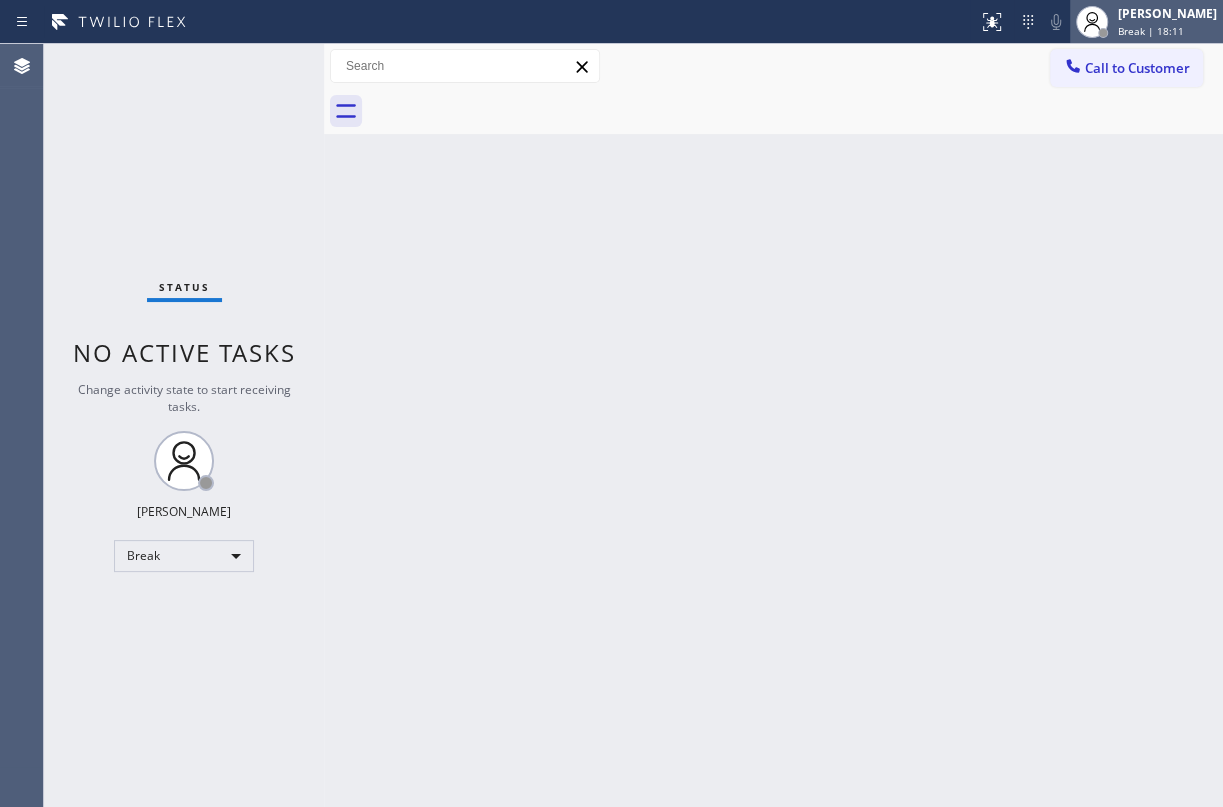 click on "Break | 18:11" at bounding box center [1151, 31] 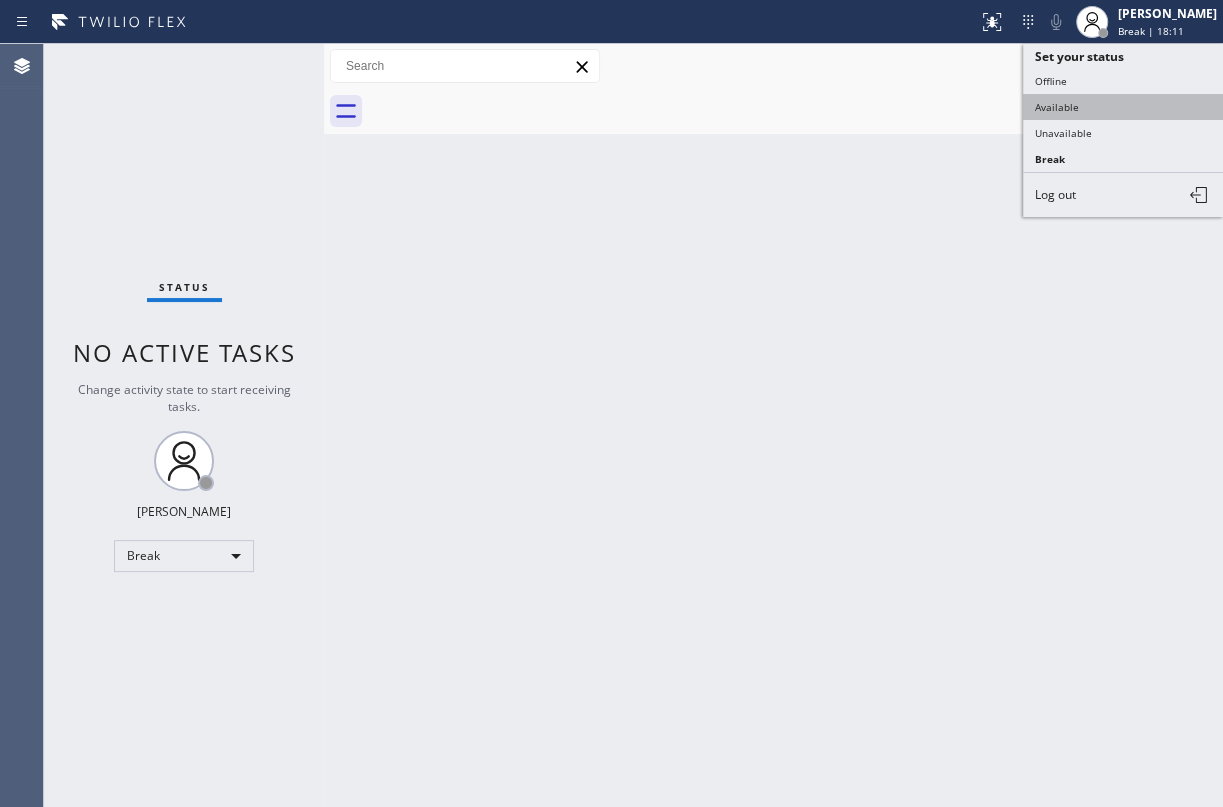 click on "Available" at bounding box center (1123, 107) 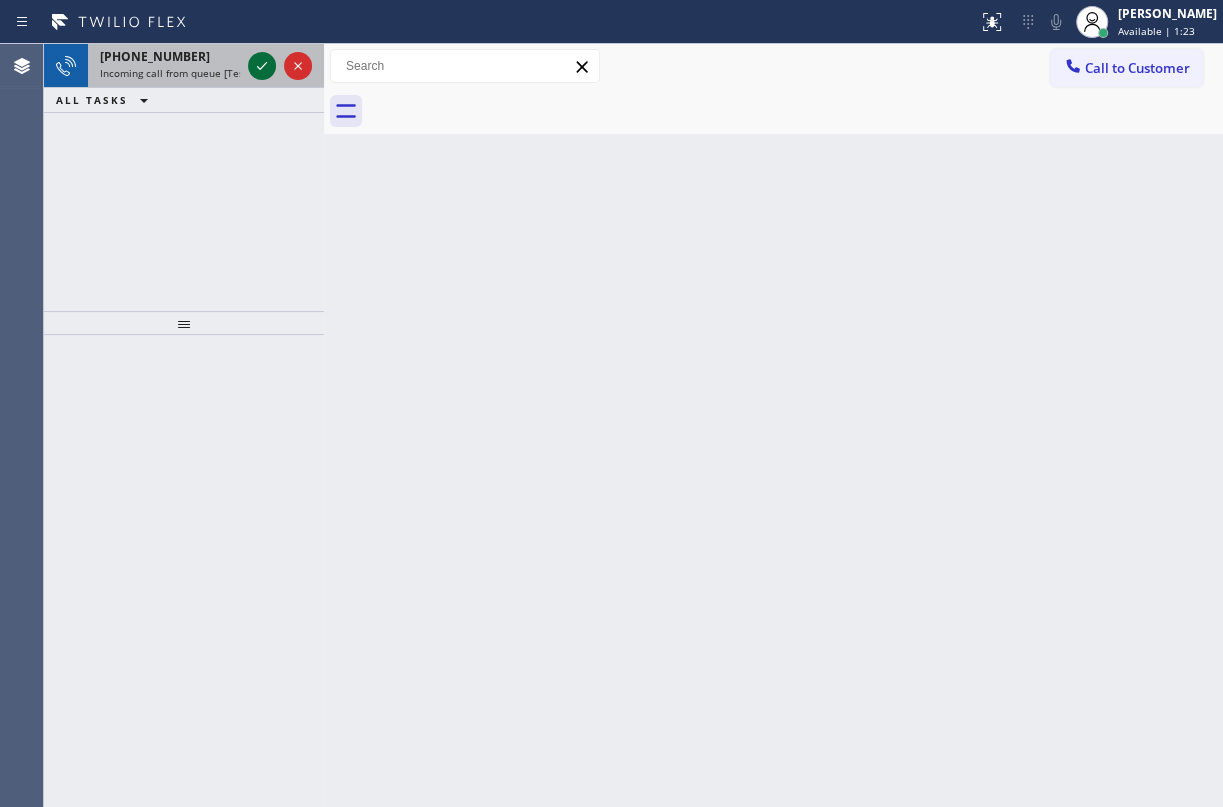 click 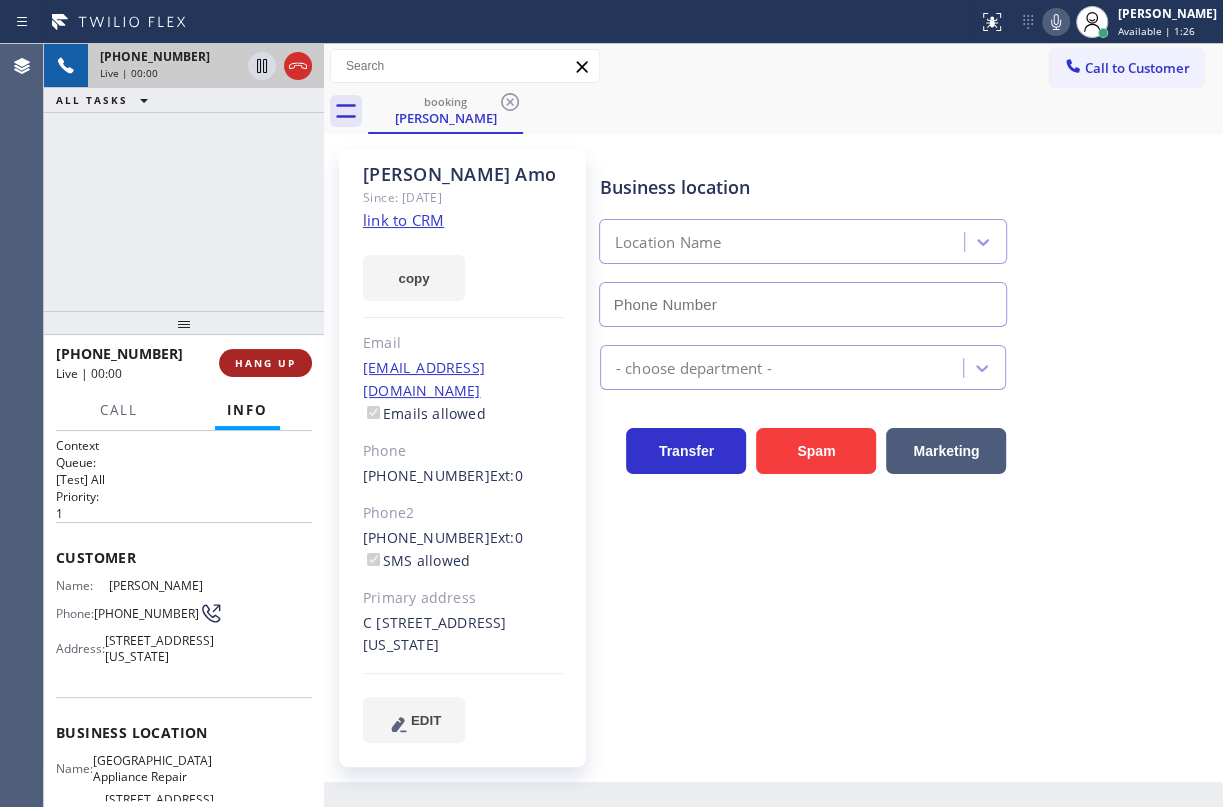 click on "HANG UP" at bounding box center (265, 363) 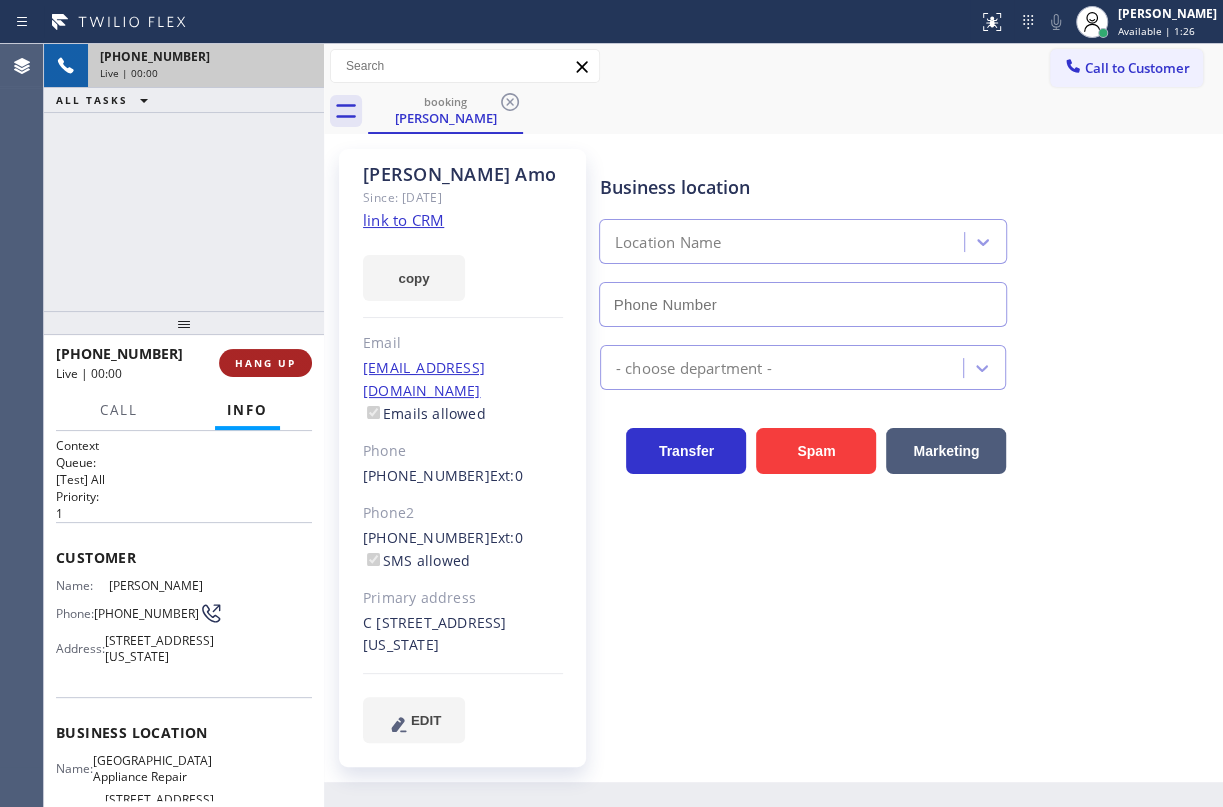 type on "[PHONE_NUMBER]" 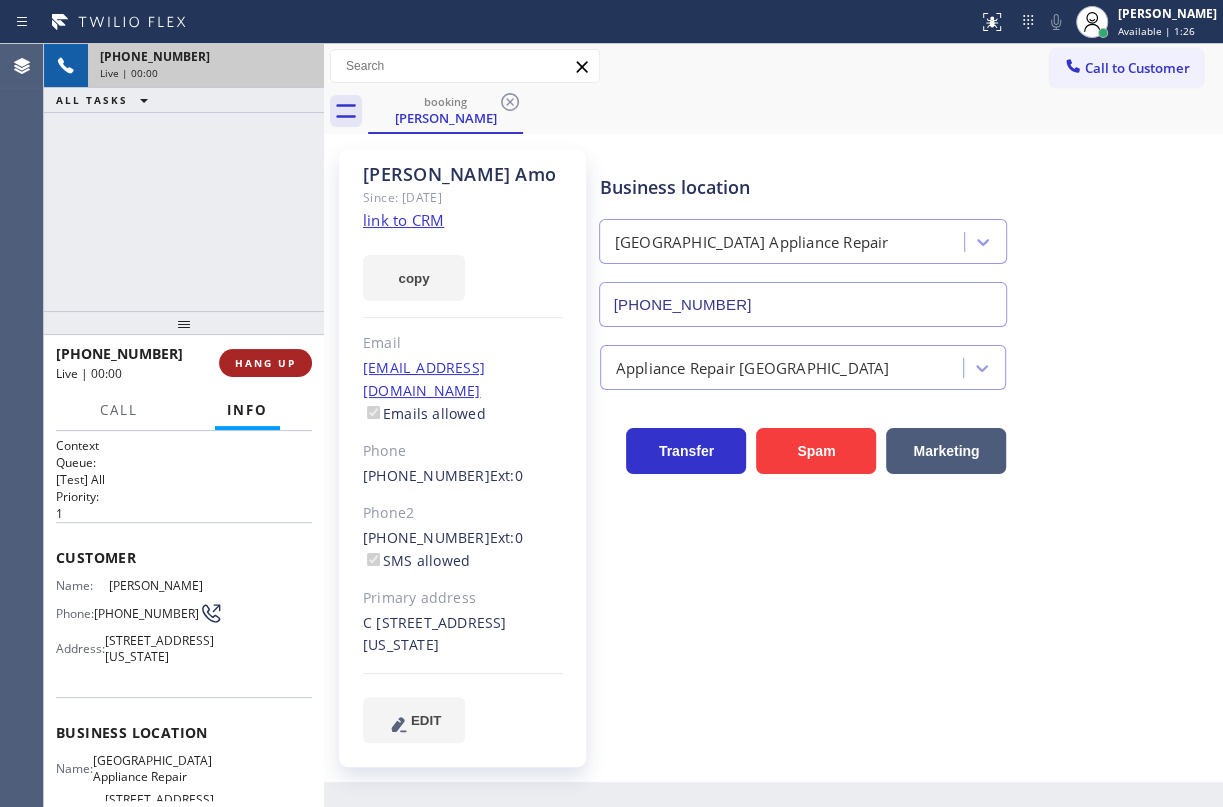 click on "HANG UP" at bounding box center [265, 363] 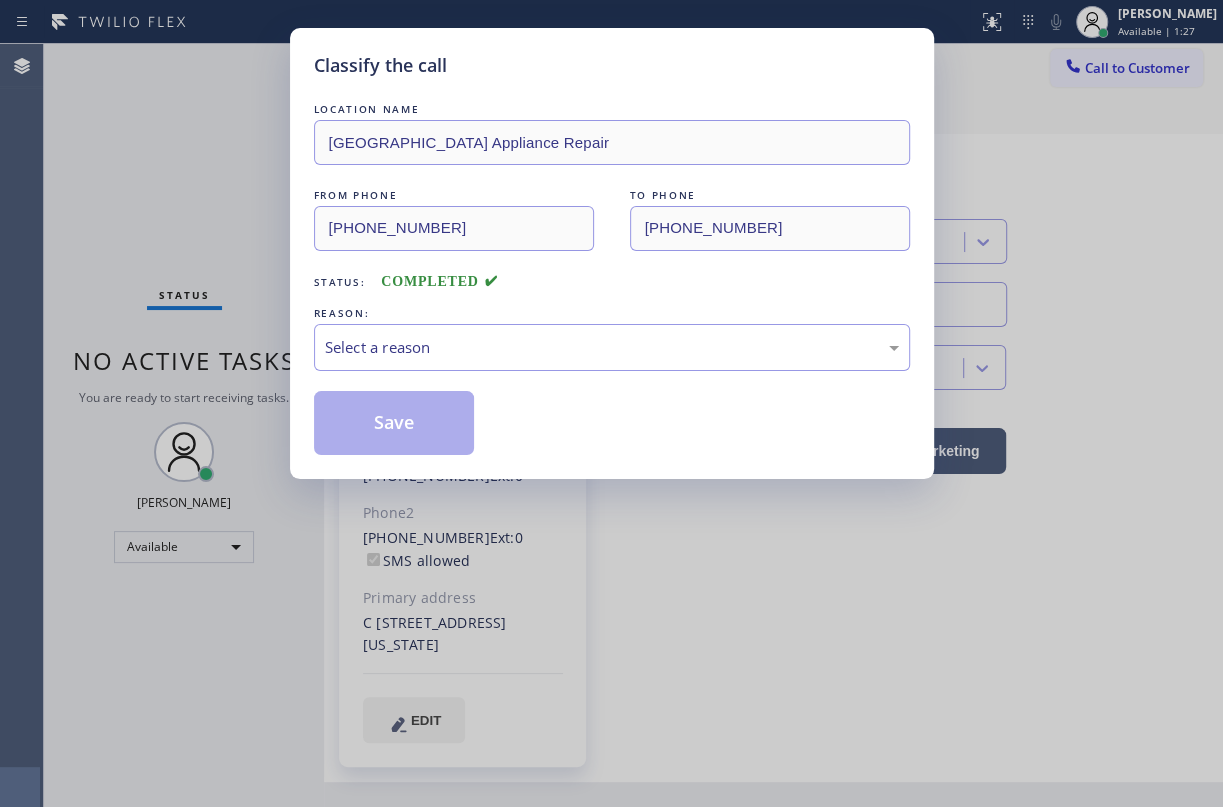 click on "Select a reason" at bounding box center (612, 347) 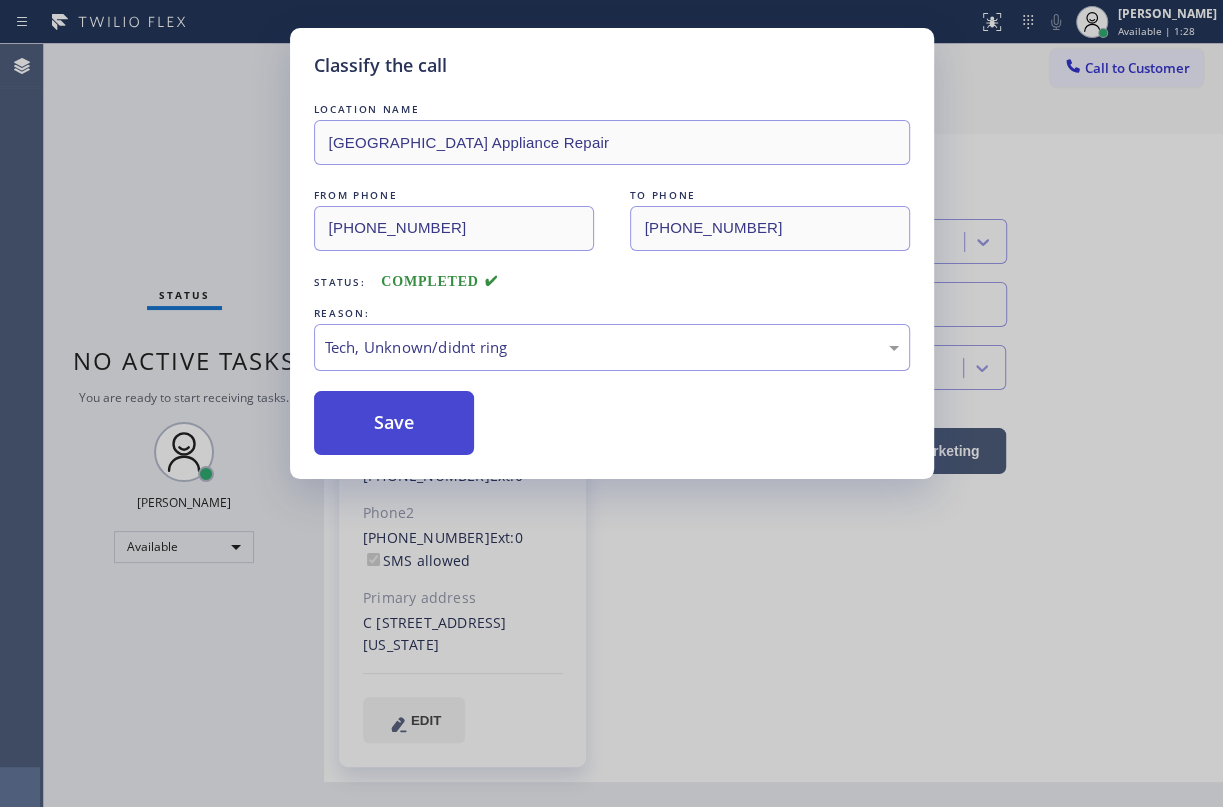 click on "Save" at bounding box center (394, 423) 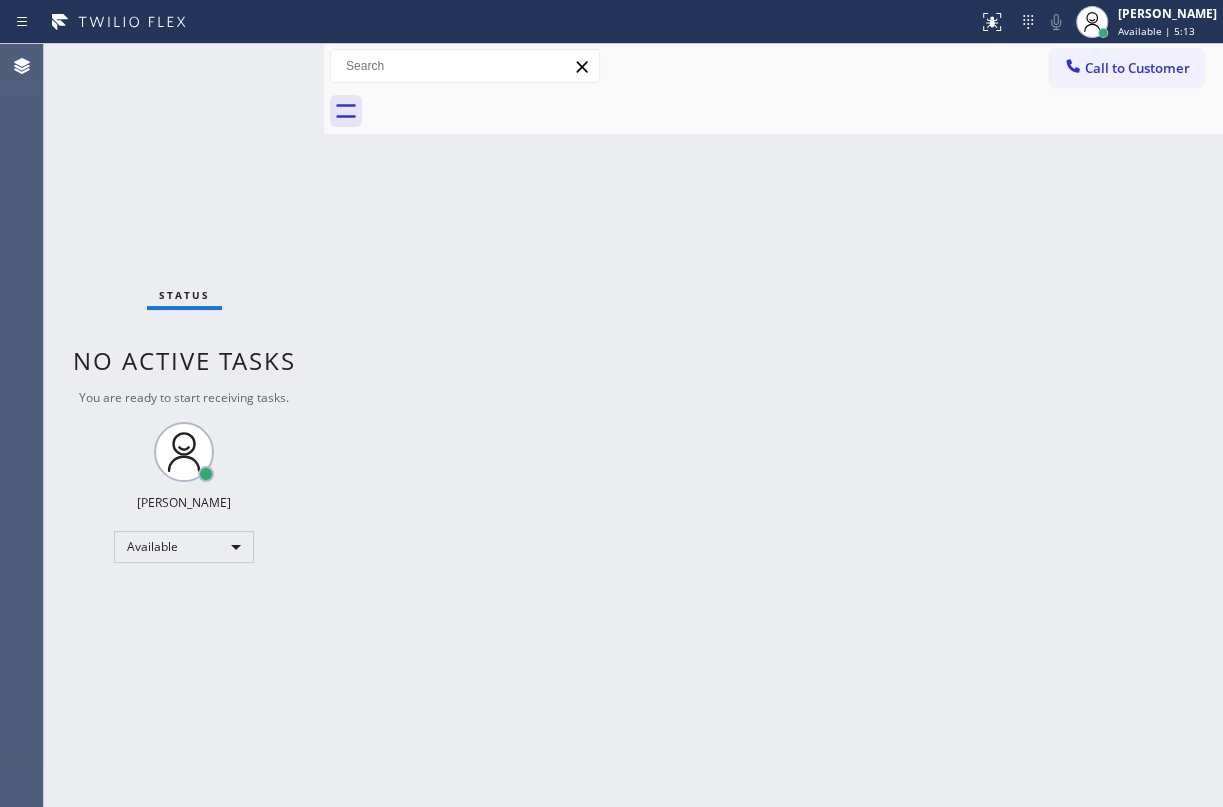click on "Back to Dashboard Change Sender ID Customers Technicians Select a contact Outbound call Technician Search Technician Your caller id phone number Your caller id phone number Call Technician info Name   Phone none Address none Change Sender ID HVAC [PHONE_NUMBER] 5 Star Appliance [PHONE_NUMBER] Appliance Repair [PHONE_NUMBER] Plumbing [PHONE_NUMBER] Air Duct Cleaning [PHONE_NUMBER]  Electricians [PHONE_NUMBER] Cancel Change Check personal SMS Reset Change No tabs Call to Customer Outbound call Location Search location Your caller id phone number Customer number Call Outbound call Technician Search Technician Your caller id phone number Your caller id phone number Call" at bounding box center [773, 425] 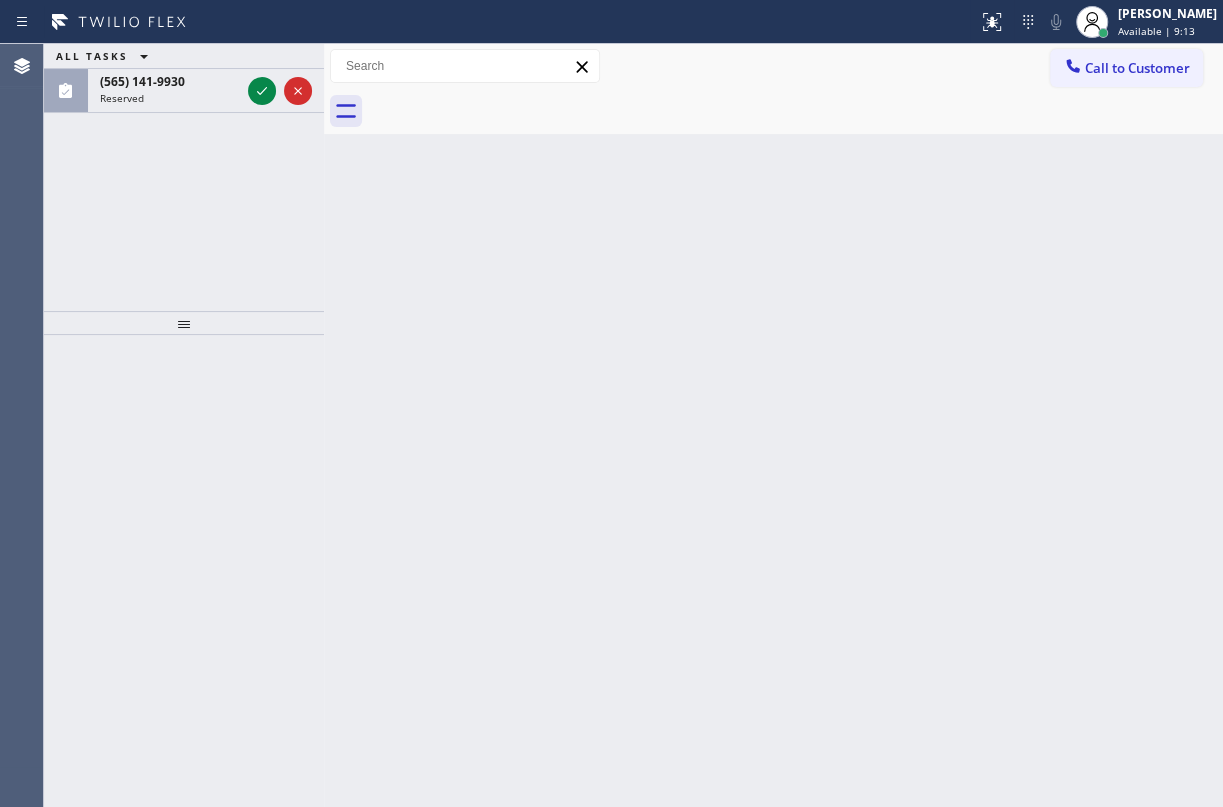 click 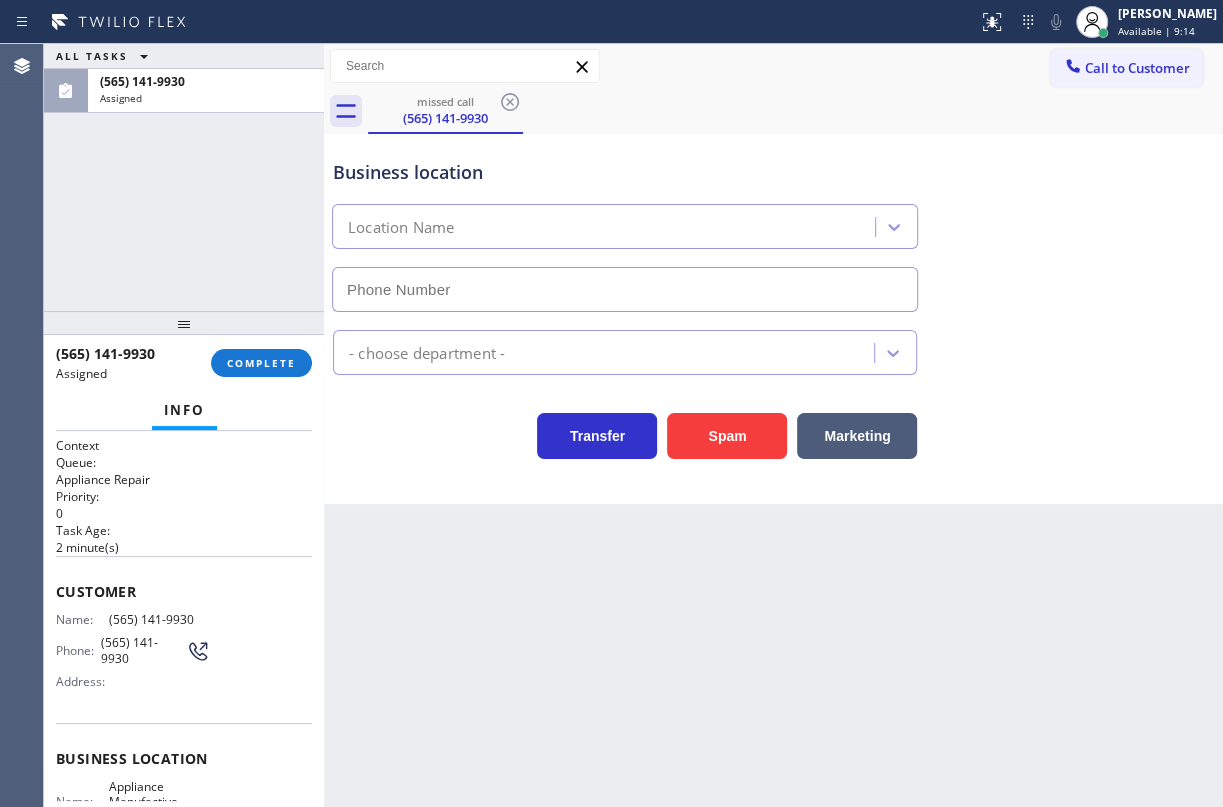 type on "[PHONE_NUMBER]" 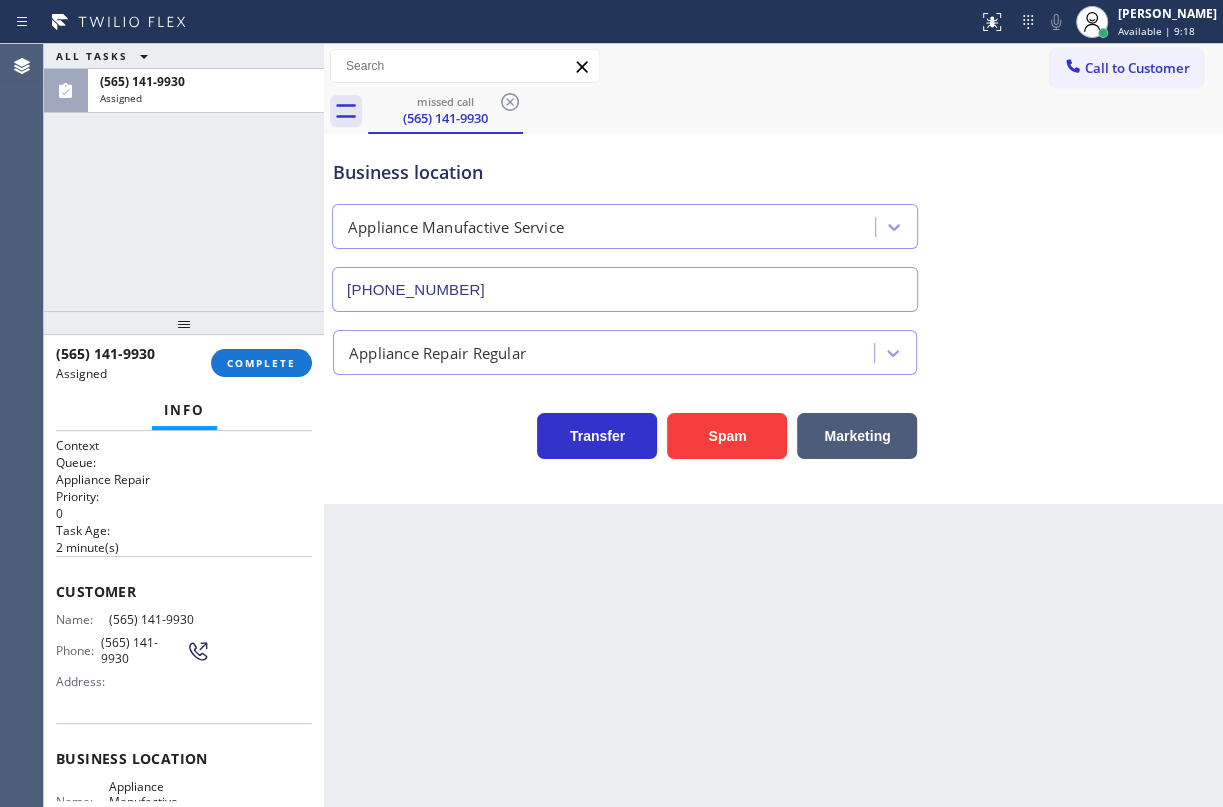 click on "Name: [PHONE_NUMBER] Phone: [PHONE_NUMBER] Address:" at bounding box center (133, 655) 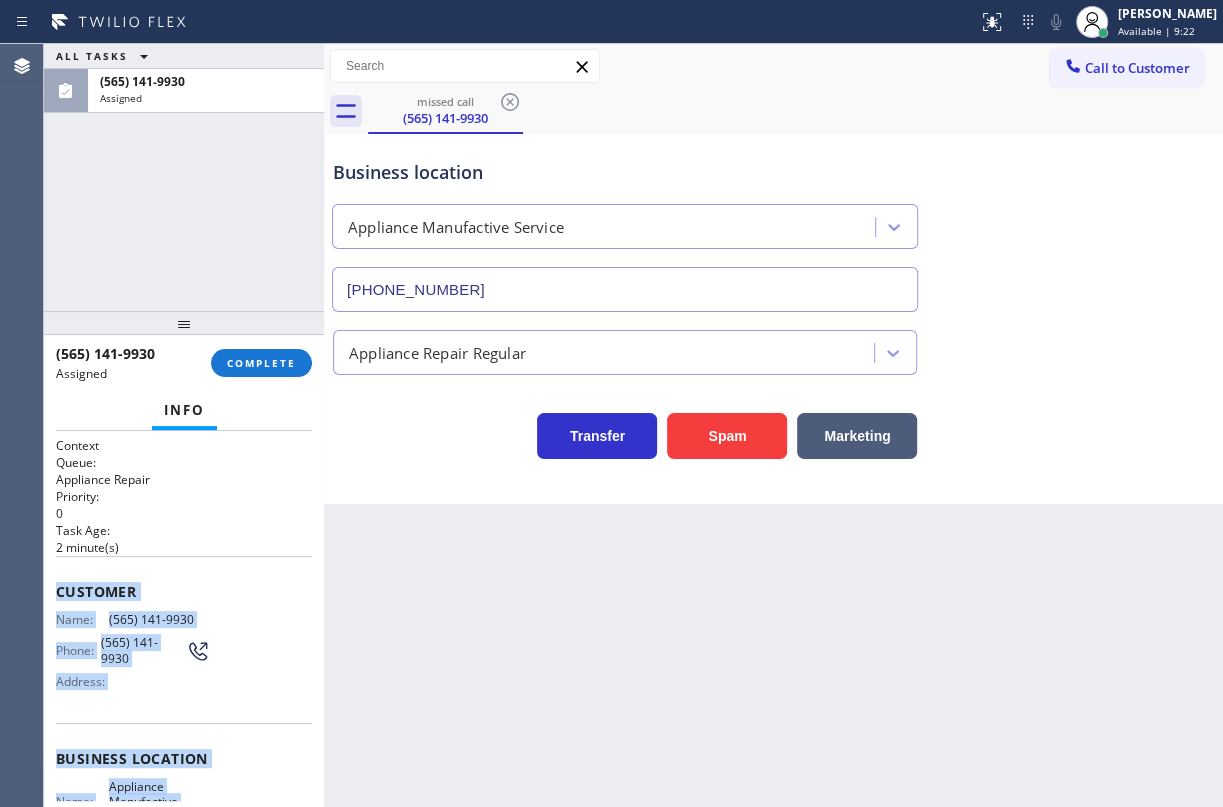 scroll, scrollTop: 266, scrollLeft: 0, axis: vertical 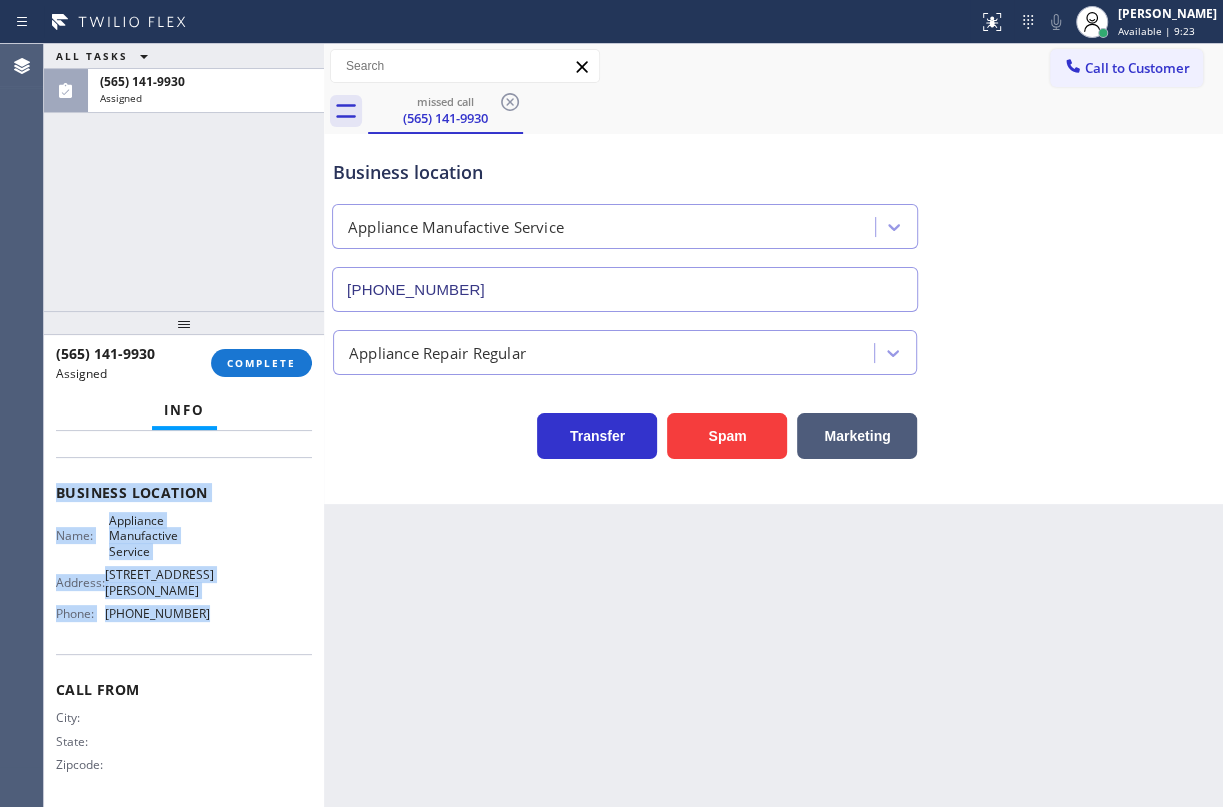 drag, startPoint x: 100, startPoint y: 607, endPoint x: 287, endPoint y: 612, distance: 187.06683 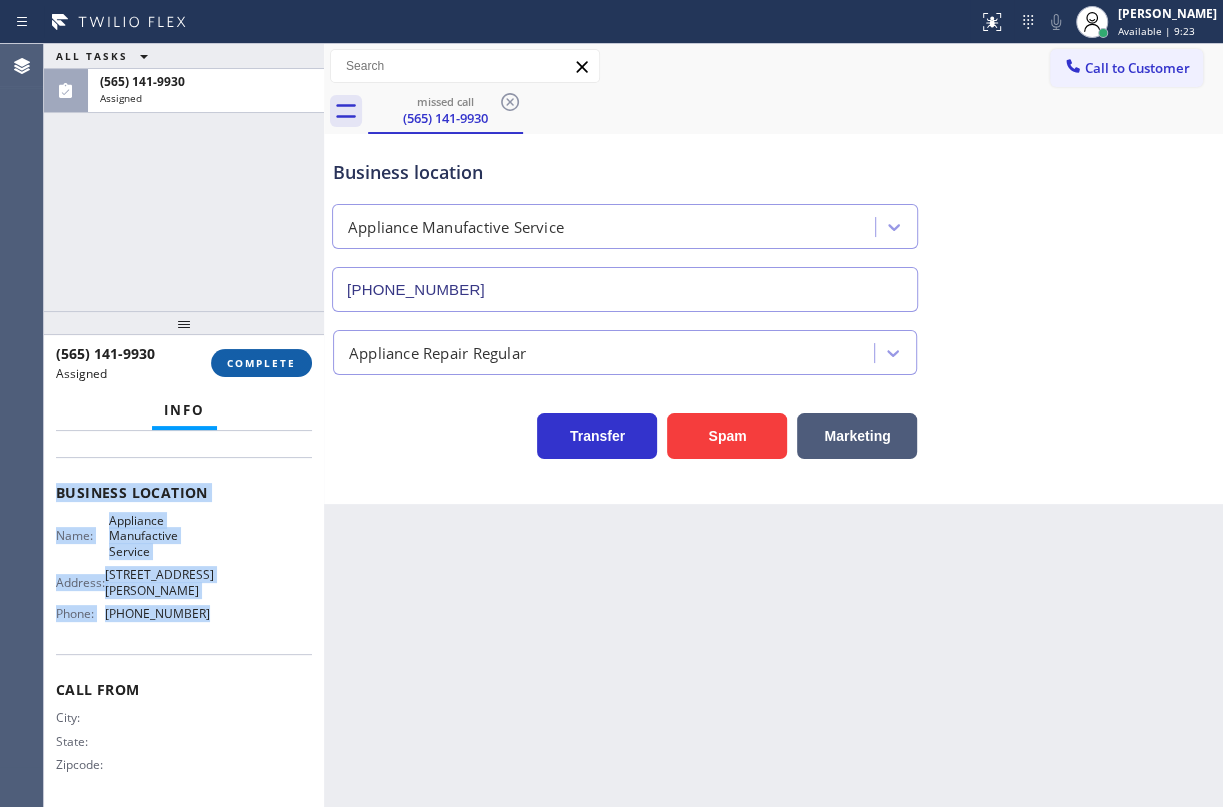 click on "COMPLETE" at bounding box center (261, 363) 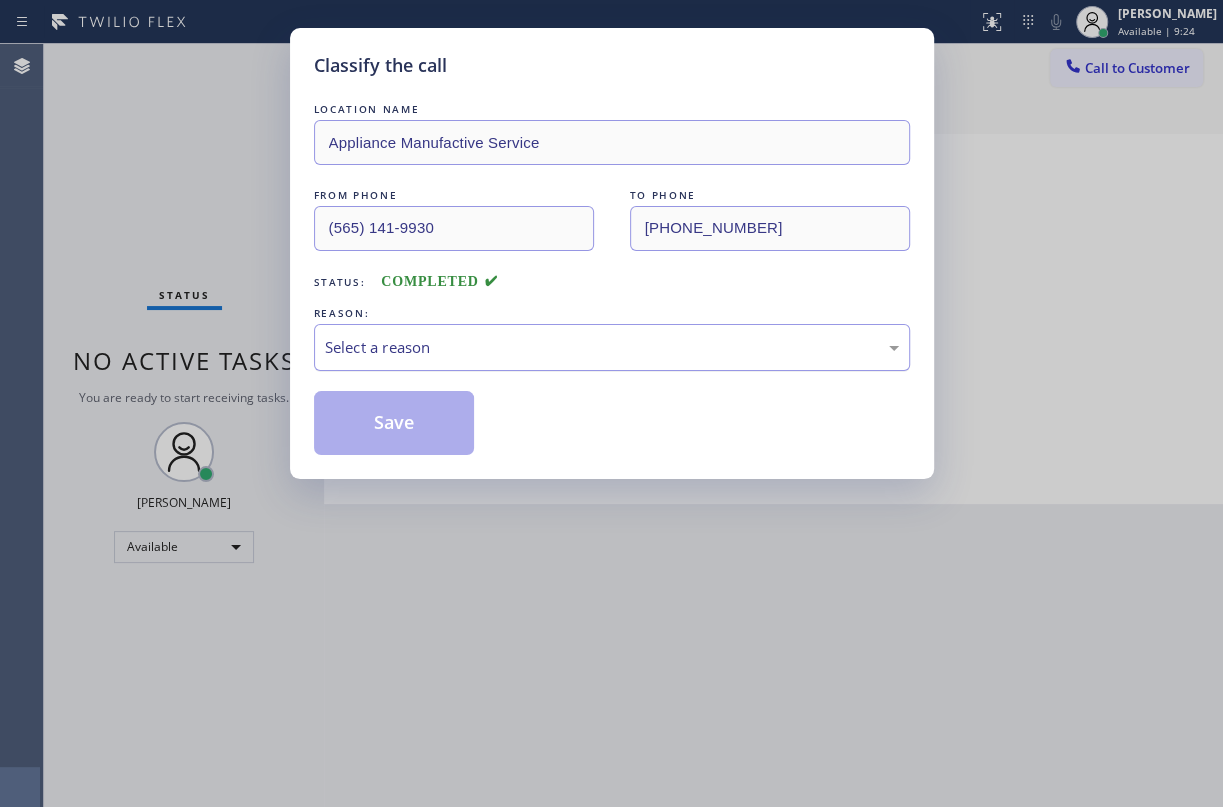 click on "Select a reason" at bounding box center (612, 347) 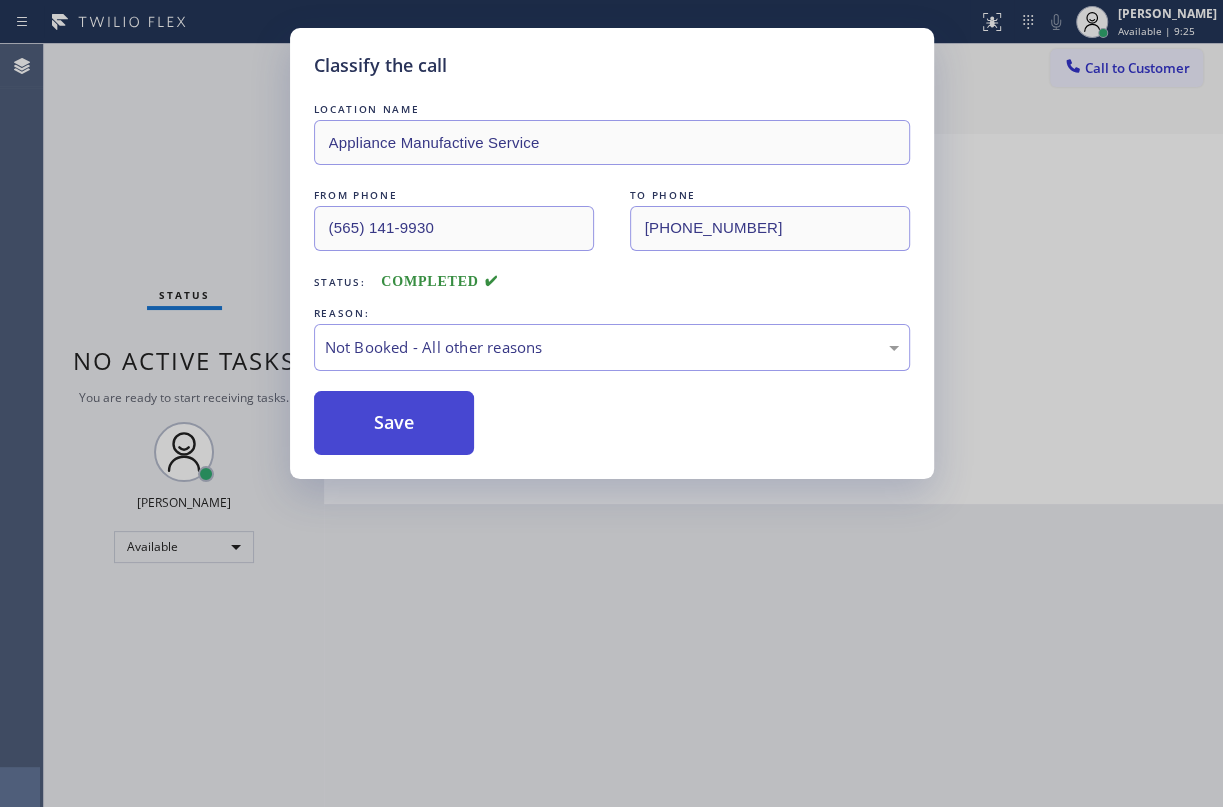 click on "Save" at bounding box center [394, 423] 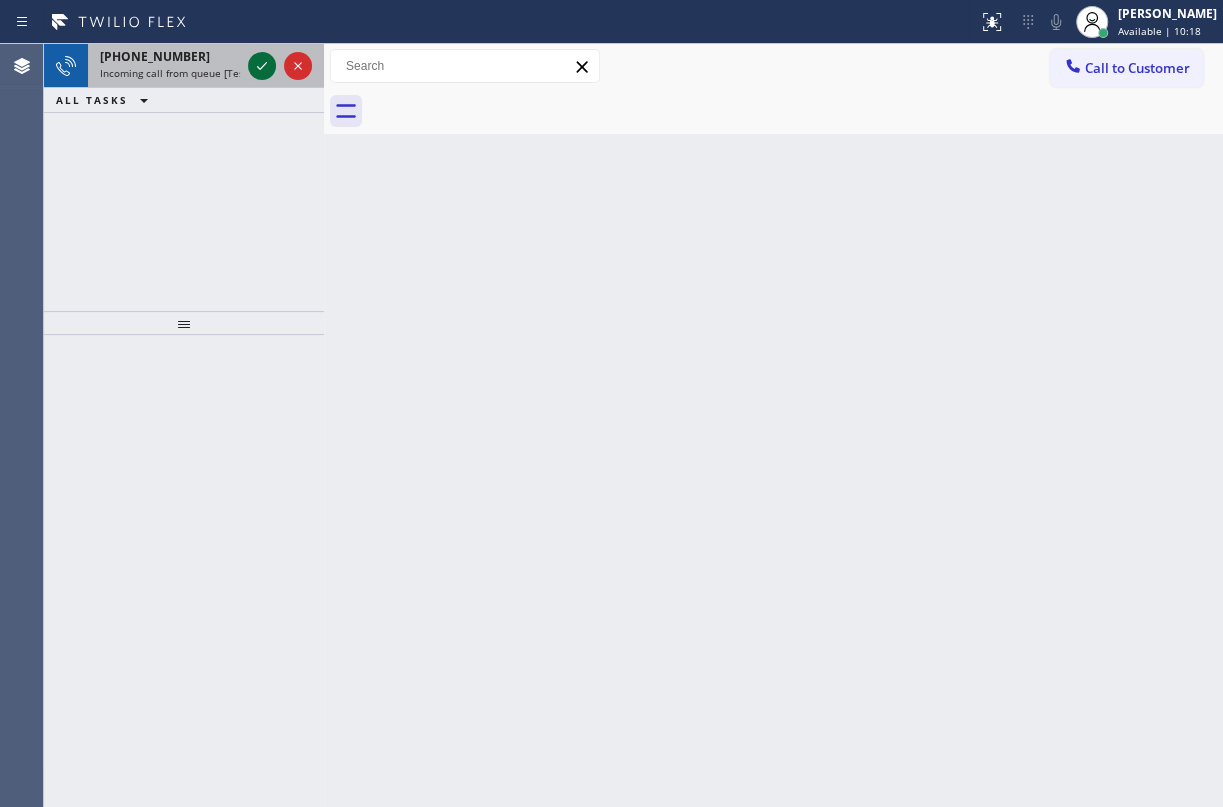 click 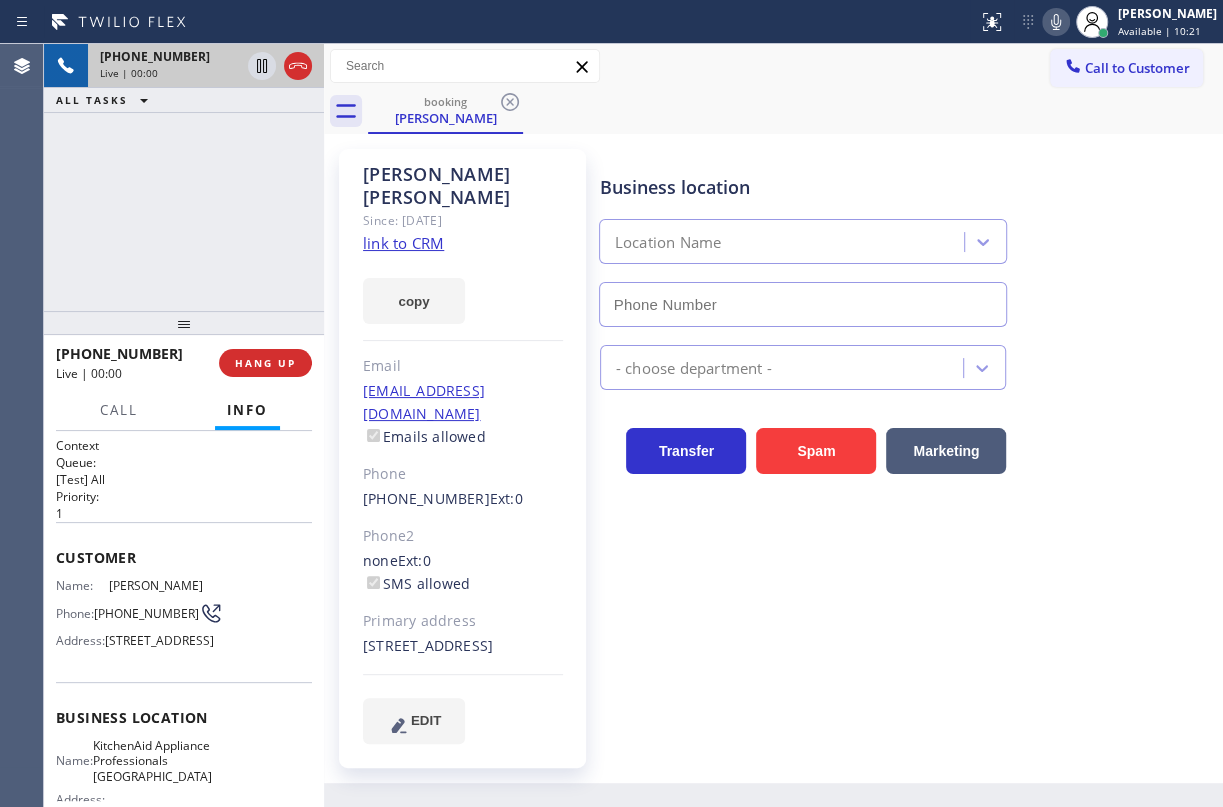 type on "[PHONE_NUMBER]" 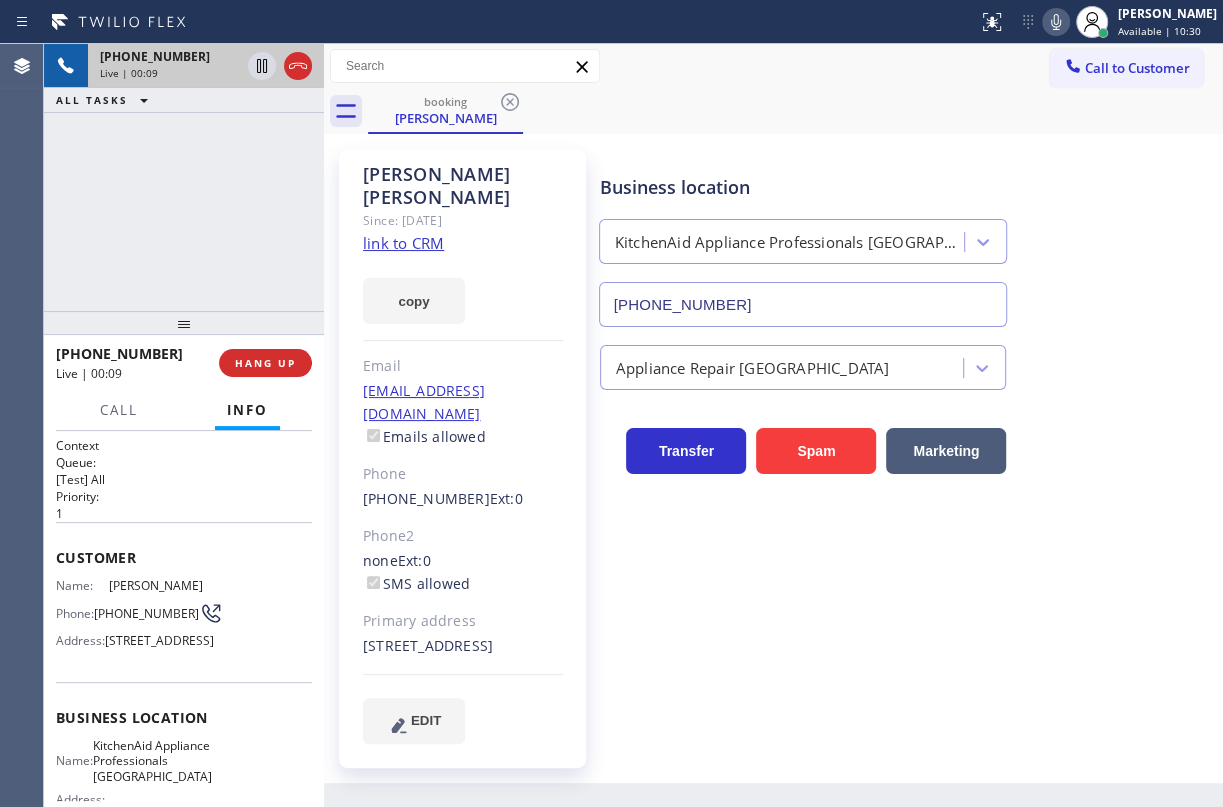 scroll, scrollTop: 90, scrollLeft: 0, axis: vertical 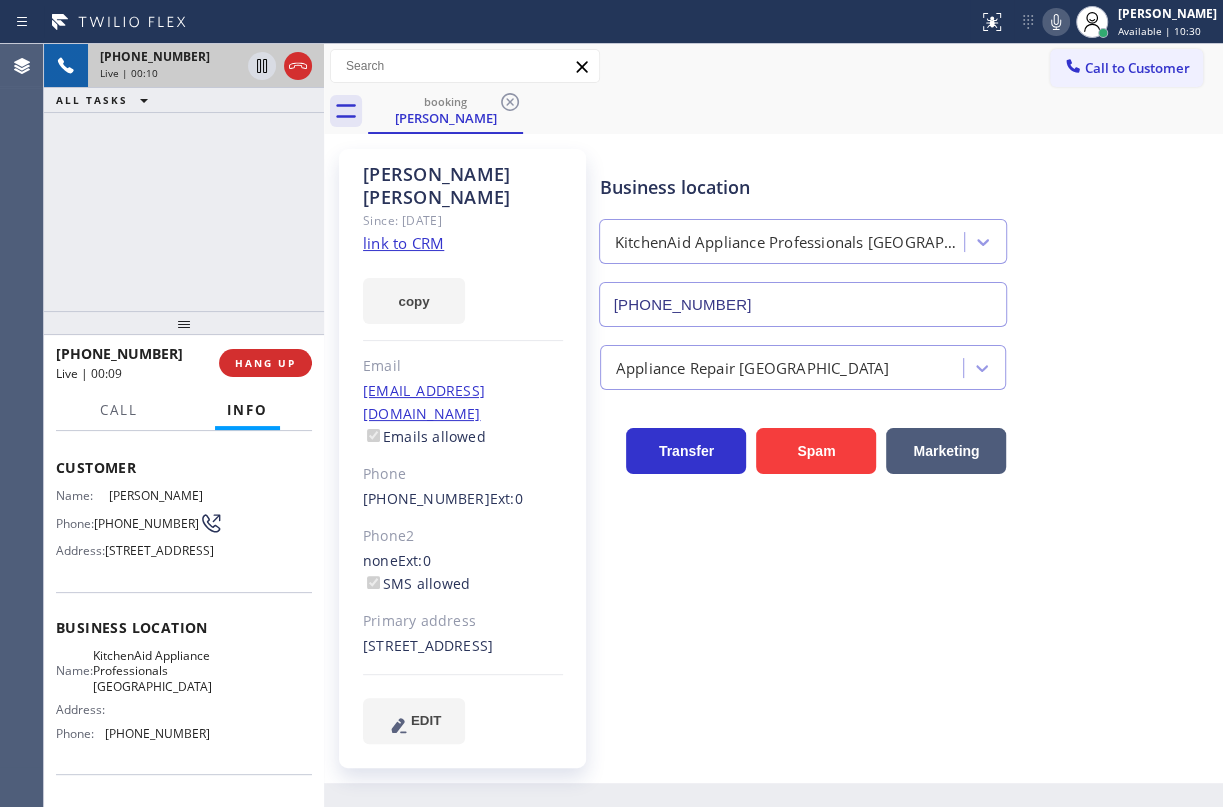 click on "Business location Name: KitchenAid Appliance Professionals [GEOGRAPHIC_DATA] Address:   Phone: [PHONE_NUMBER]" at bounding box center [184, 683] 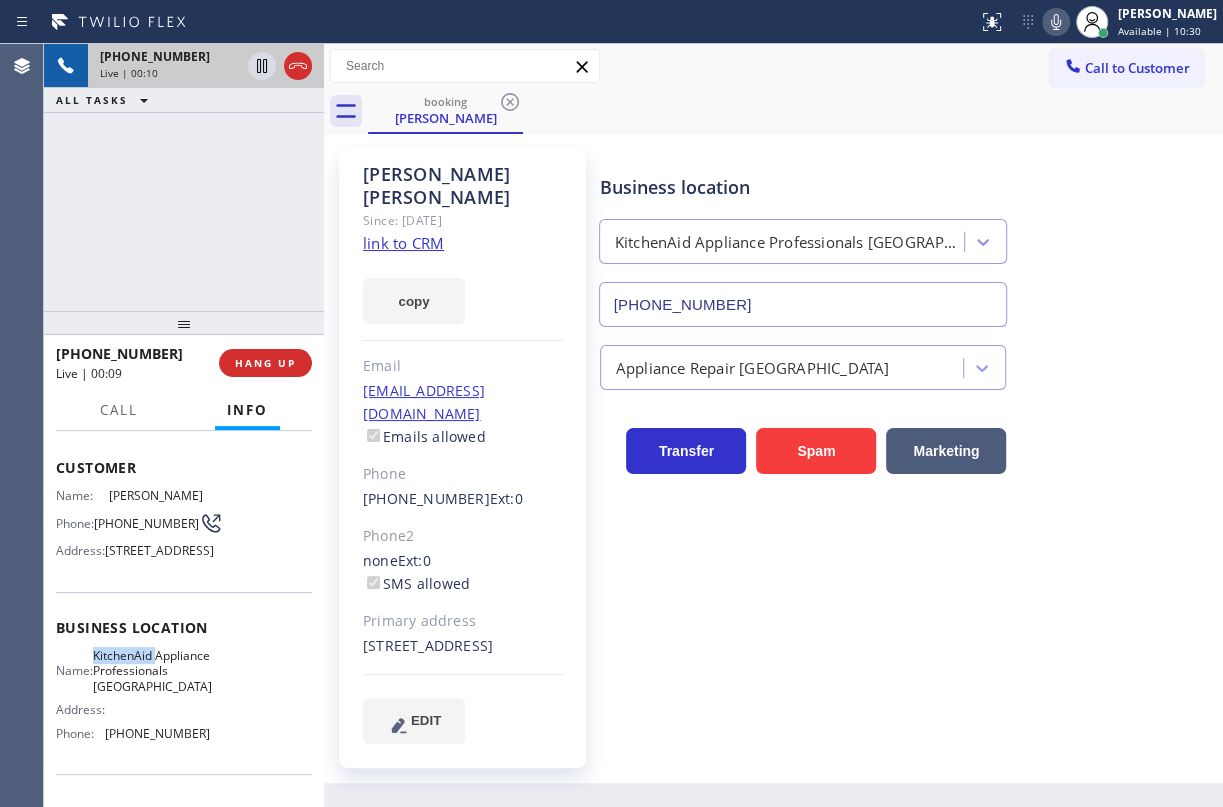 click on "Business location Name: KitchenAid Appliance Professionals [GEOGRAPHIC_DATA] Address:   Phone: [PHONE_NUMBER]" at bounding box center (184, 683) 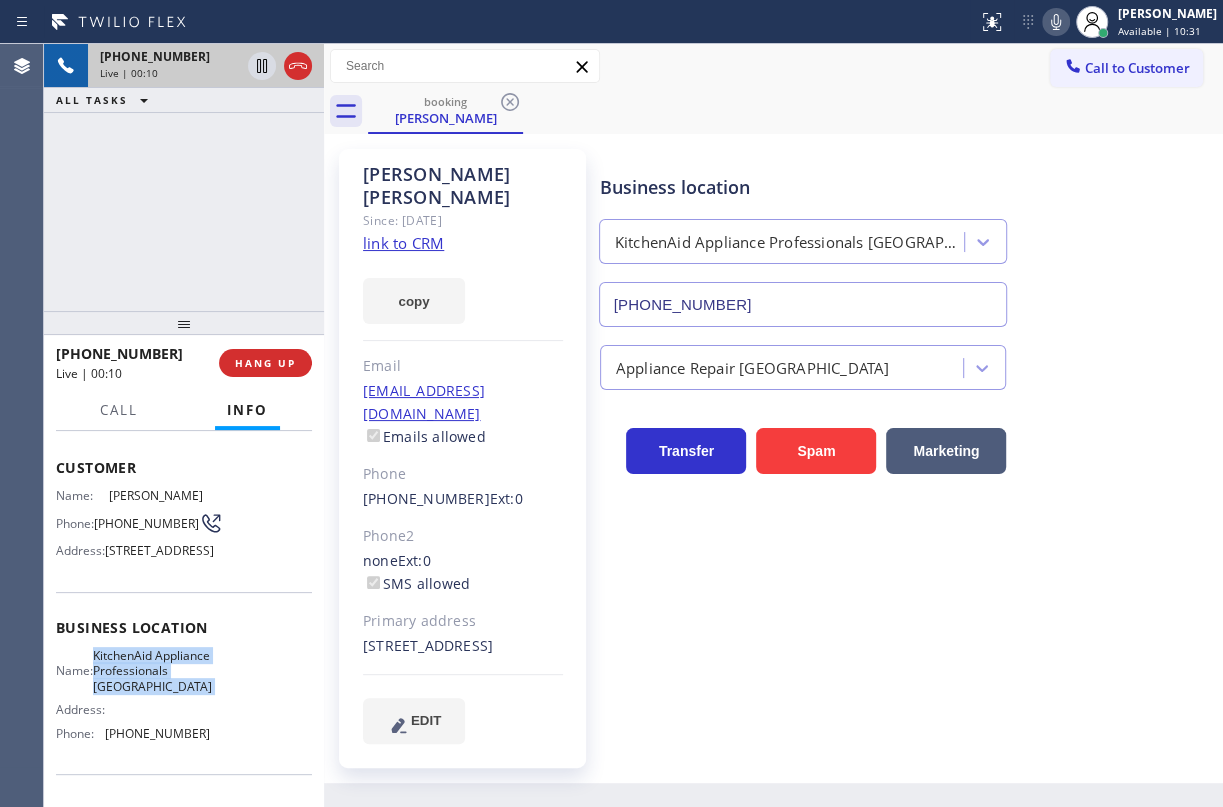 click on "Business location Name: KitchenAid Appliance Professionals [GEOGRAPHIC_DATA] Address:   Phone: [PHONE_NUMBER]" at bounding box center [184, 683] 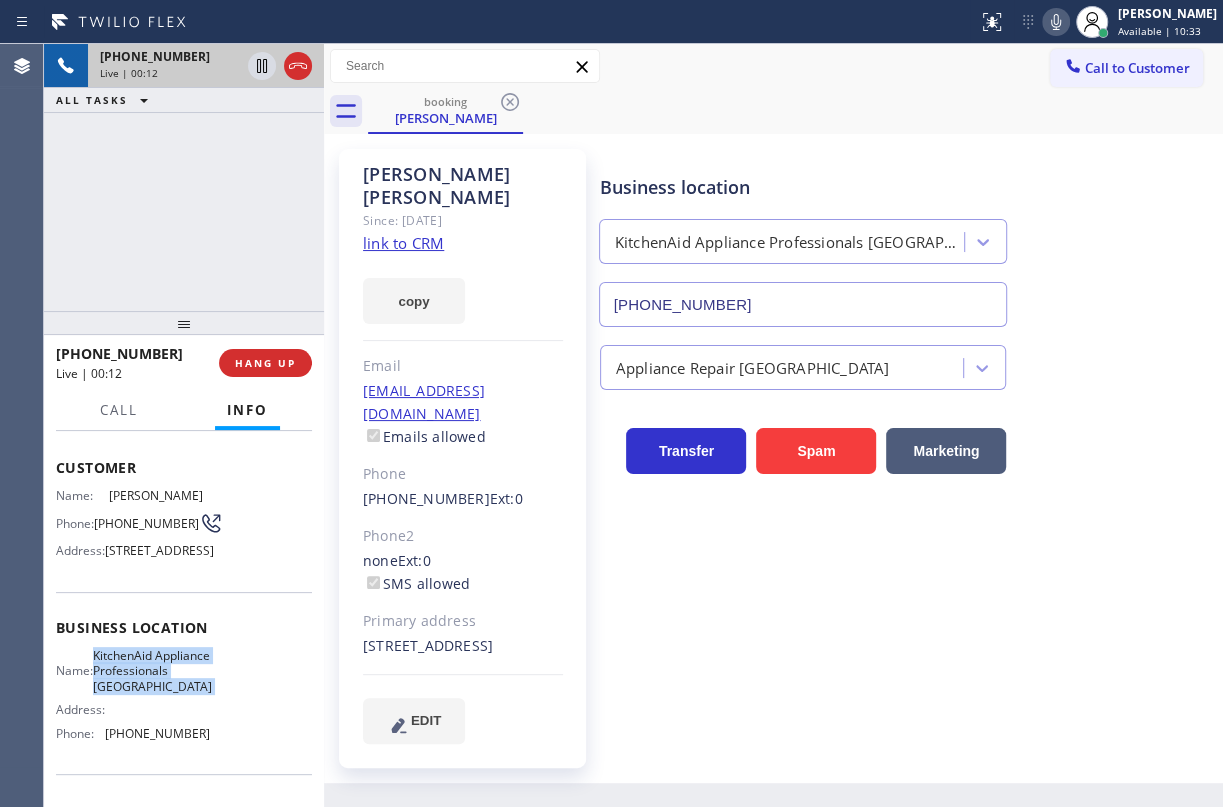 click on "[PHONE_NUMBER]" at bounding box center [803, 304] 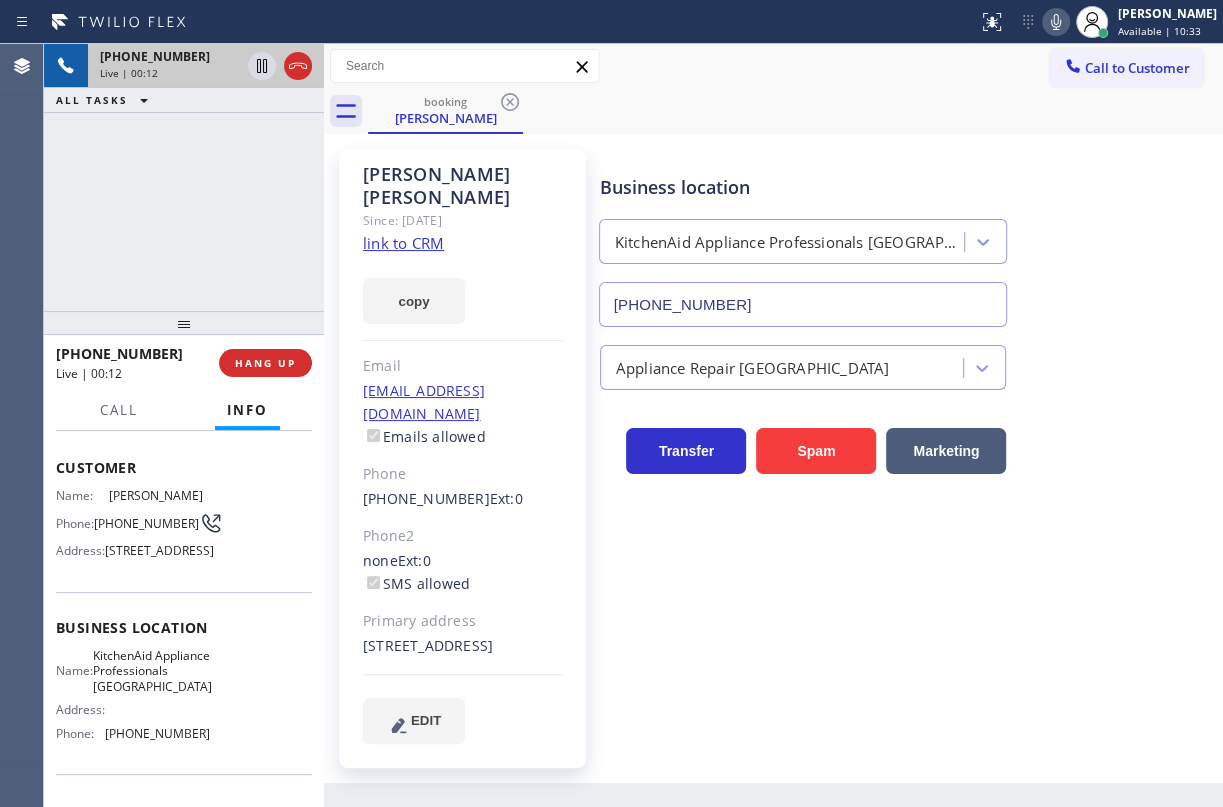 click on "[PHONE_NUMBER]" at bounding box center [803, 304] 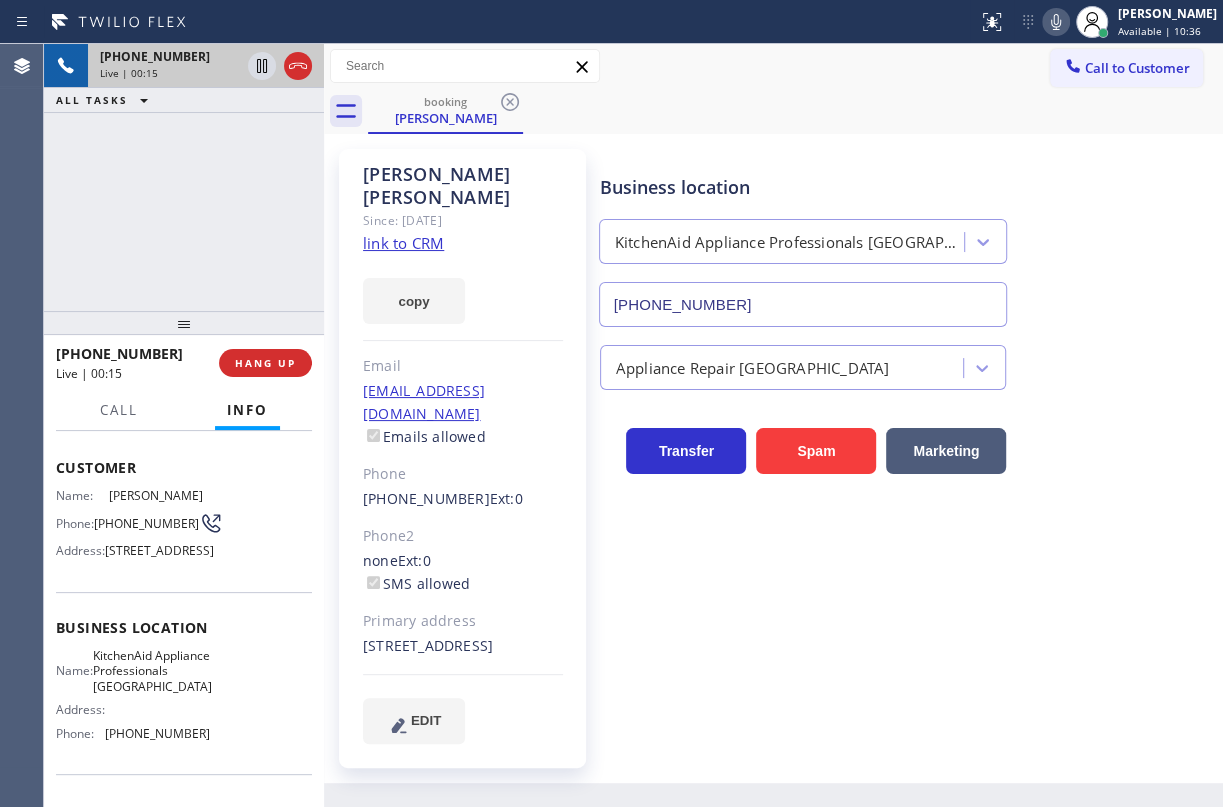 click on "link to CRM" 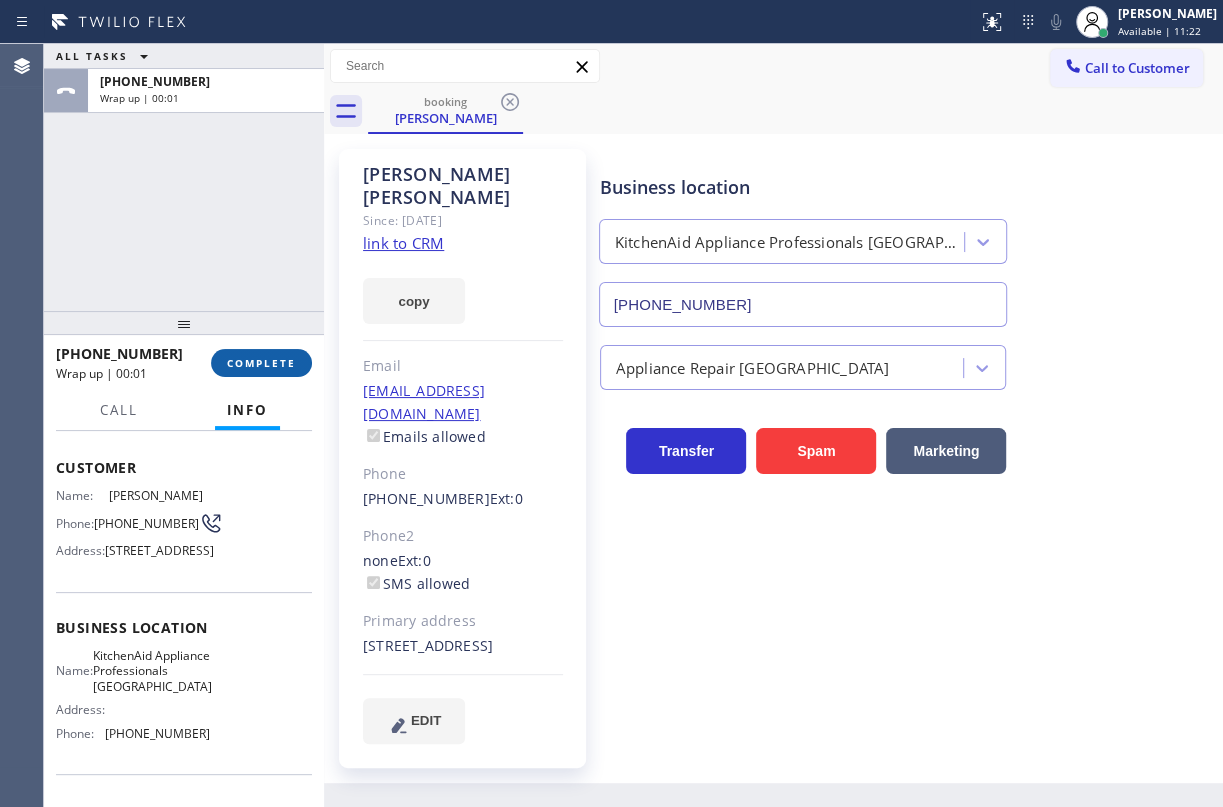 click on "COMPLETE" at bounding box center [261, 363] 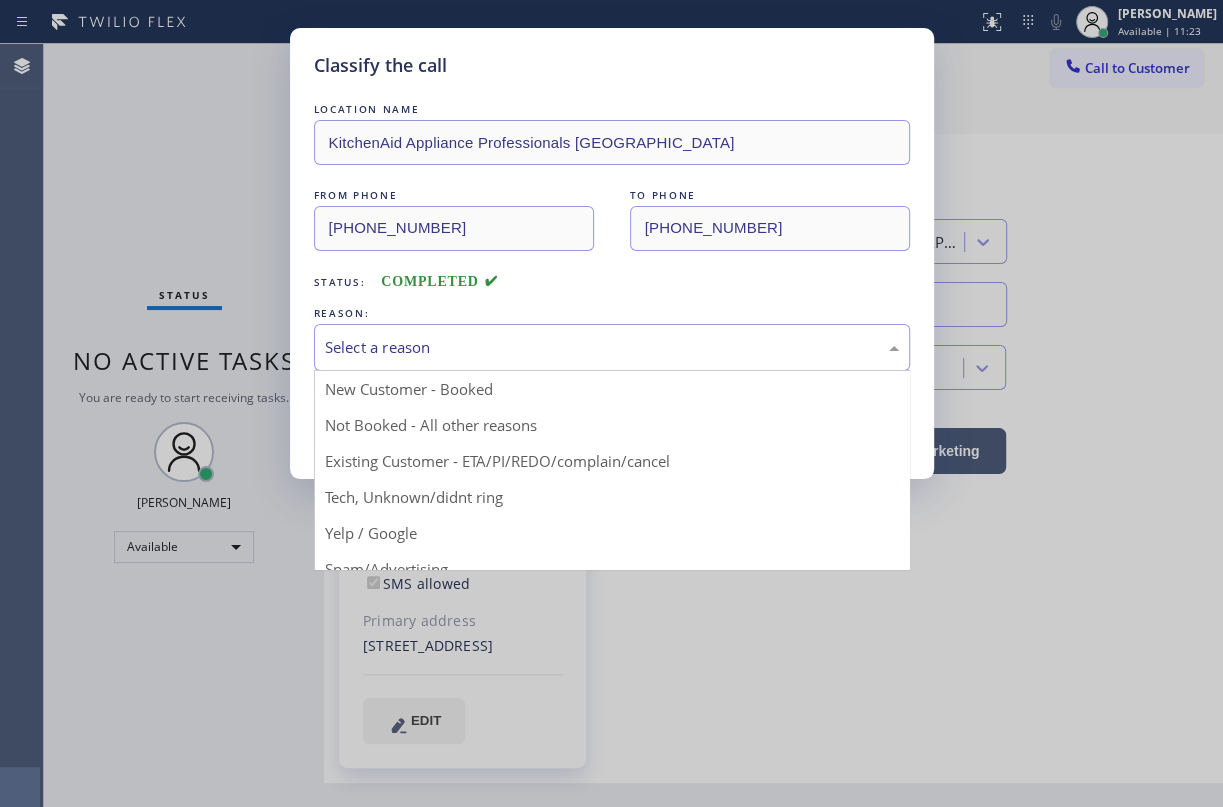 click on "Select a reason" at bounding box center (612, 347) 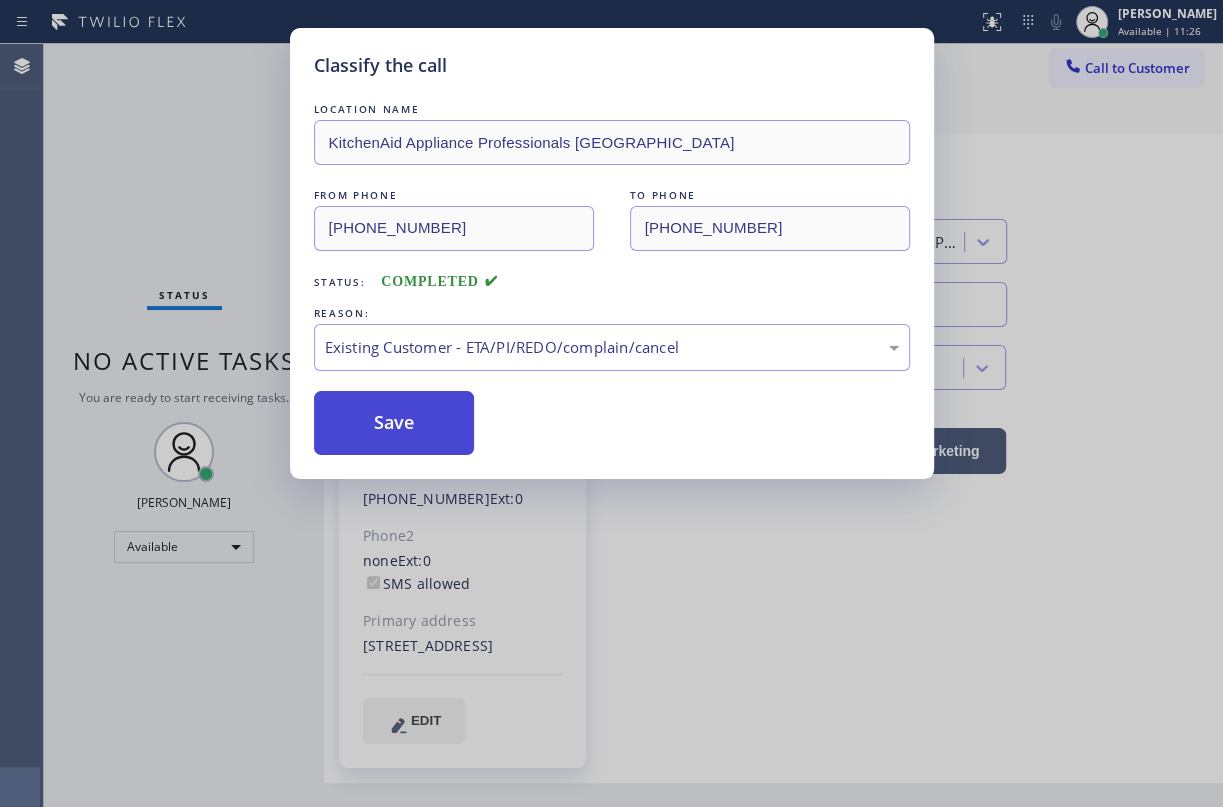 click on "Save" at bounding box center [394, 423] 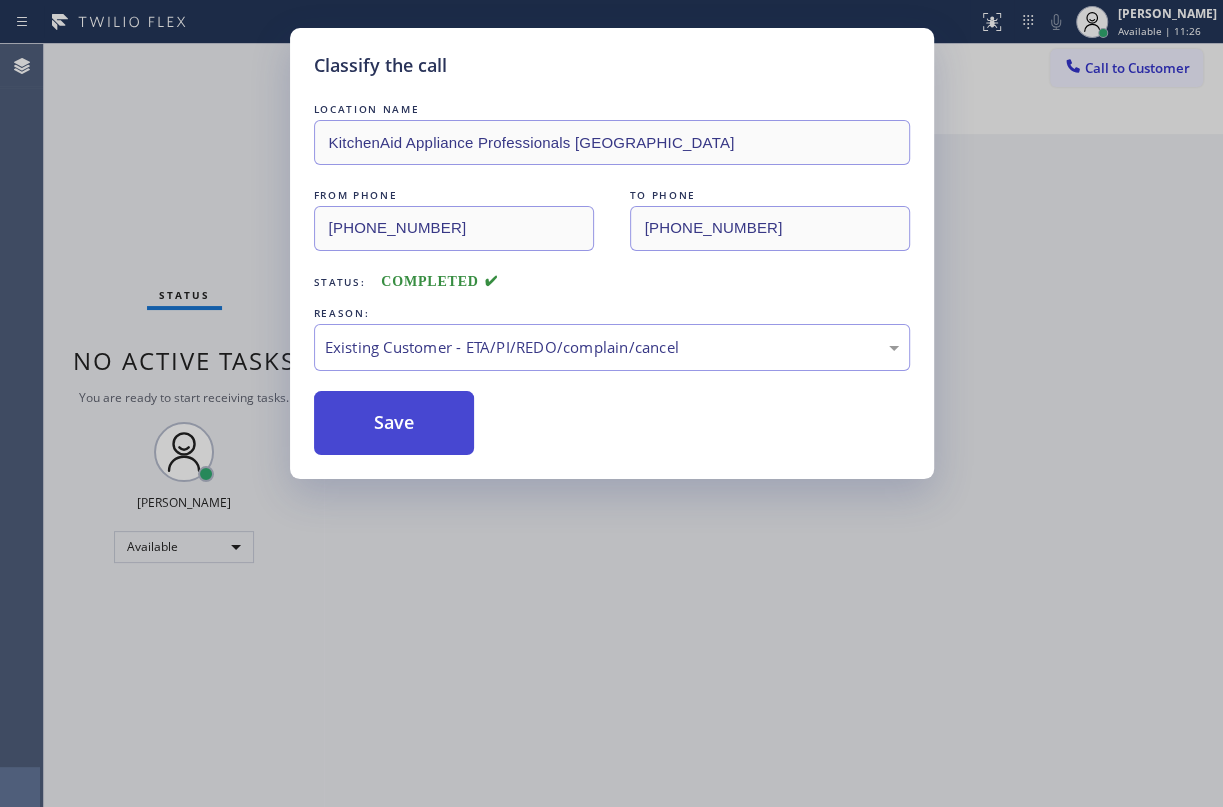 drag, startPoint x: 376, startPoint y: 414, endPoint x: 974, endPoint y: 806, distance: 715.0301 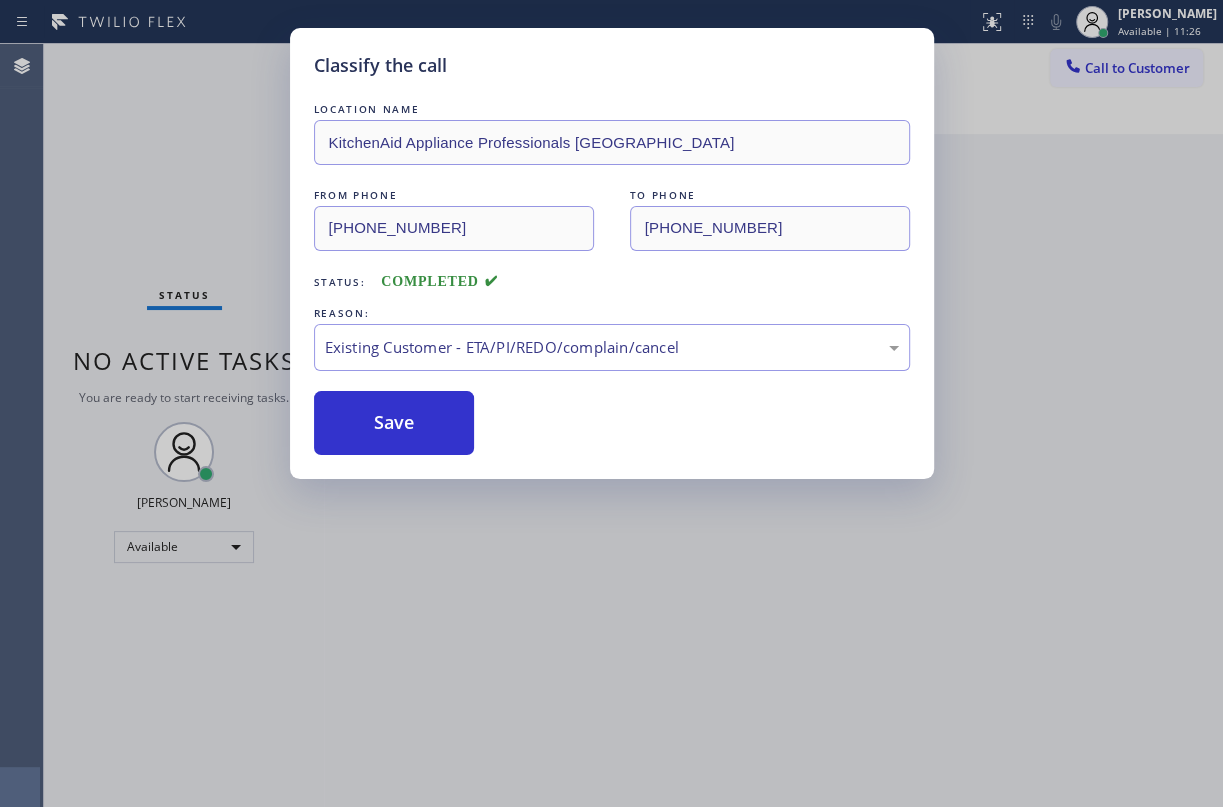 click on "Classify the call LOCATION NAME KitchenAid Appliance Professionals [GEOGRAPHIC_DATA] FROM PHONE [PHONE_NUMBER] TO PHONE [PHONE_NUMBER] Status: COMPLETED REASON: Existing Customer - ETA/PI/REDO/complain/cancel Save" at bounding box center (611, 403) 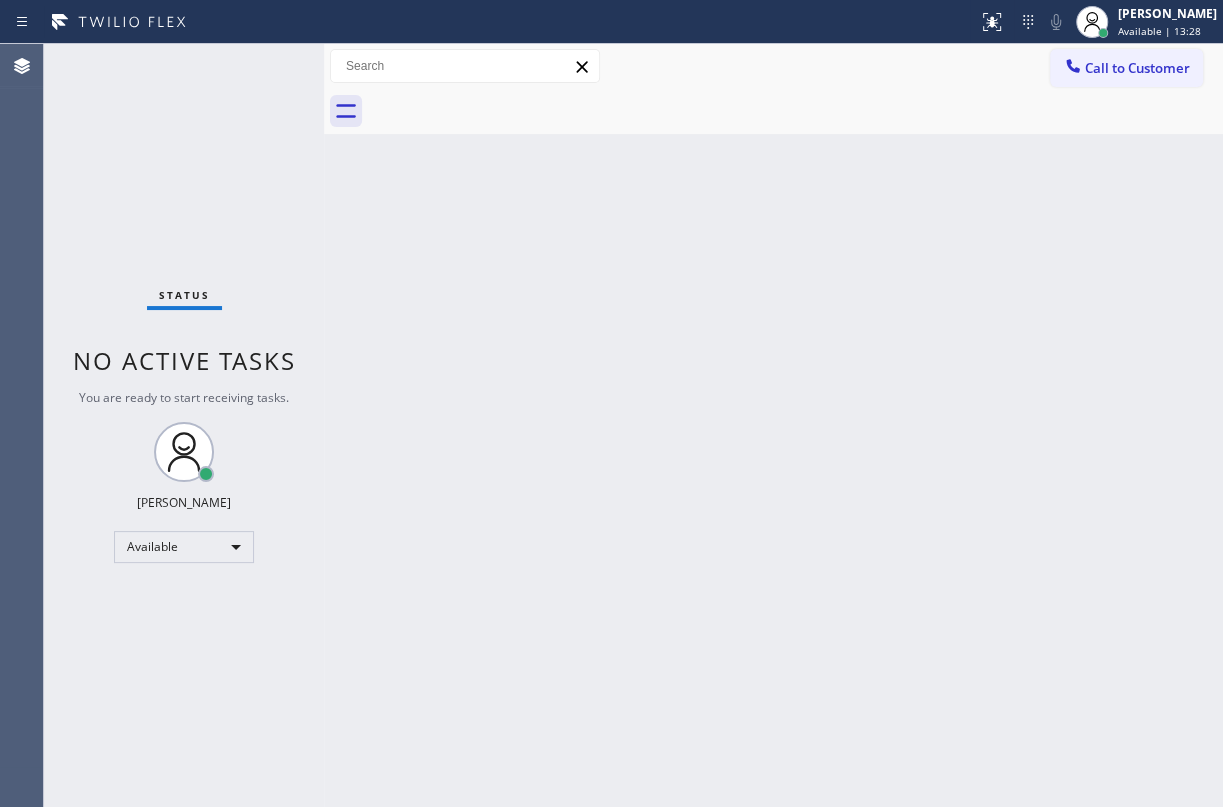 click on "Back to Dashboard Change Sender ID Customers Technicians Select a contact Outbound call Technician Search Technician Your caller id phone number Your caller id phone number Call Technician info Name   Phone none Address none Change Sender ID HVAC [PHONE_NUMBER] 5 Star Appliance [PHONE_NUMBER] Appliance Repair [PHONE_NUMBER] Plumbing [PHONE_NUMBER] Air Duct Cleaning [PHONE_NUMBER]  Electricians [PHONE_NUMBER] Cancel Change Check personal SMS Reset Change No tabs Call to Customer Outbound call Location Search location Your caller id phone number Customer number Call Outbound call Technician Search Technician Your caller id phone number Your caller id phone number Call" at bounding box center [773, 425] 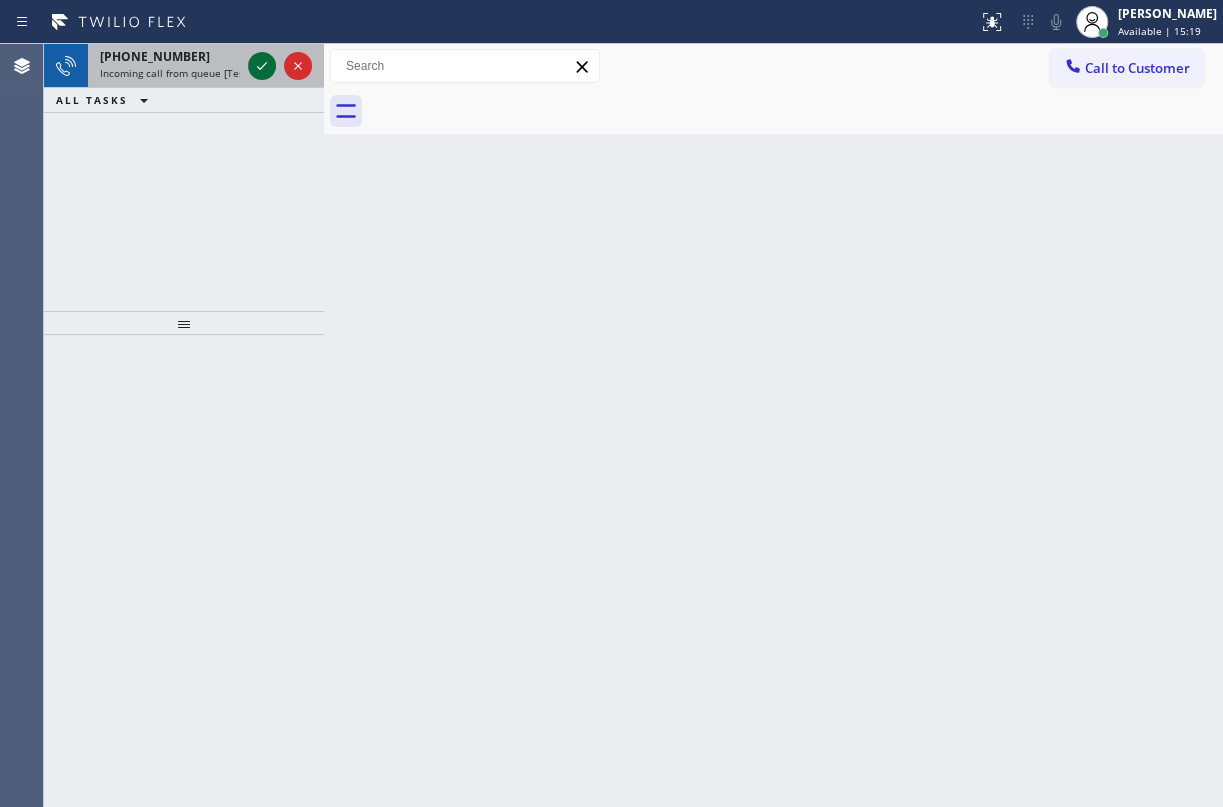 click 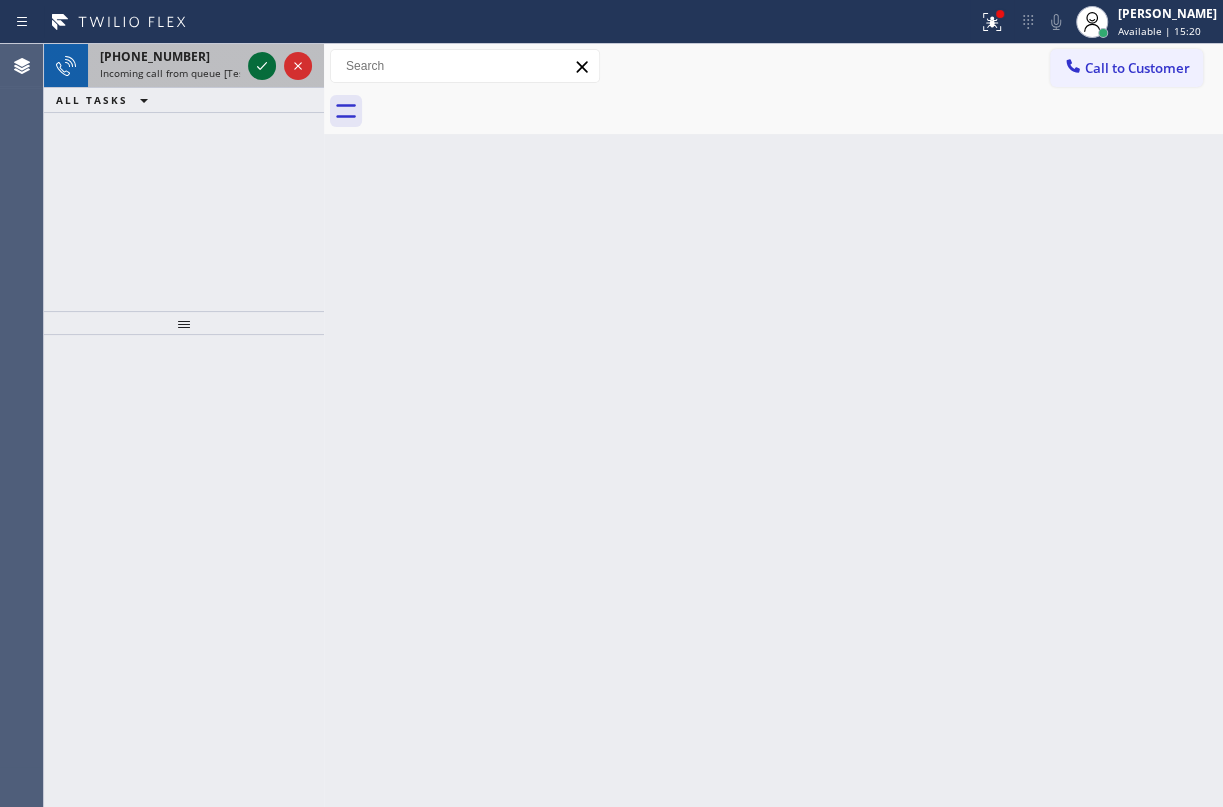 click 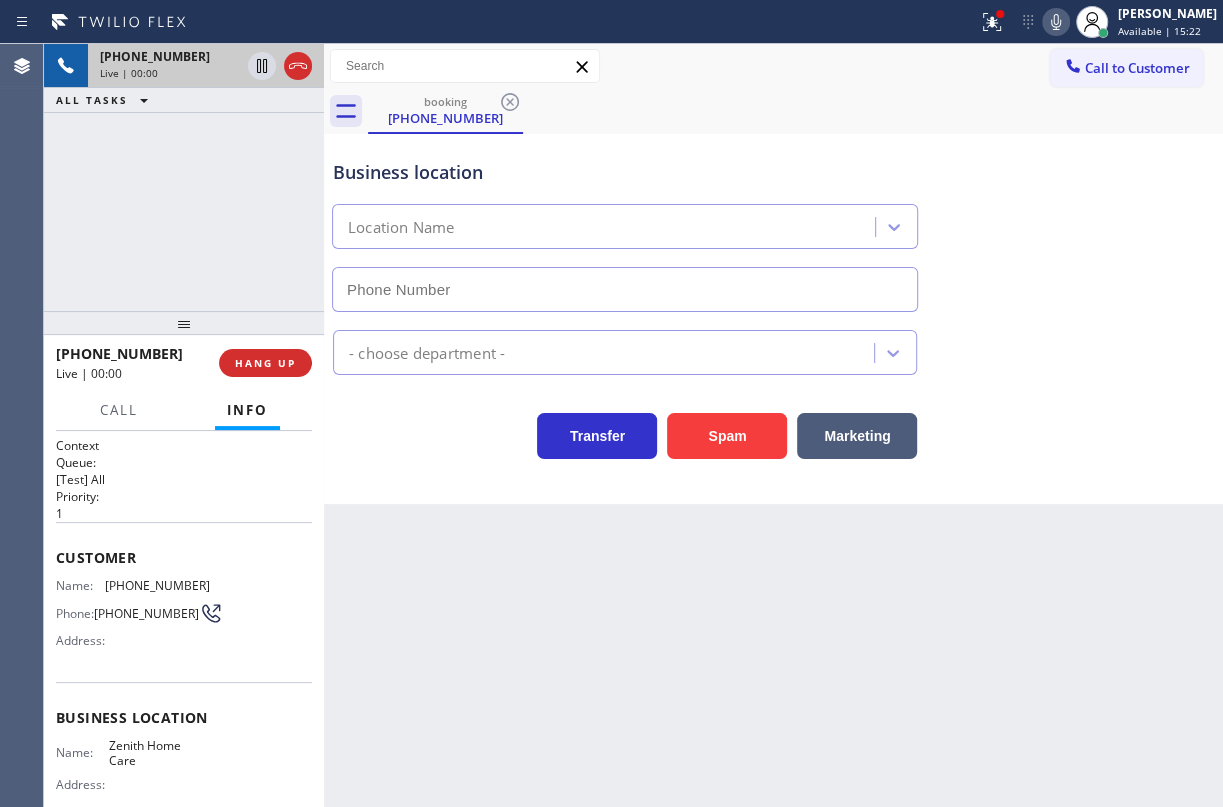 type on "[PHONE_NUMBER]" 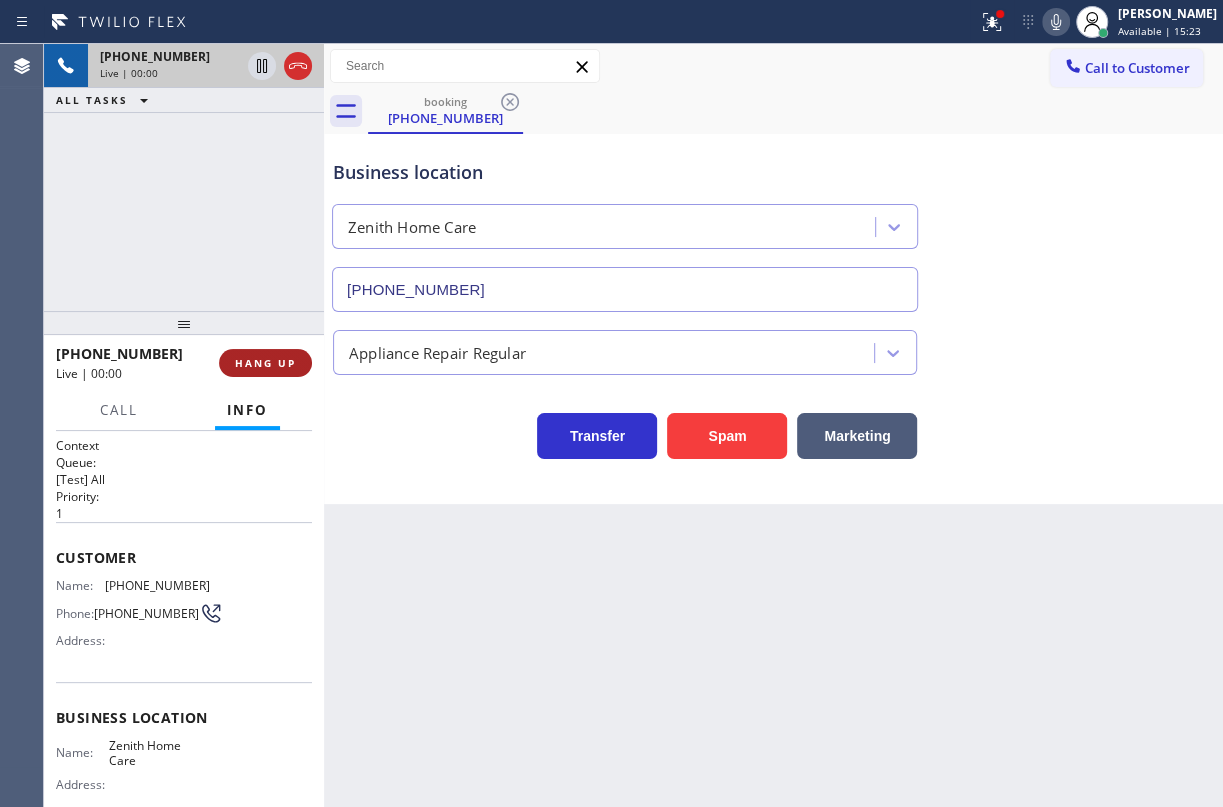 click on "HANG UP" at bounding box center [265, 363] 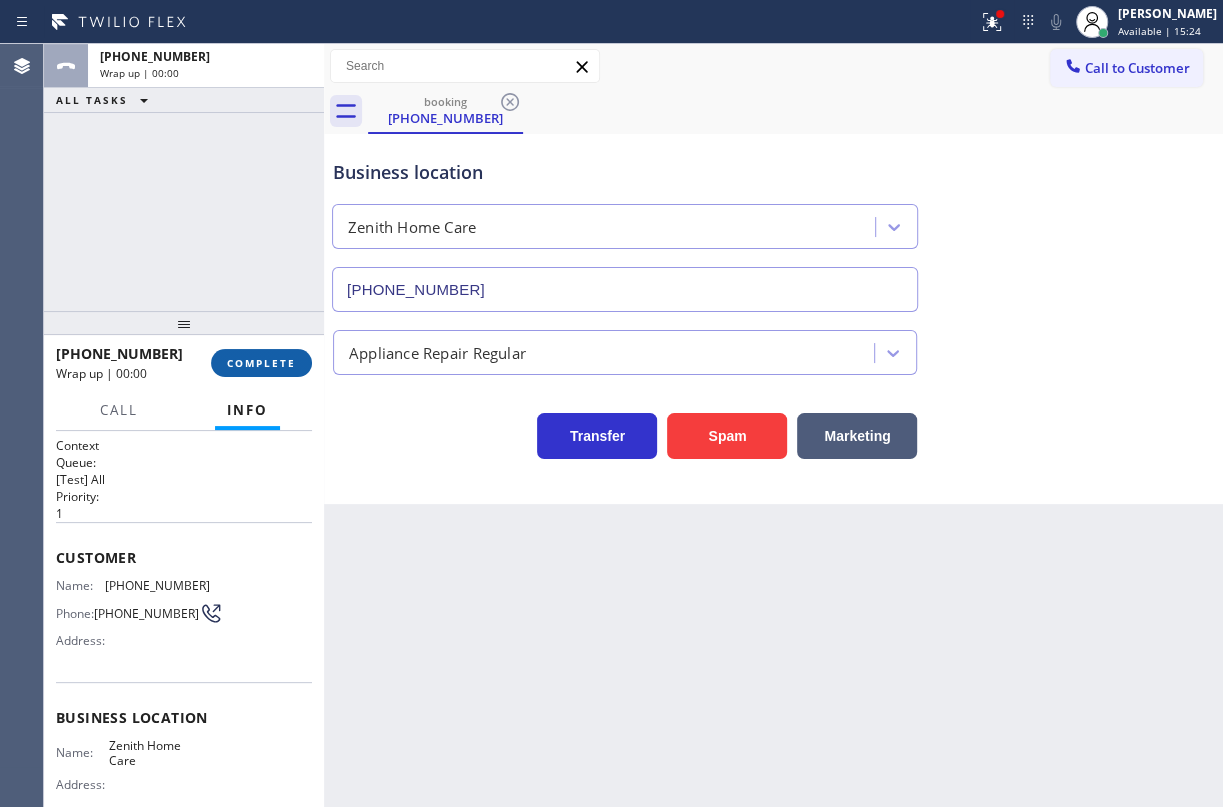 click on "COMPLETE" at bounding box center (261, 363) 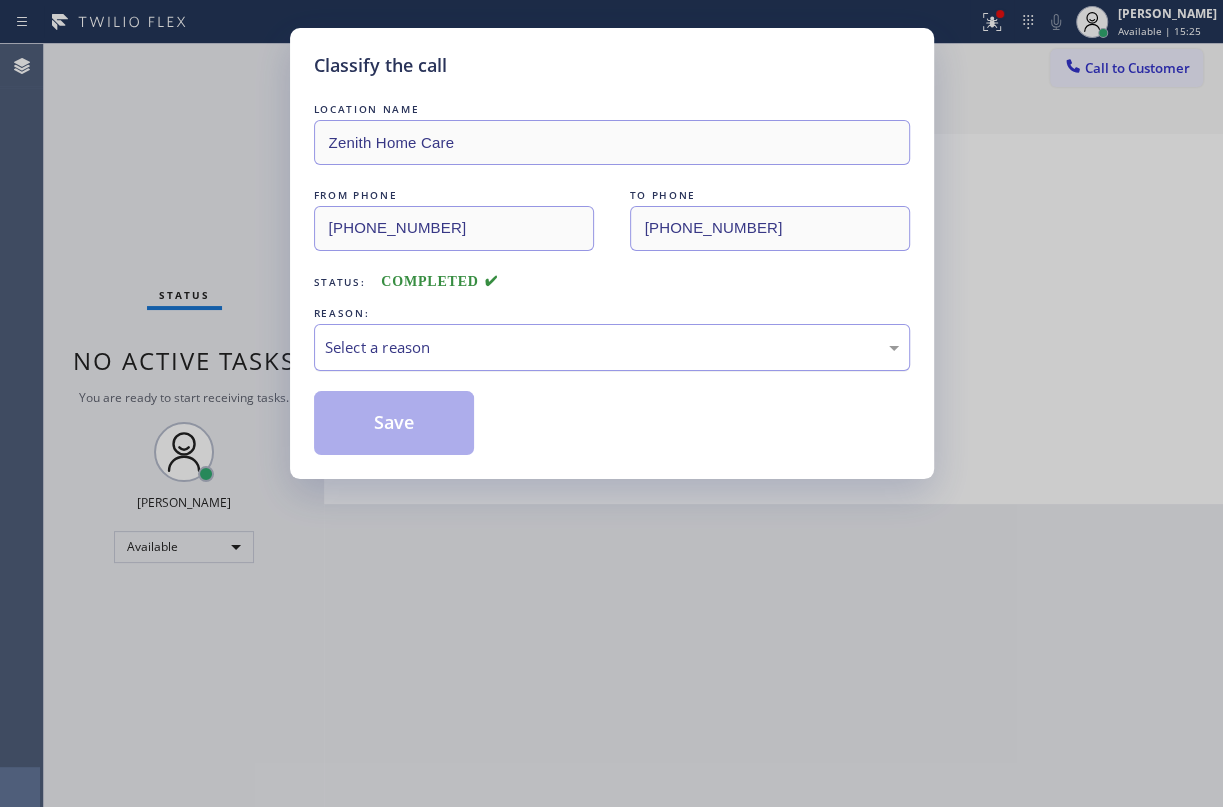 click on "Select a reason" at bounding box center [612, 347] 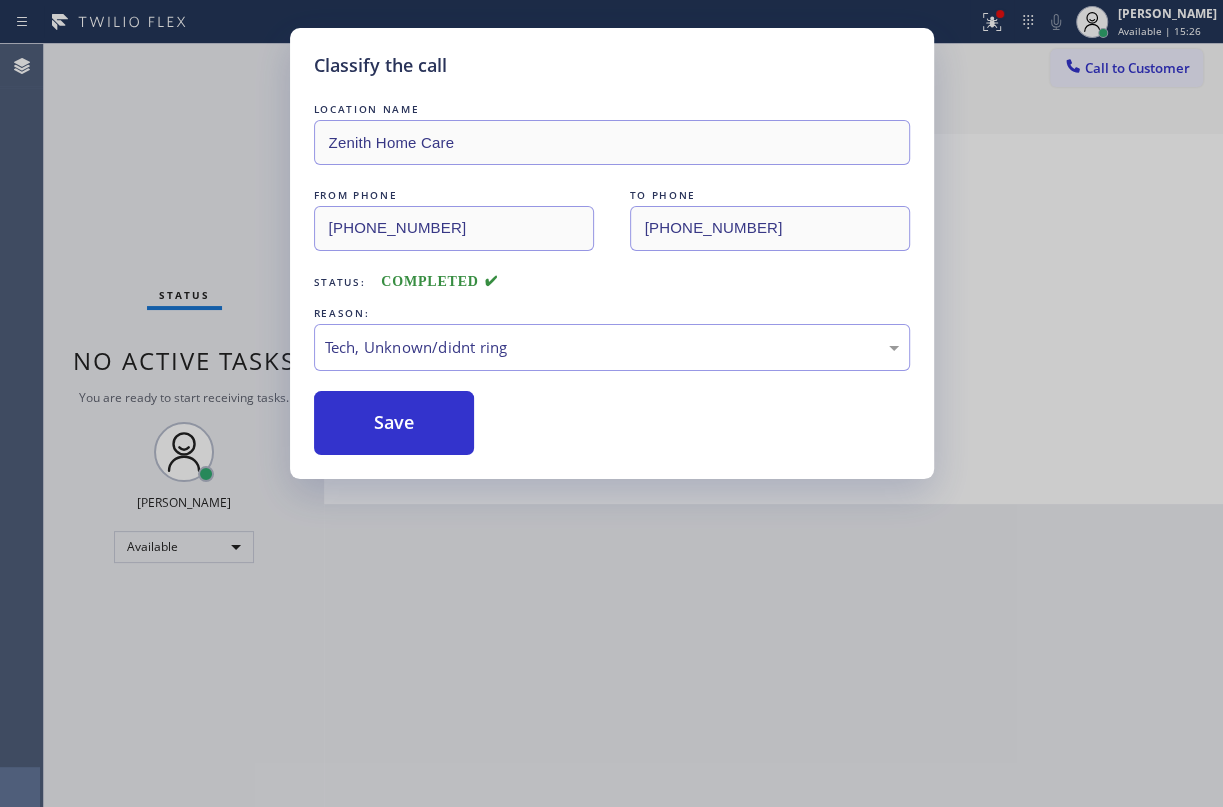 click on "Save" at bounding box center [394, 423] 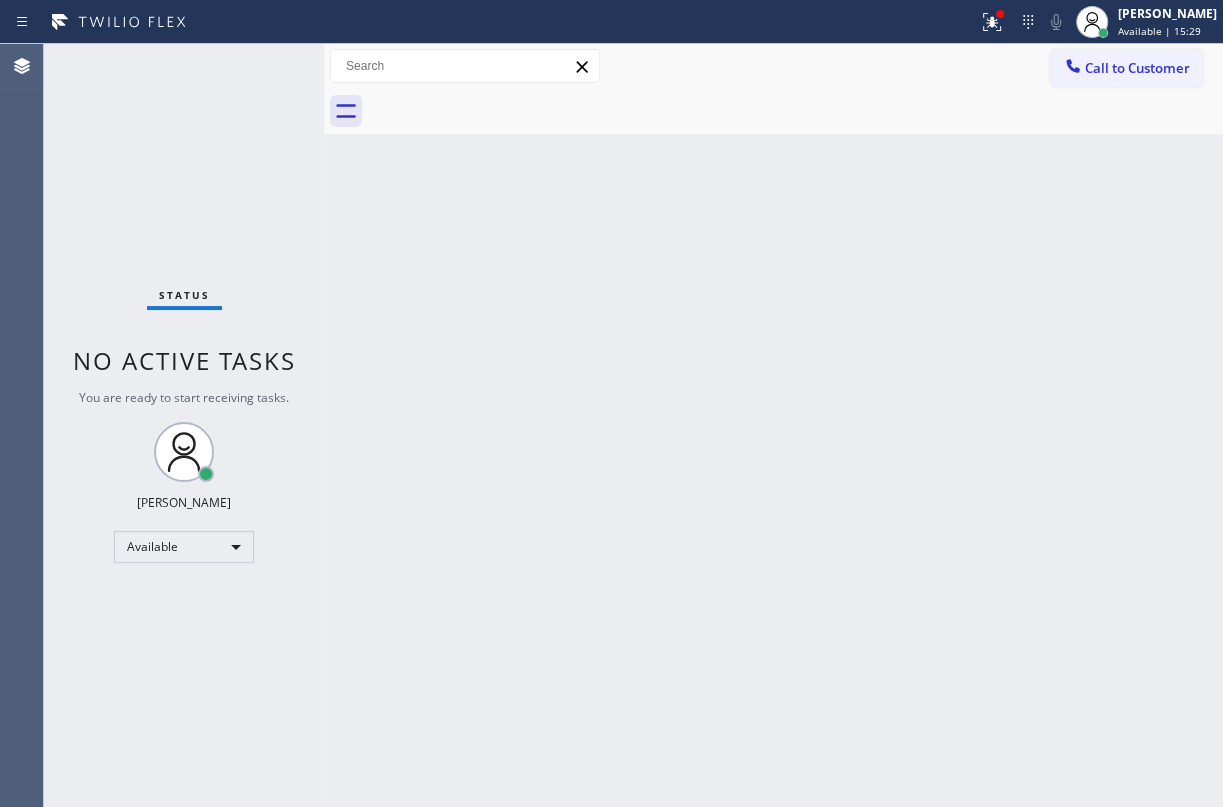 click on "Back to Dashboard Change Sender ID Customers Technicians Select a contact Outbound call Technician Search Technician Your caller id phone number Your caller id phone number Call Technician info Name   Phone none Address none Change Sender ID HVAC [PHONE_NUMBER] 5 Star Appliance [PHONE_NUMBER] Appliance Repair [PHONE_NUMBER] Plumbing [PHONE_NUMBER] Air Duct Cleaning [PHONE_NUMBER]  Electricians [PHONE_NUMBER] Cancel Change Check personal SMS Reset Change No tabs Call to Customer Outbound call Location Search location Your caller id phone number Customer number Call Outbound call Technician Search Technician Your caller id phone number Your caller id phone number Call" at bounding box center [773, 425] 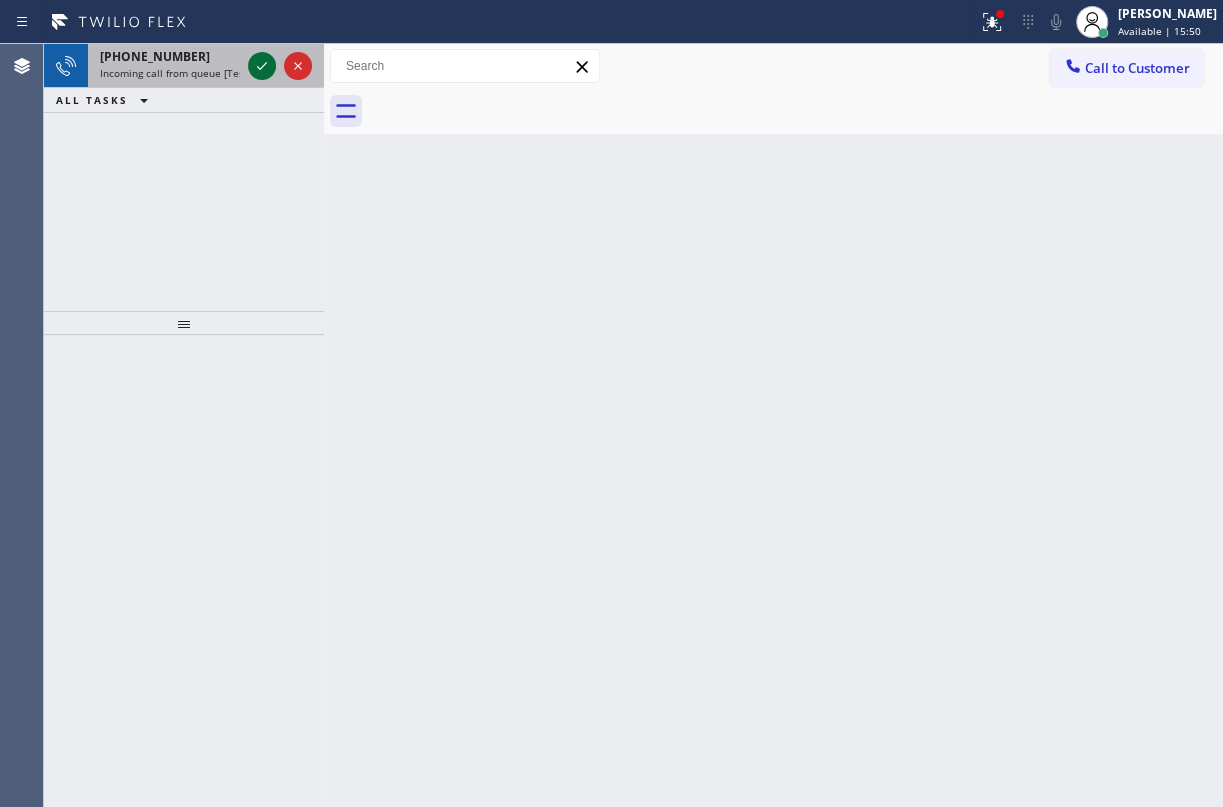 click 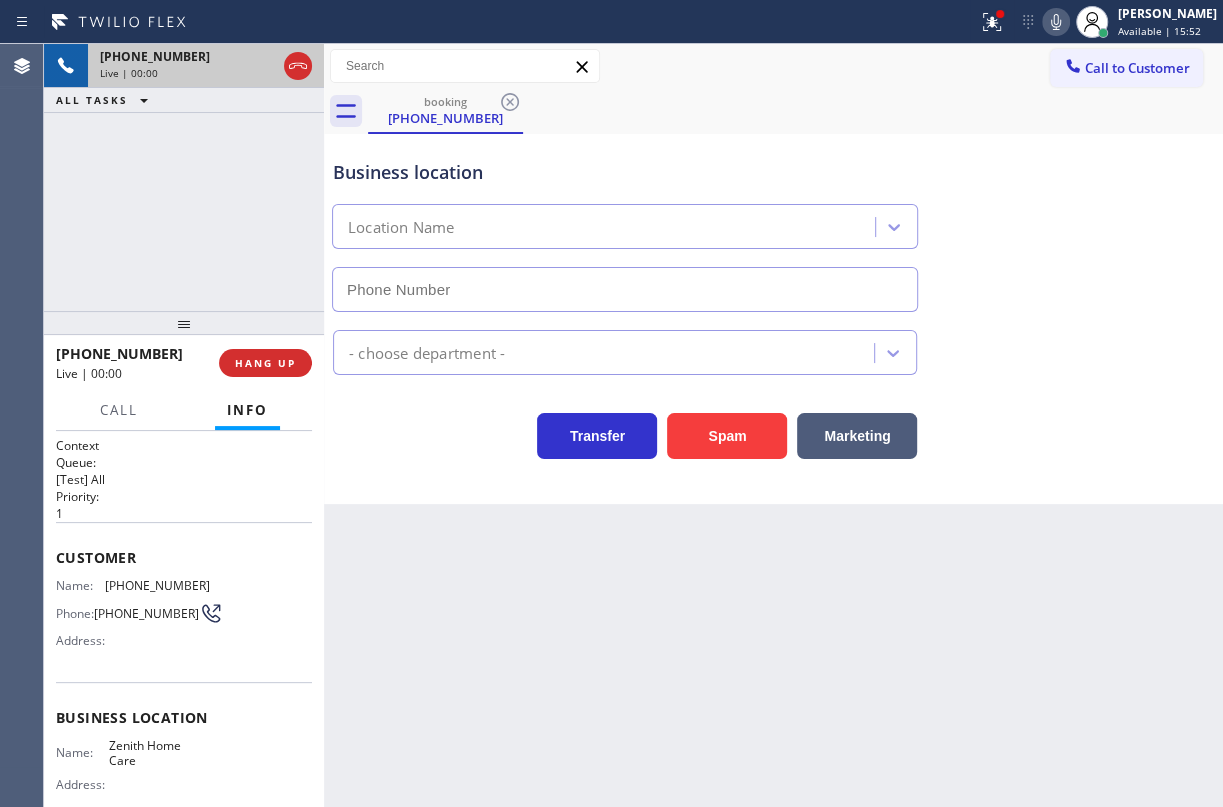 type on "[PHONE_NUMBER]" 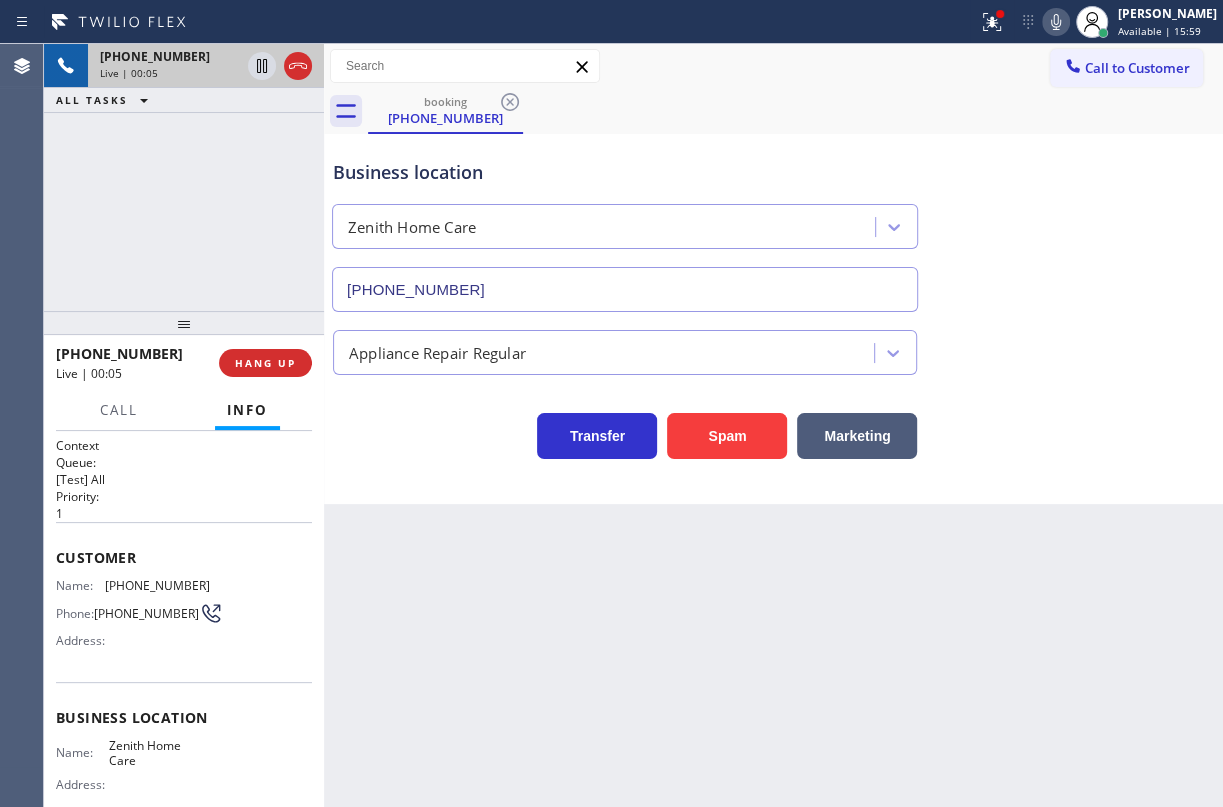click on "Zenith Home Care" at bounding box center [159, 753] 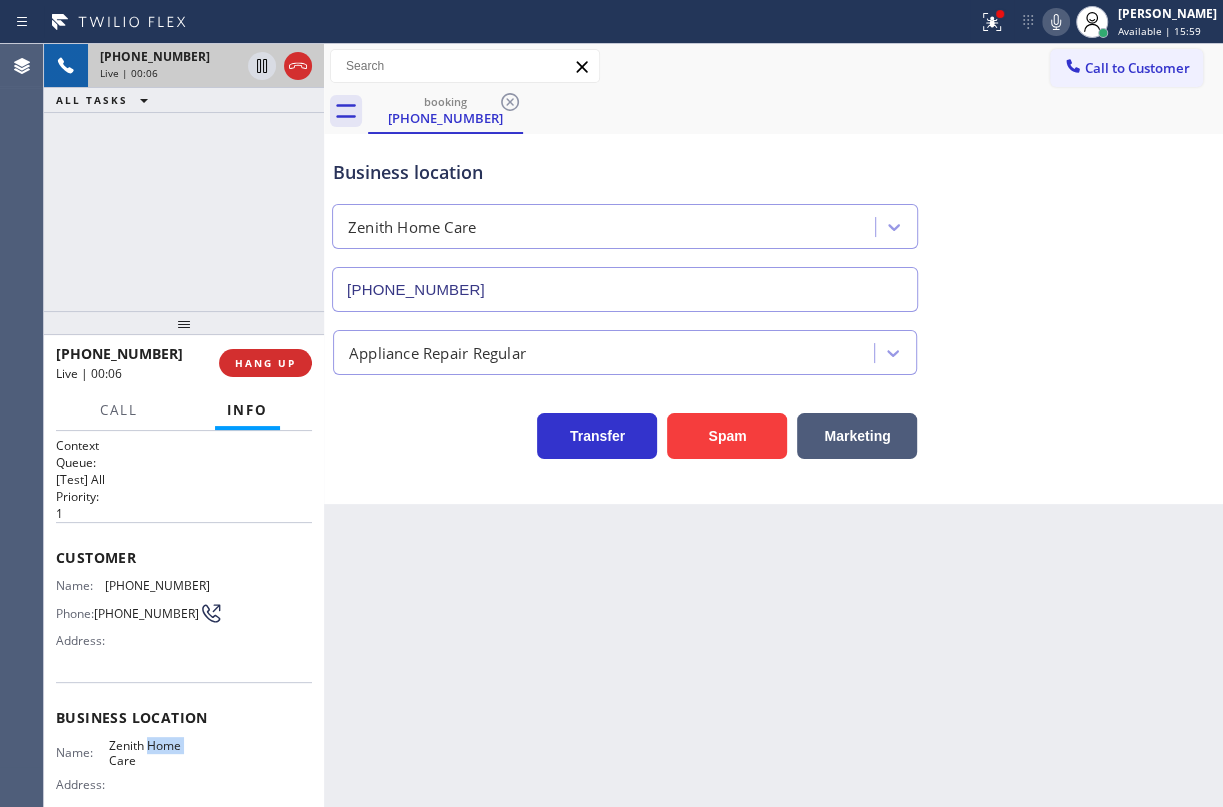 click on "Zenith Home Care" at bounding box center [159, 753] 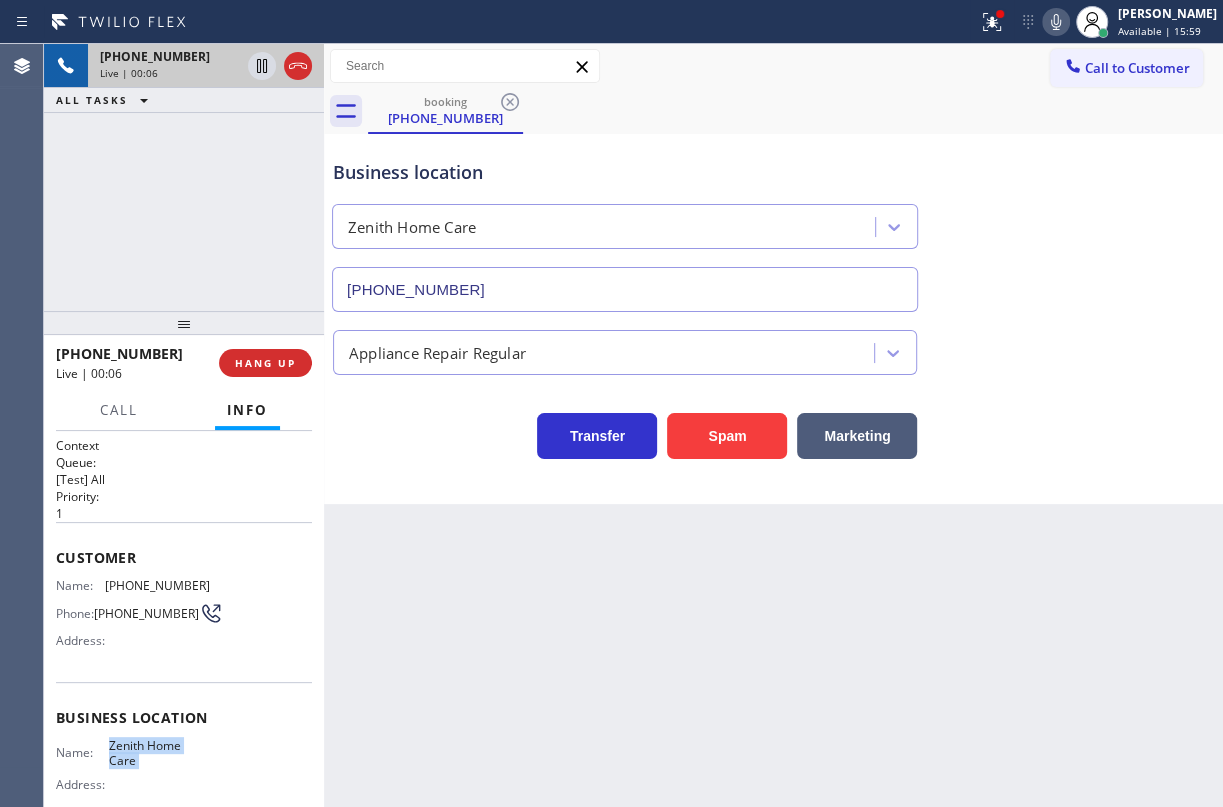 click on "Zenith Home Care" at bounding box center [159, 753] 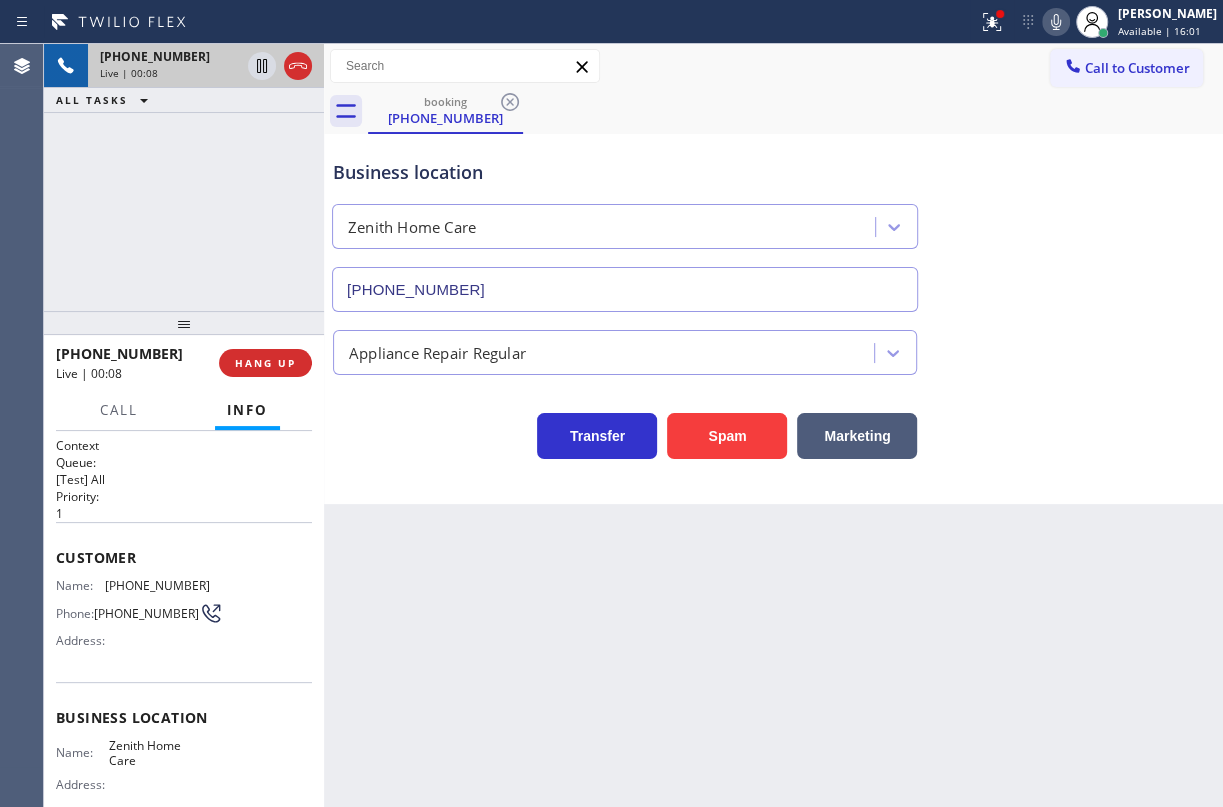 click on "[PHONE_NUMBER]" at bounding box center [625, 289] 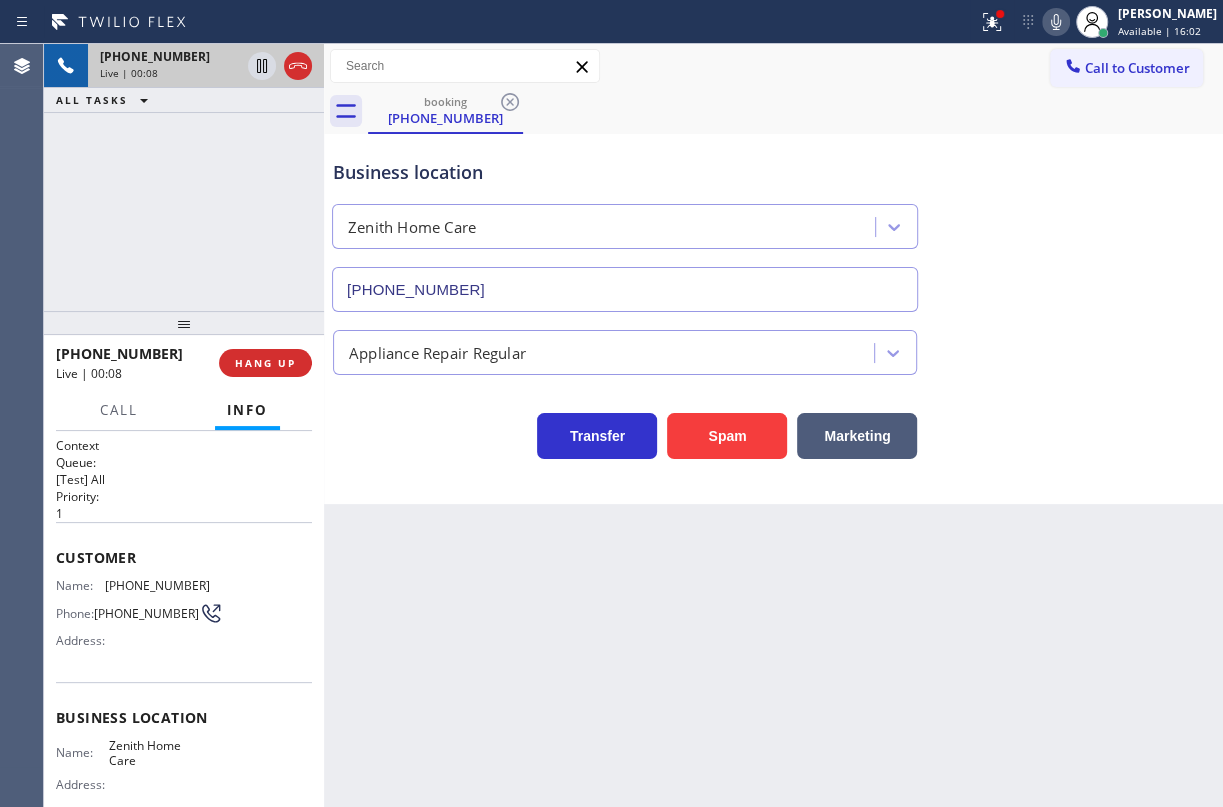 click on "[PHONE_NUMBER]" at bounding box center [625, 289] 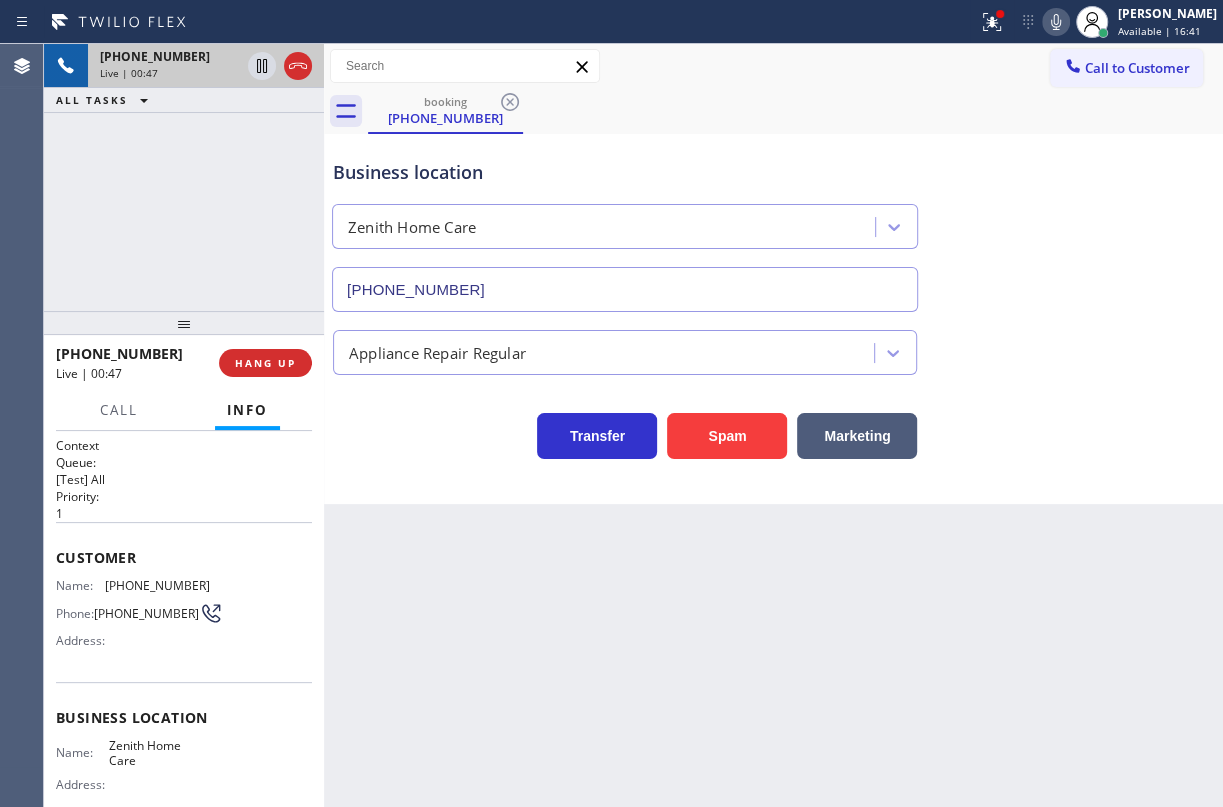 click on "[PHONE_NUMBER]" at bounding box center (157, 585) 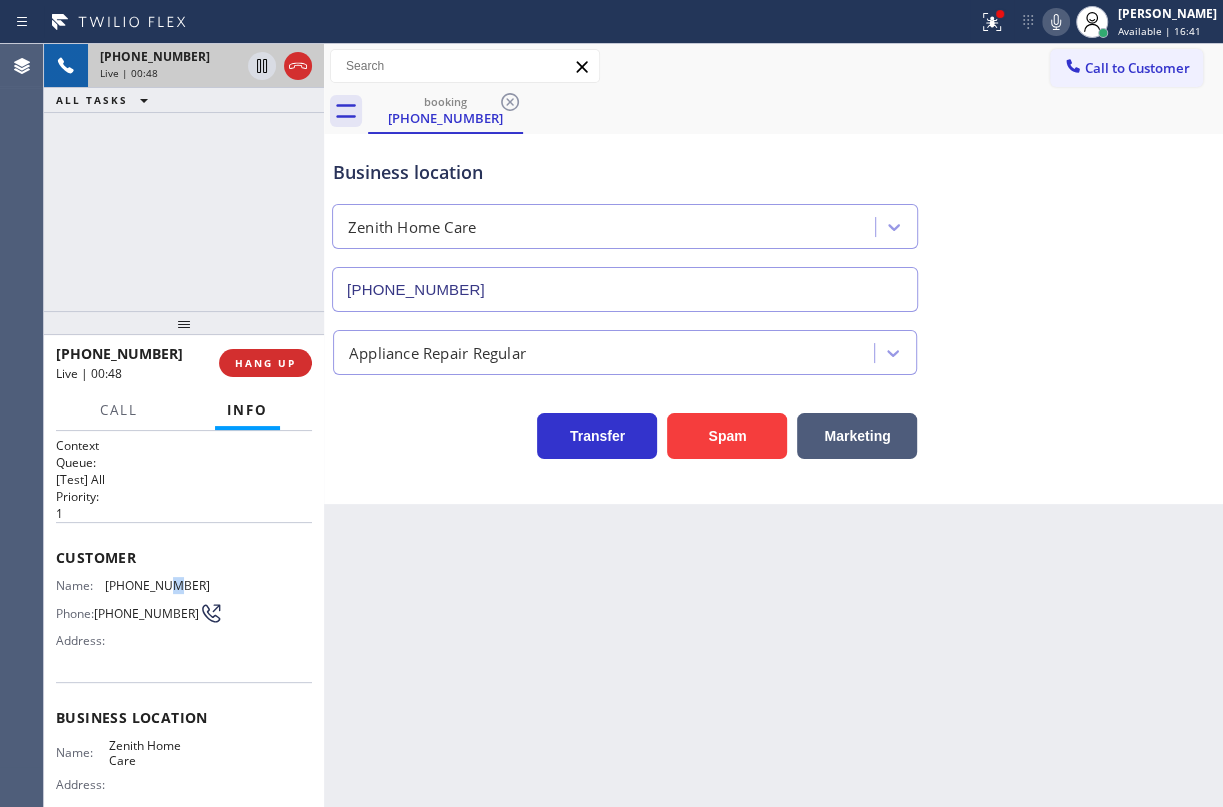 click on "[PHONE_NUMBER]" at bounding box center [157, 585] 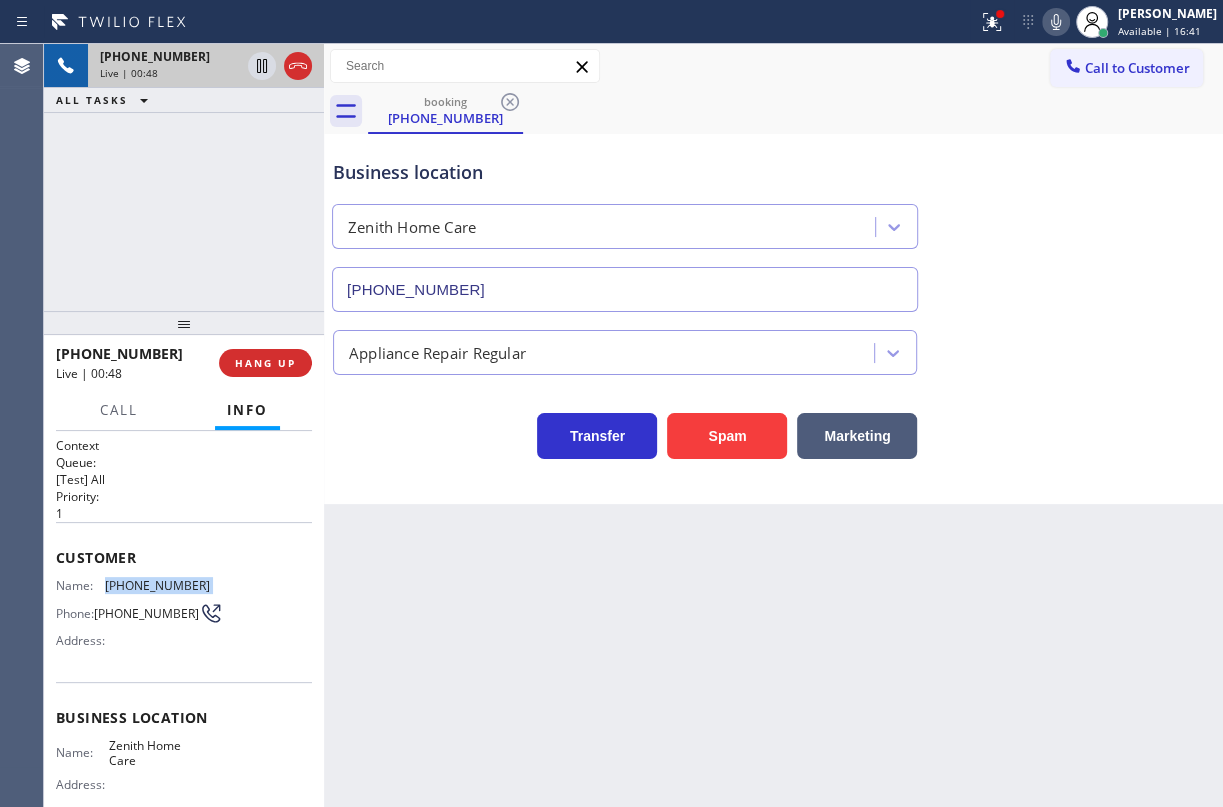 click on "[PHONE_NUMBER]" at bounding box center (157, 585) 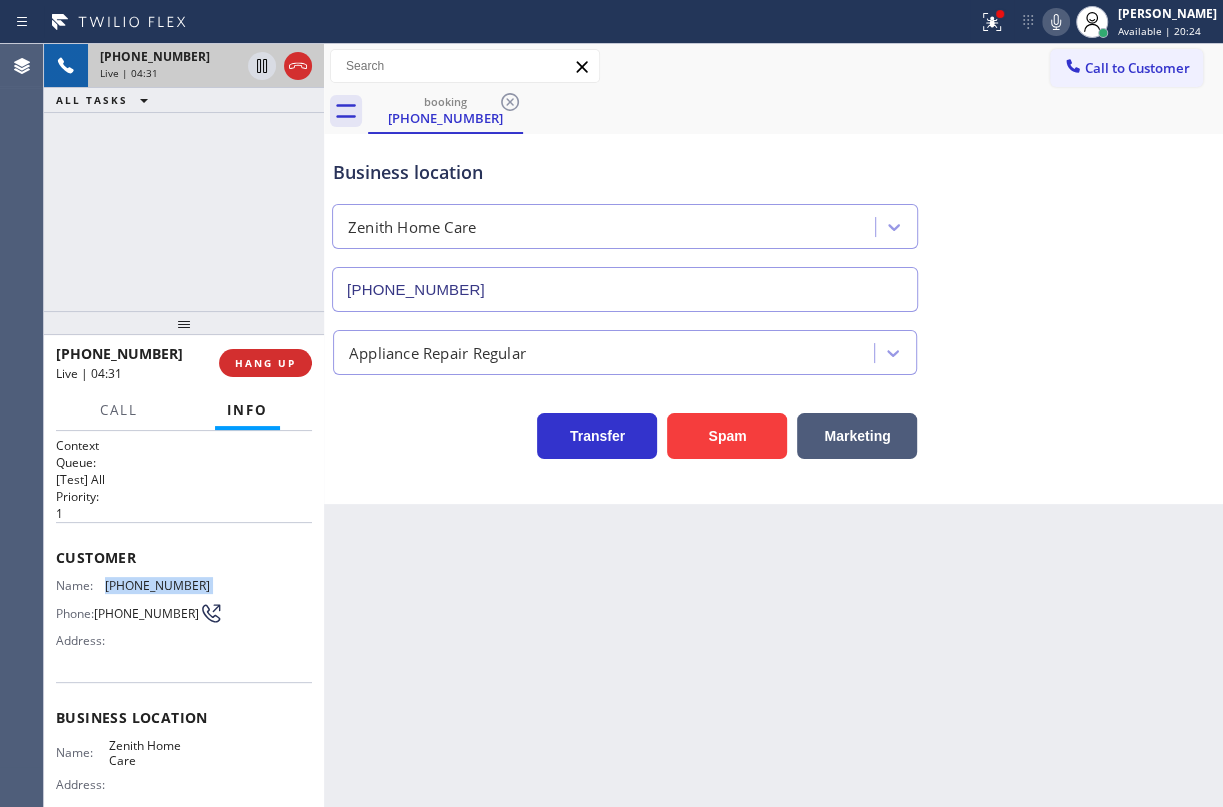 click 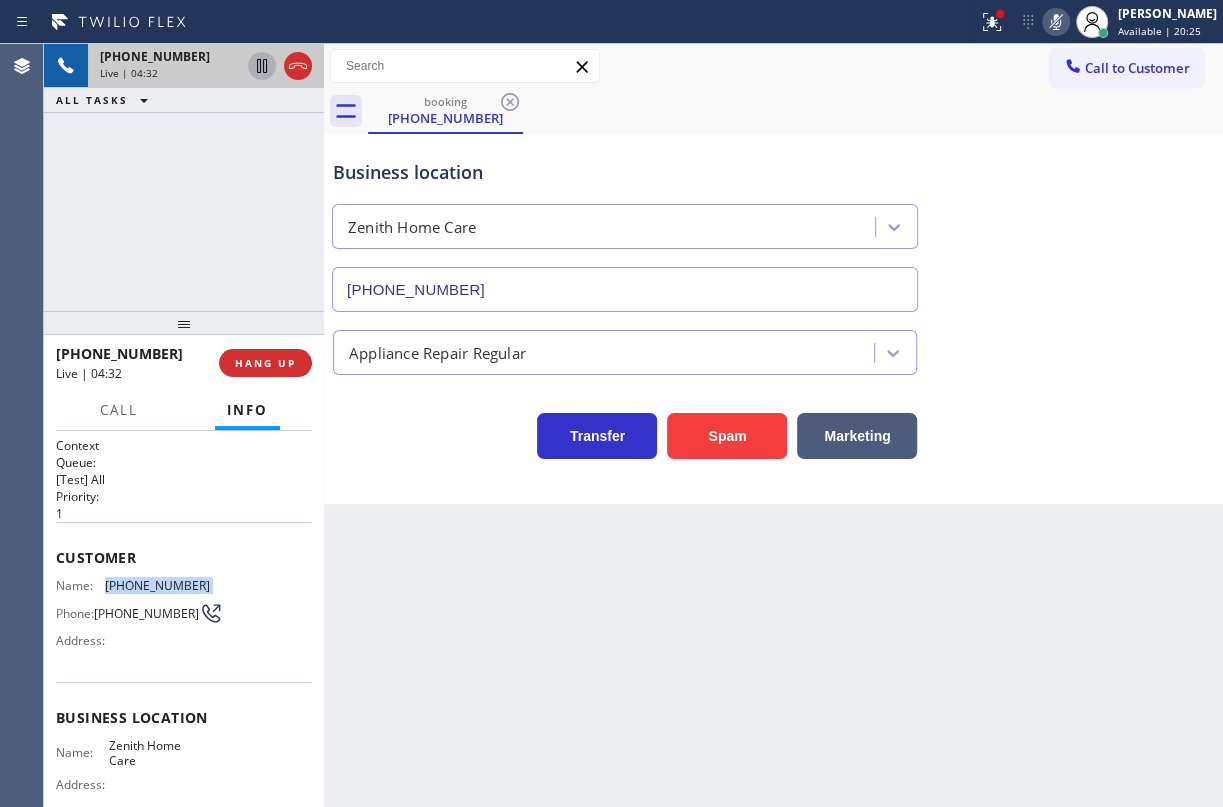 click 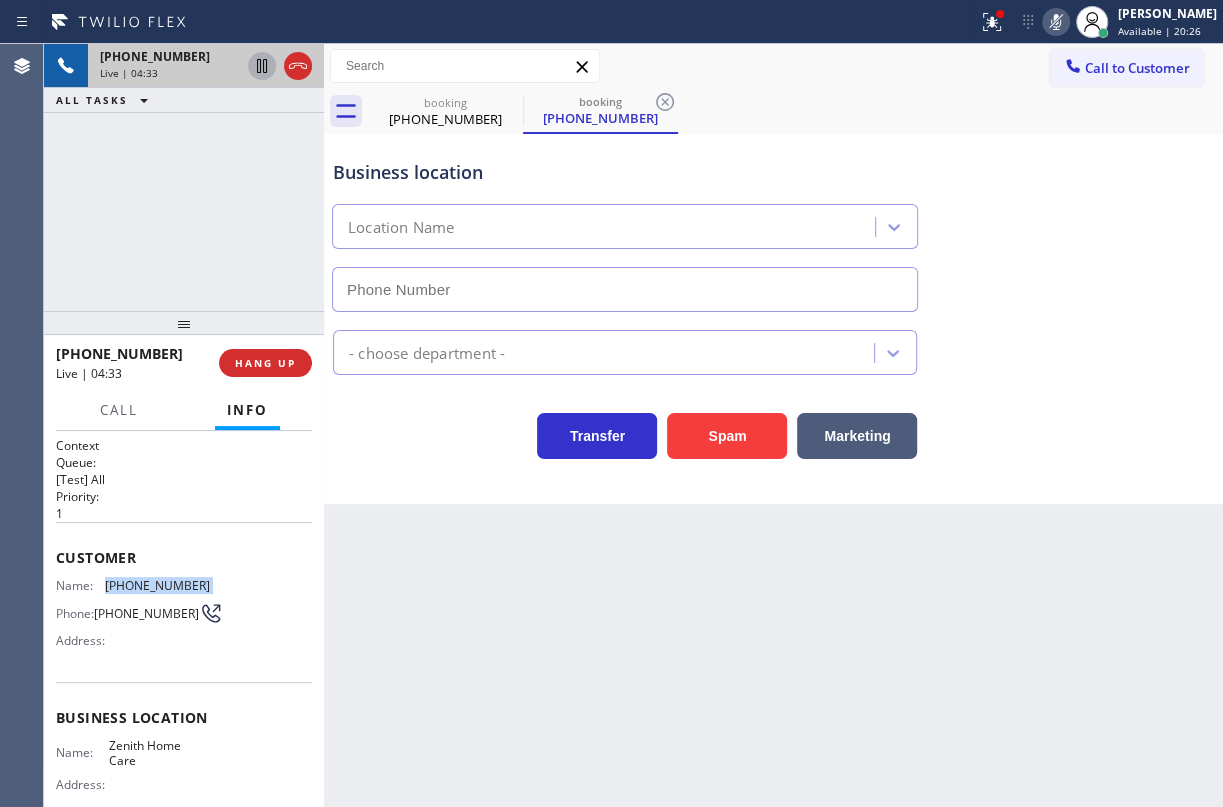 type on "[PHONE_NUMBER]" 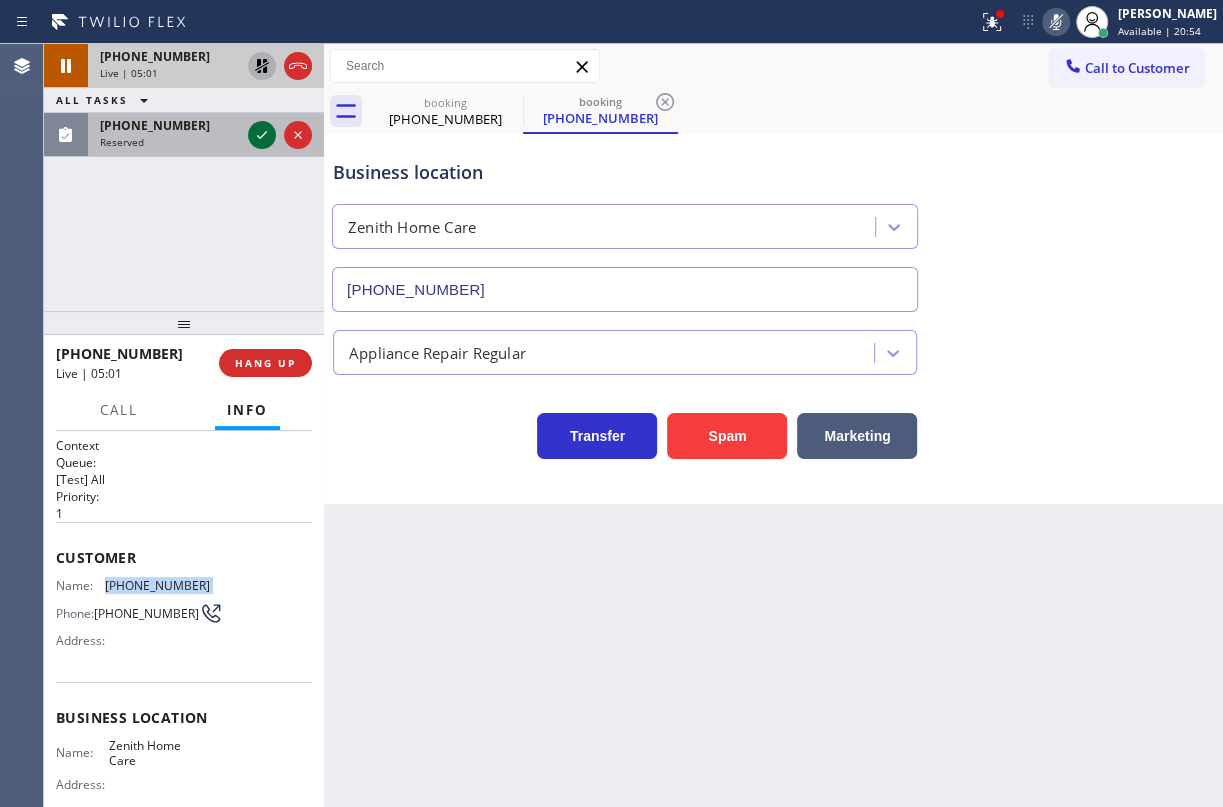 click 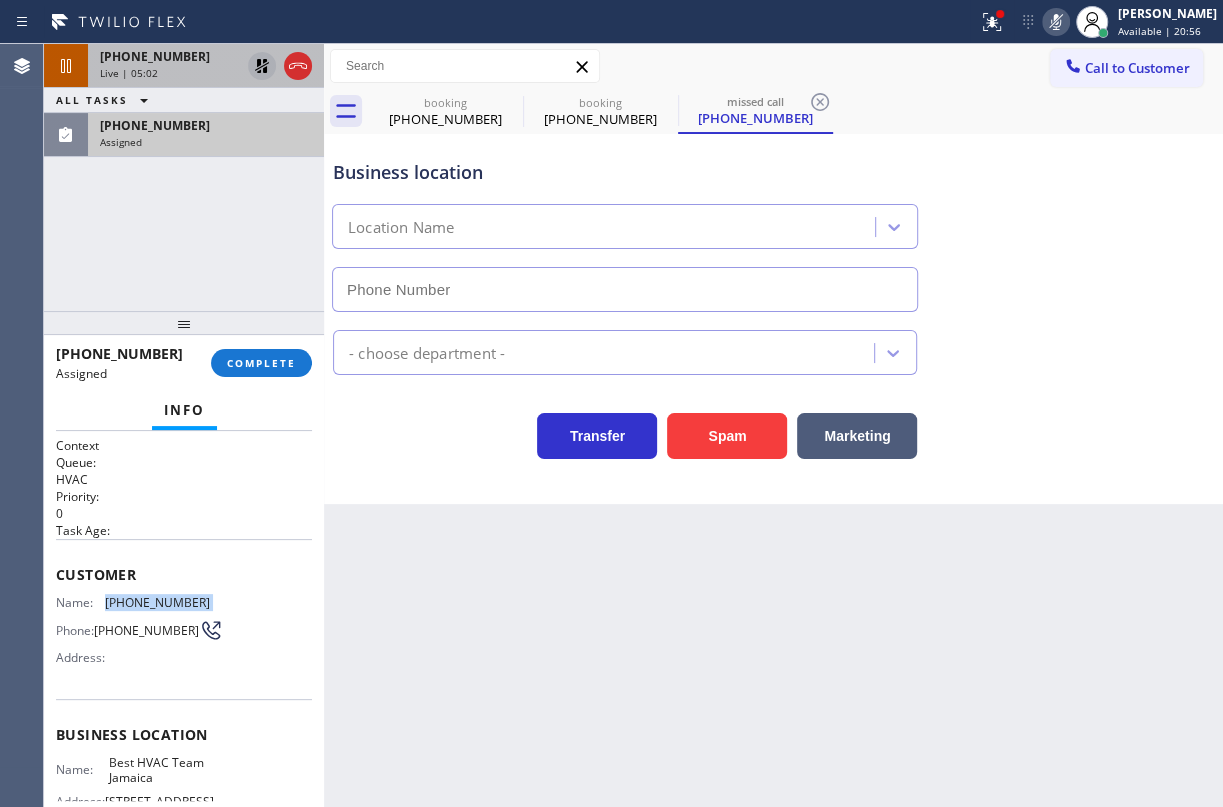 type on "[PHONE_NUMBER]" 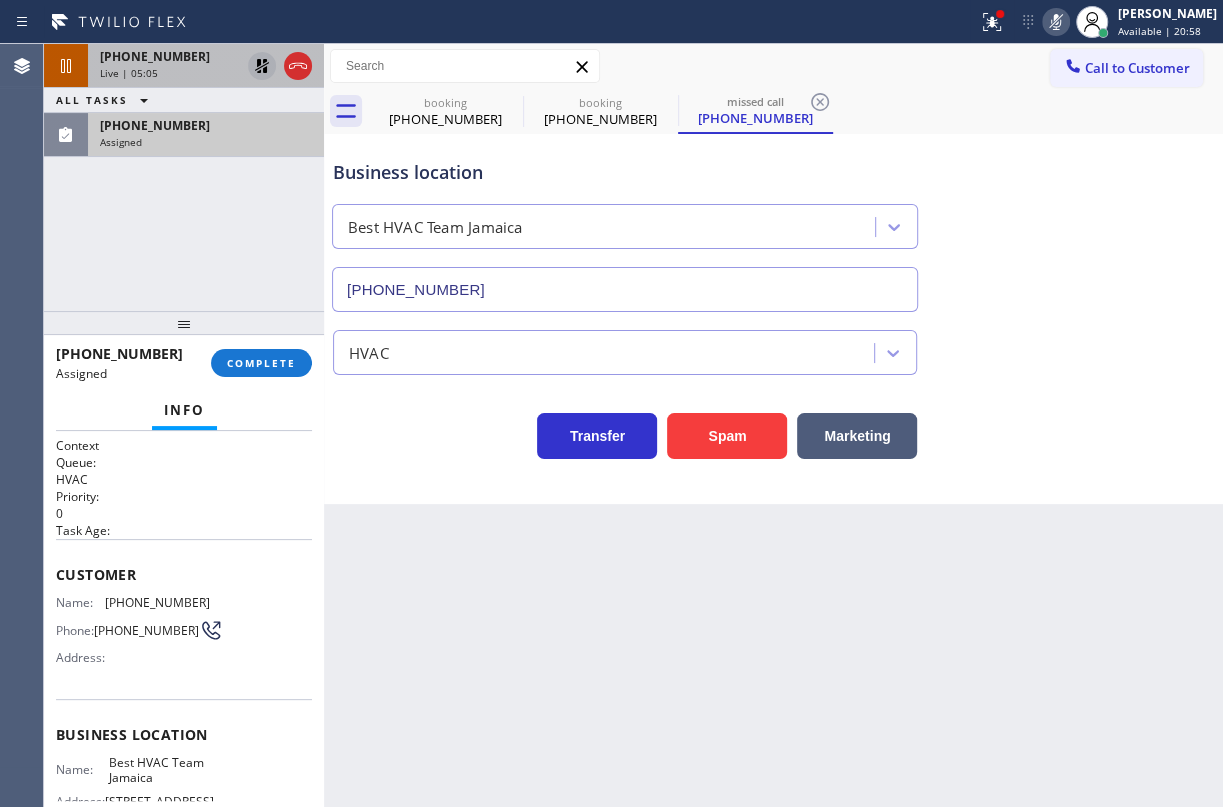 click on "Phone:" at bounding box center (75, 630) 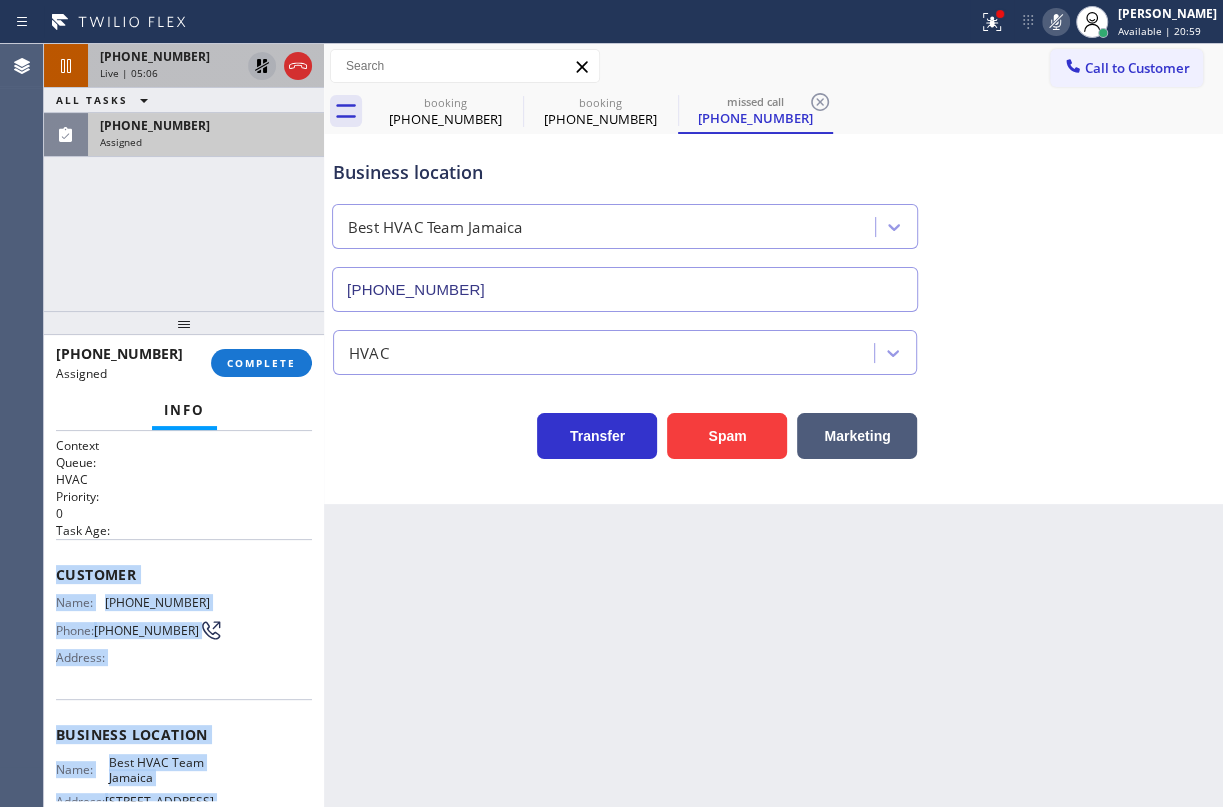 scroll, scrollTop: 234, scrollLeft: 0, axis: vertical 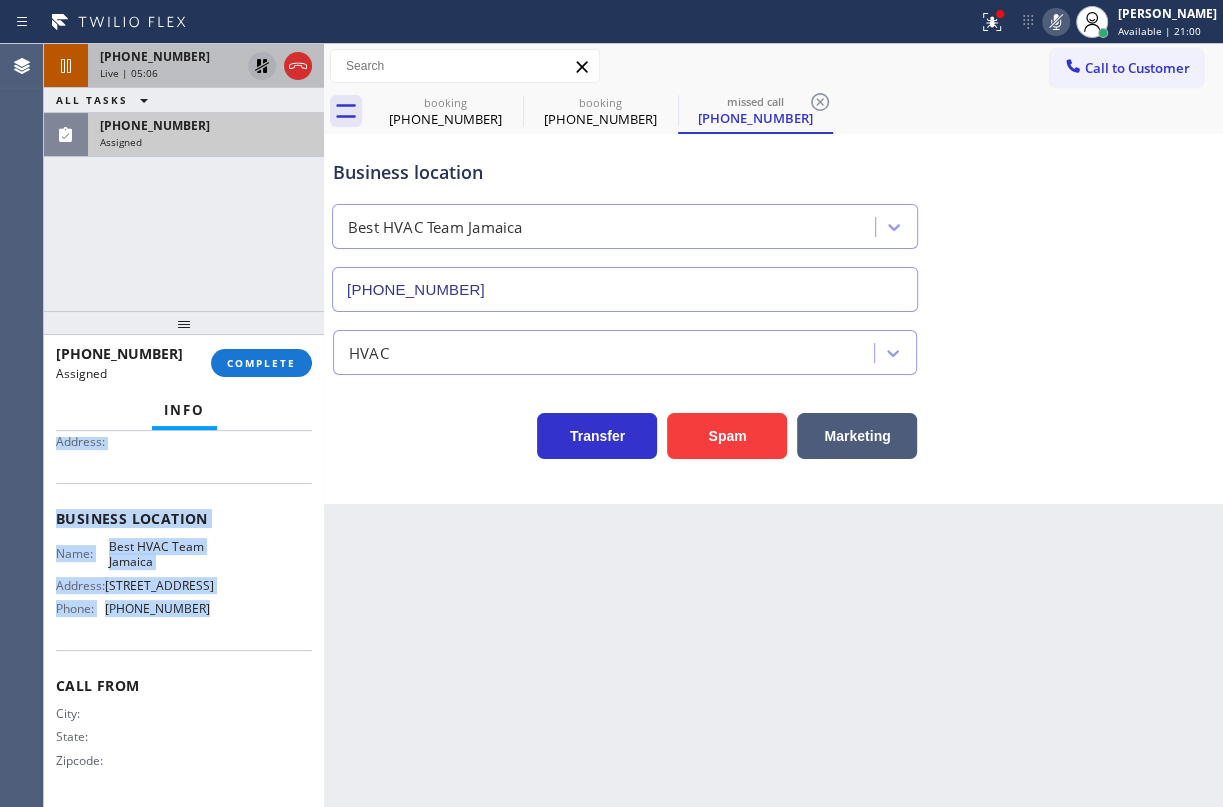 drag, startPoint x: 52, startPoint y: 570, endPoint x: 219, endPoint y: 620, distance: 174.32442 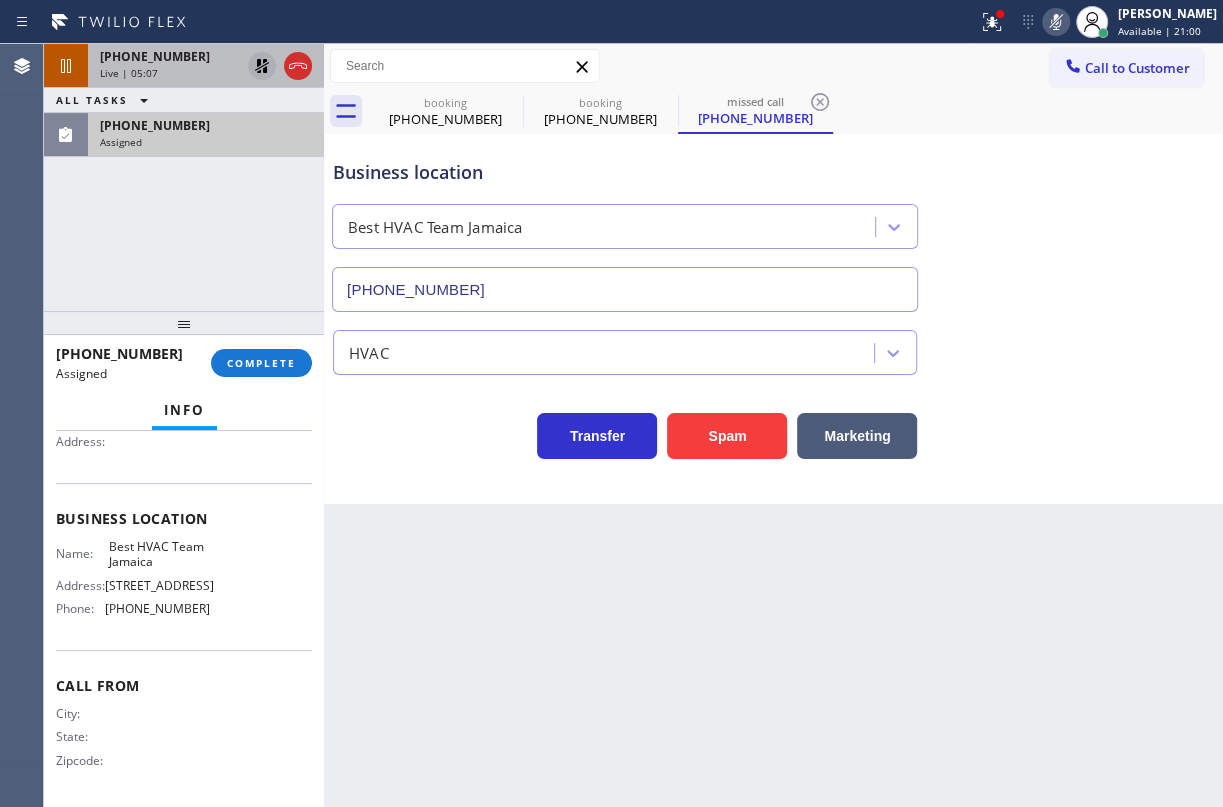 click on "[PHONE_NUMBER] Assigned COMPLETE" at bounding box center [184, 363] 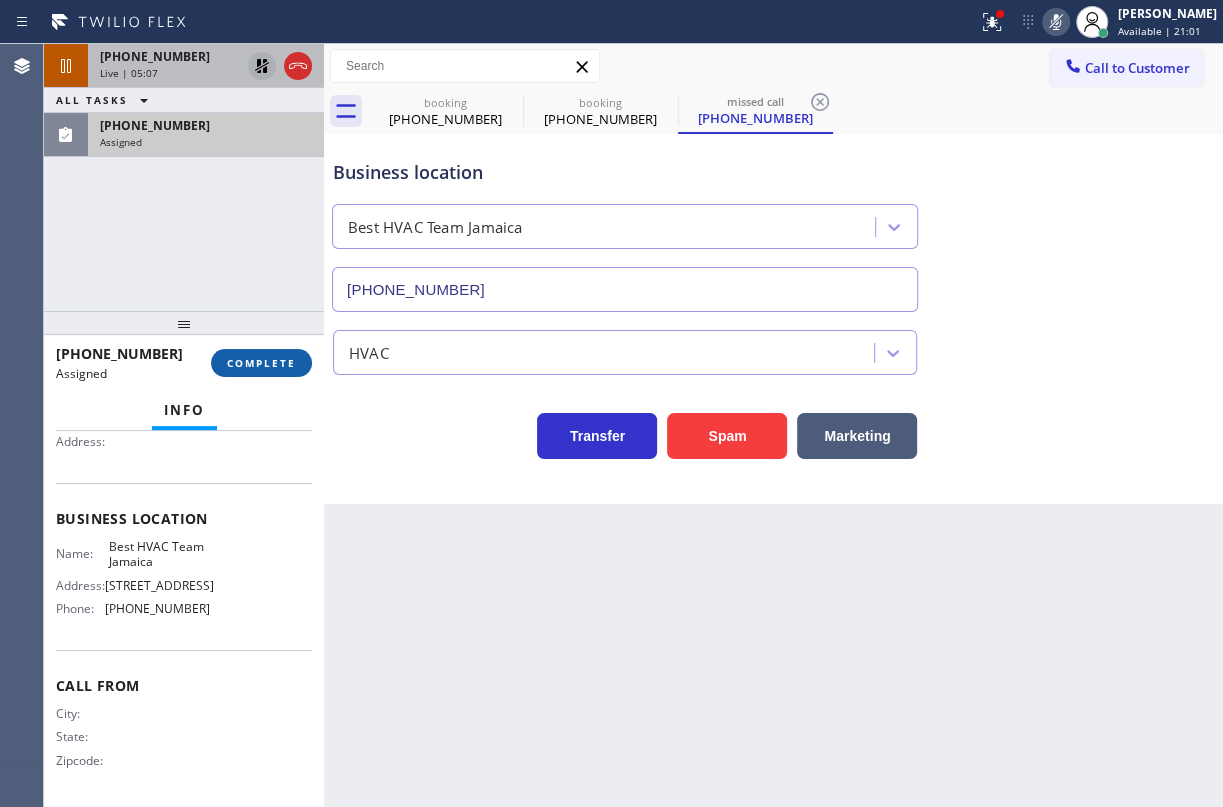 click on "COMPLETE" at bounding box center [261, 363] 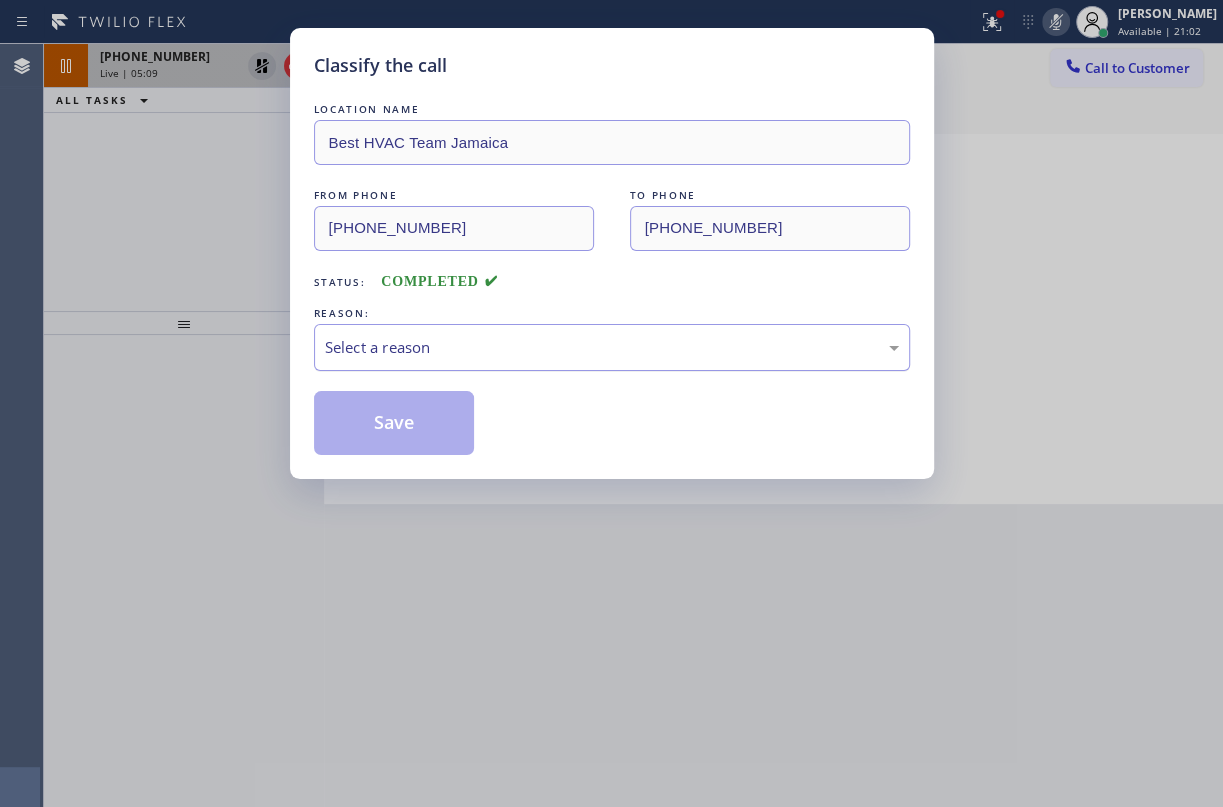 drag, startPoint x: 555, startPoint y: 336, endPoint x: 540, endPoint y: 348, distance: 19.209373 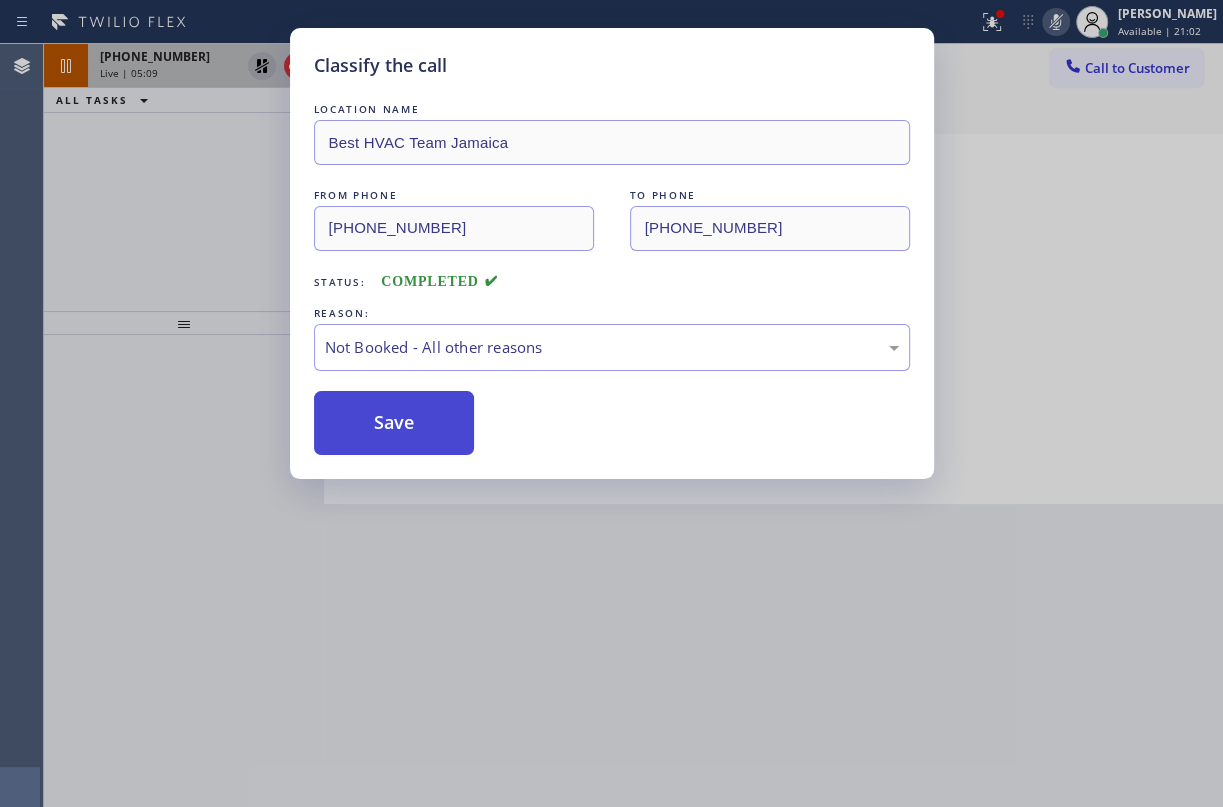 click on "Save" at bounding box center [394, 423] 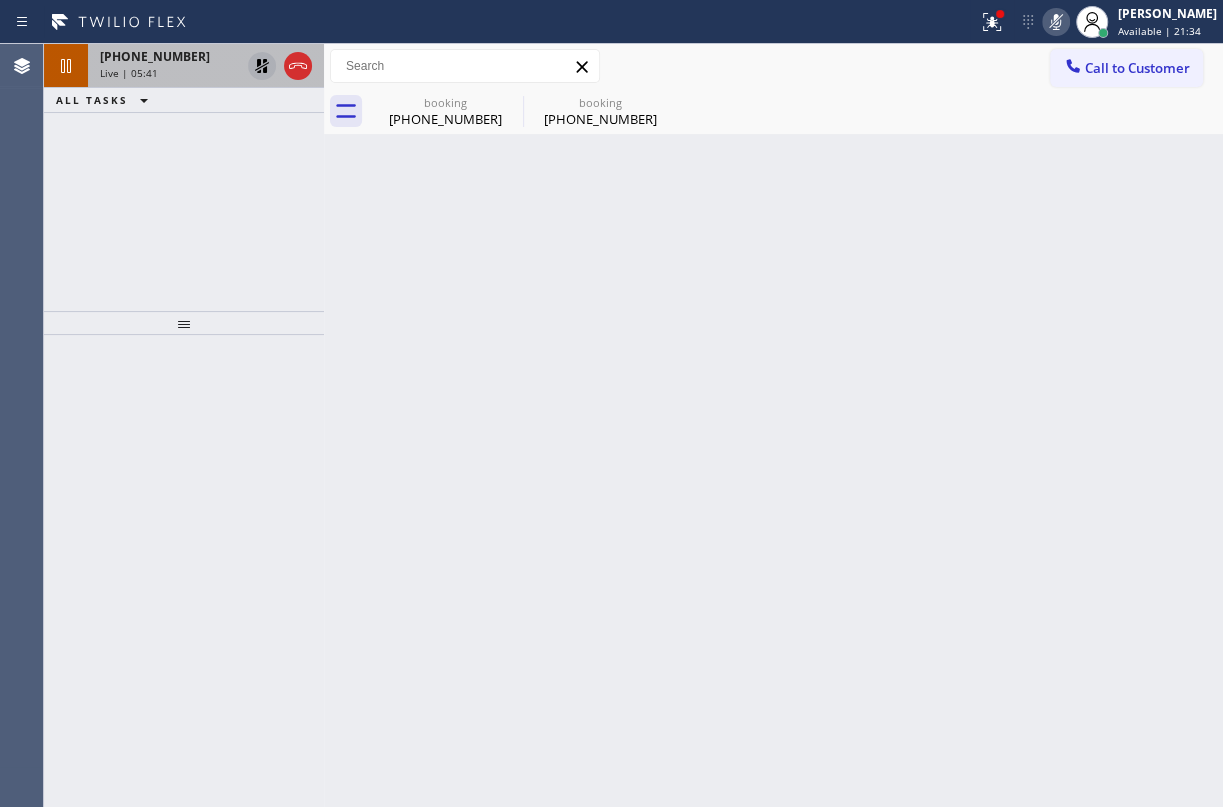 click 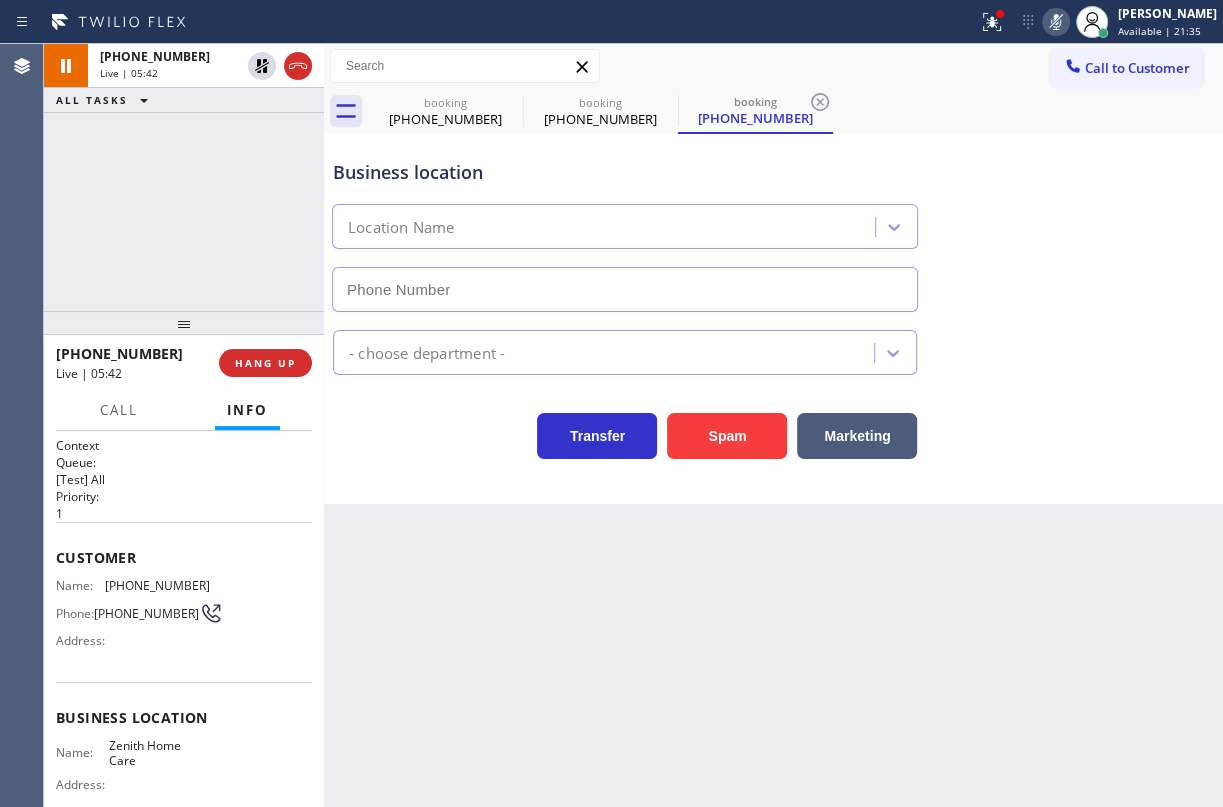 click 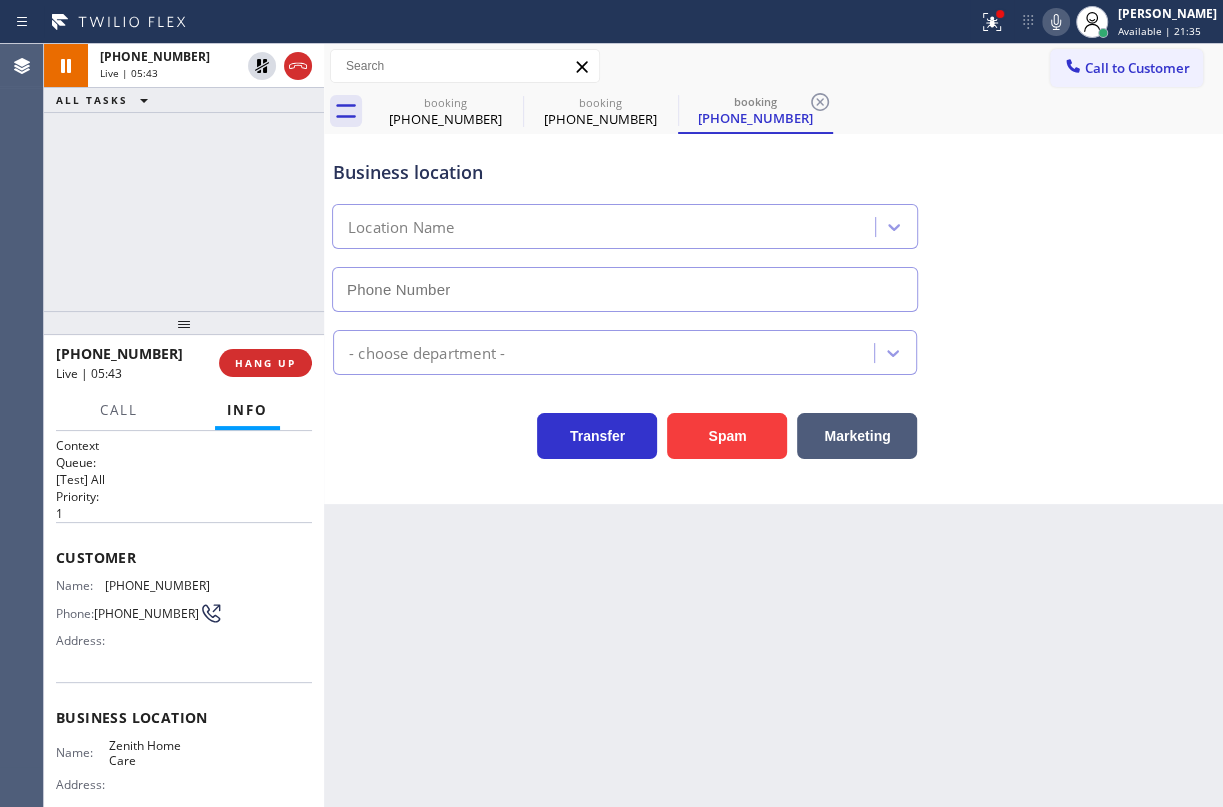 type on "[PHONE_NUMBER]" 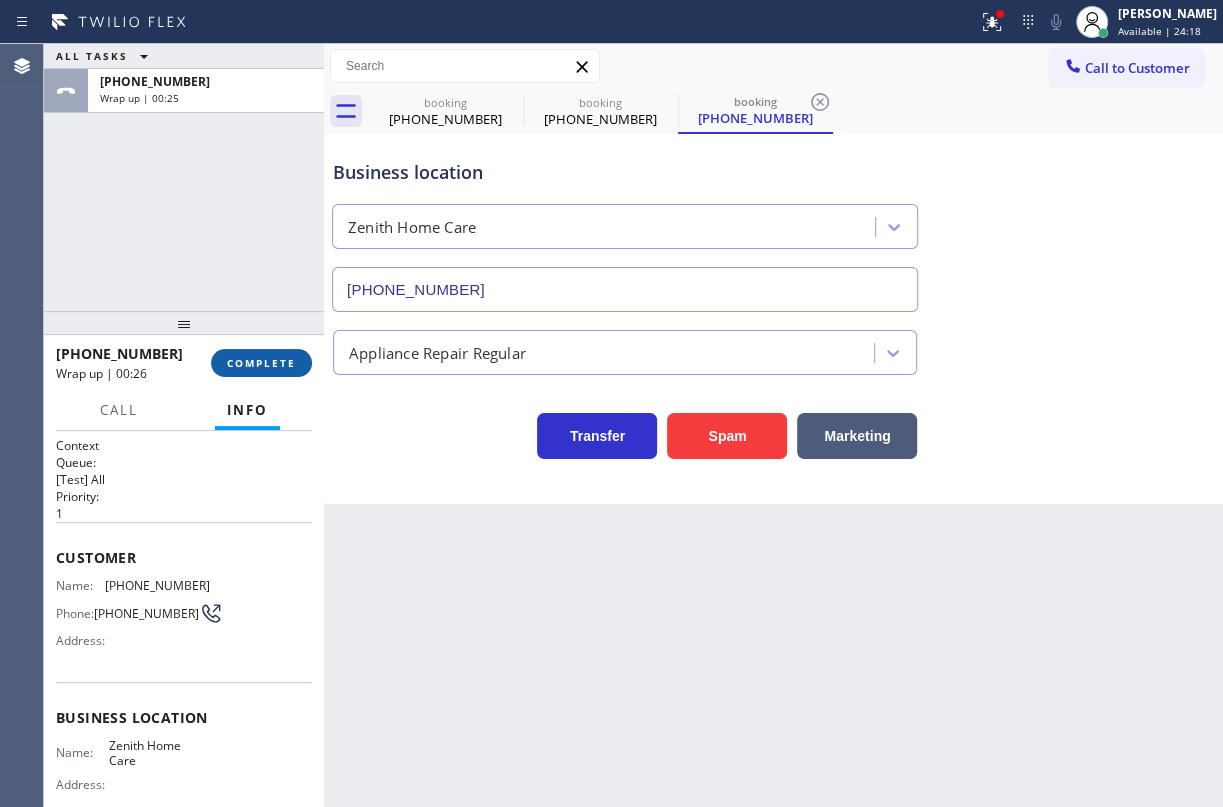 click on "COMPLETE" at bounding box center (261, 363) 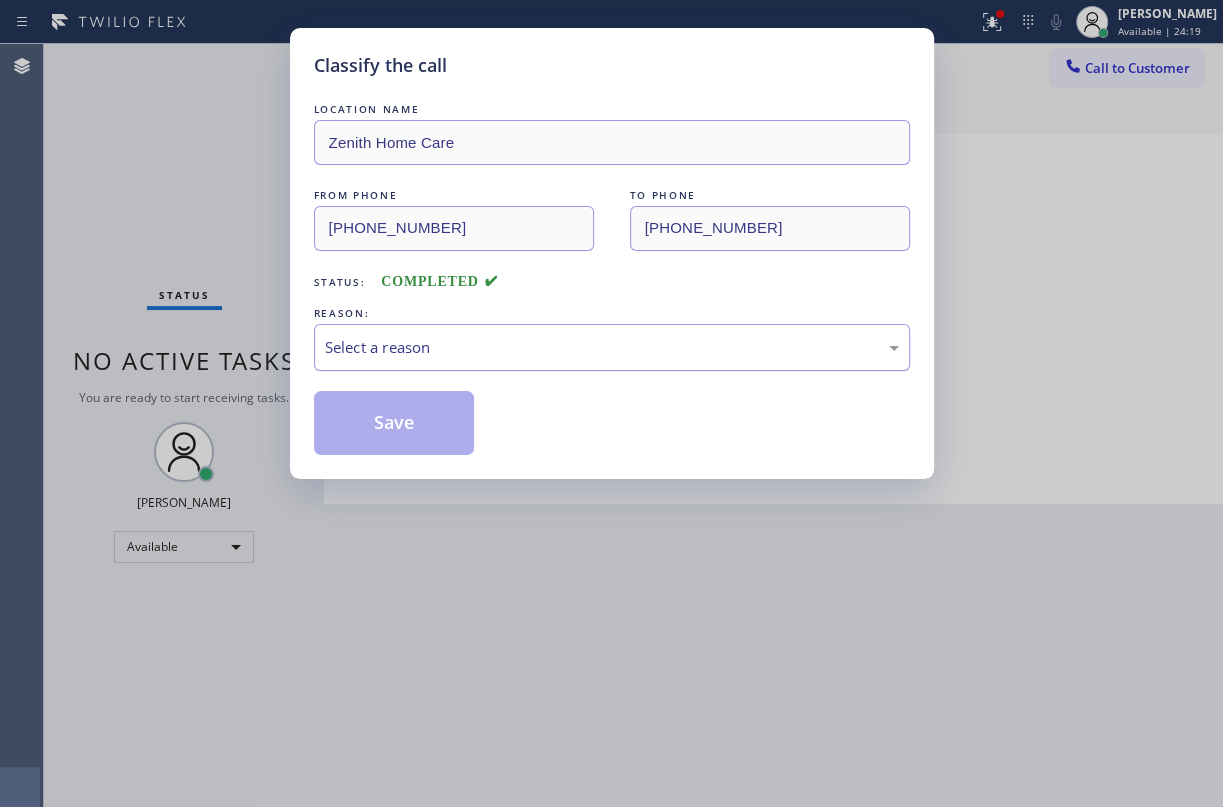 click on "Select a reason" at bounding box center [612, 347] 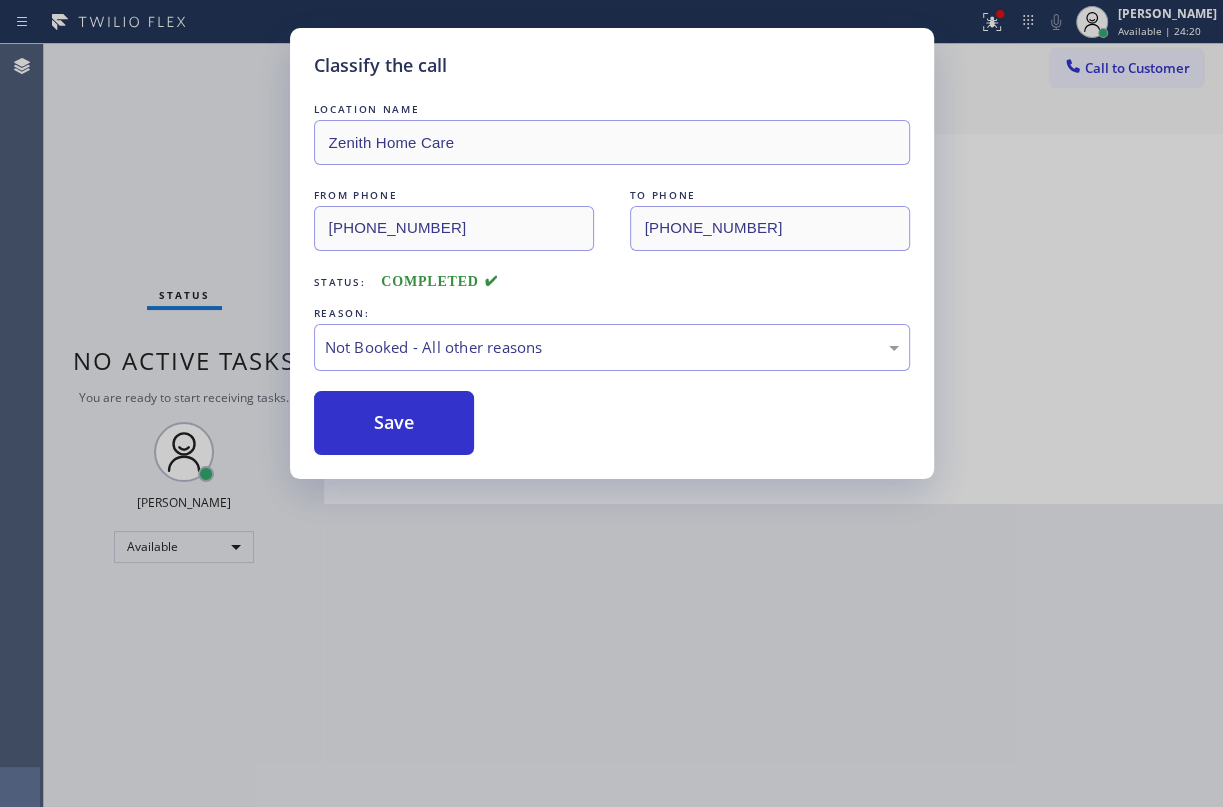 click on "Save" at bounding box center [394, 423] 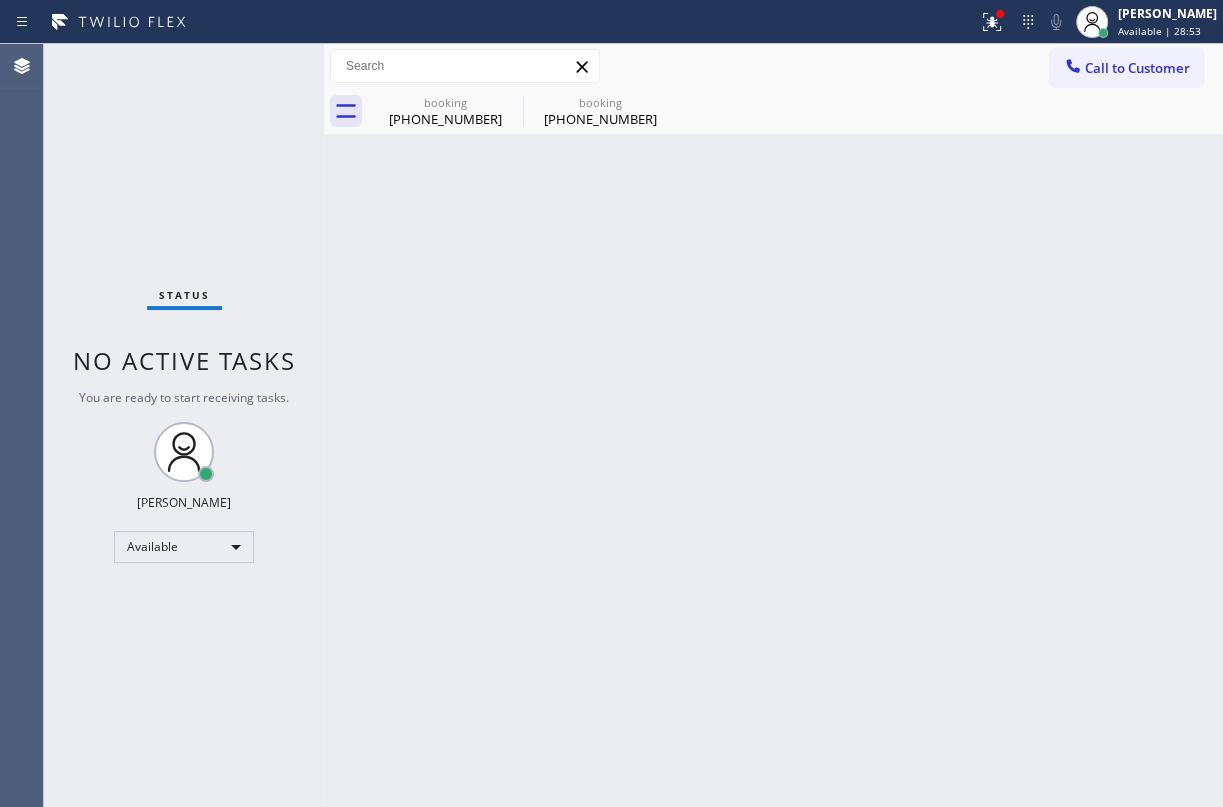 click on "Back to Dashboard Change Sender ID Customers Technicians Select a contact Outbound call Technician Search Technician Your caller id phone number Your caller id phone number Call Technician info Name   Phone none Address none Change Sender ID HVAC [PHONE_NUMBER] 5 Star Appliance [PHONE_NUMBER] Appliance Repair [PHONE_NUMBER] Plumbing [PHONE_NUMBER] Air Duct Cleaning [PHONE_NUMBER]  Electricians [PHONE_NUMBER] Cancel Change Check personal SMS Reset Change booking [PHONE_NUMBER] booking [PHONE_NUMBER] Call to Customer Outbound call Location Search location Your caller id phone number Customer number Call Outbound call Technician Search Technician Your caller id phone number Your caller id phone number Call booking [PHONE_NUMBER] booking [PHONE_NUMBER] Business location Zenith Home Care [PHONE_NUMBER] Appliance Repair Regular Transfer Spam Marketing Business location Zenith Home Care [PHONE_NUMBER] Appliance Repair Regular Transfer Spam Marketing" at bounding box center [773, 425] 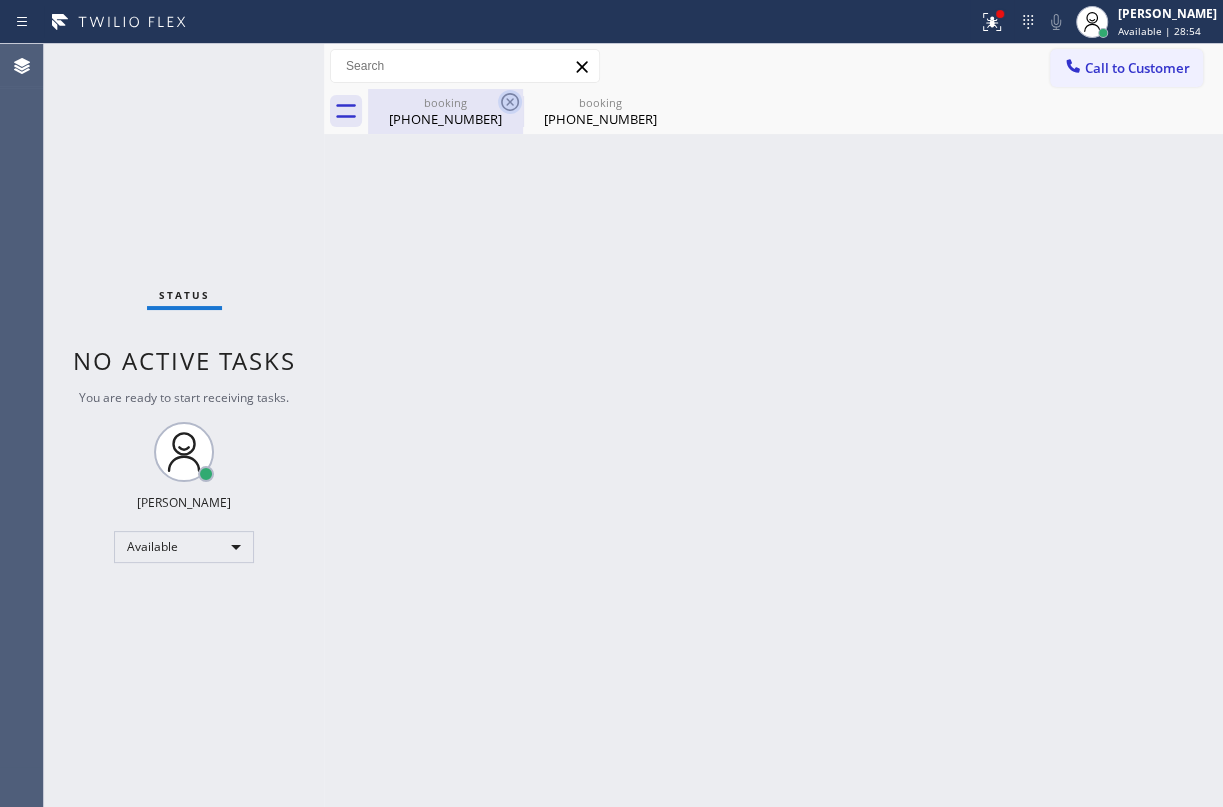 click 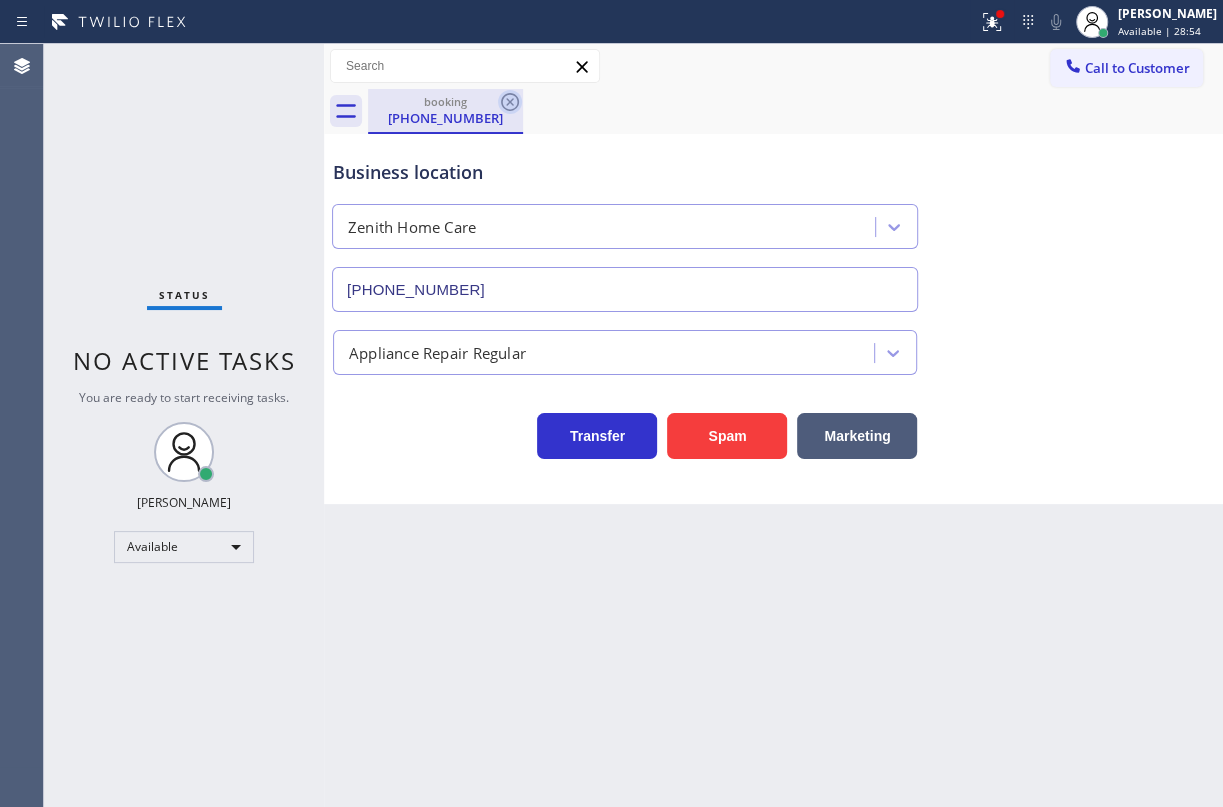 click 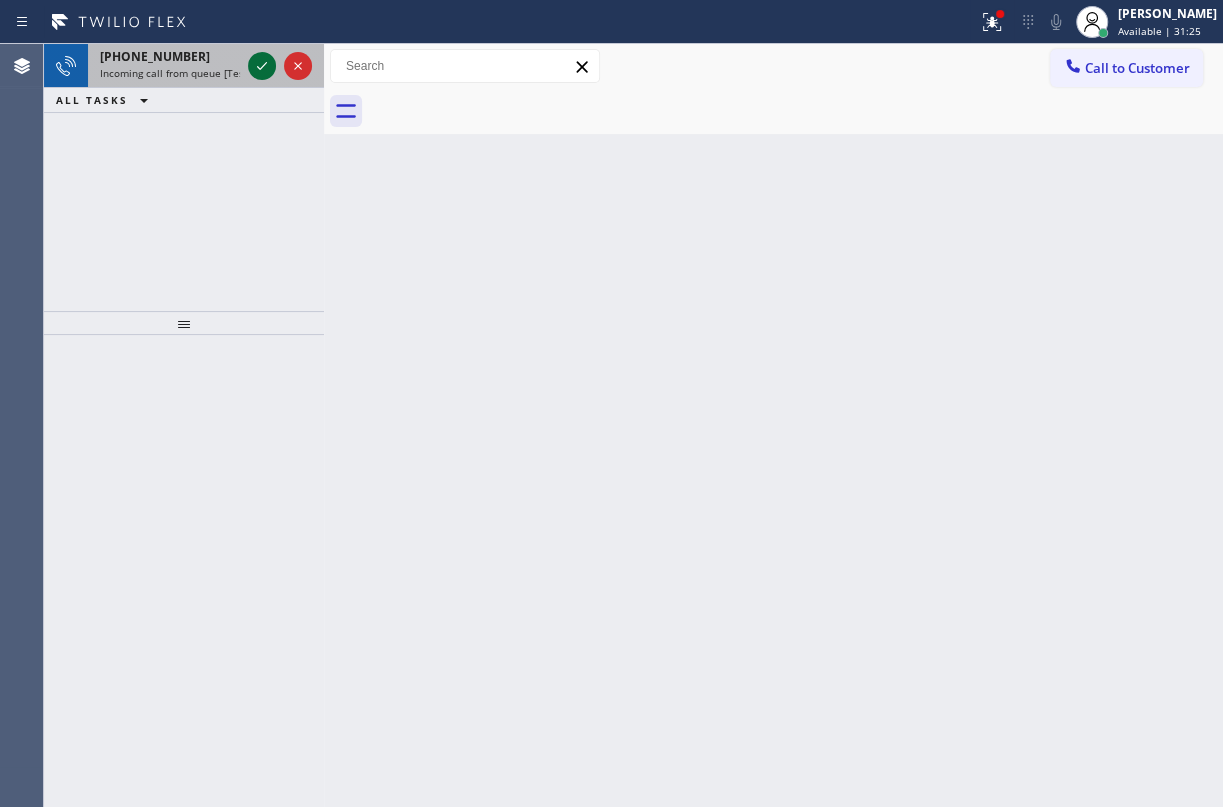 click at bounding box center (262, 66) 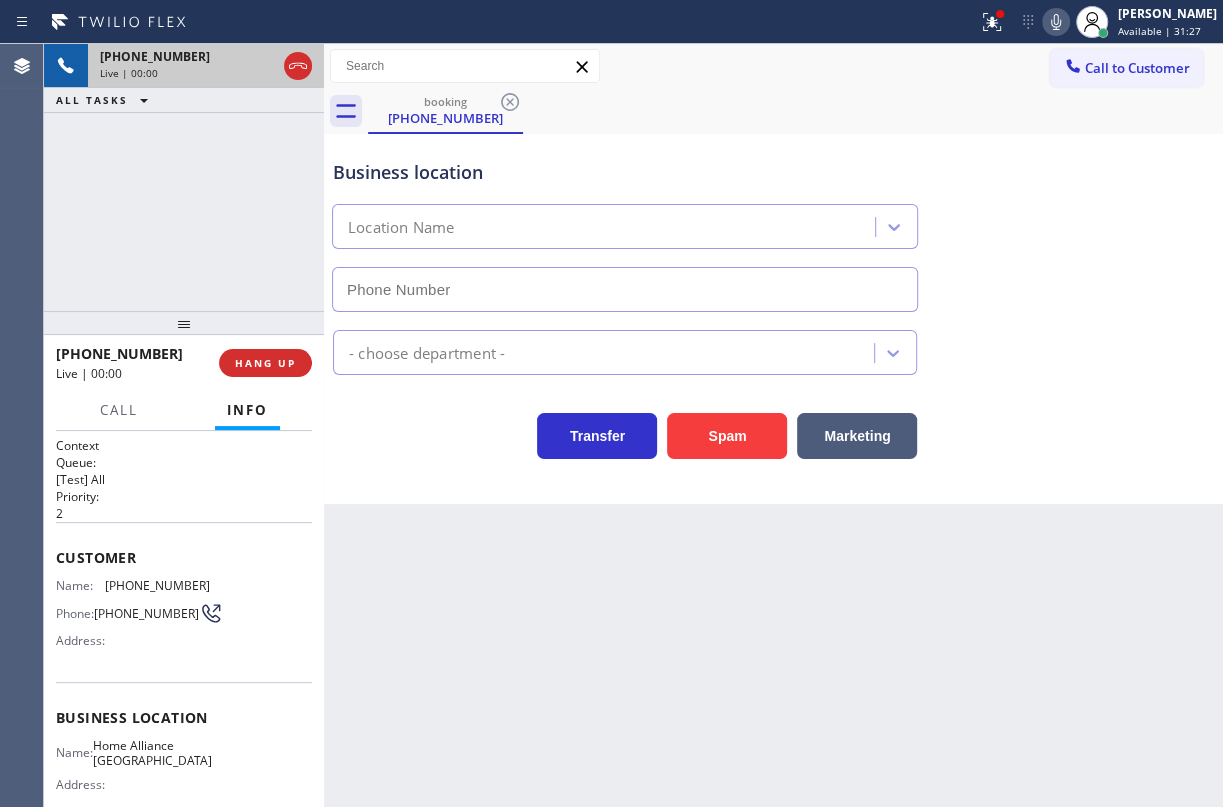 type on "[PHONE_NUMBER]" 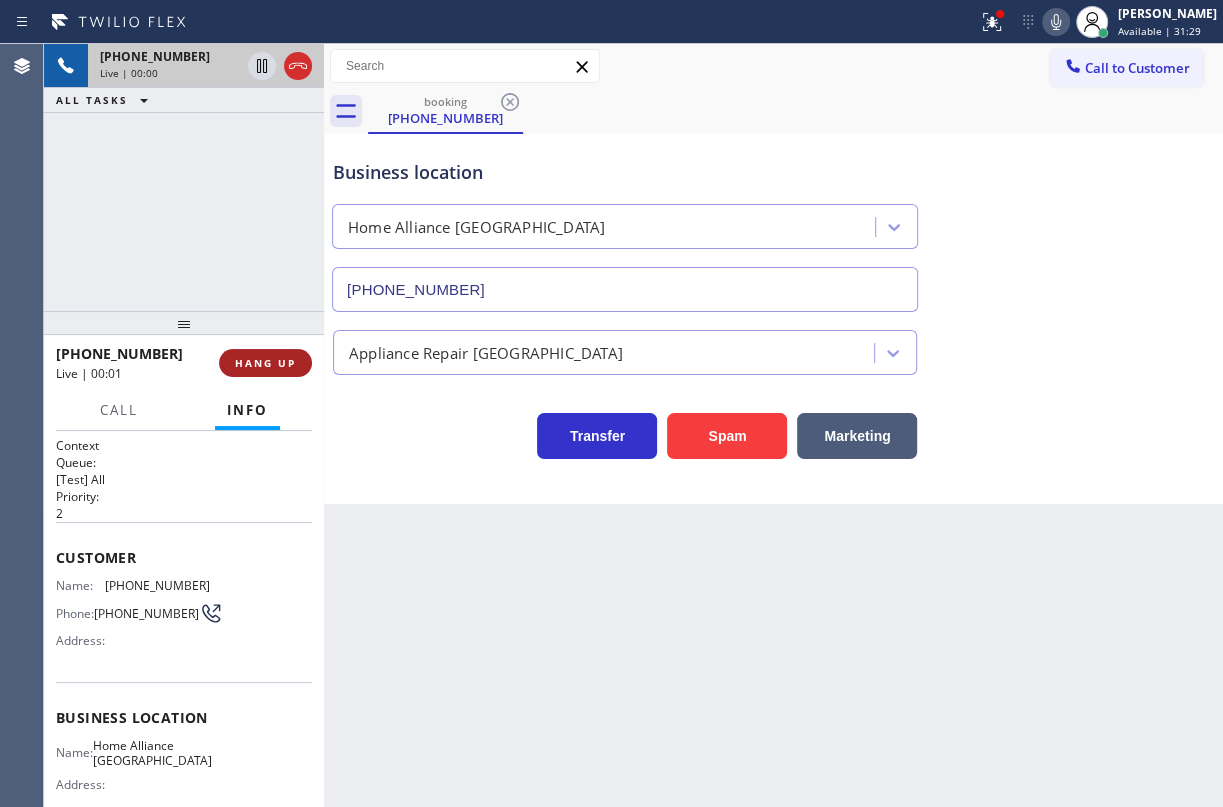 click on "HANG UP" at bounding box center (265, 363) 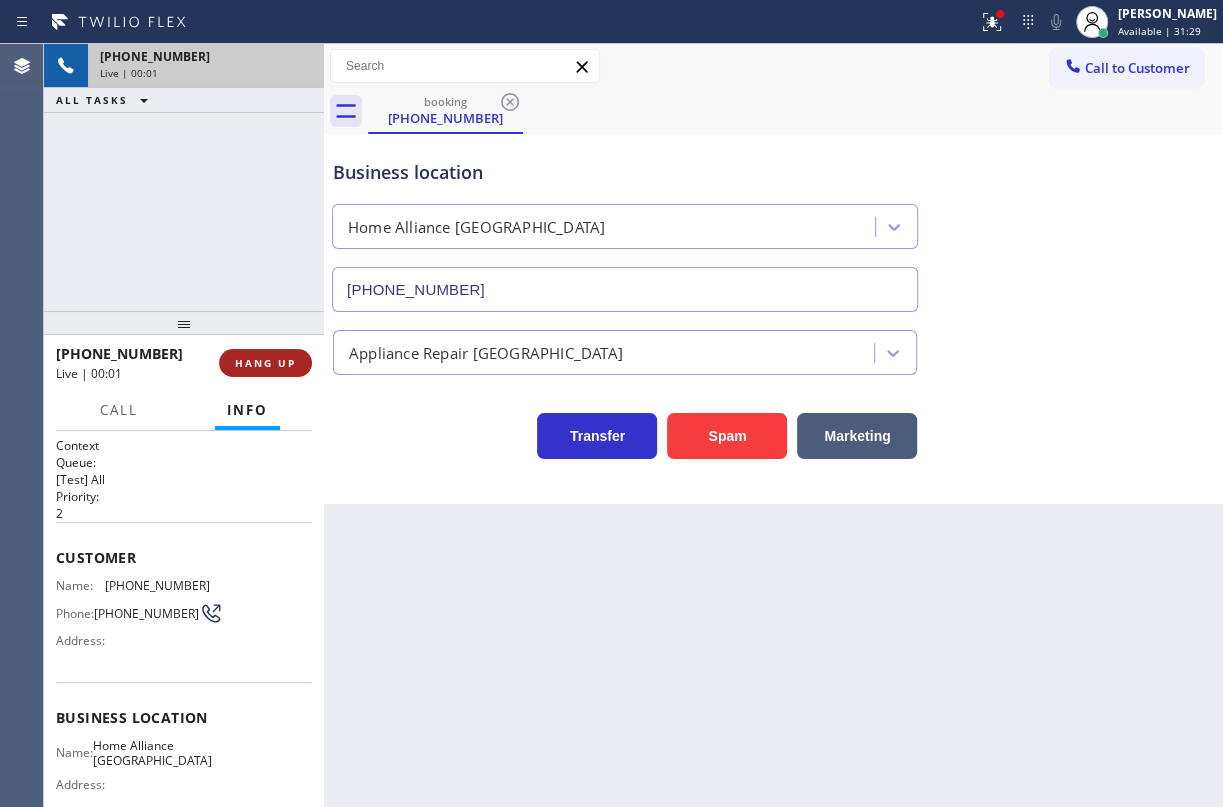 click on "HANG UP" at bounding box center [265, 363] 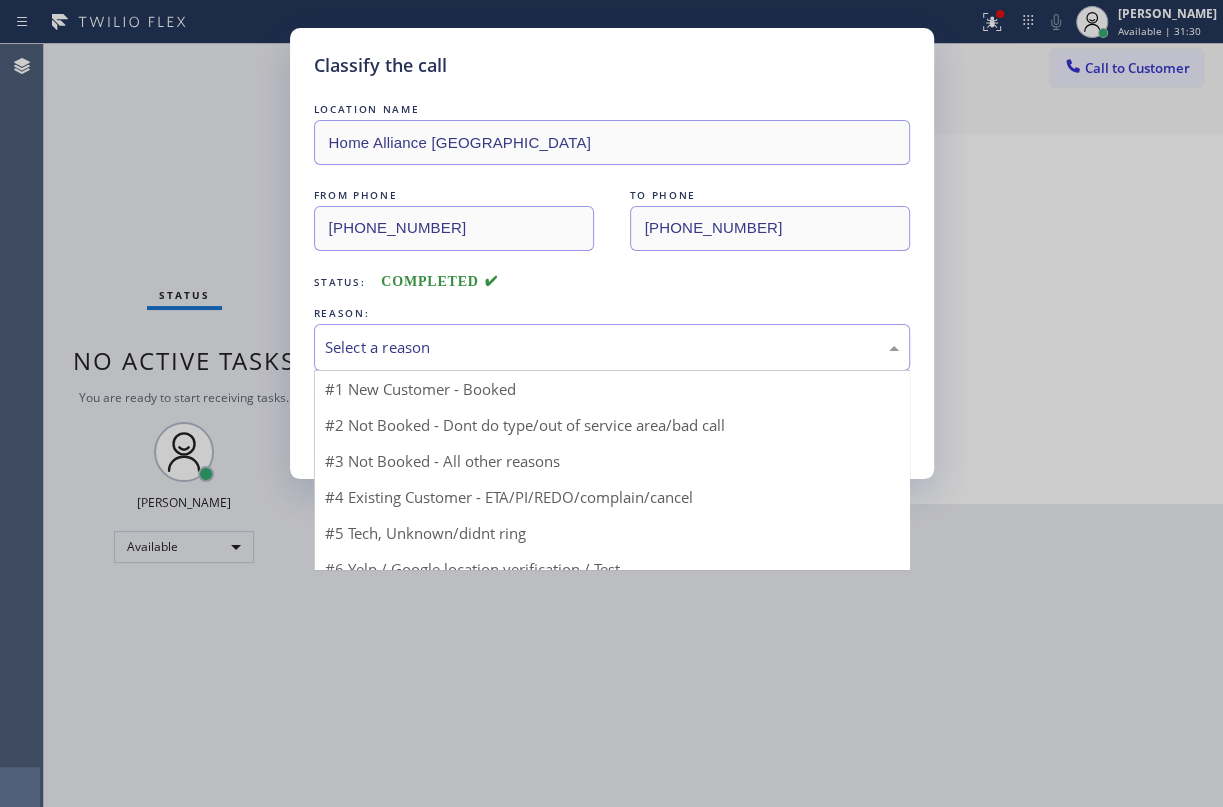 click on "Select a reason" at bounding box center [612, 347] 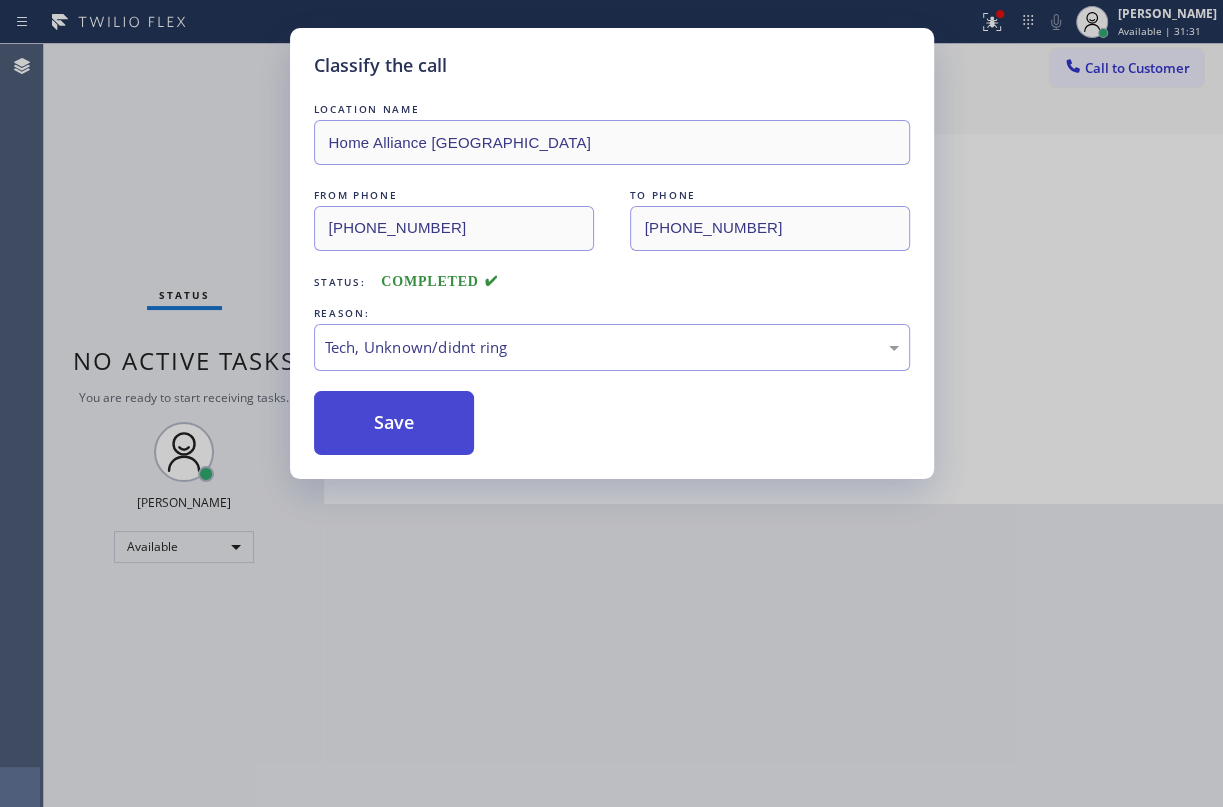 click on "Save" at bounding box center [394, 423] 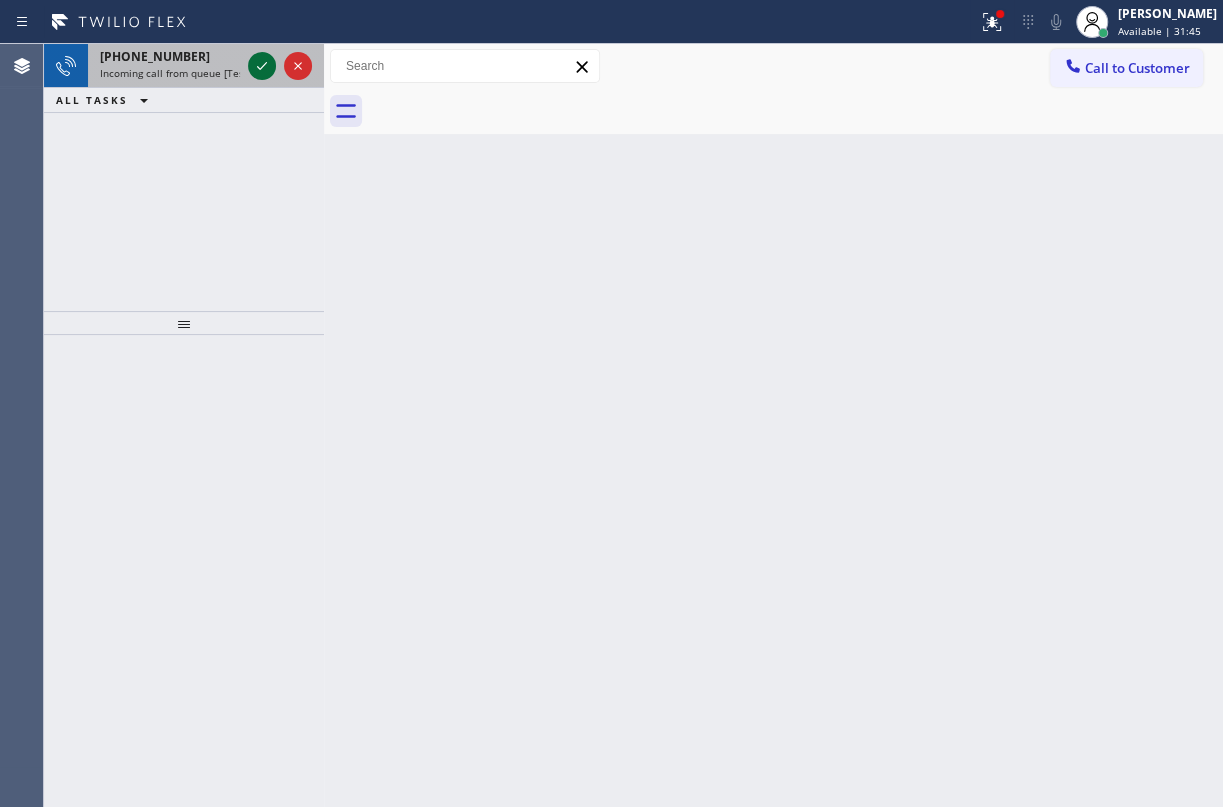 click 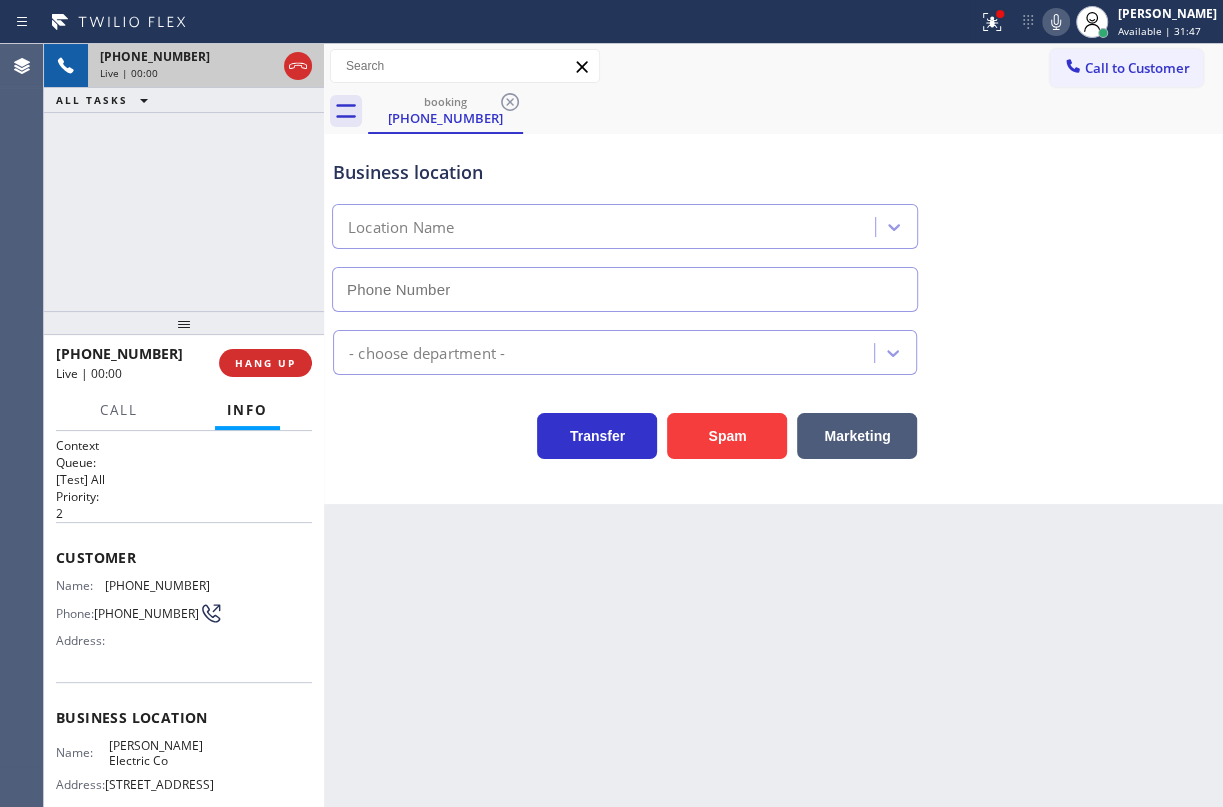 type on "[PHONE_NUMBER]" 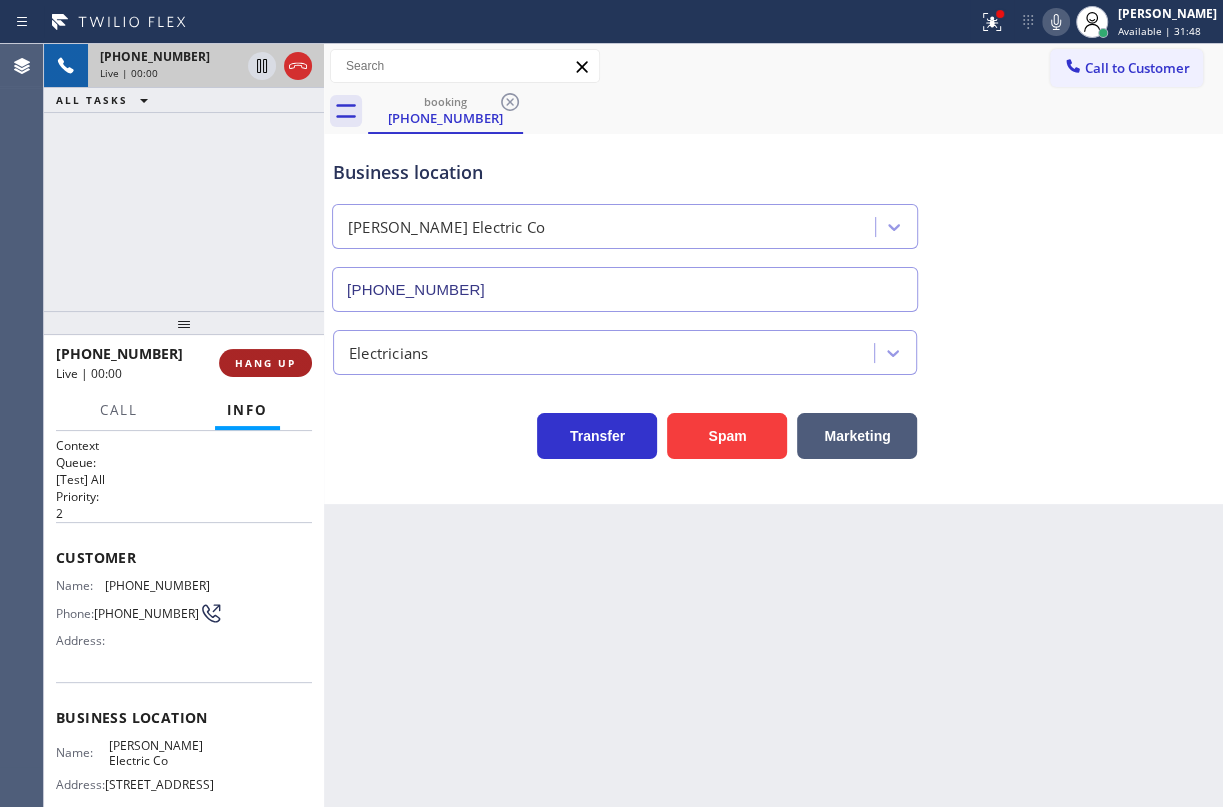 click on "HANG UP" at bounding box center [265, 363] 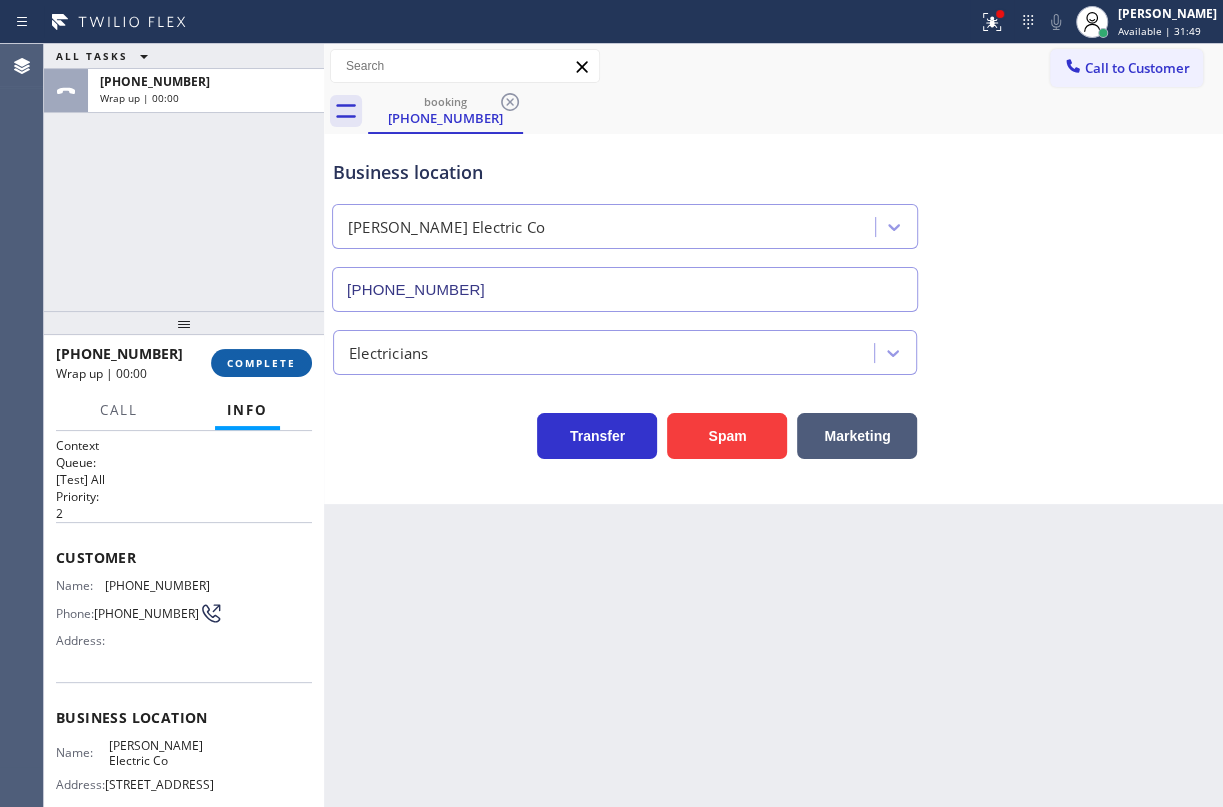 click on "COMPLETE" at bounding box center (261, 363) 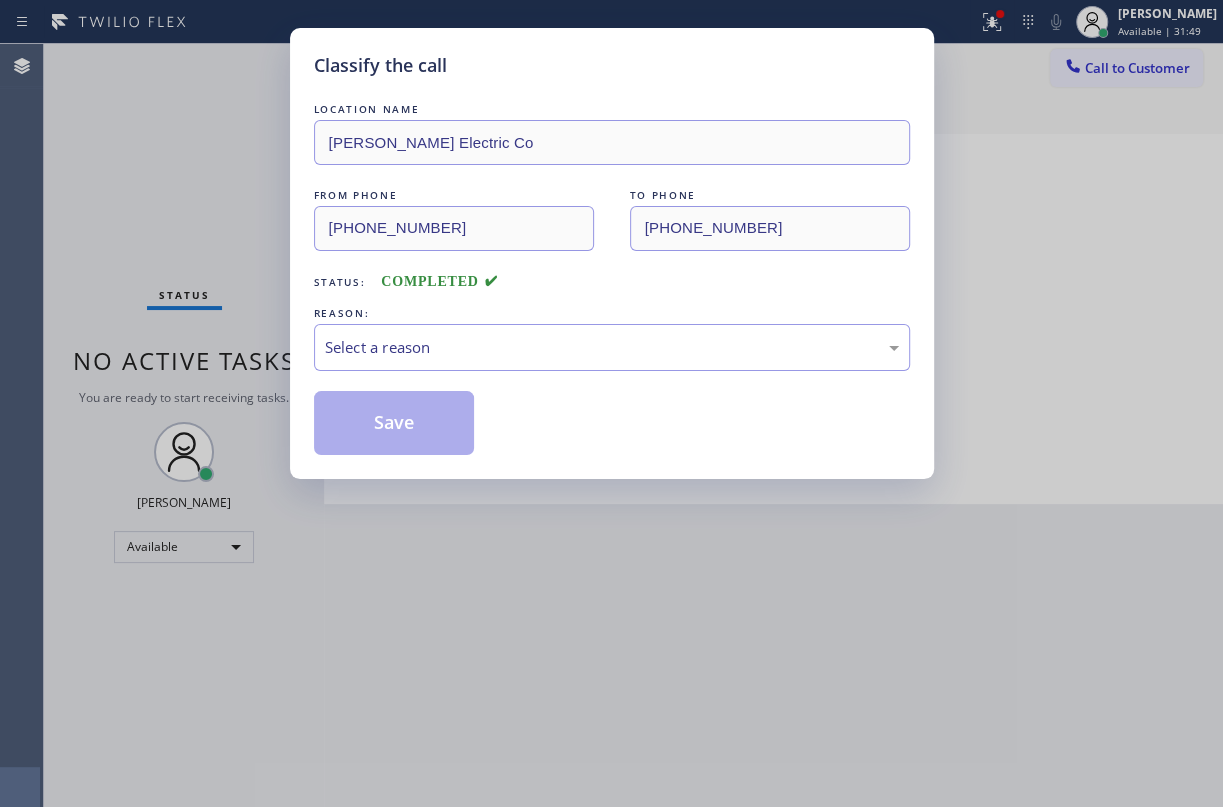 click on "Select a reason" at bounding box center [612, 347] 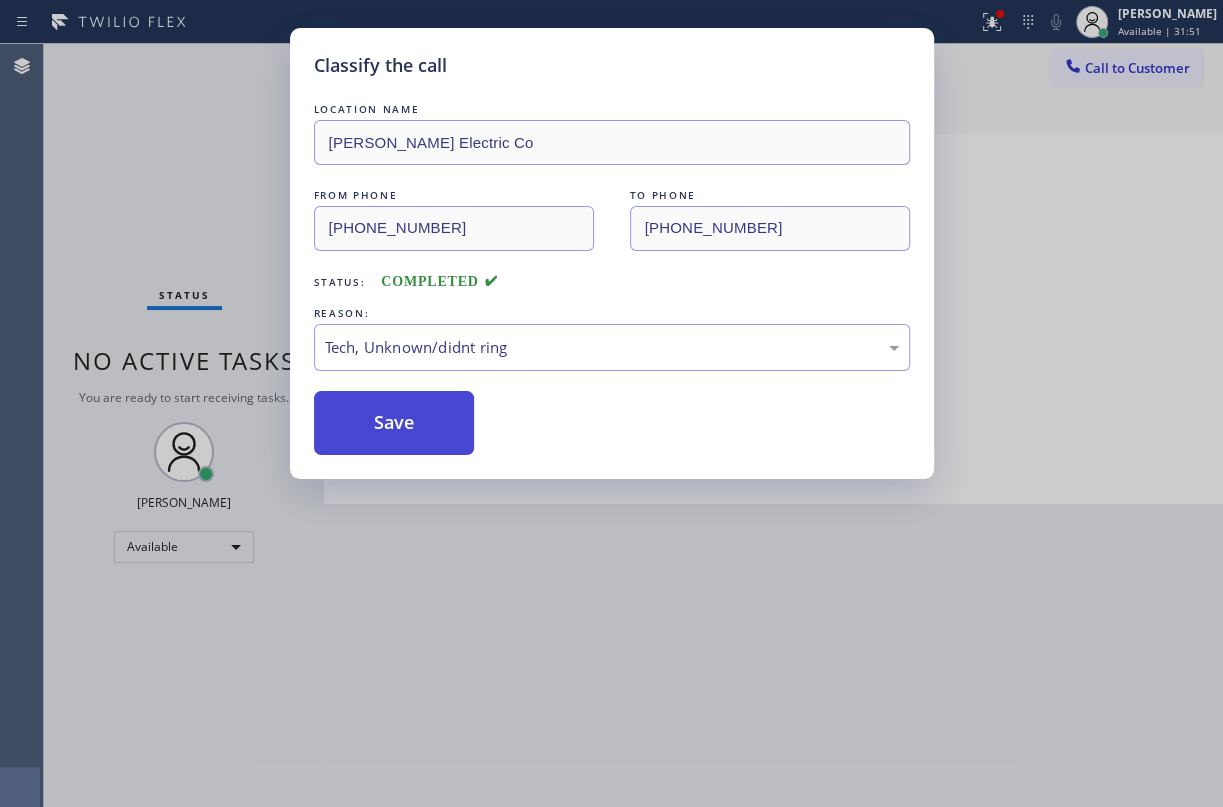 click on "Save" at bounding box center (394, 423) 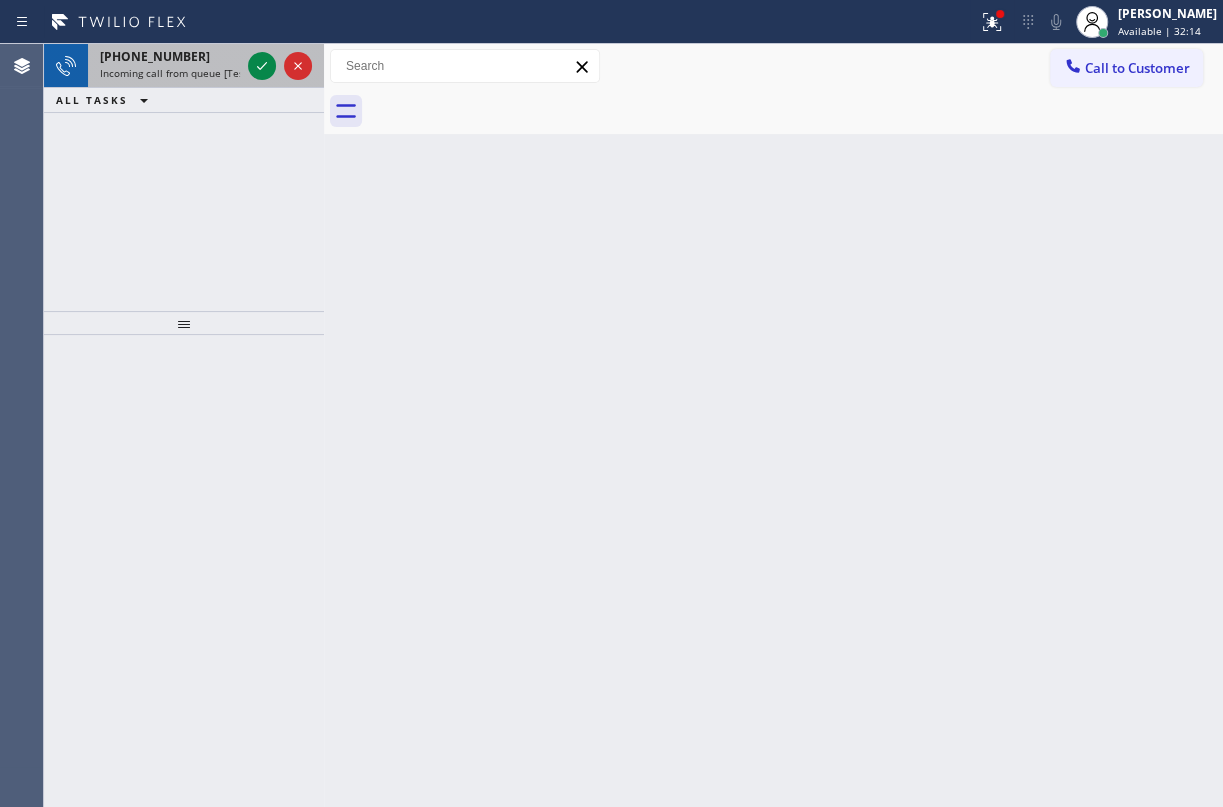 click on "[PHONE_NUMBER]" at bounding box center (170, 56) 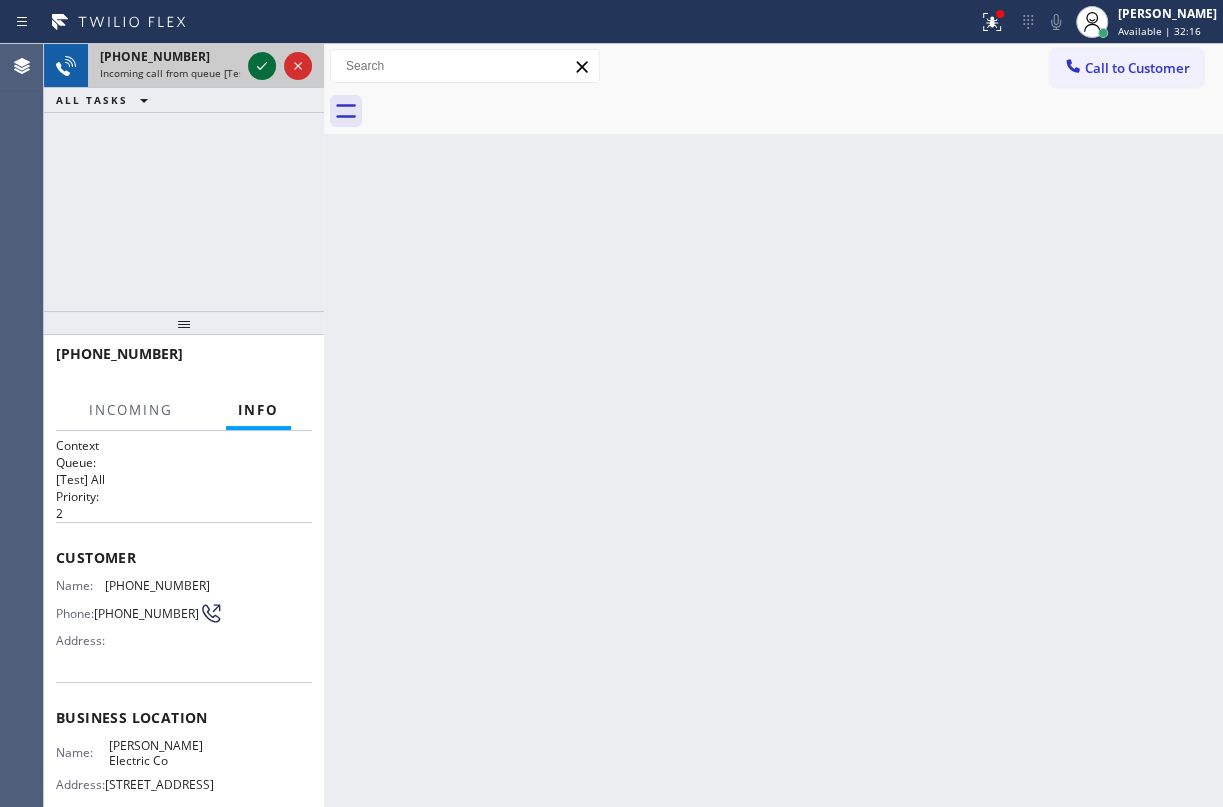 click 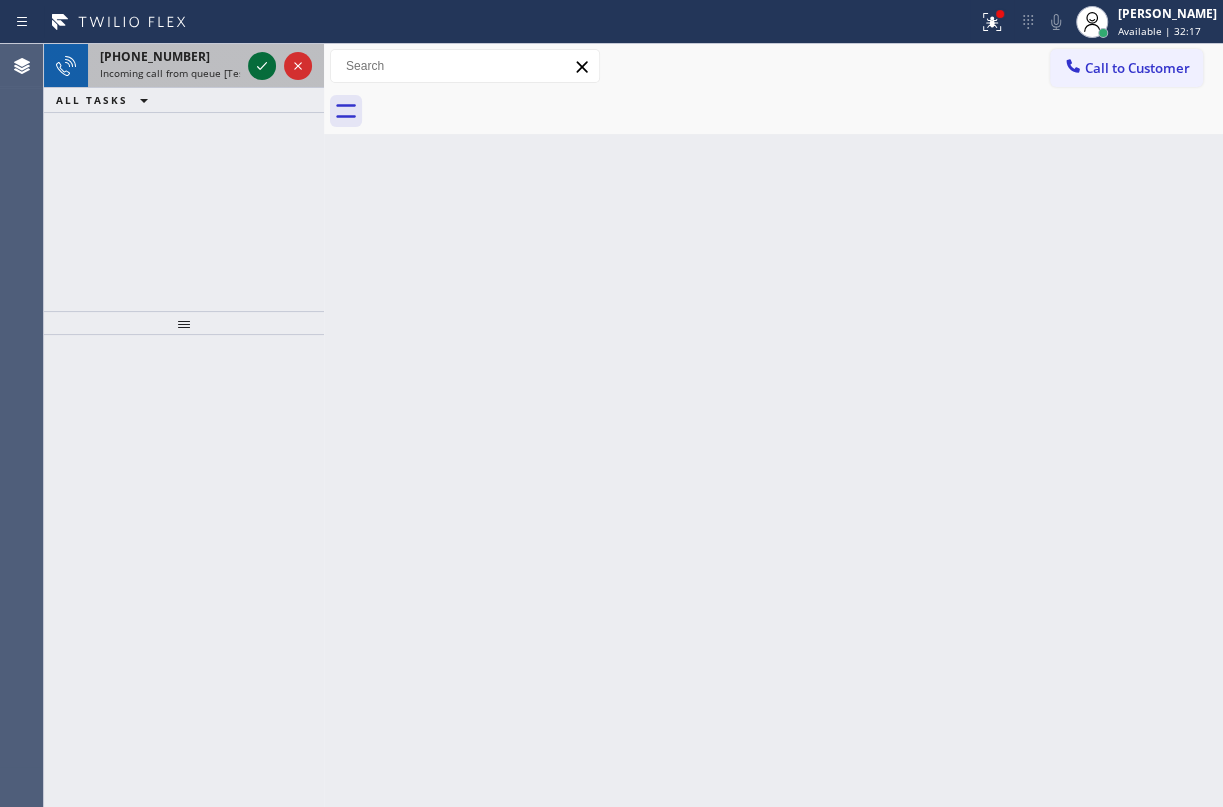 click 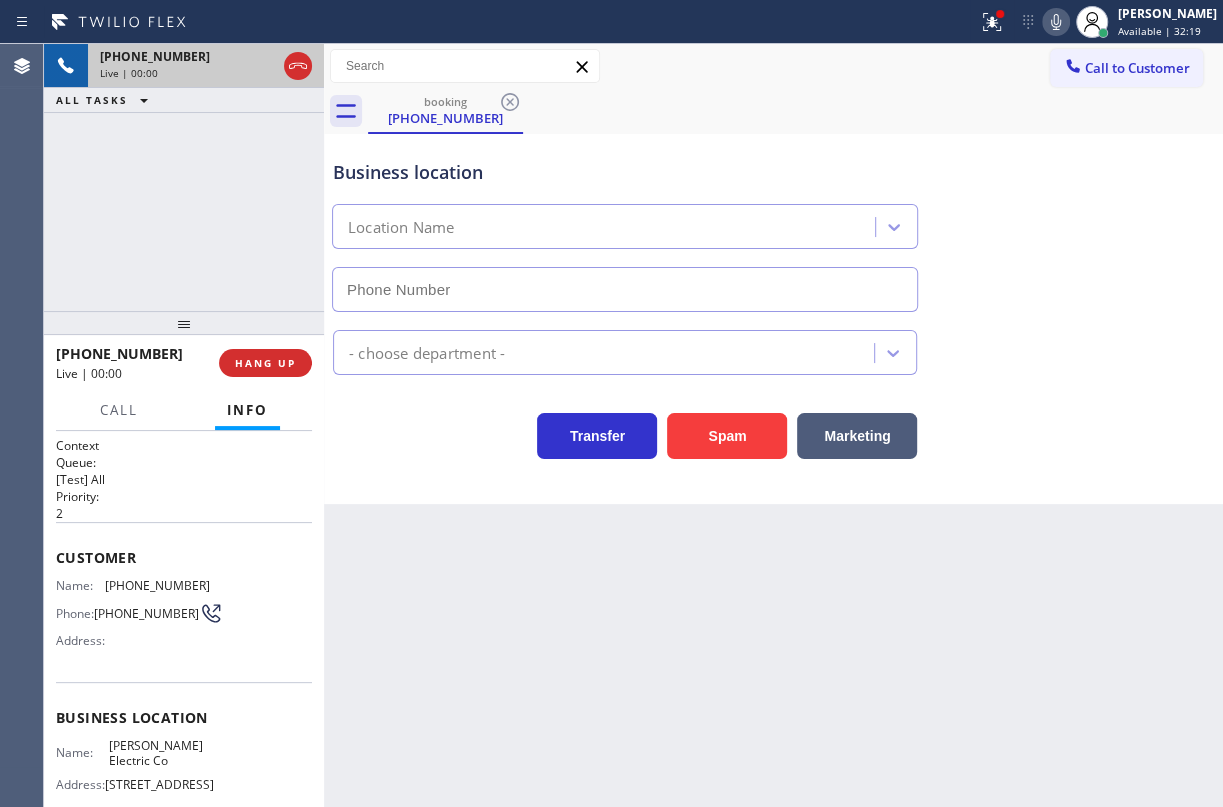 type on "[PHONE_NUMBER]" 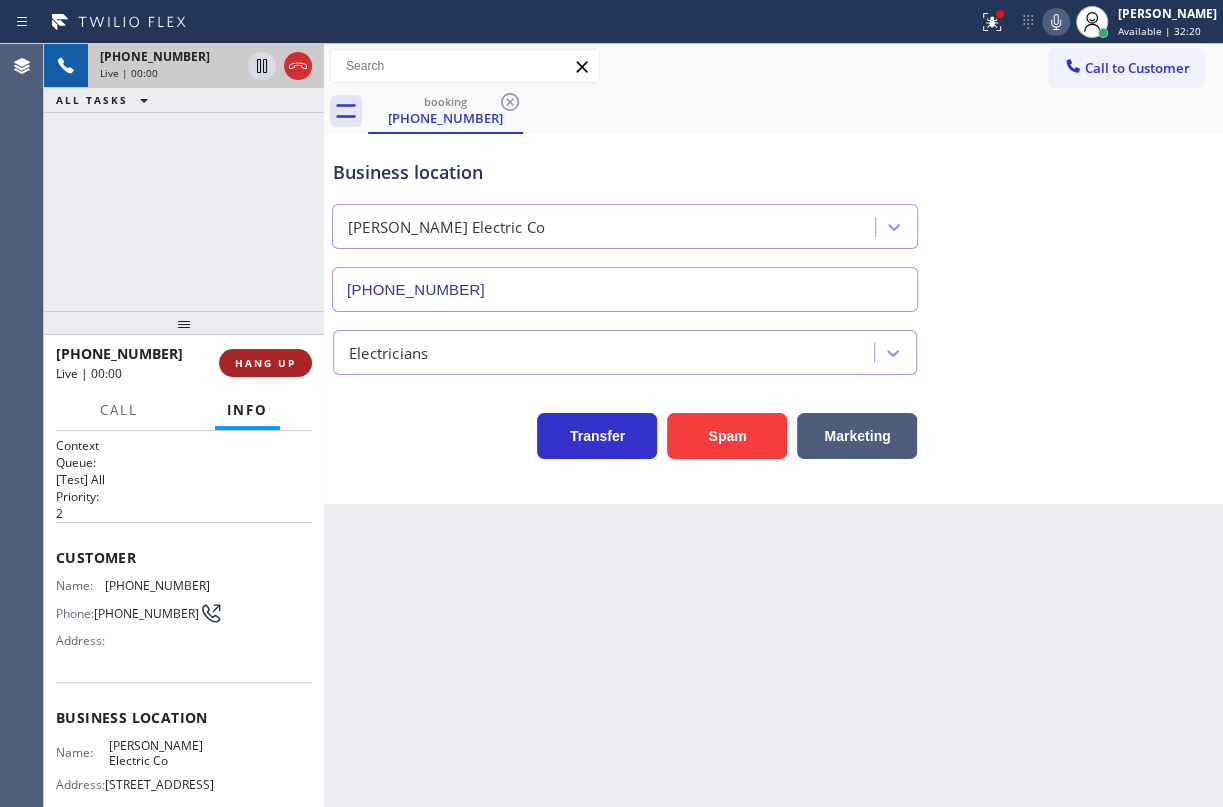 click on "HANG UP" at bounding box center (265, 363) 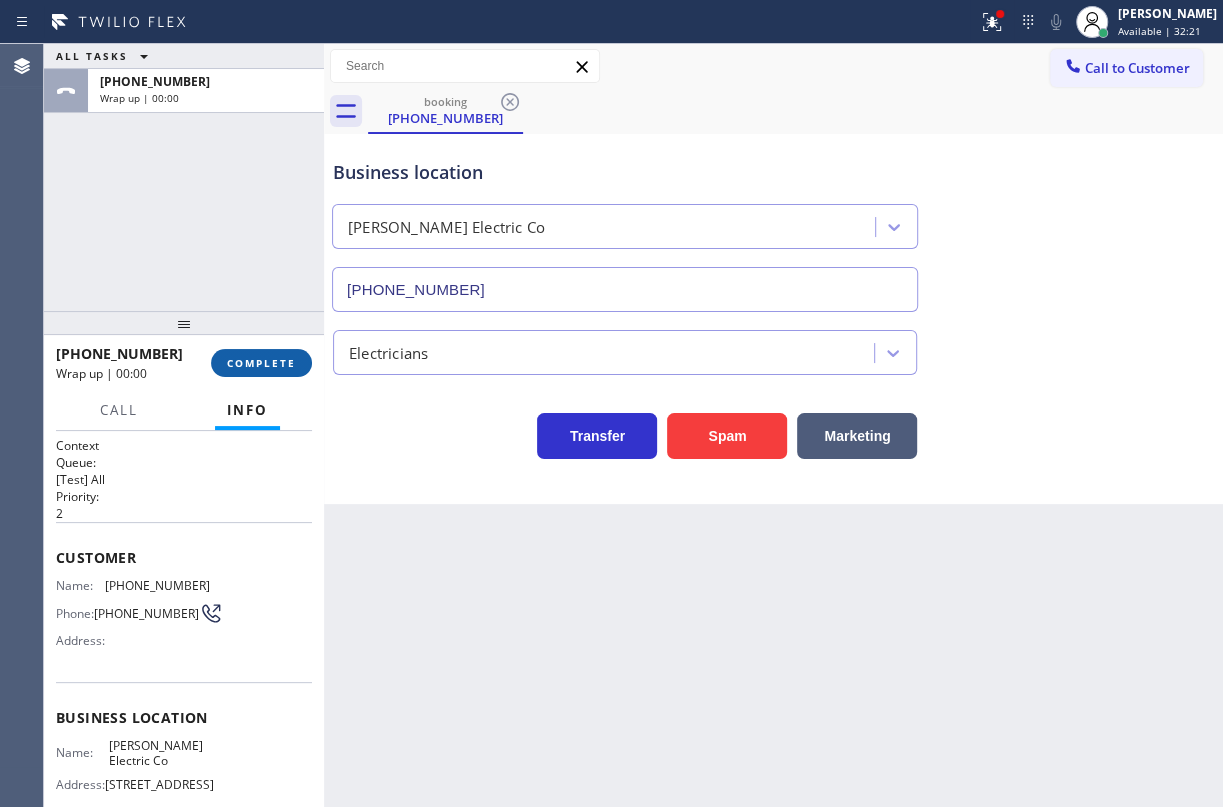 click on "COMPLETE" at bounding box center [261, 363] 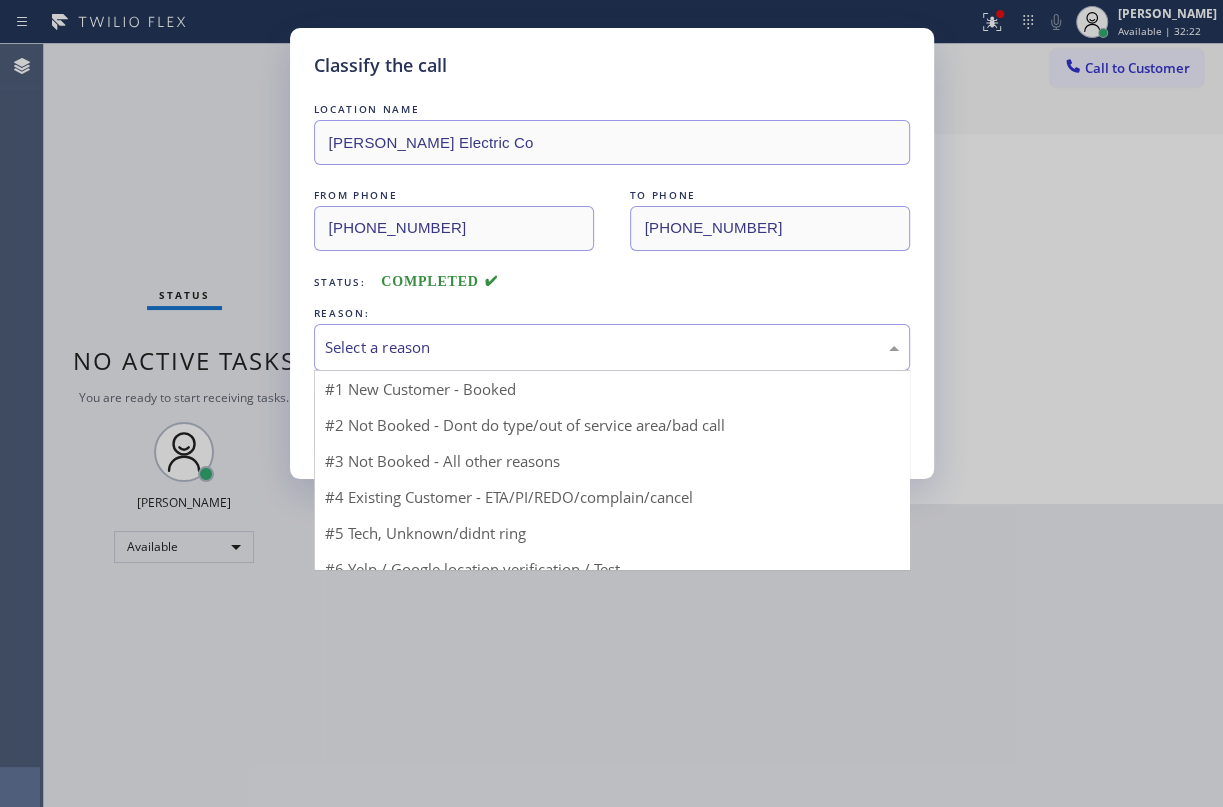 click on "Select a reason" at bounding box center [612, 347] 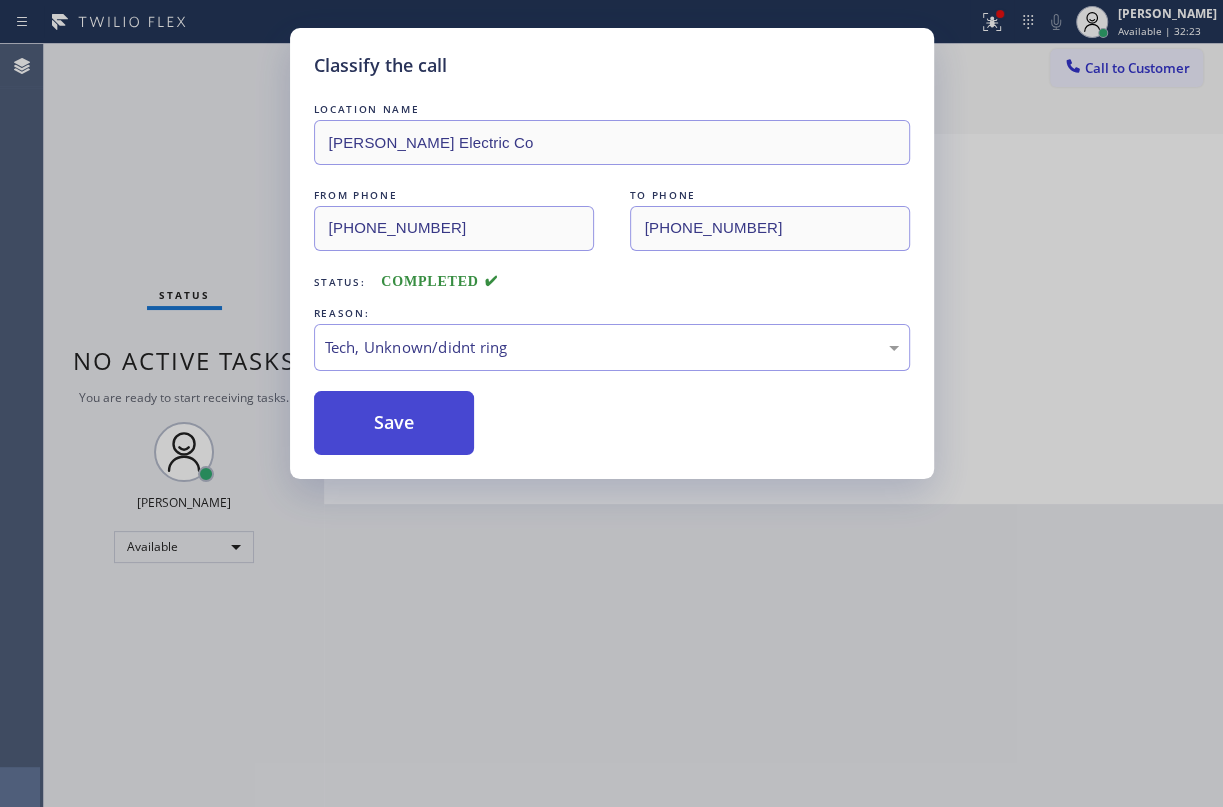 click on "Save" at bounding box center (394, 423) 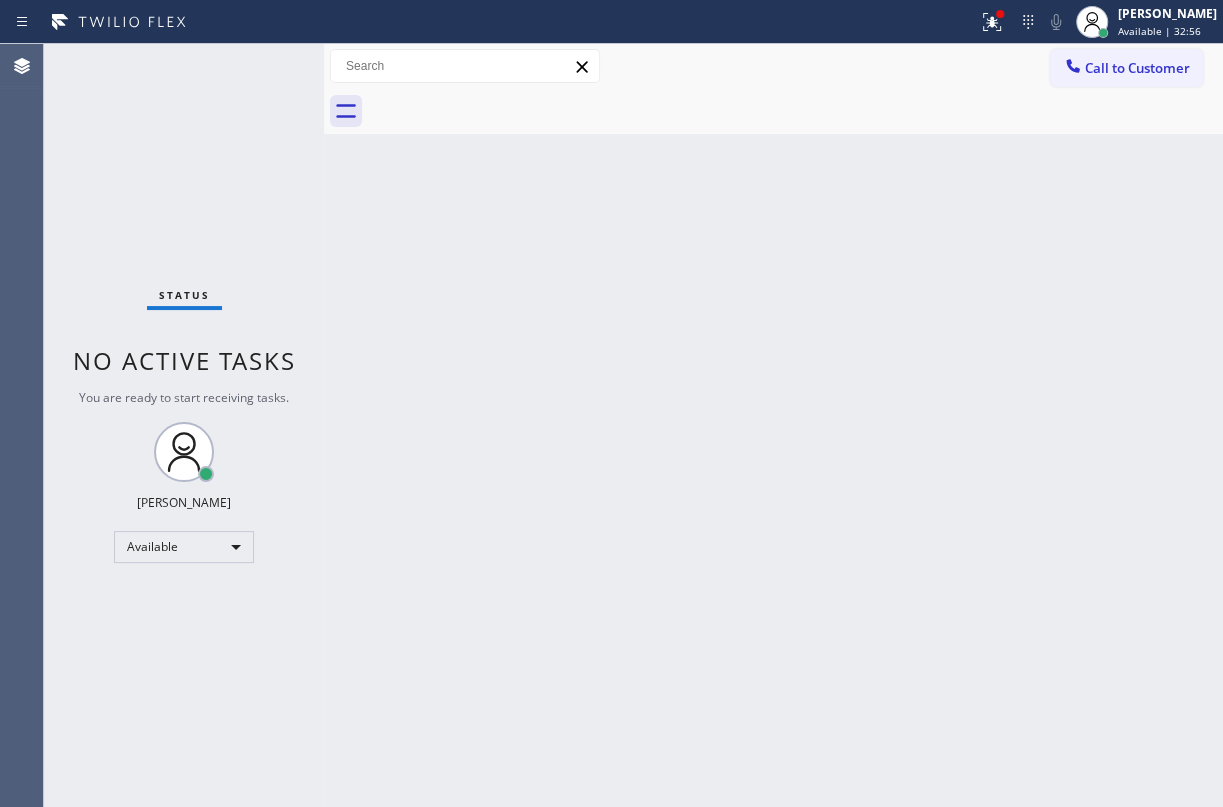 click on "Back to Dashboard Change Sender ID Customers Technicians Select a contact Outbound call Technician Search Technician Your caller id phone number Your caller id phone number Call Technician info Name   Phone none Address none Change Sender ID HVAC [PHONE_NUMBER] 5 Star Appliance [PHONE_NUMBER] Appliance Repair [PHONE_NUMBER] Plumbing [PHONE_NUMBER] Air Duct Cleaning [PHONE_NUMBER]  Electricians [PHONE_NUMBER] Cancel Change Check personal SMS Reset Change No tabs Call to Customer Outbound call Location Search location Your caller id phone number Customer number Call Outbound call Technician Search Technician Your caller id phone number Your caller id phone number Call" at bounding box center (773, 425) 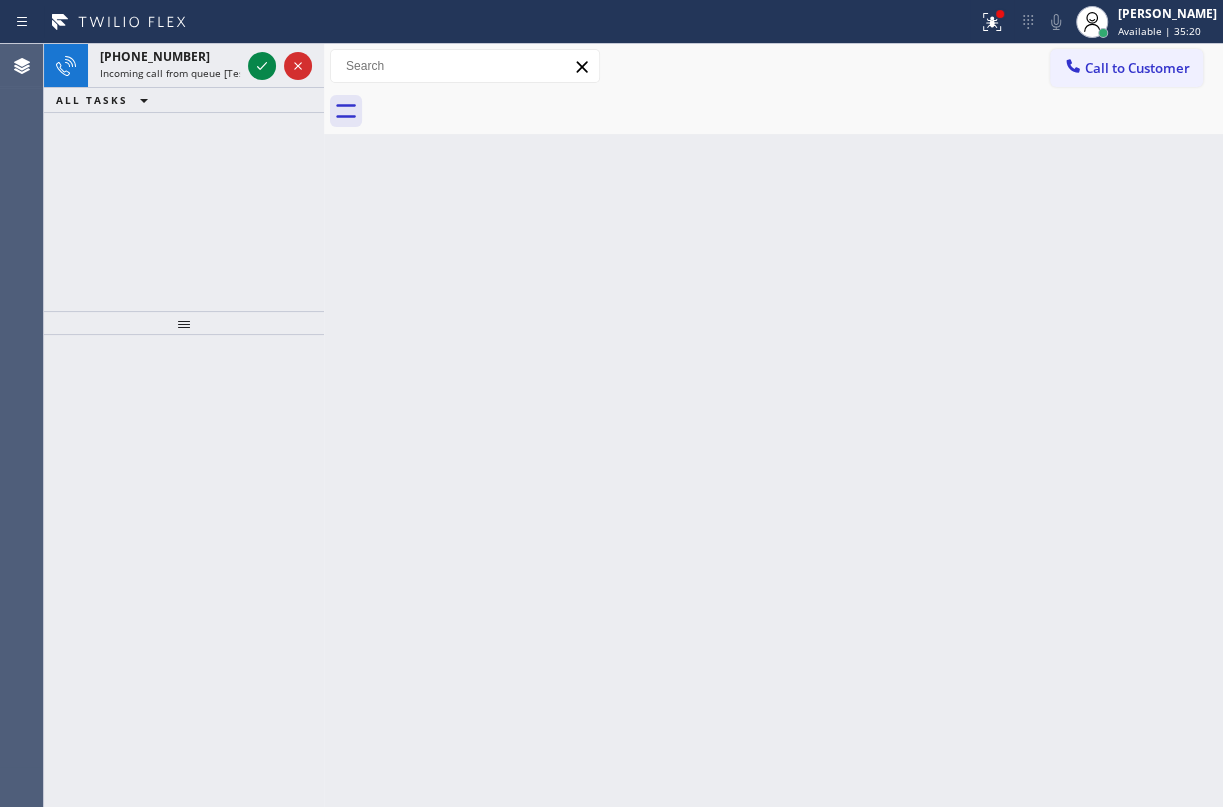 click on "Back to Dashboard Change Sender ID Customers Technicians Select a contact Outbound call Technician Search Technician Your caller id phone number Your caller id phone number Call Technician info Name   Phone none Address none Change Sender ID HVAC [PHONE_NUMBER] 5 Star Appliance [PHONE_NUMBER] Appliance Repair [PHONE_NUMBER] Plumbing [PHONE_NUMBER] Air Duct Cleaning [PHONE_NUMBER]  Electricians [PHONE_NUMBER] Cancel Change Check personal SMS Reset Change No tabs Call to Customer Outbound call Location Search location Your caller id phone number Customer number Call Outbound call Technician Search Technician Your caller id phone number Your caller id phone number Call" at bounding box center [773, 425] 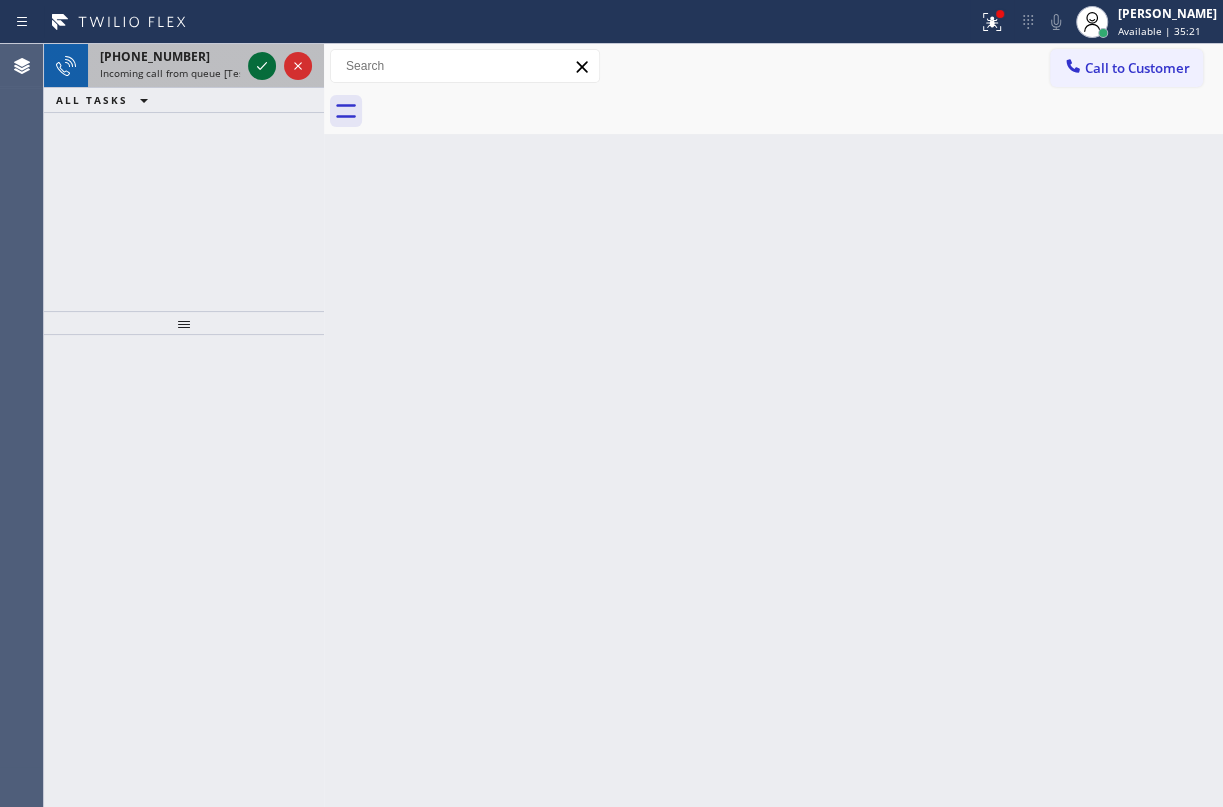 click 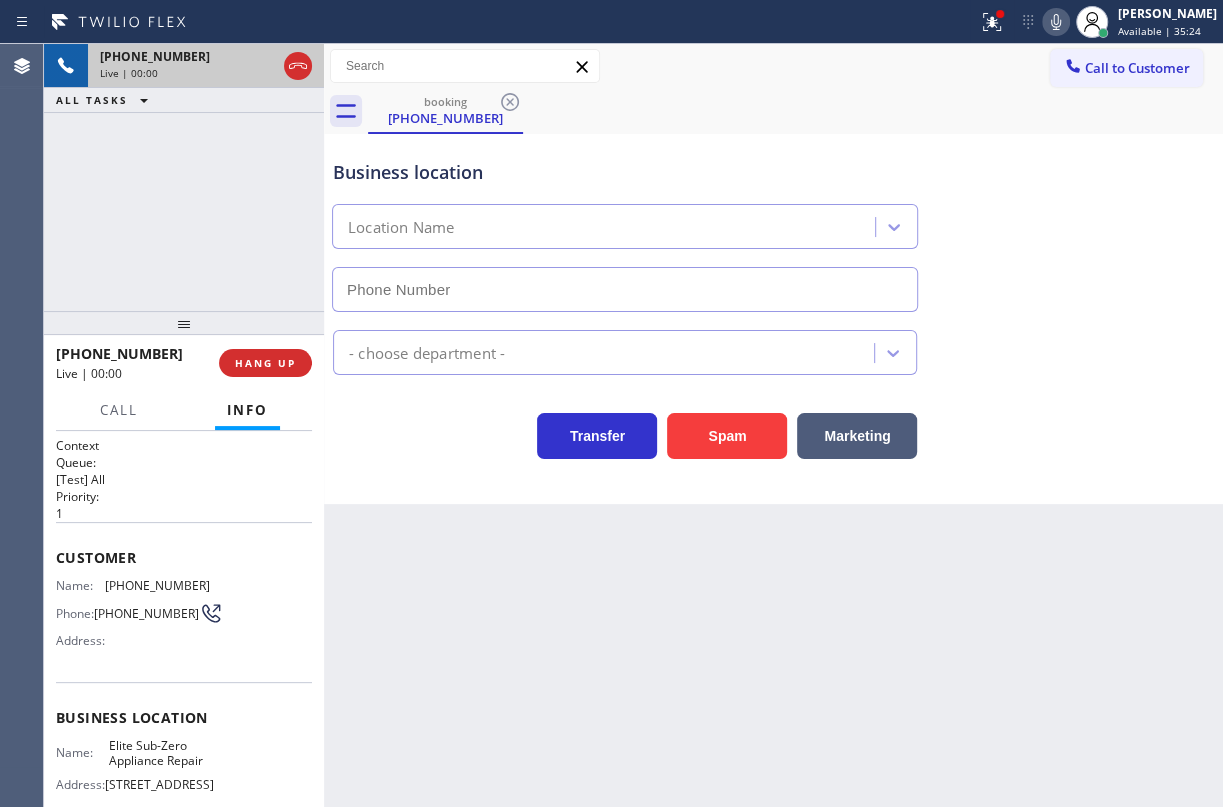 type on "[PHONE_NUMBER]" 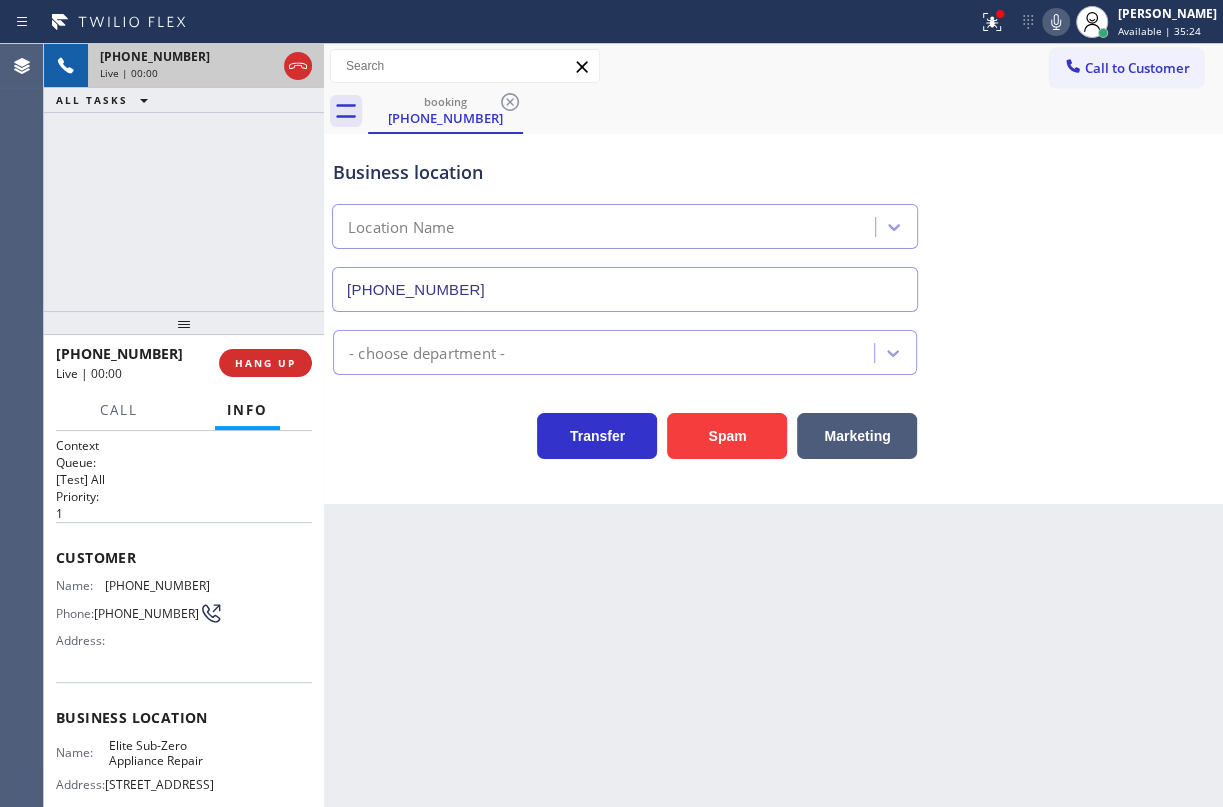 click on "- choose department -" at bounding box center (773, 348) 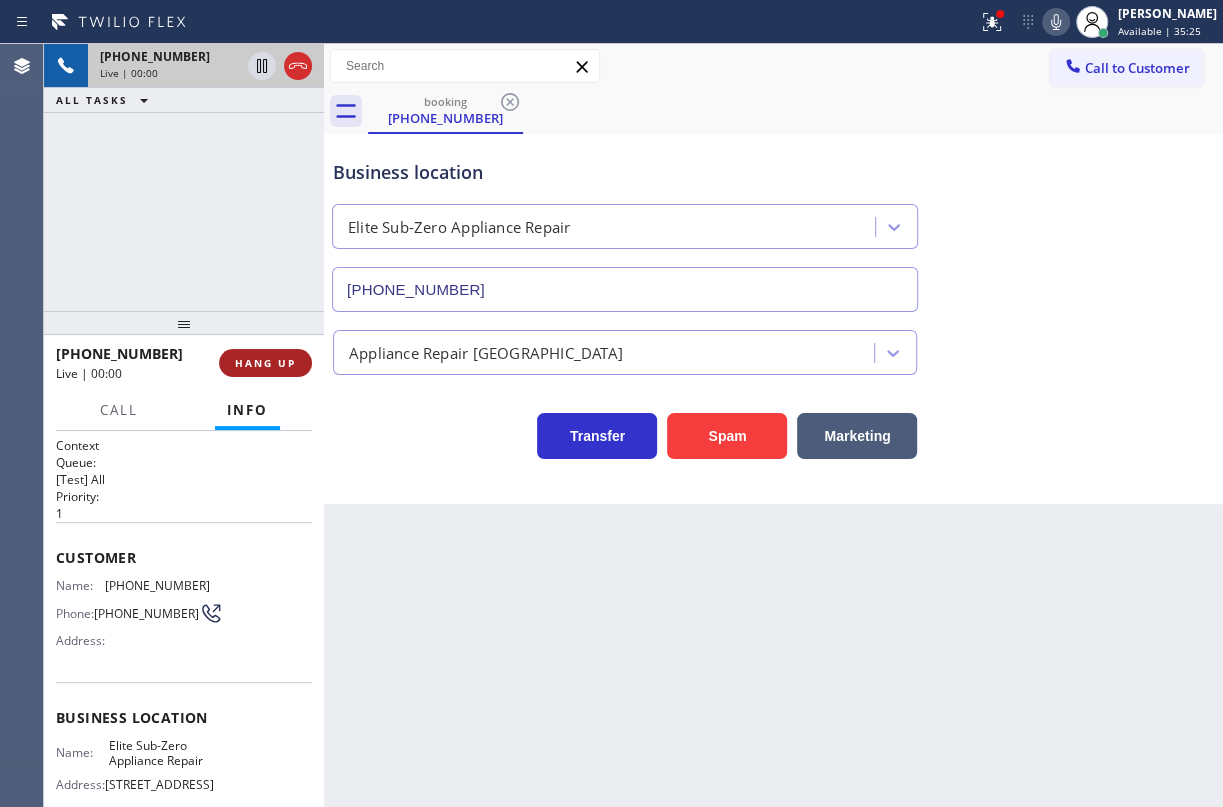click on "HANG UP" at bounding box center (265, 363) 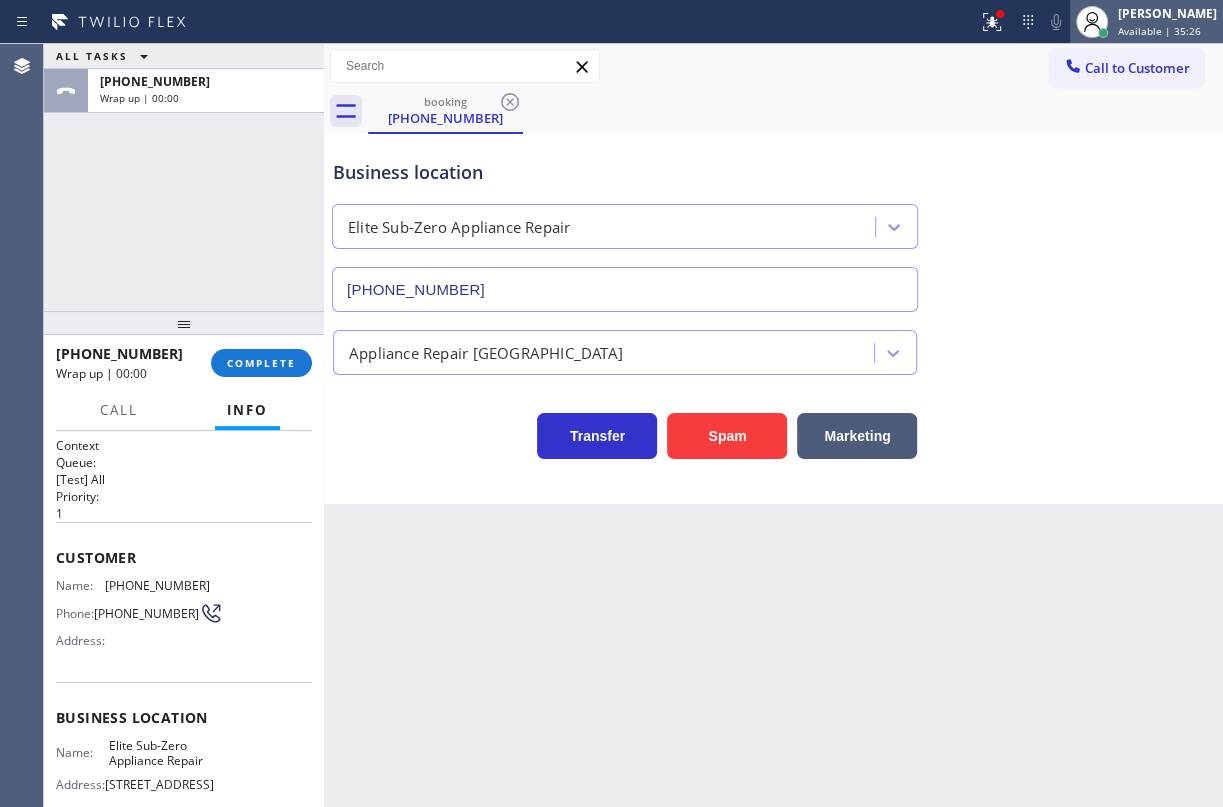 click on "[PERSON_NAME]" at bounding box center [1167, 13] 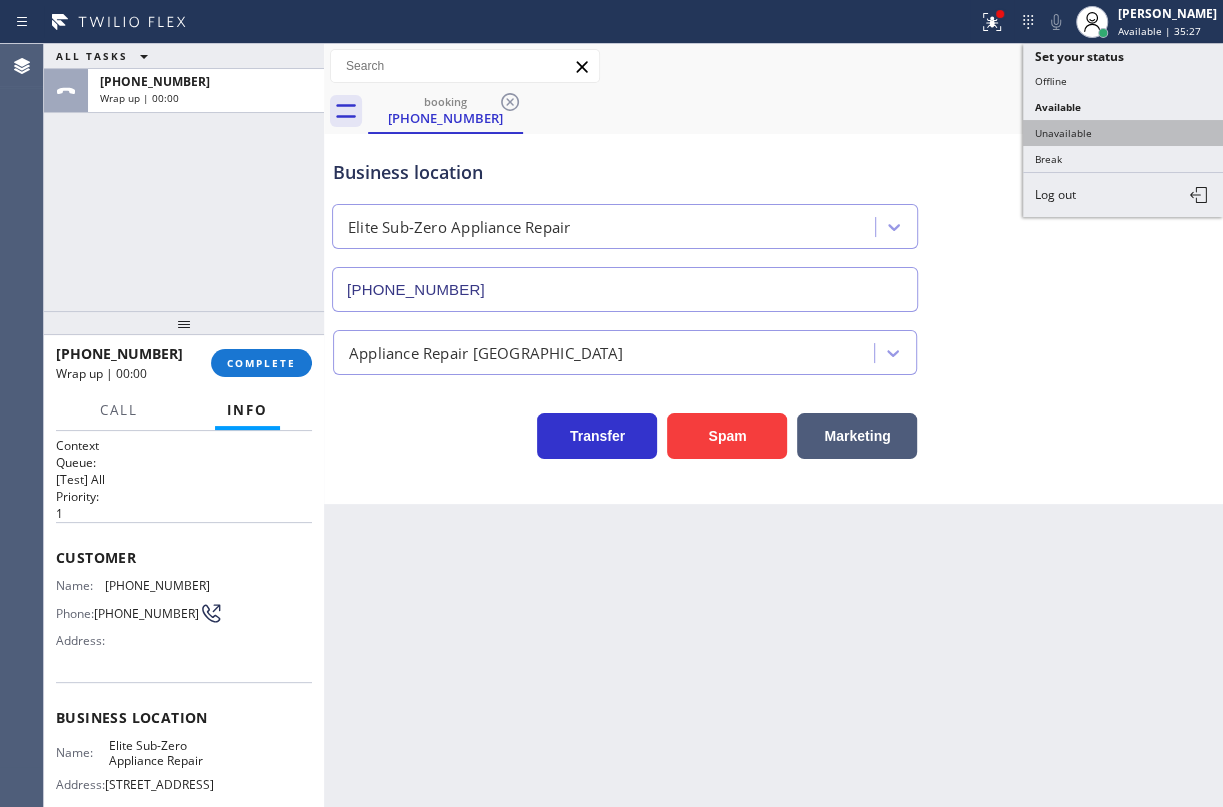 click on "Unavailable" at bounding box center (1123, 133) 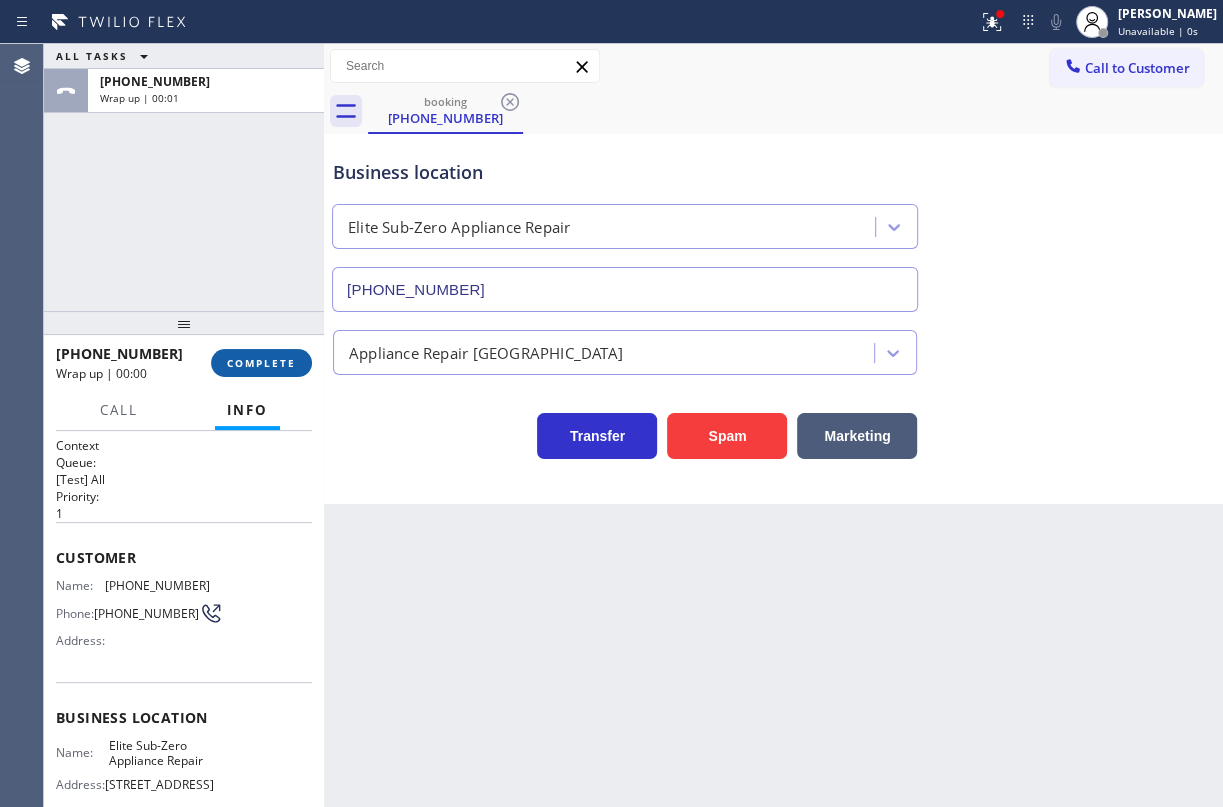 click on "COMPLETE" at bounding box center [261, 363] 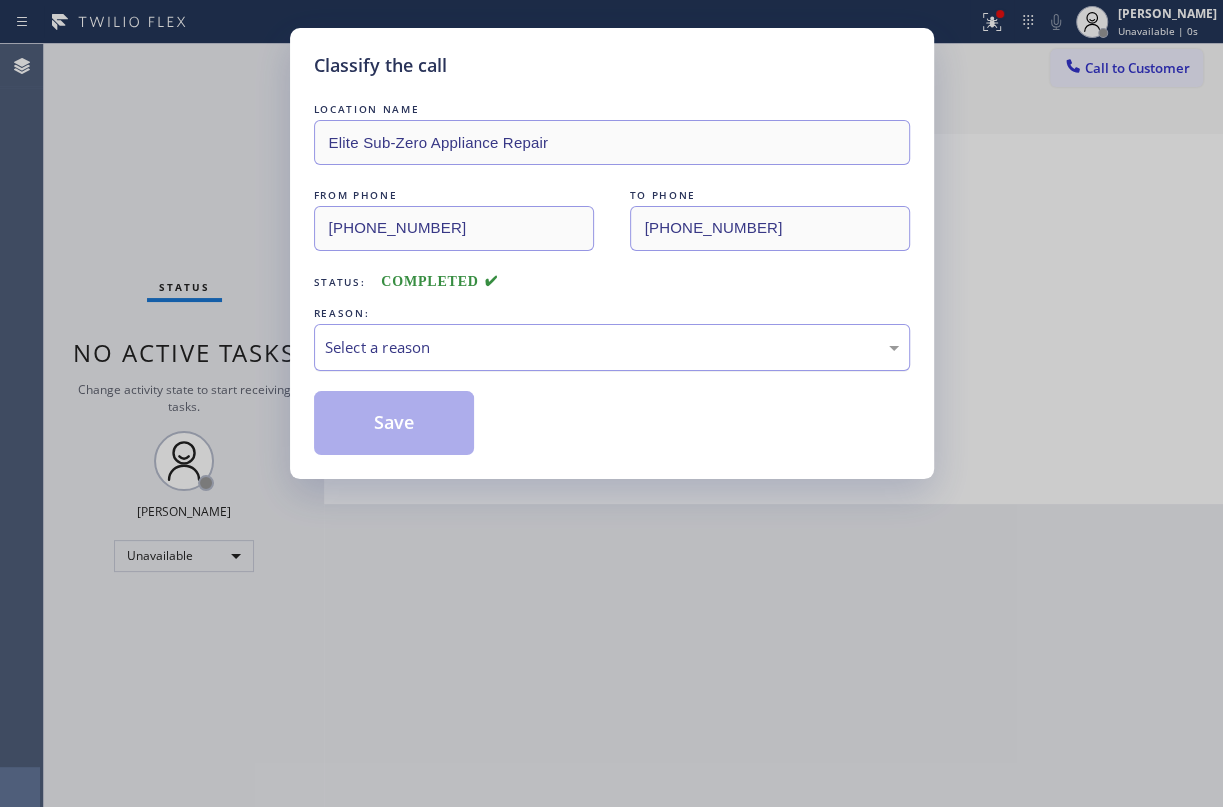 click on "Select a reason" at bounding box center (612, 347) 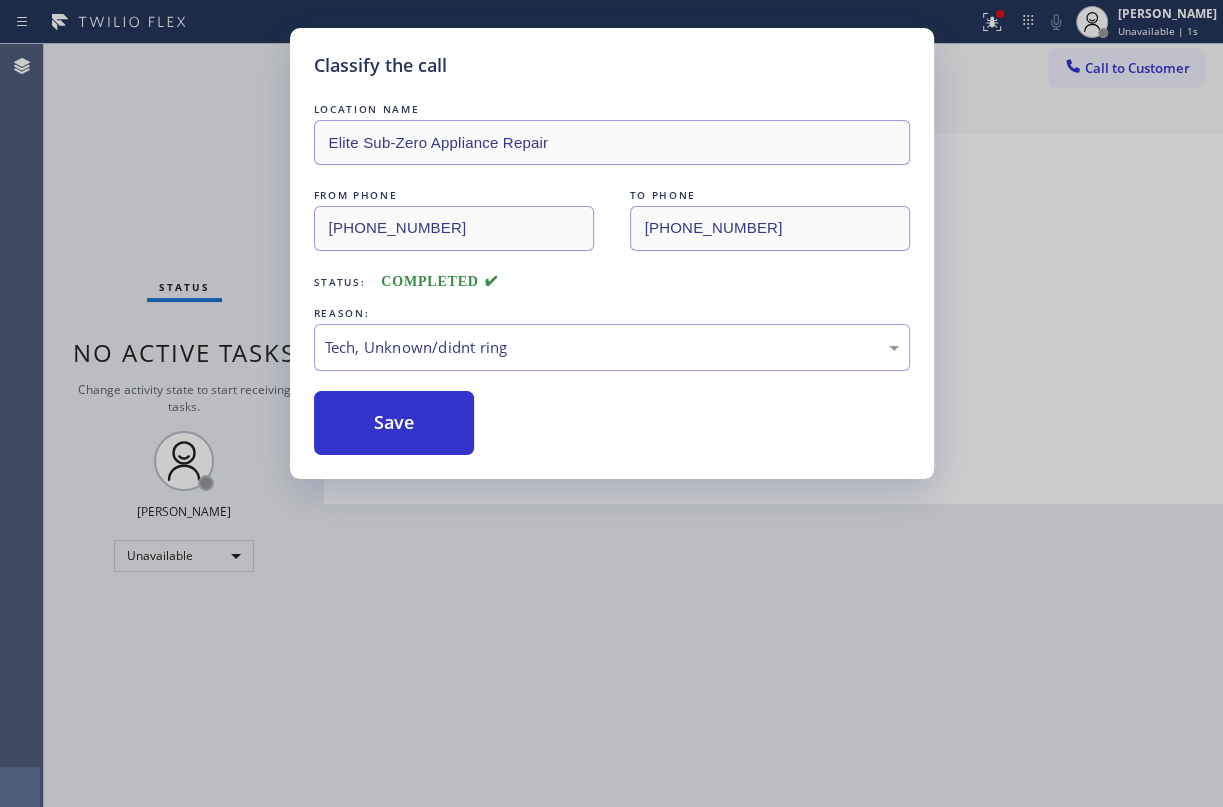 click on "Save" at bounding box center (394, 423) 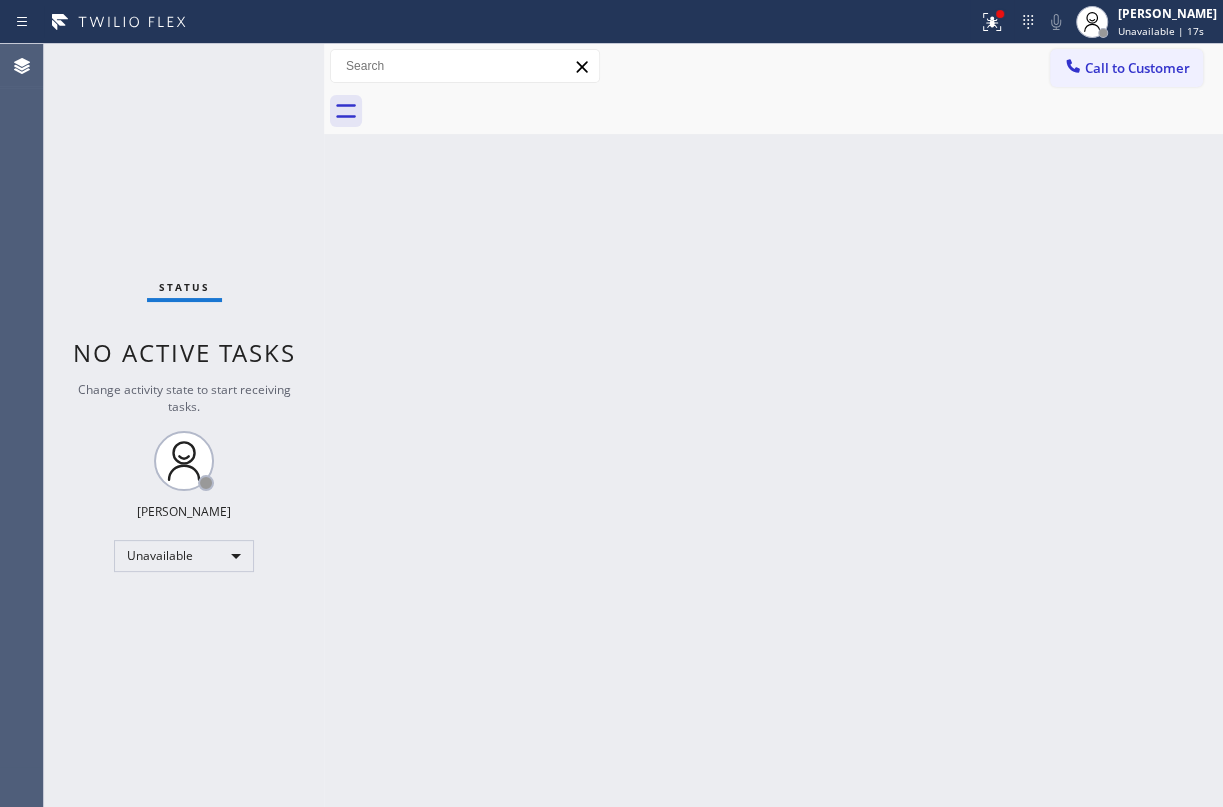 click on "Back to Dashboard Change Sender ID Customers Technicians Select a contact Outbound call Technician Search Technician Your caller id phone number Your caller id phone number Call Technician info Name   Phone none Address none Change Sender ID HVAC [PHONE_NUMBER] 5 Star Appliance [PHONE_NUMBER] Appliance Repair [PHONE_NUMBER] Plumbing [PHONE_NUMBER] Air Duct Cleaning [PHONE_NUMBER]  Electricians [PHONE_NUMBER] Cancel Change Check personal SMS Reset Change No tabs Call to Customer Outbound call Location Search location Your caller id phone number Customer number Call Outbound call Technician Search Technician Your caller id phone number Your caller id phone number Call" at bounding box center [773, 425] 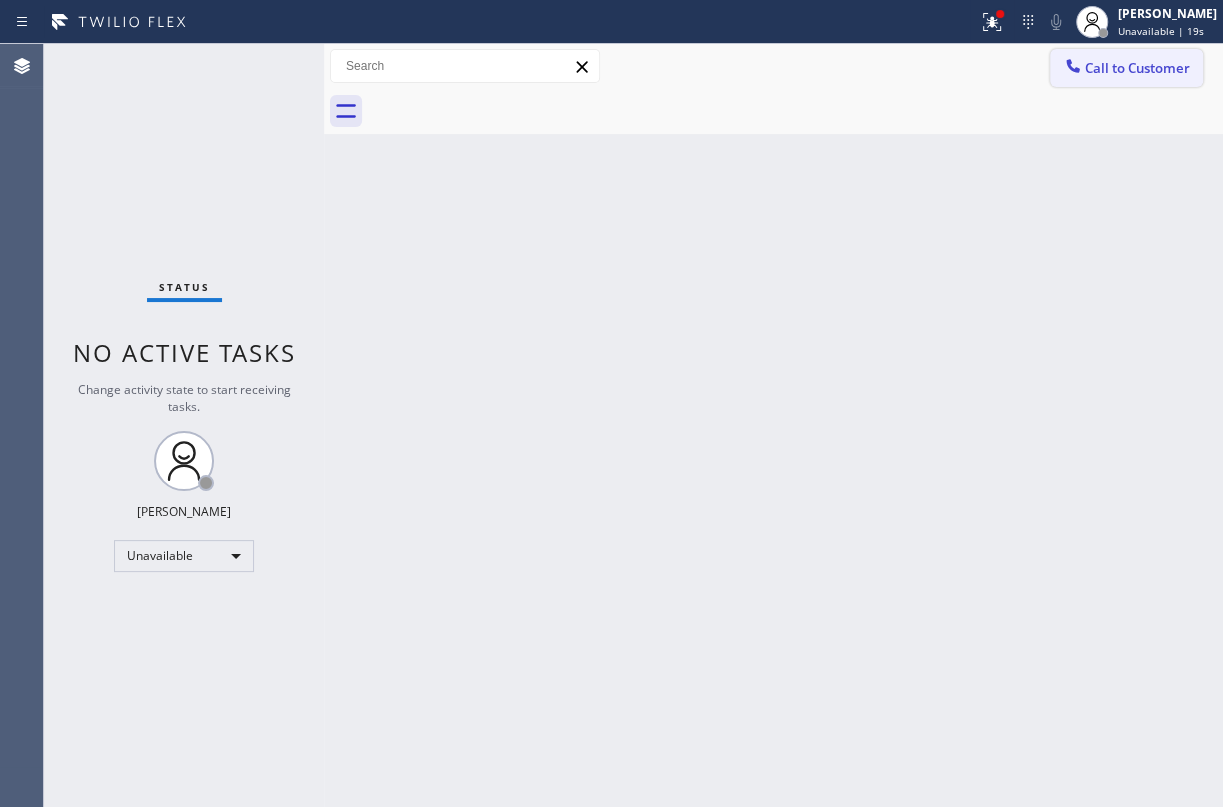 click on "Call to Customer" at bounding box center [1137, 68] 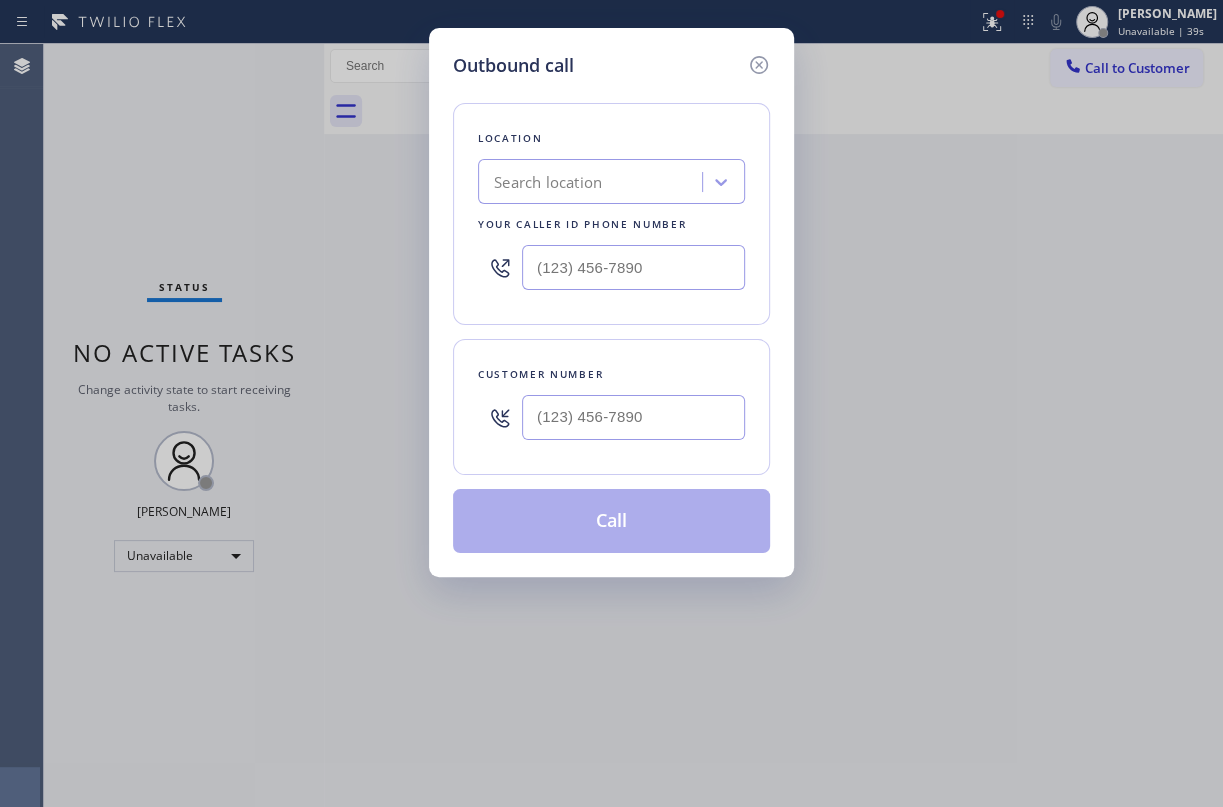 click on "Outbound call Location Search location Your caller id phone number Customer number Call" at bounding box center [611, 403] 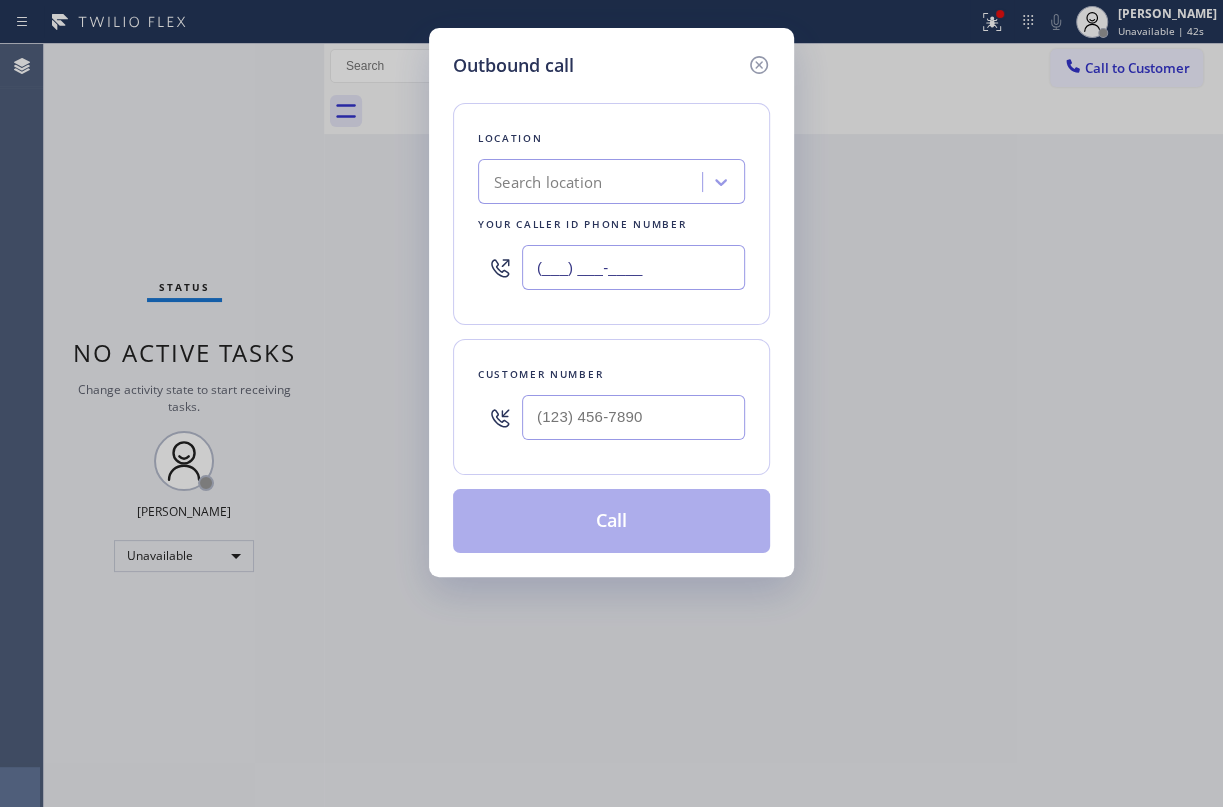 click on "(___) ___-____" at bounding box center (633, 267) 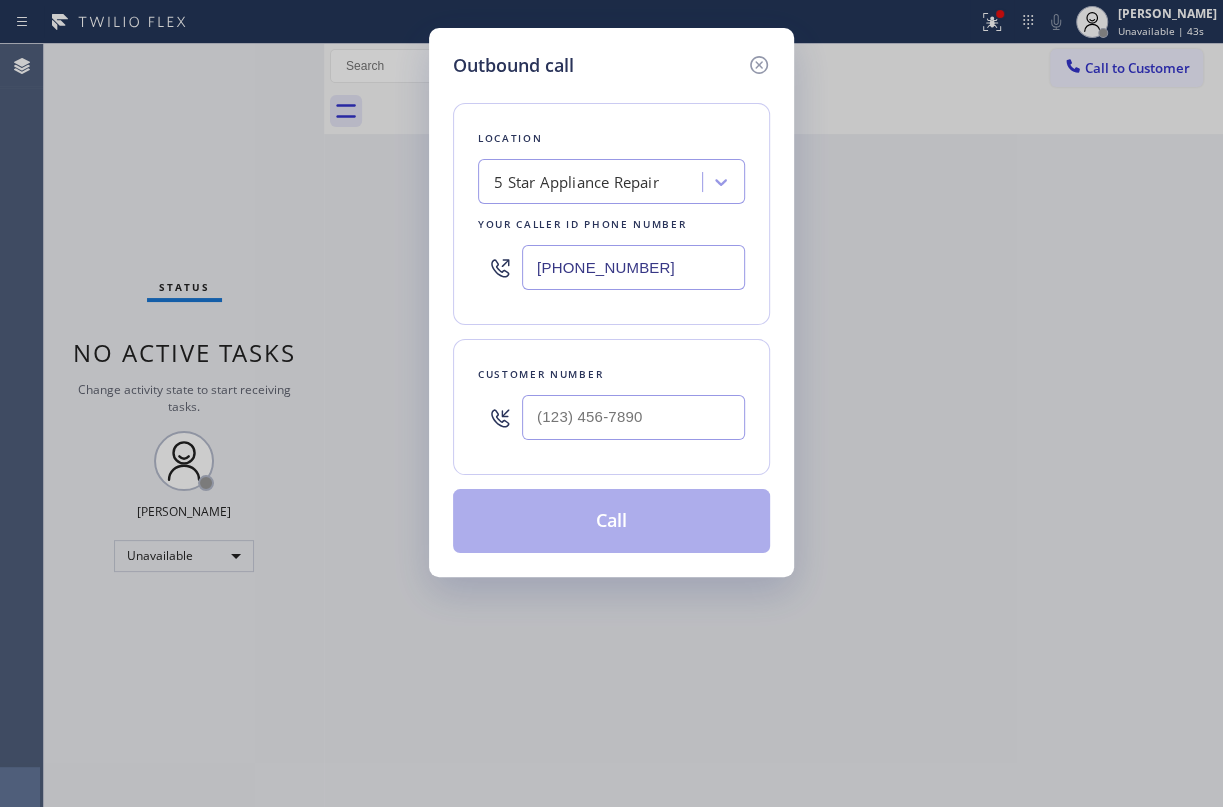 type on "[PHONE_NUMBER]" 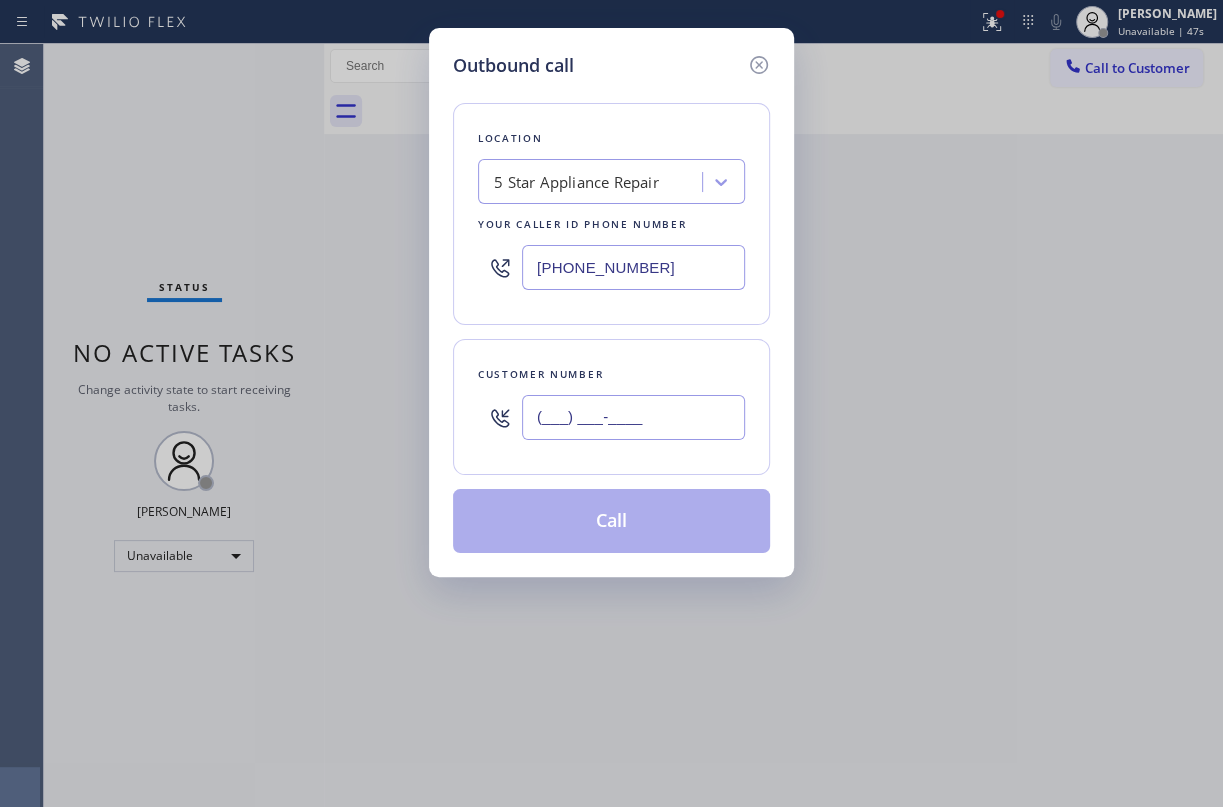 click on "(___) ___-____" at bounding box center (633, 417) 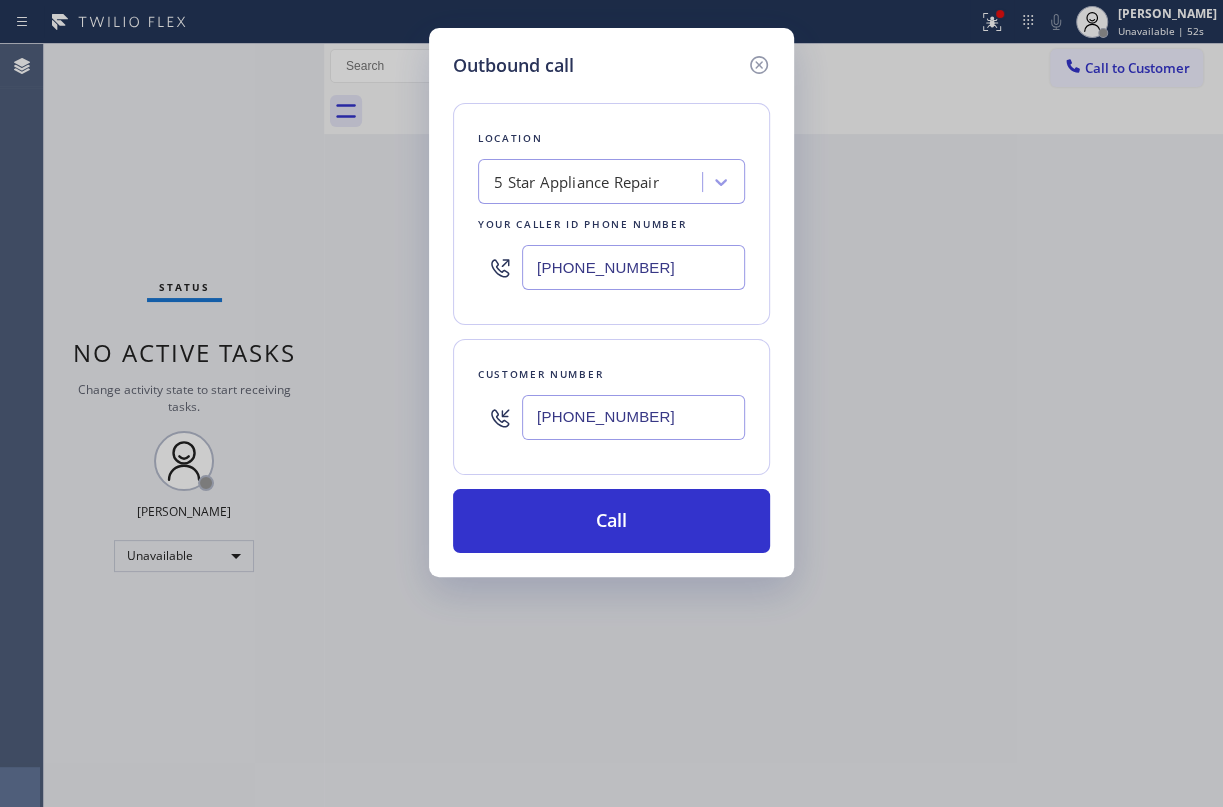 click on "[PHONE_NUMBER]" at bounding box center [633, 417] 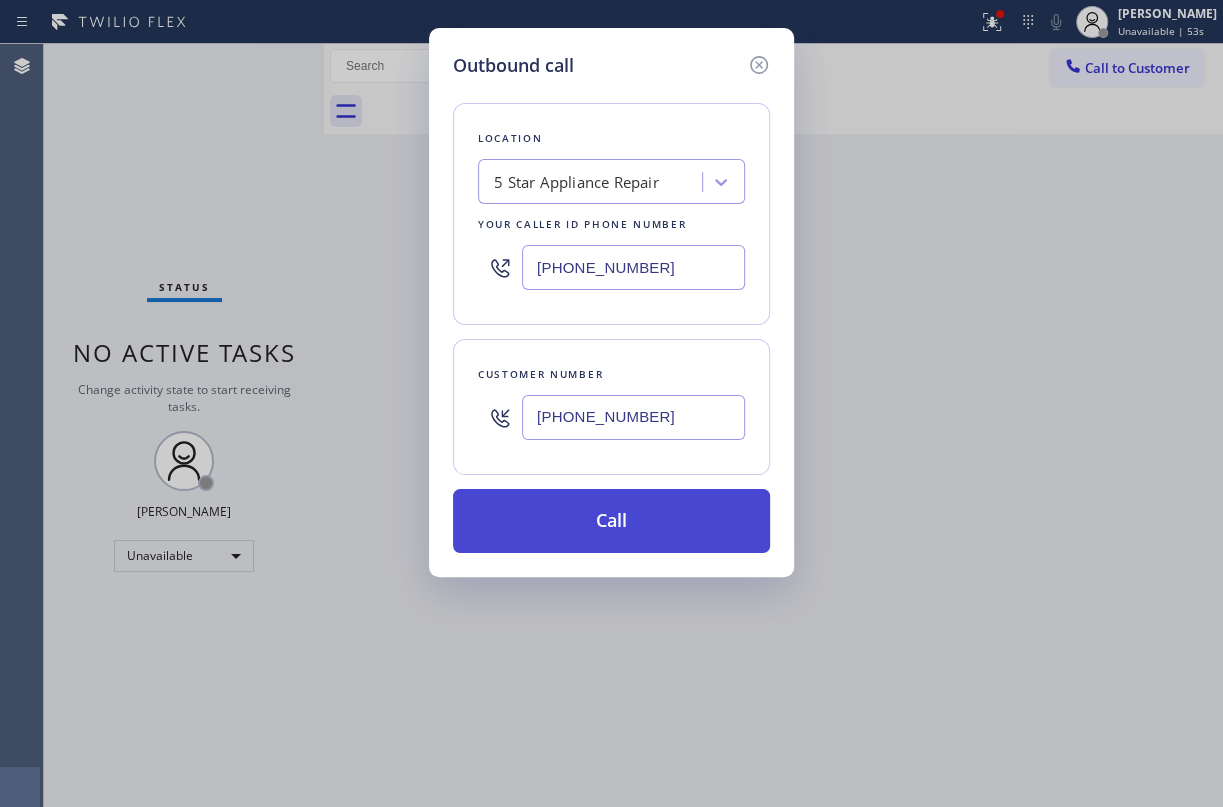 type on "[PHONE_NUMBER]" 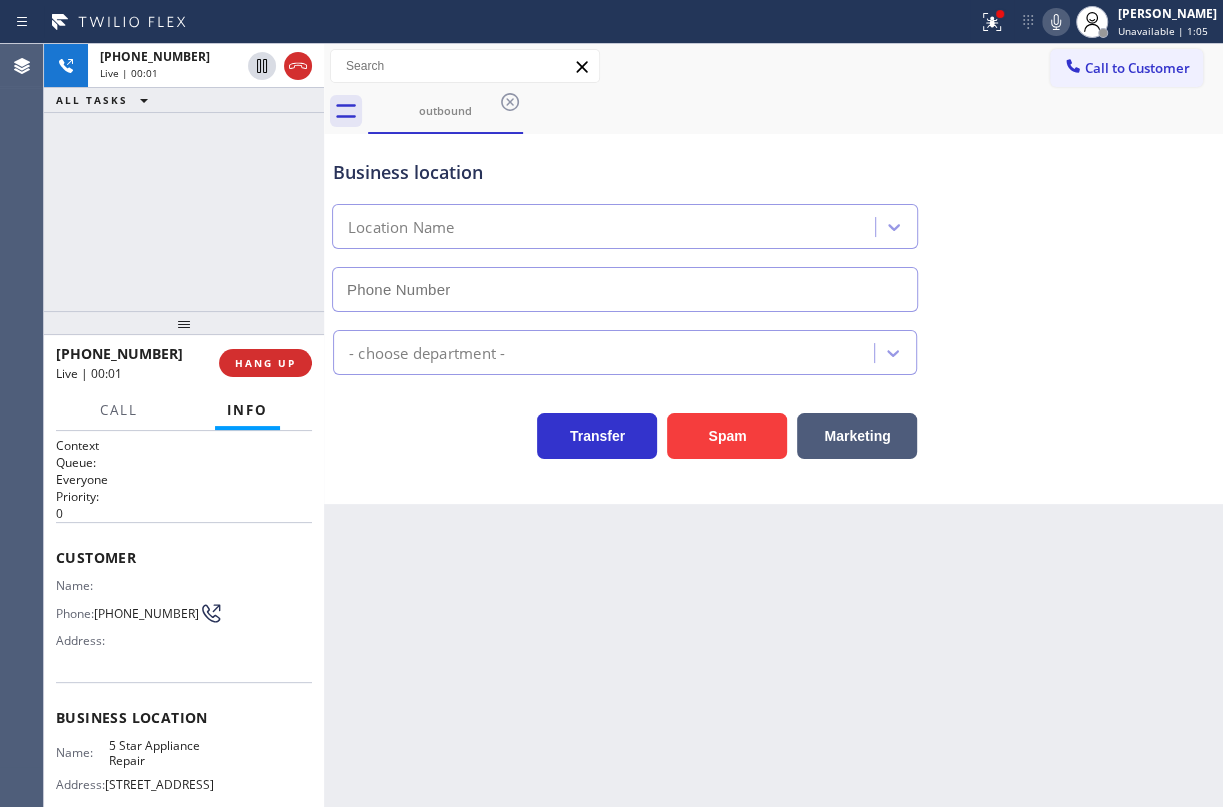 type on "[PHONE_NUMBER]" 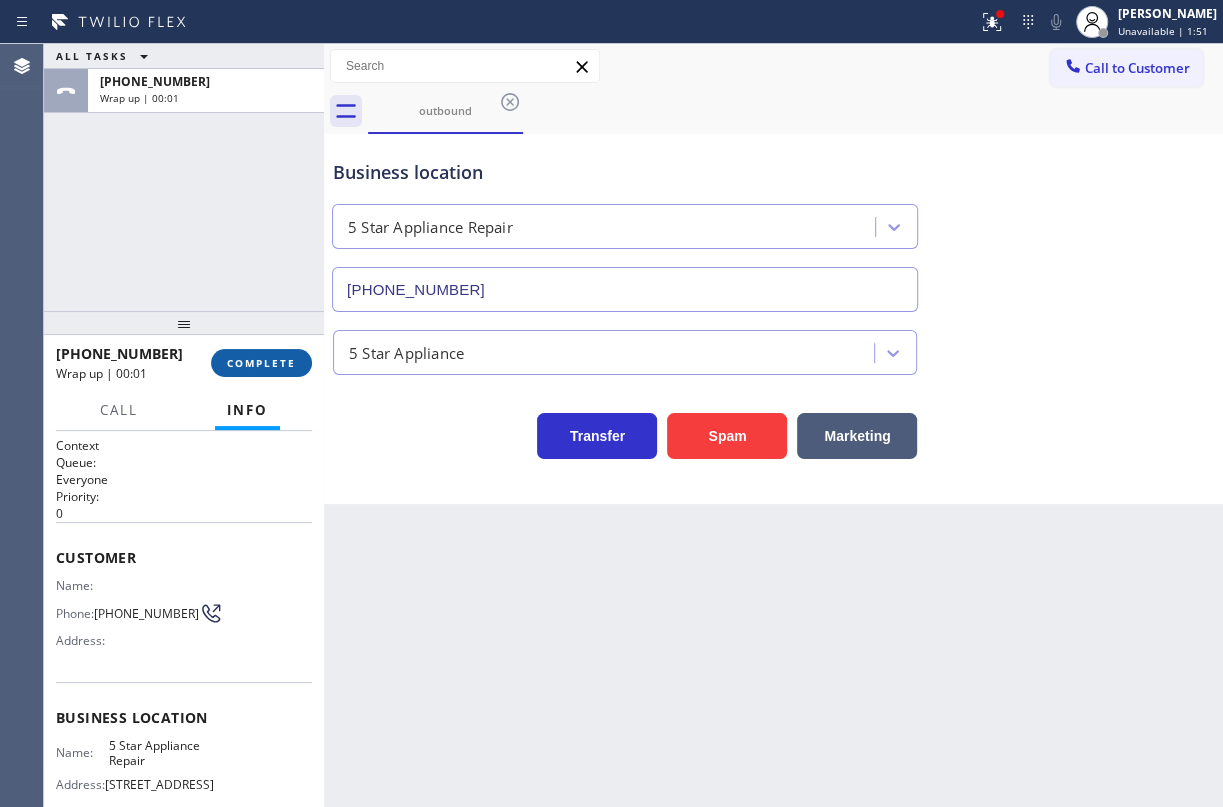 click on "COMPLETE" at bounding box center (261, 363) 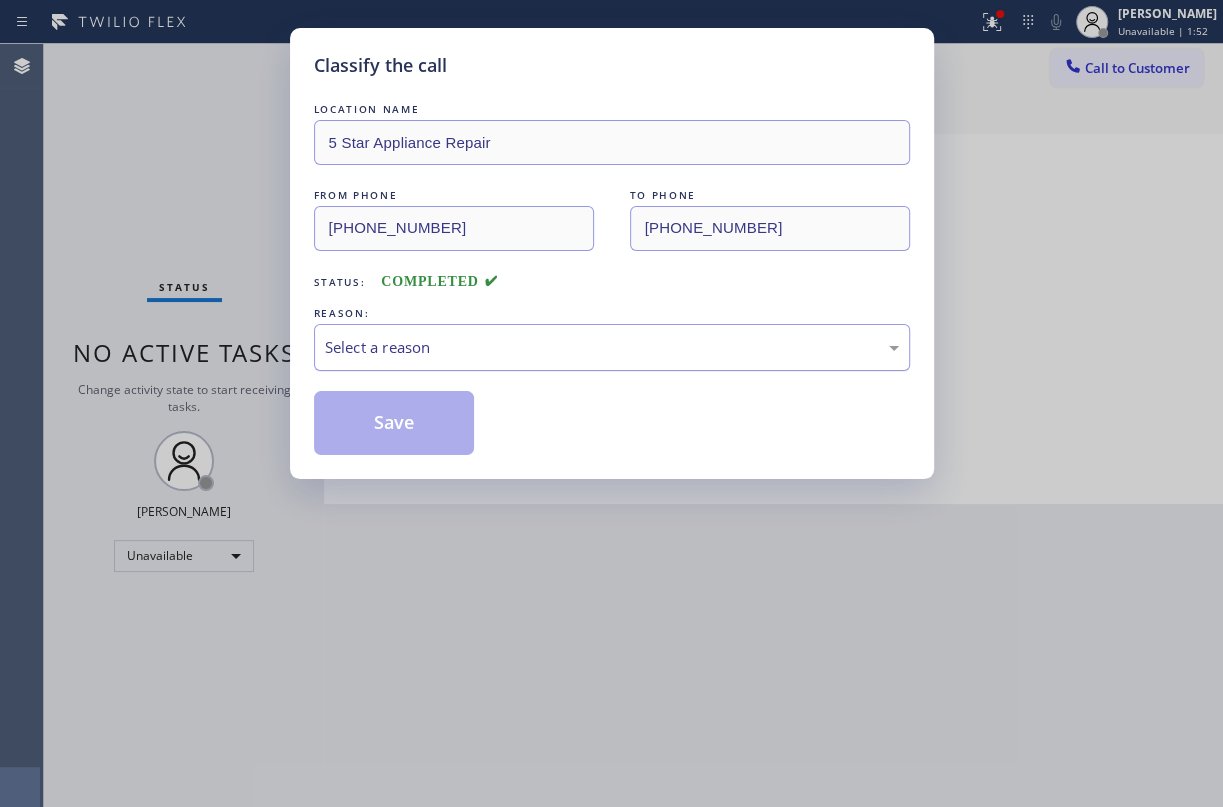 click on "Select a reason" at bounding box center [612, 347] 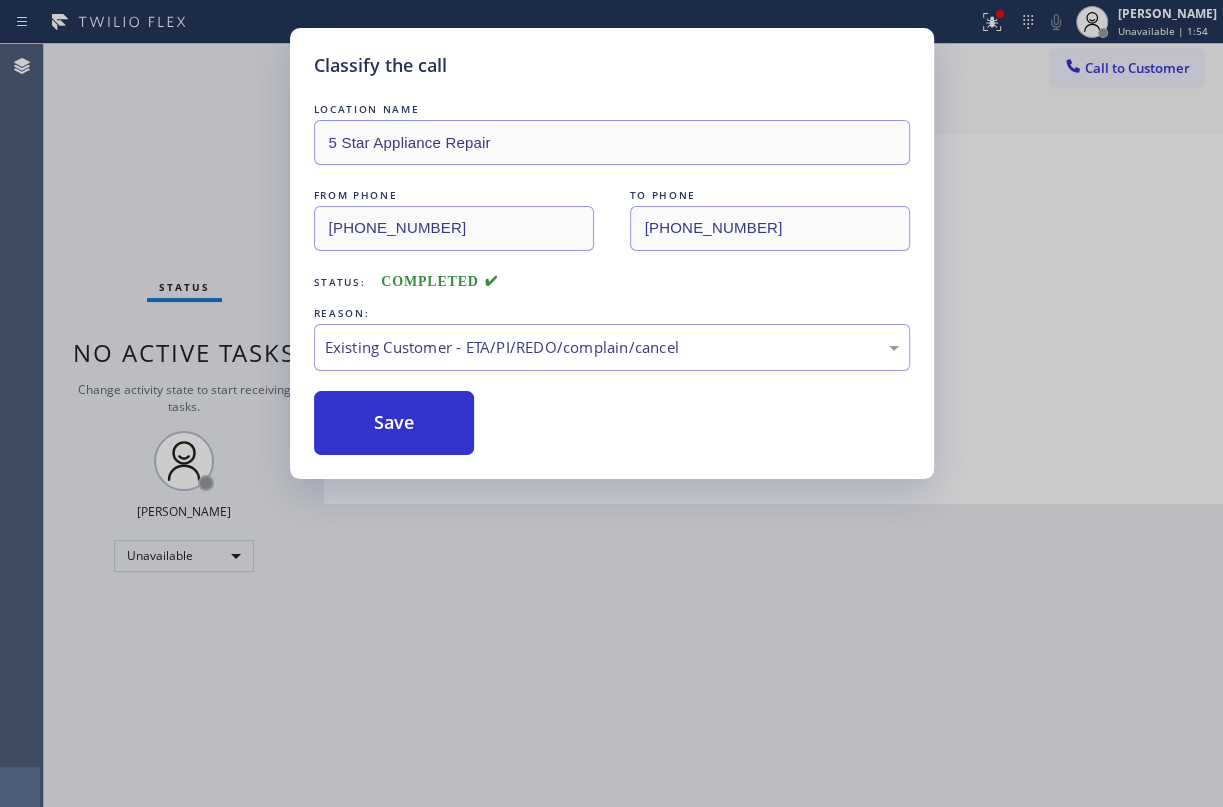 click on "Save" at bounding box center [394, 423] 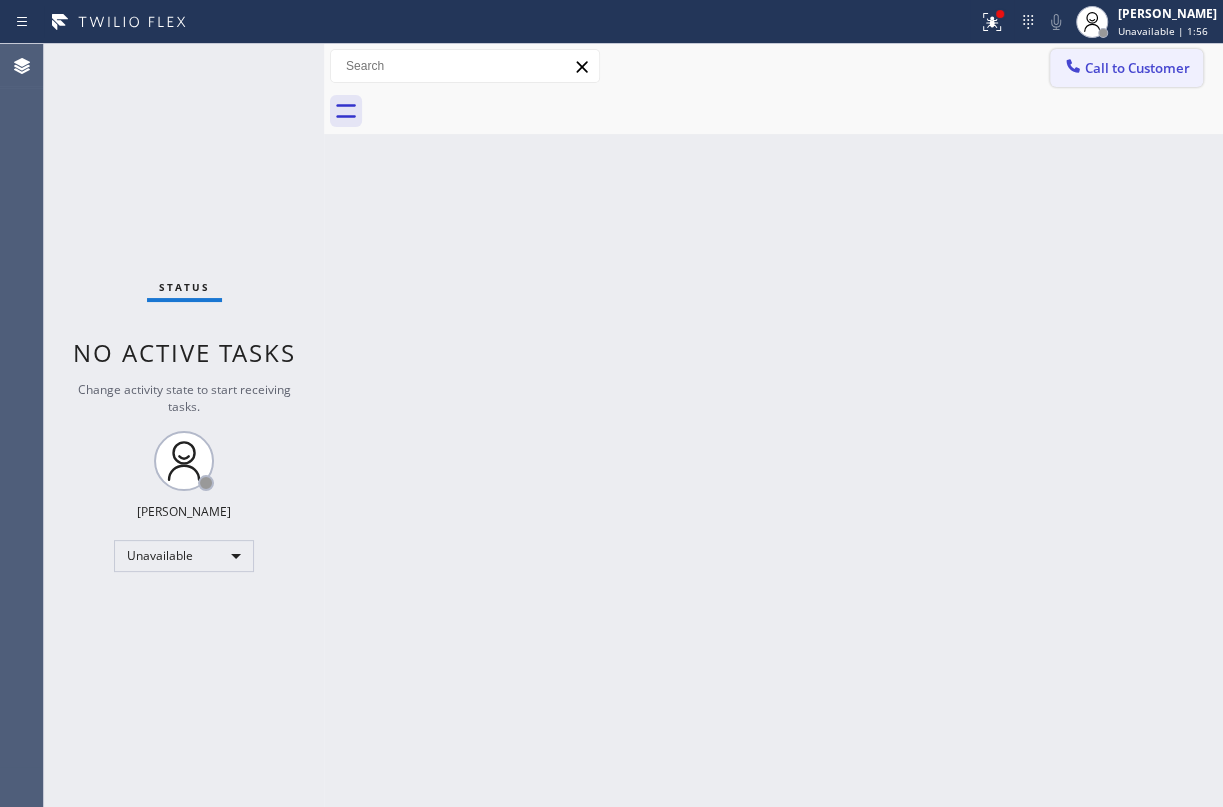 click on "Call to Customer" at bounding box center (1137, 68) 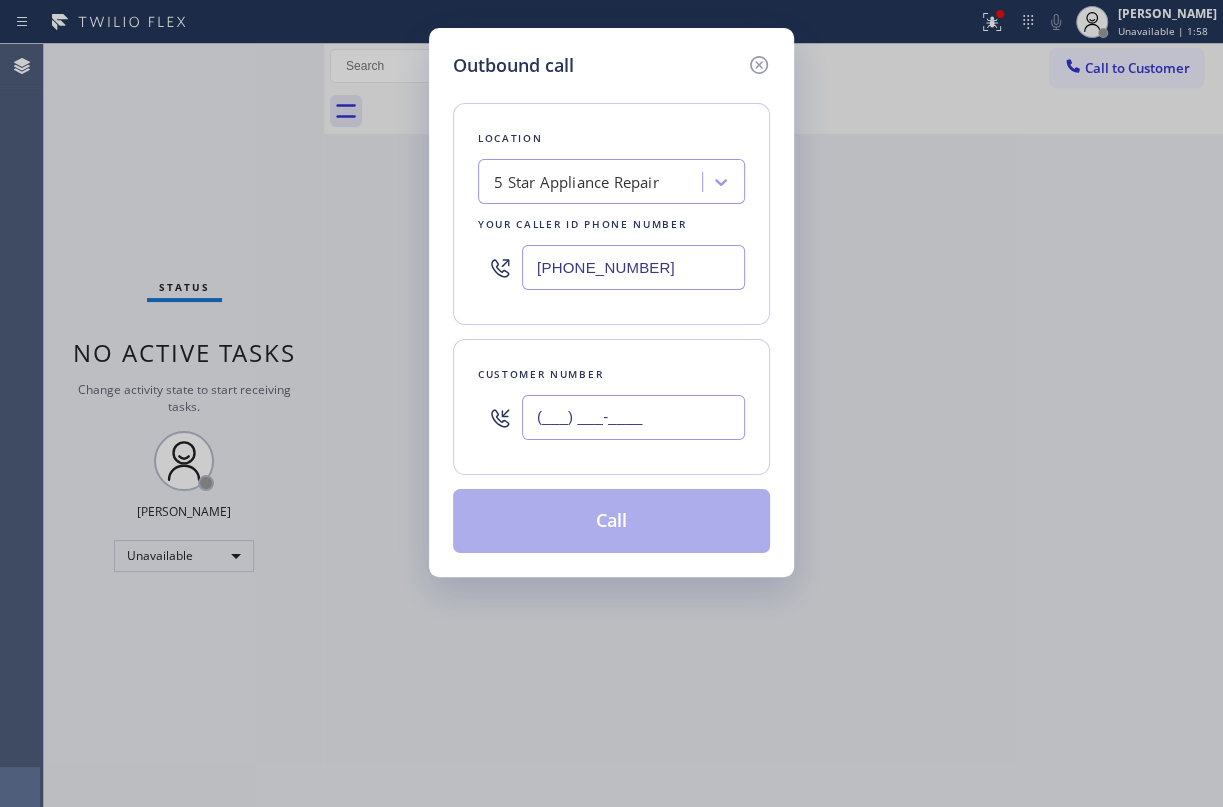 click on "(___) ___-____" at bounding box center (633, 417) 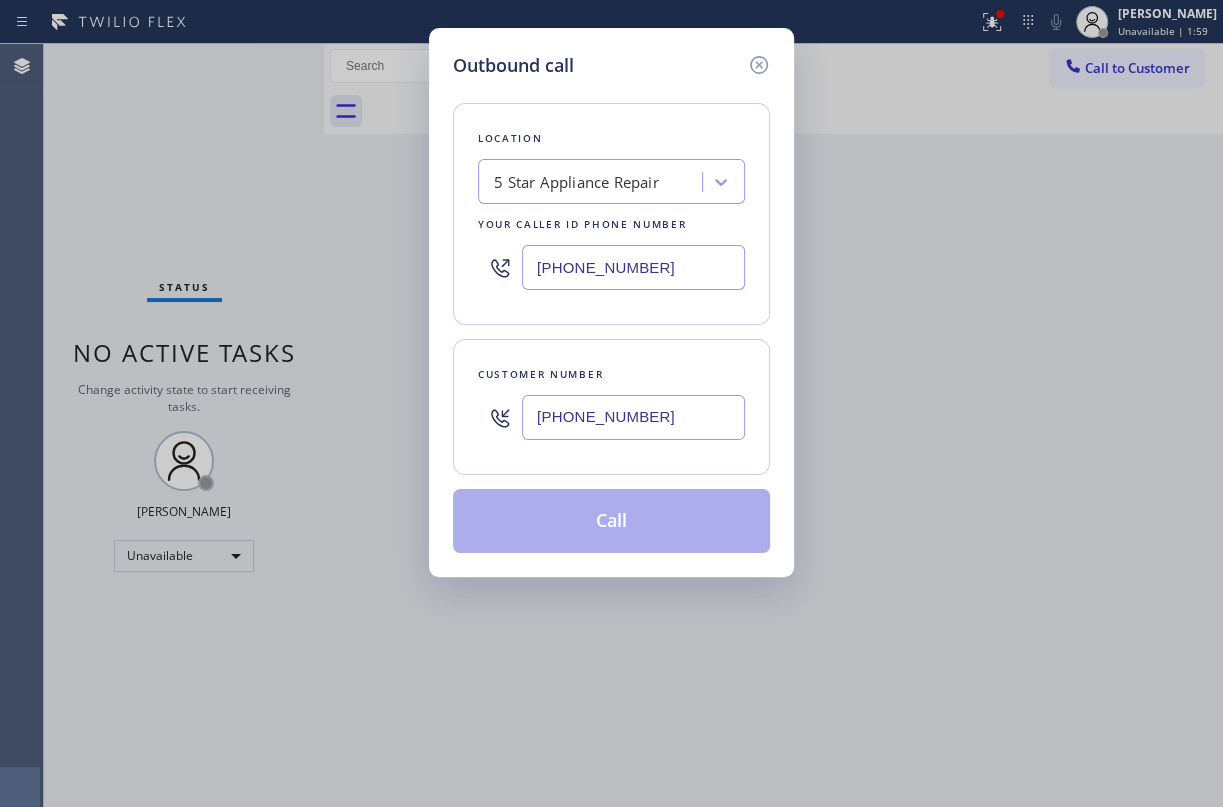 type on "[PHONE_NUMBER]" 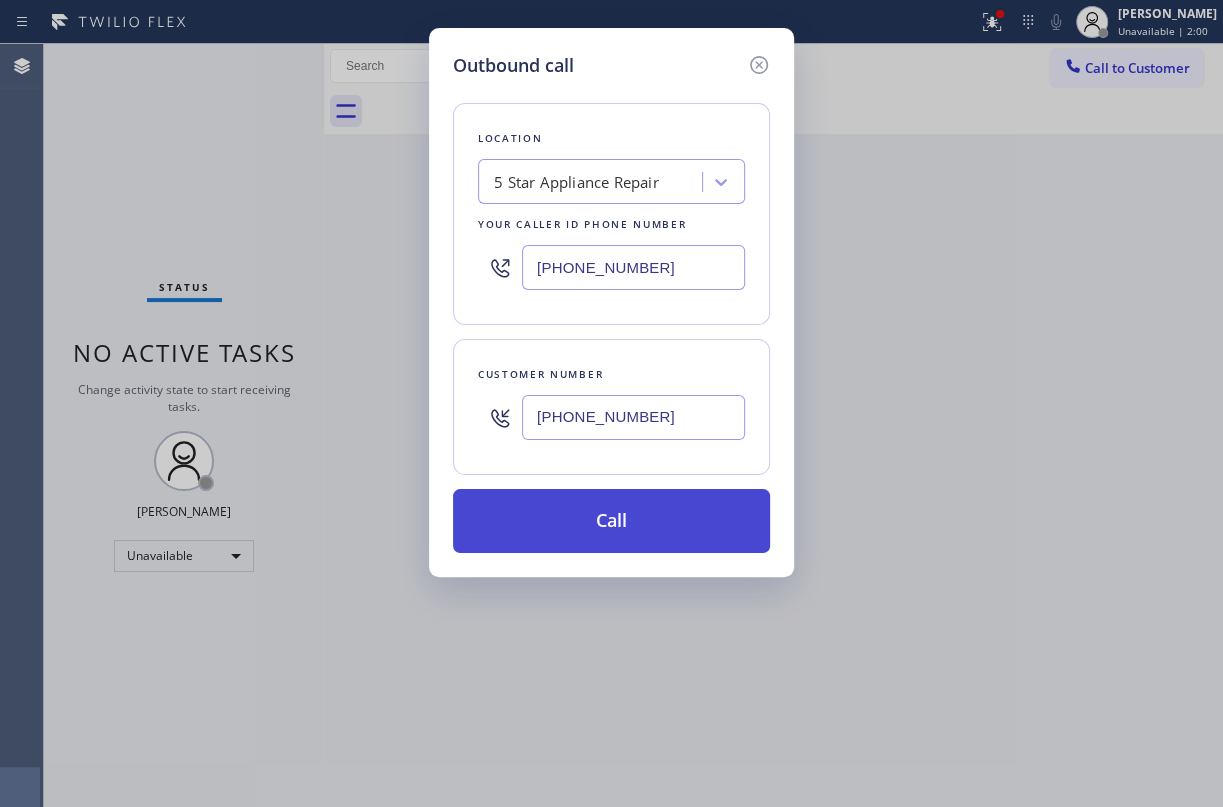 click on "Call" at bounding box center [611, 521] 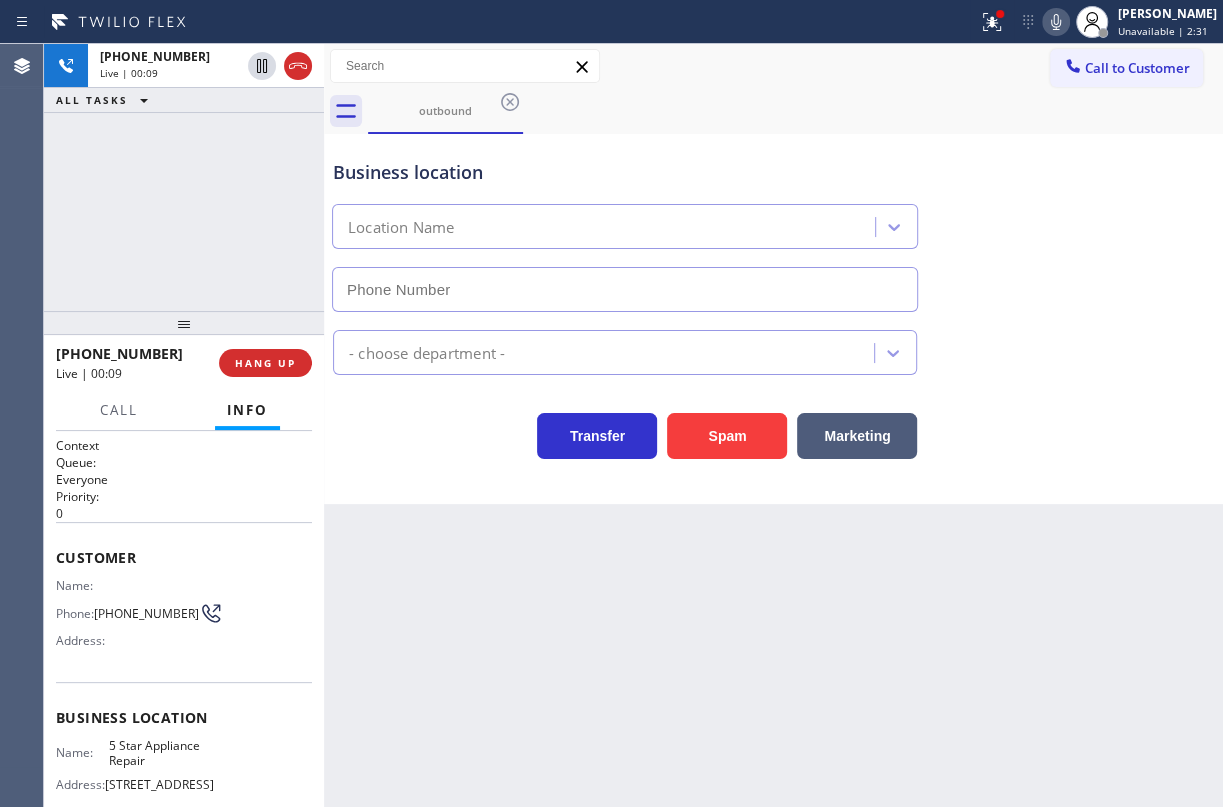 type on "[PHONE_NUMBER]" 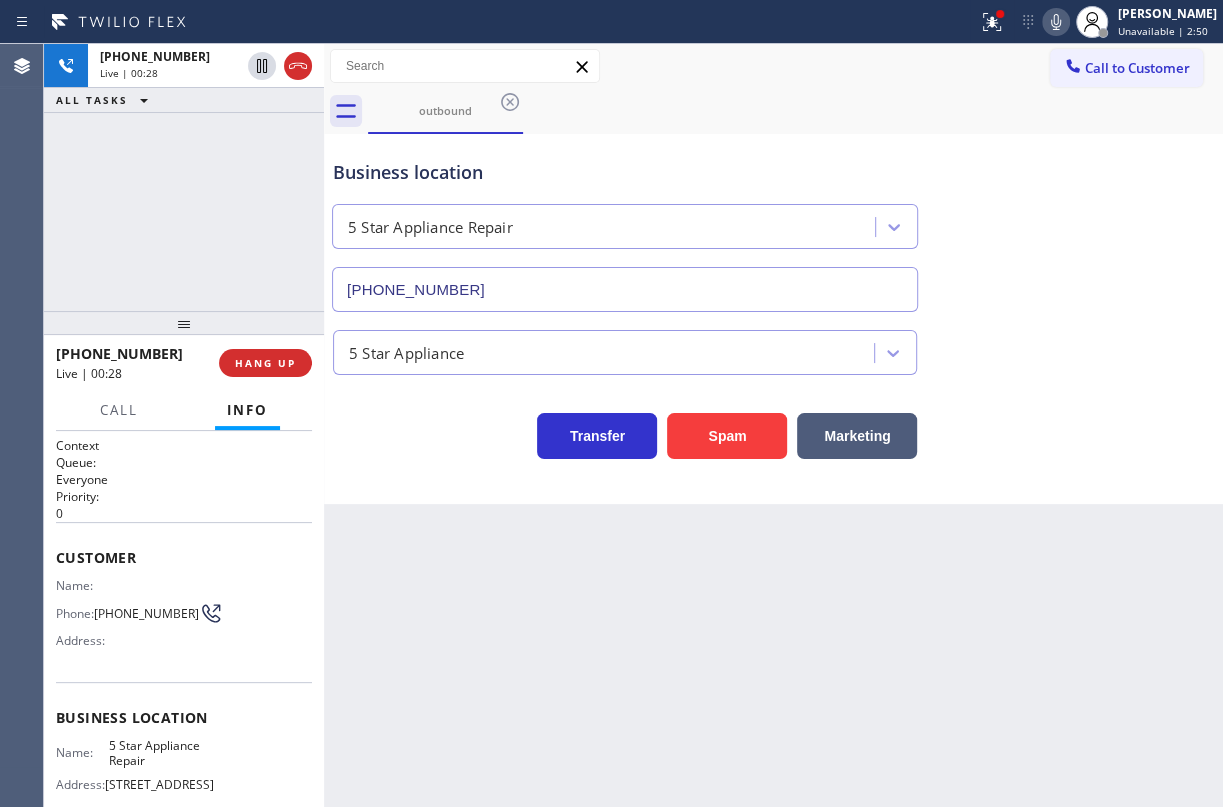 drag, startPoint x: 1119, startPoint y: 327, endPoint x: 800, endPoint y: 132, distance: 373.87967 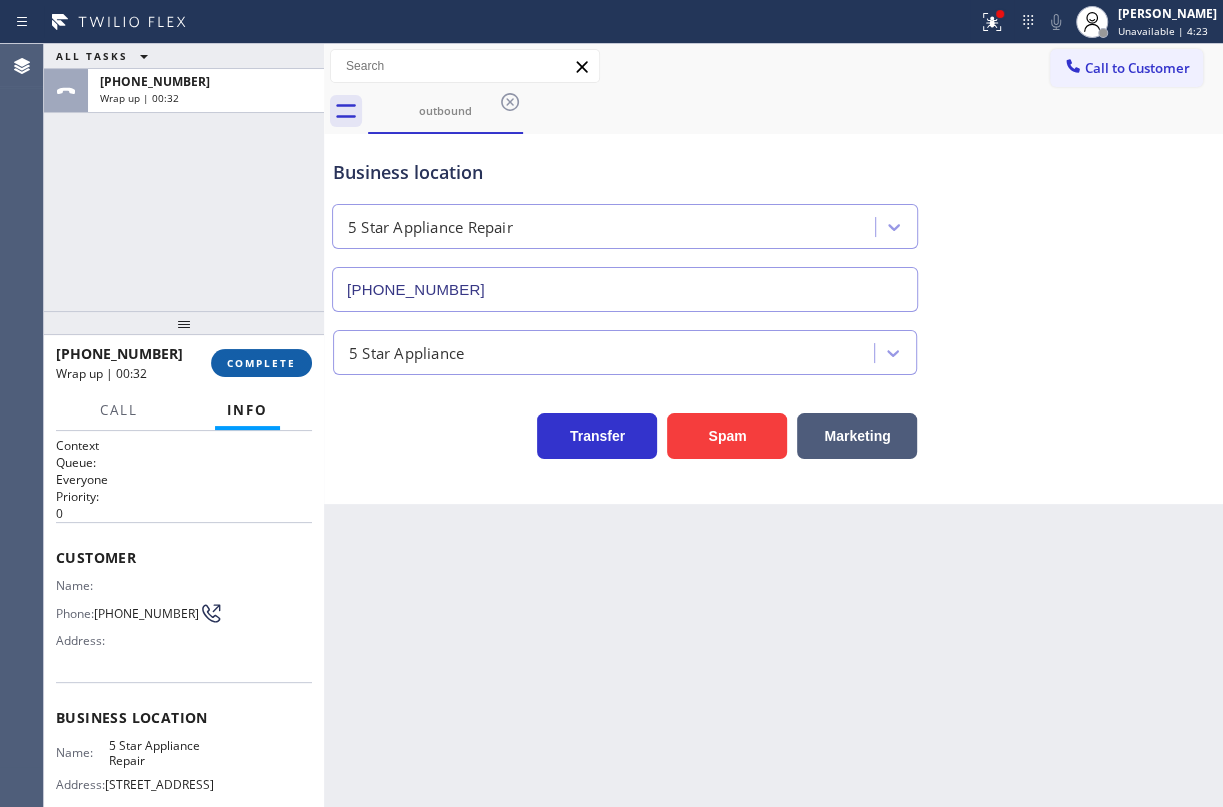 click on "COMPLETE" at bounding box center (261, 363) 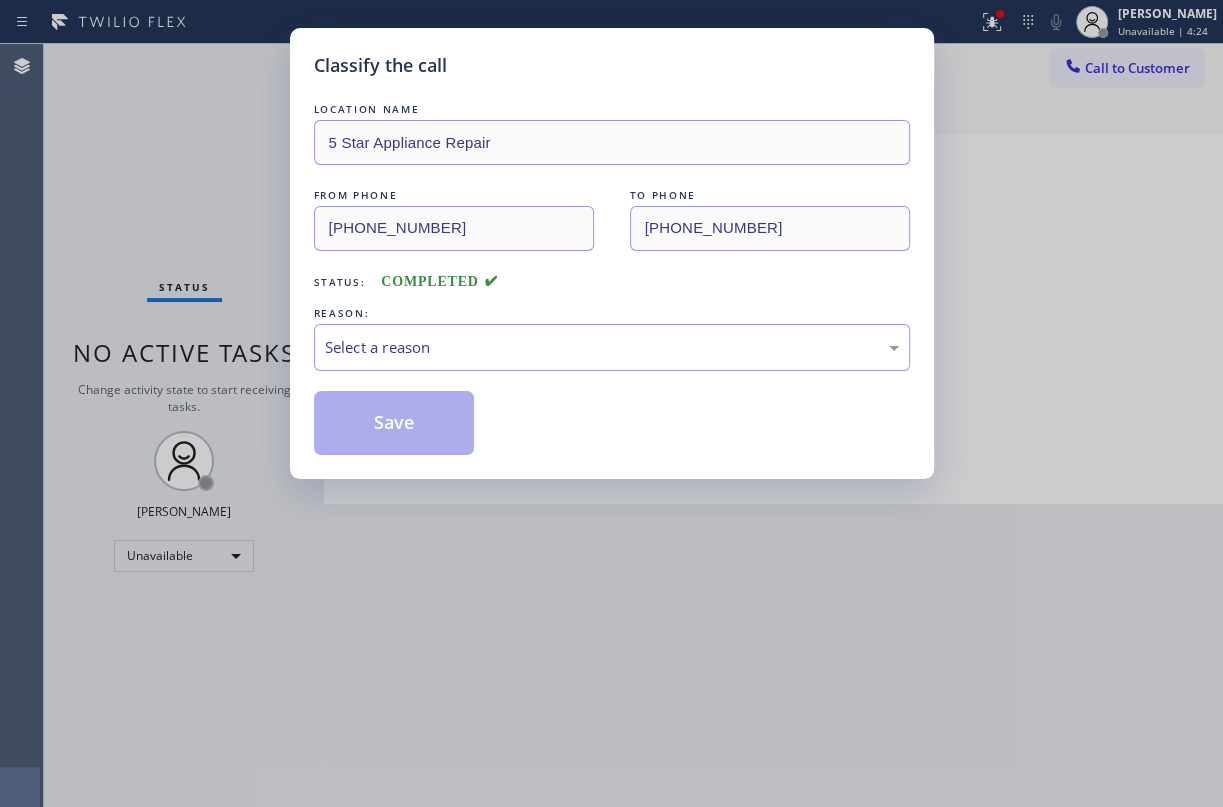 click on "Select a reason" at bounding box center [612, 347] 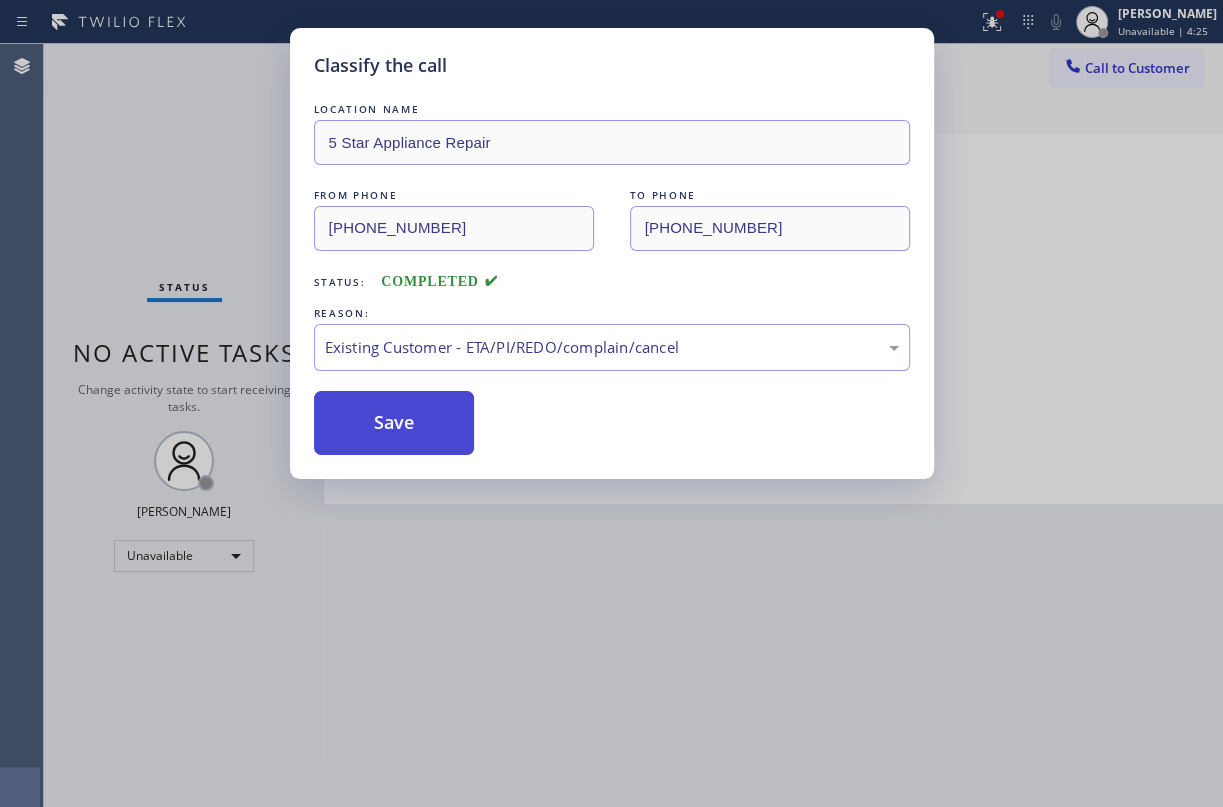 click on "Save" at bounding box center [394, 423] 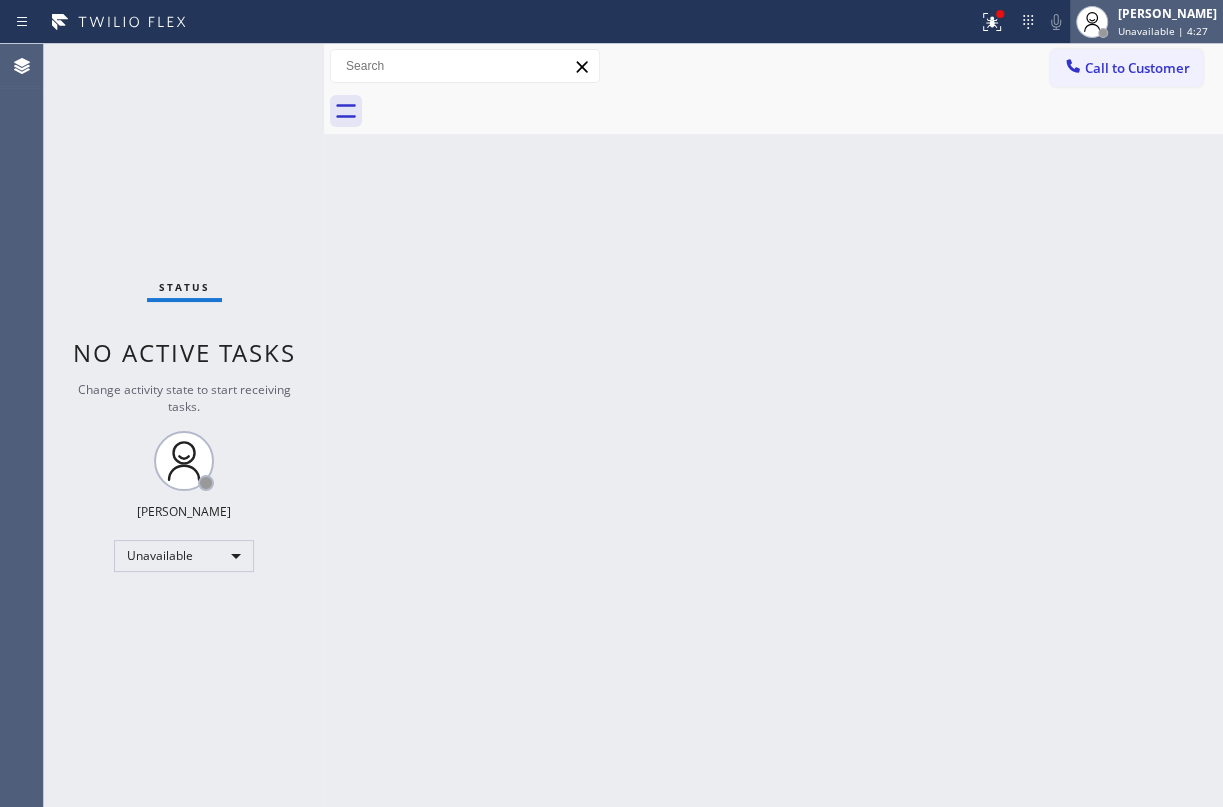 click on "[PERSON_NAME]" at bounding box center (1167, 13) 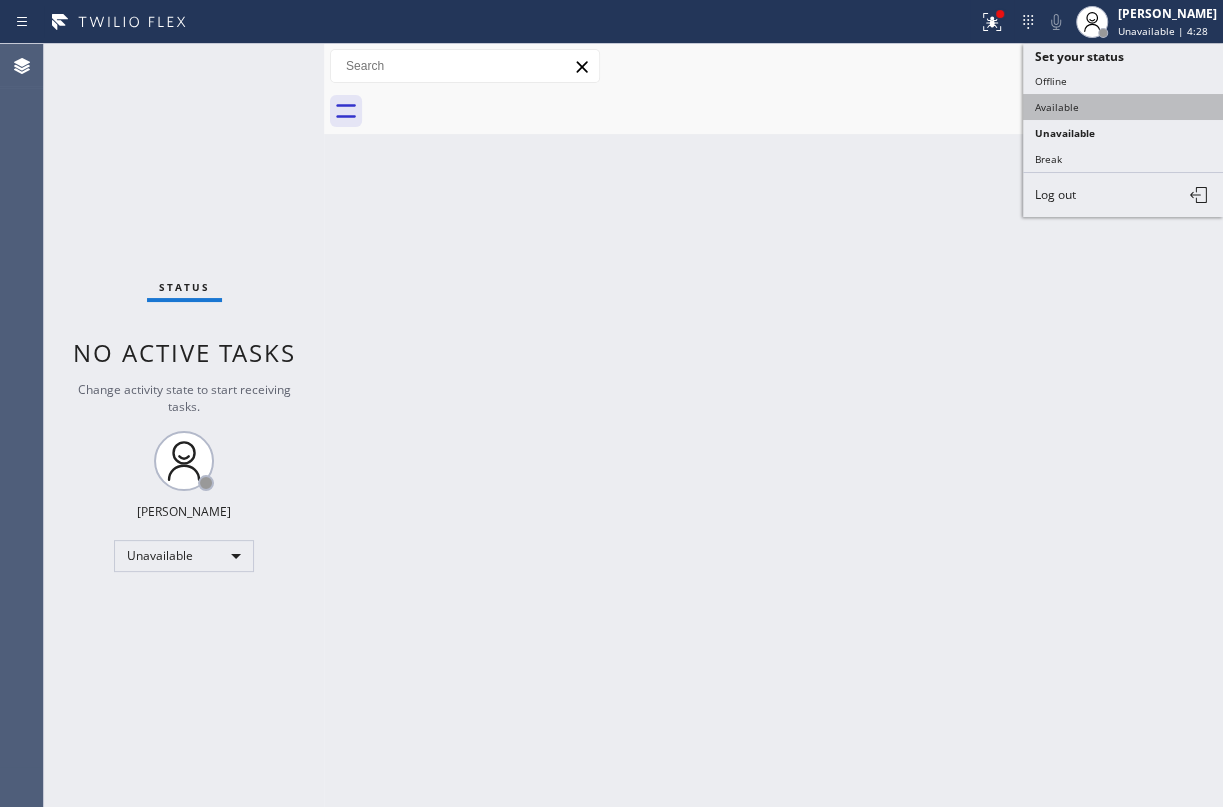 click on "Available" at bounding box center [1123, 107] 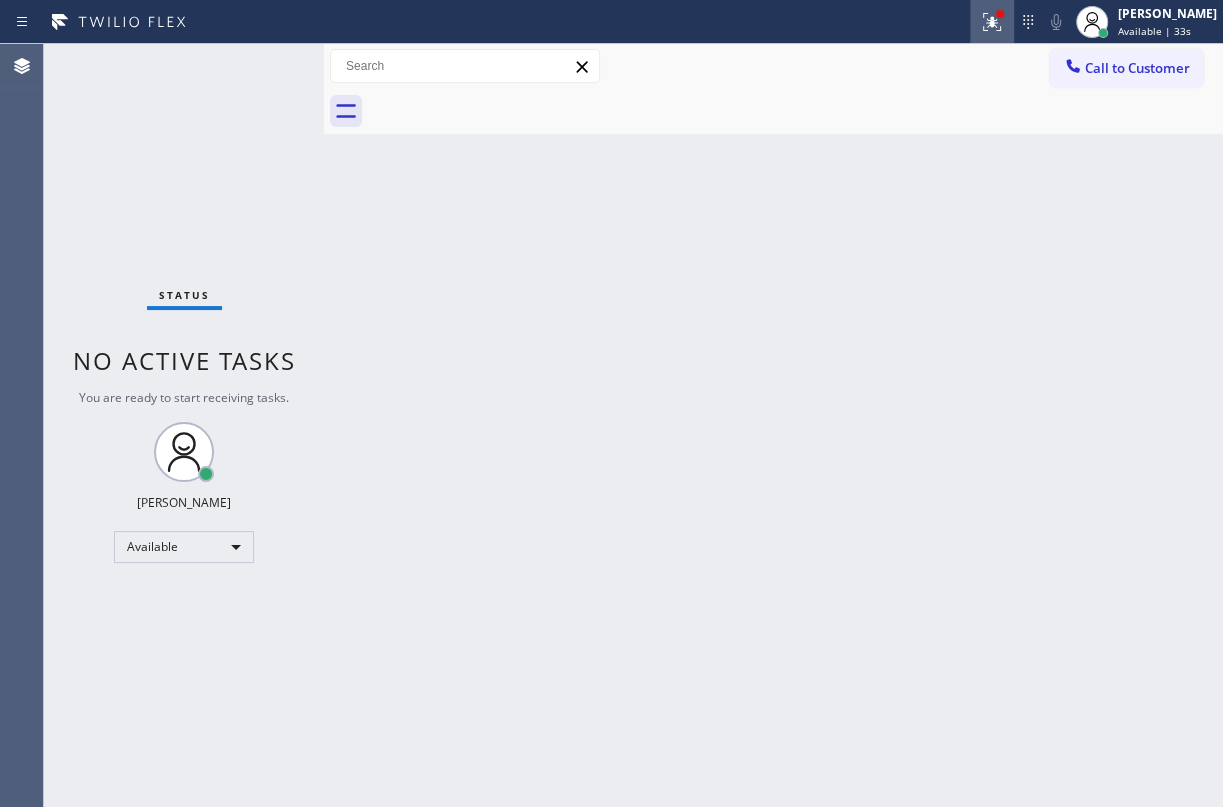 click 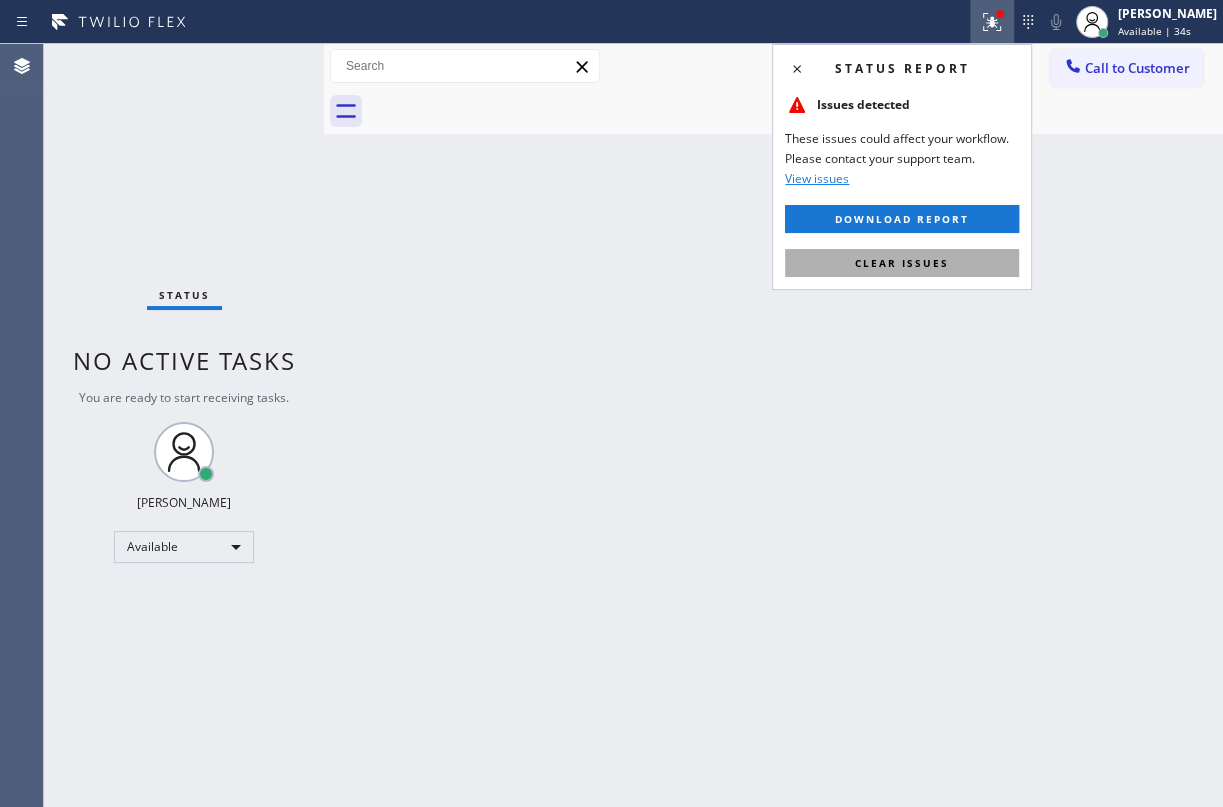 click on "Clear issues" at bounding box center (902, 263) 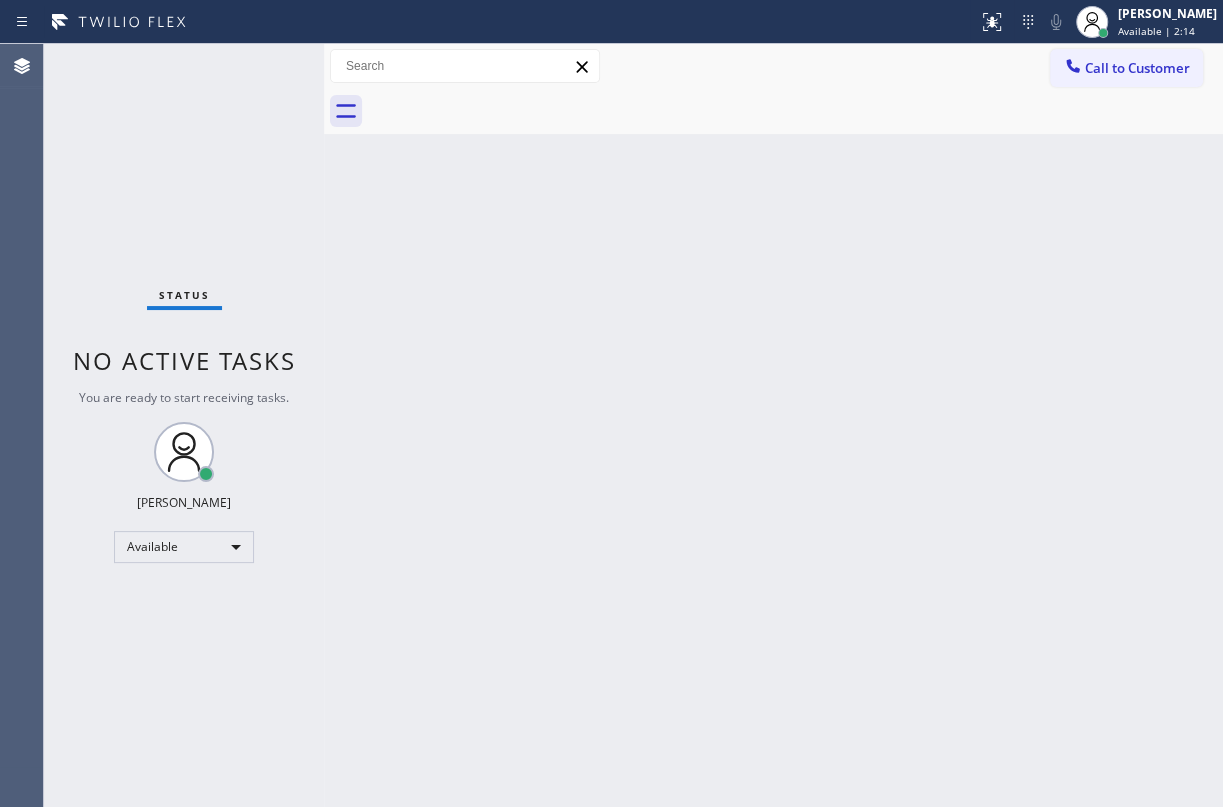 click on "Back to Dashboard Change Sender ID Customers Technicians Select a contact Outbound call Technician Search Technician Your caller id phone number Your caller id phone number Call Technician info Name   Phone none Address none Change Sender ID HVAC [PHONE_NUMBER] 5 Star Appliance [PHONE_NUMBER] Appliance Repair [PHONE_NUMBER] Plumbing [PHONE_NUMBER] Air Duct Cleaning [PHONE_NUMBER]  Electricians [PHONE_NUMBER] Cancel Change Check personal SMS Reset Change No tabs Call to Customer Outbound call Location 5 Star Appliance Repair Your caller id phone number [PHONE_NUMBER] Customer number Call Outbound call Technician Search Technician Your caller id phone number Your caller id phone number Call" at bounding box center (773, 425) 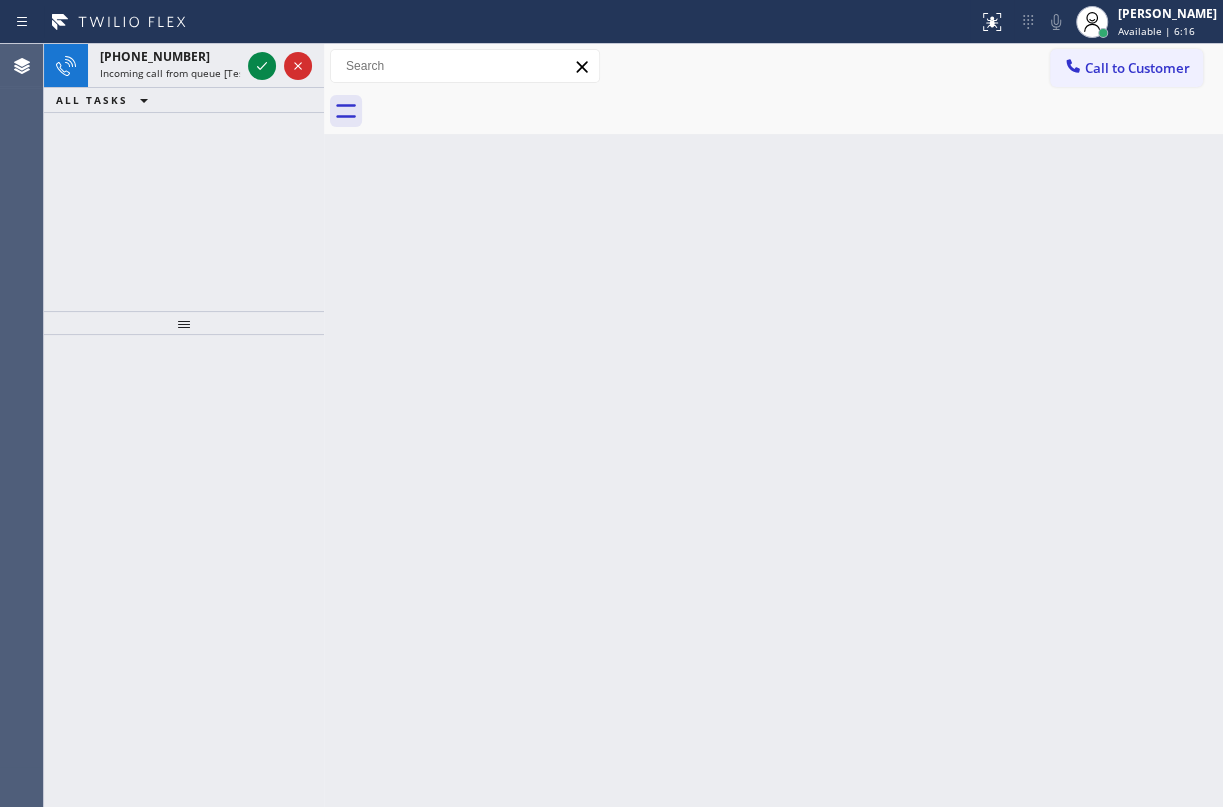 click on "Back to Dashboard Change Sender ID Customers Technicians Select a contact Outbound call Technician Search Technician Your caller id phone number Your caller id phone number Call Technician info Name   Phone none Address none Change Sender ID HVAC [PHONE_NUMBER] 5 Star Appliance [PHONE_NUMBER] Appliance Repair [PHONE_NUMBER] Plumbing [PHONE_NUMBER] Air Duct Cleaning [PHONE_NUMBER]  Electricians [PHONE_NUMBER] Cancel Change Check personal SMS Reset Change No tabs Call to Customer Outbound call Location 5 Star Appliance Repair Your caller id phone number [PHONE_NUMBER] Customer number Call Outbound call Technician Search Technician Your caller id phone number Your caller id phone number Call" at bounding box center (773, 425) 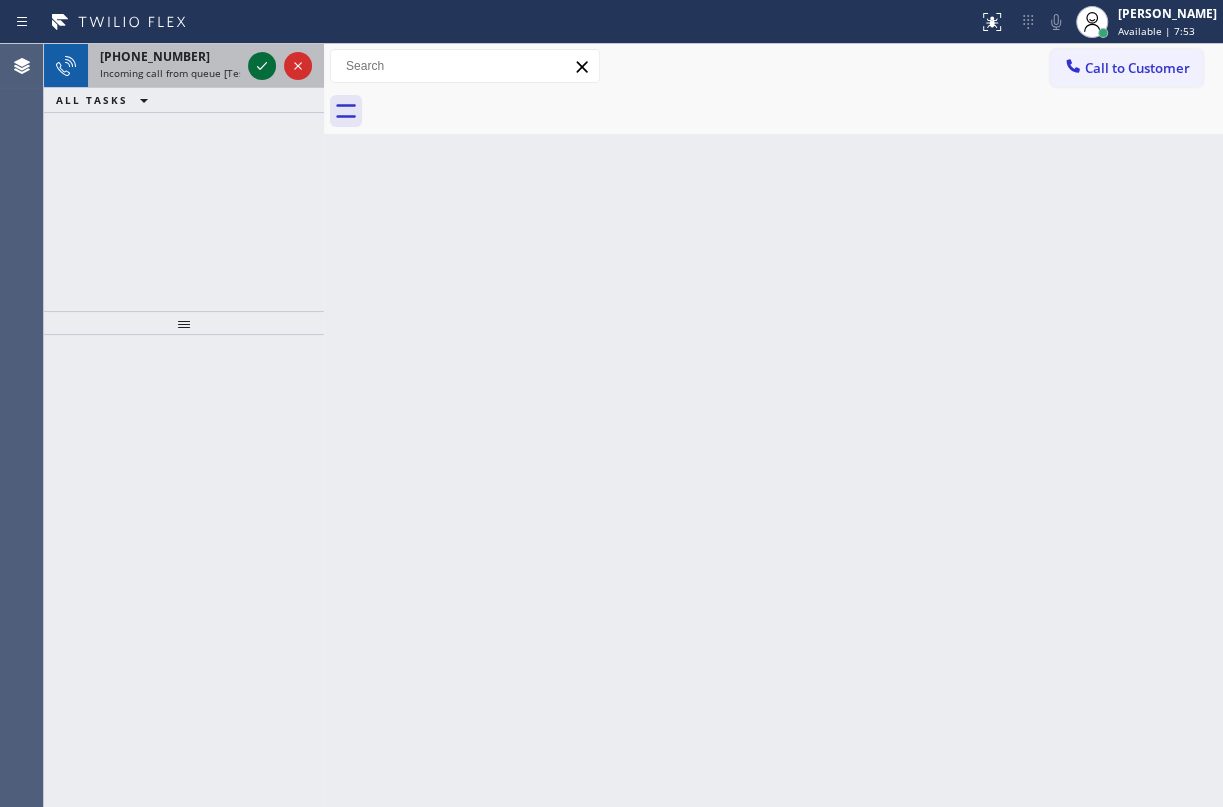 click 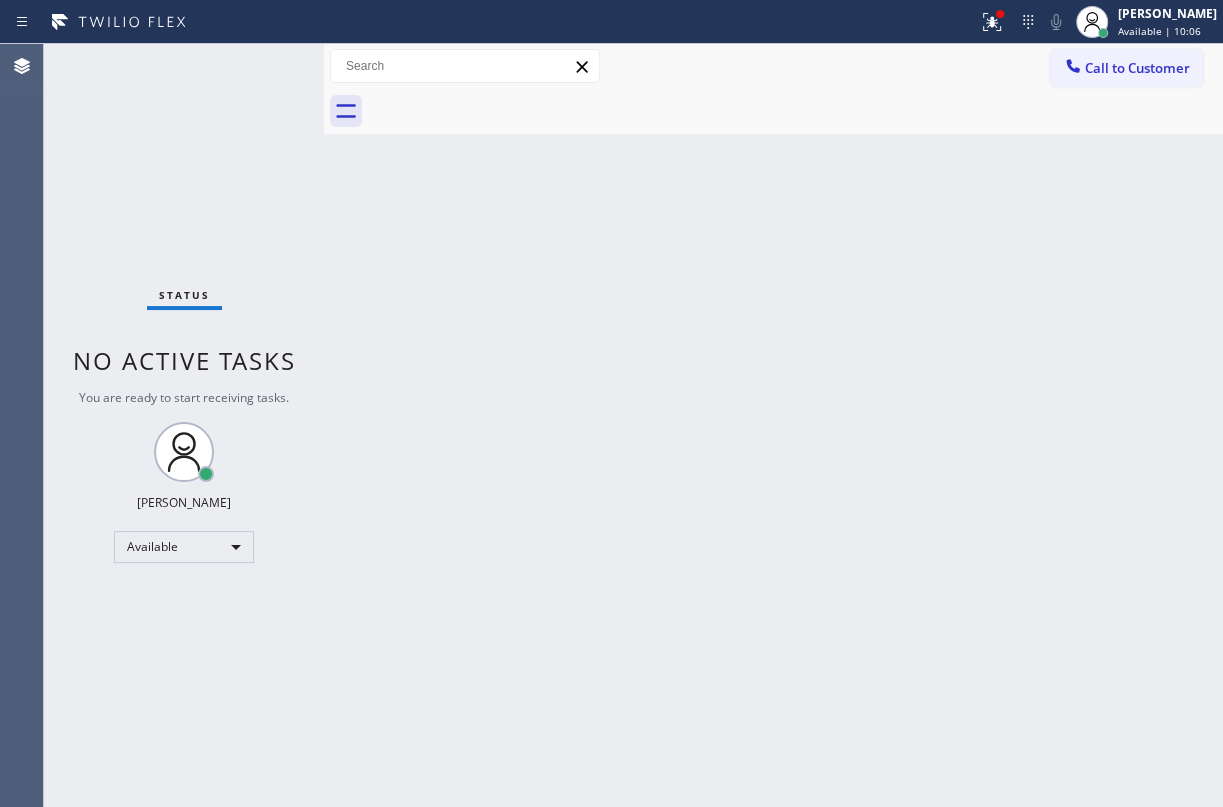 click on "Back to Dashboard Change Sender ID Customers Technicians Select a contact Outbound call Technician Search Technician Your caller id phone number Your caller id phone number Call Technician info Name   Phone none Address none Change Sender ID HVAC [PHONE_NUMBER] 5 Star Appliance [PHONE_NUMBER] Appliance Repair [PHONE_NUMBER] Plumbing [PHONE_NUMBER] Air Duct Cleaning [PHONE_NUMBER]  Electricians [PHONE_NUMBER] Cancel Change Check personal SMS Reset Change No tabs Call to Customer Outbound call Location 5 Star Appliance Repair Your caller id phone number [PHONE_NUMBER] Customer number Call Outbound call Technician Search Technician Your caller id phone number Your caller id phone number Call" at bounding box center [773, 425] 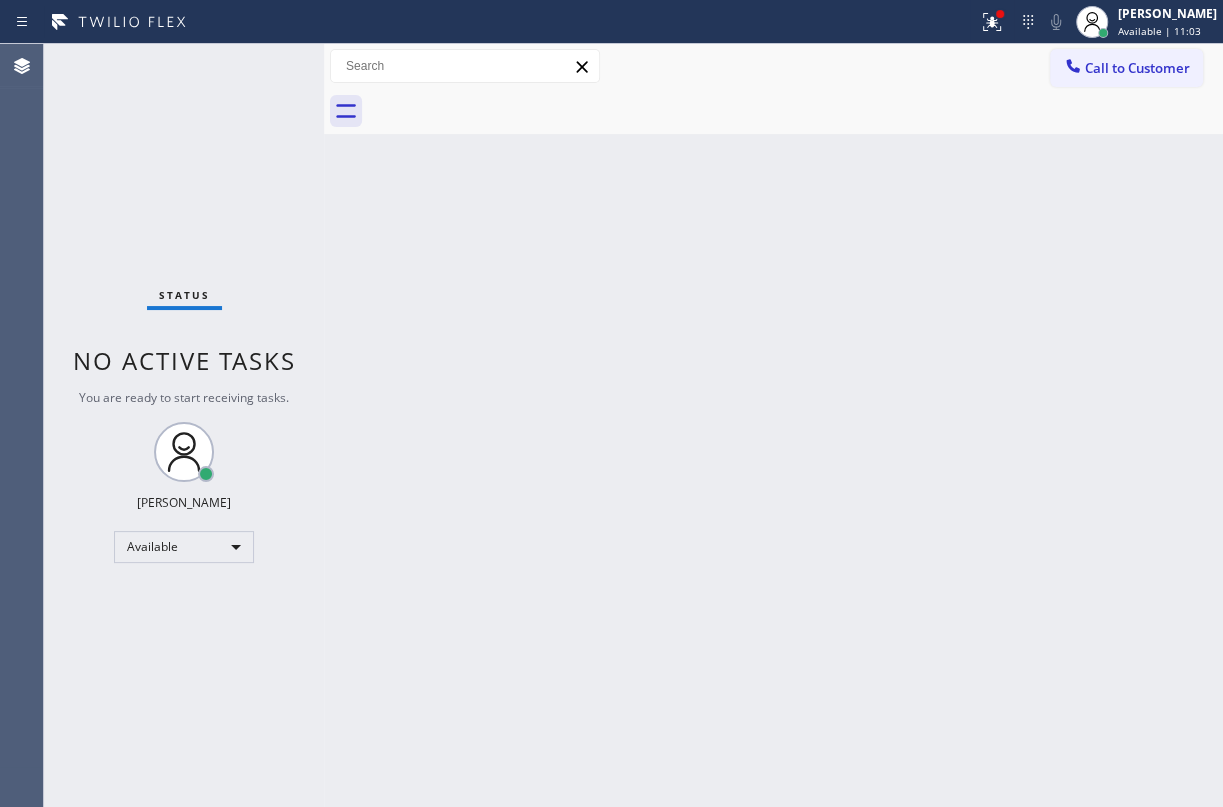click on "Back to Dashboard Change Sender ID Customers Technicians Select a contact Outbound call Technician Search Technician Your caller id phone number Your caller id phone number Call Technician info Name   Phone none Address none Change Sender ID HVAC [PHONE_NUMBER] 5 Star Appliance [PHONE_NUMBER] Appliance Repair [PHONE_NUMBER] Plumbing [PHONE_NUMBER] Air Duct Cleaning [PHONE_NUMBER]  Electricians [PHONE_NUMBER] Cancel Change Check personal SMS Reset Change No tabs Call to Customer Outbound call Location 5 Star Appliance Repair Your caller id phone number [PHONE_NUMBER] Customer number Call Outbound call Technician Search Technician Your caller id phone number Your caller id phone number Call" at bounding box center (773, 425) 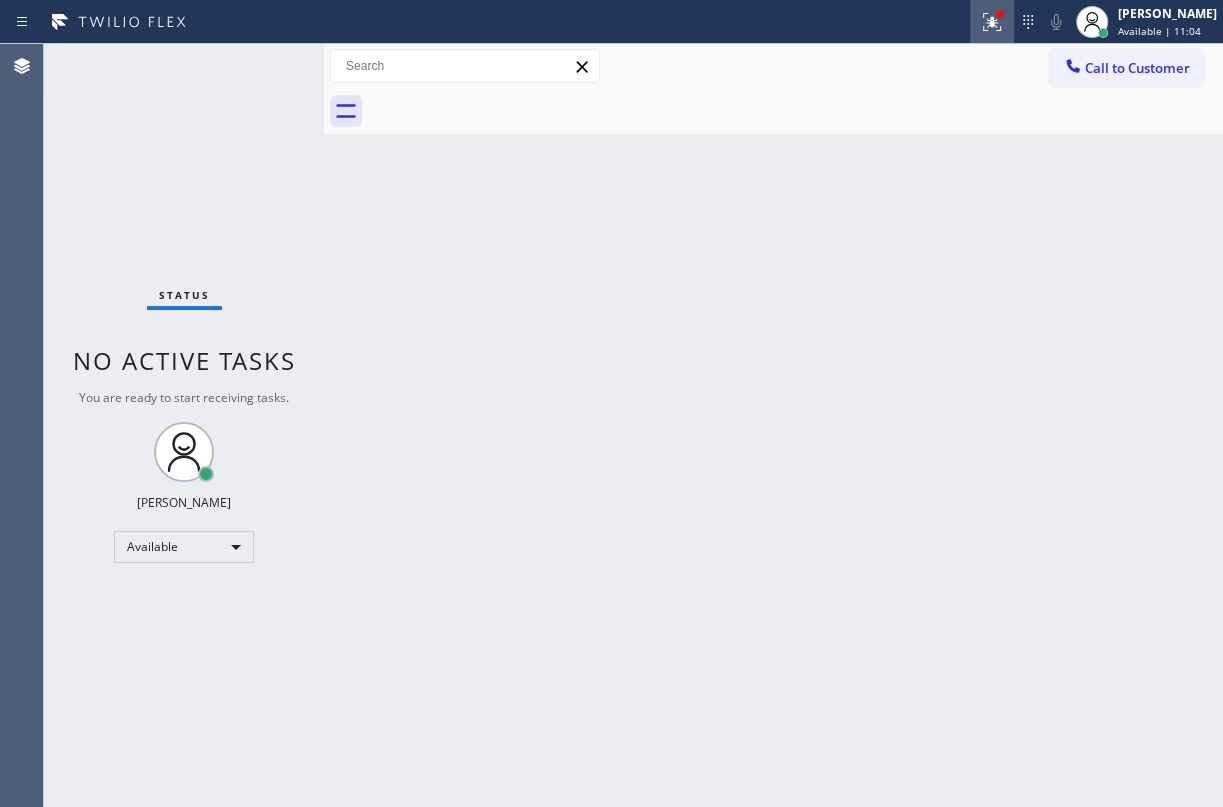 click 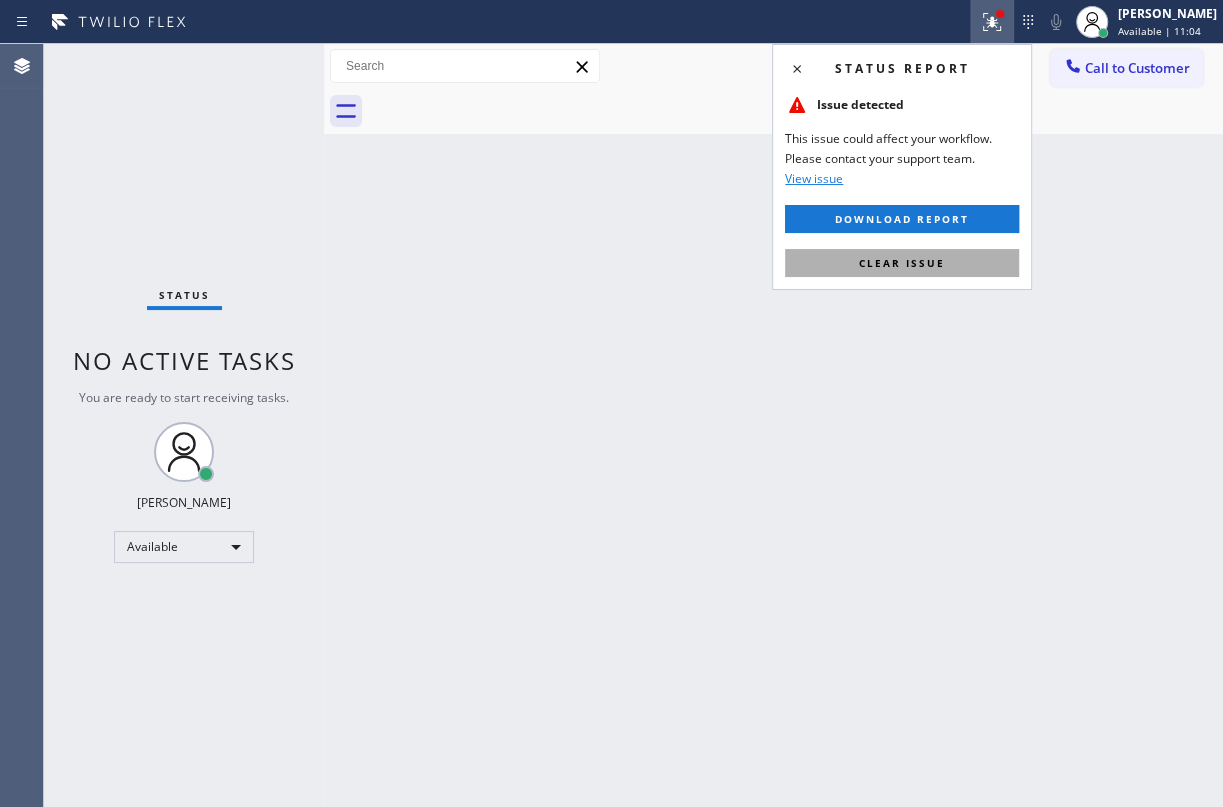 click on "Clear issue" at bounding box center [902, 263] 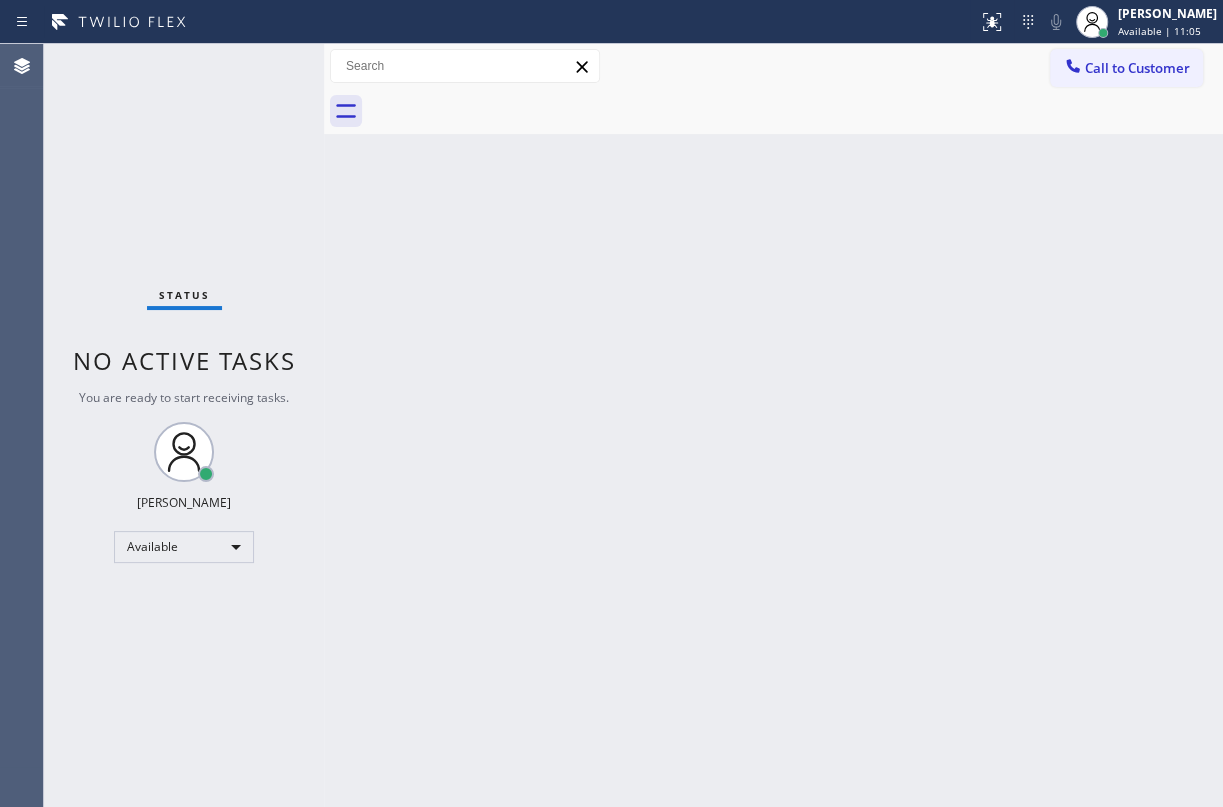 click on "Back to Dashboard Change Sender ID Customers Technicians Select a contact Outbound call Technician Search Technician Your caller id phone number Your caller id phone number Call Technician info Name   Phone none Address none Change Sender ID HVAC [PHONE_NUMBER] 5 Star Appliance [PHONE_NUMBER] Appliance Repair [PHONE_NUMBER] Plumbing [PHONE_NUMBER] Air Duct Cleaning [PHONE_NUMBER]  Electricians [PHONE_NUMBER] Cancel Change Check personal SMS Reset Change No tabs Call to Customer Outbound call Location 5 Star Appliance Repair Your caller id phone number [PHONE_NUMBER] Customer number Call Outbound call Technician Search Technician Your caller id phone number Your caller id phone number Call" at bounding box center [773, 425] 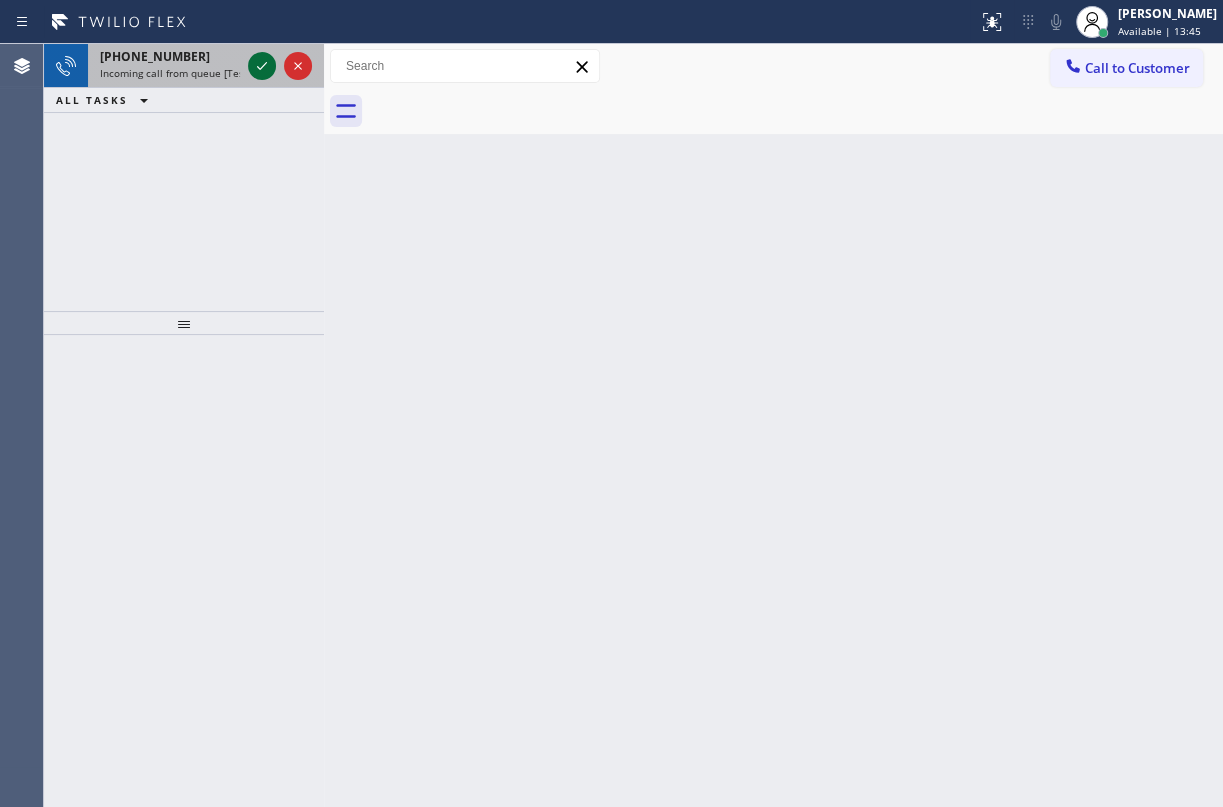 click 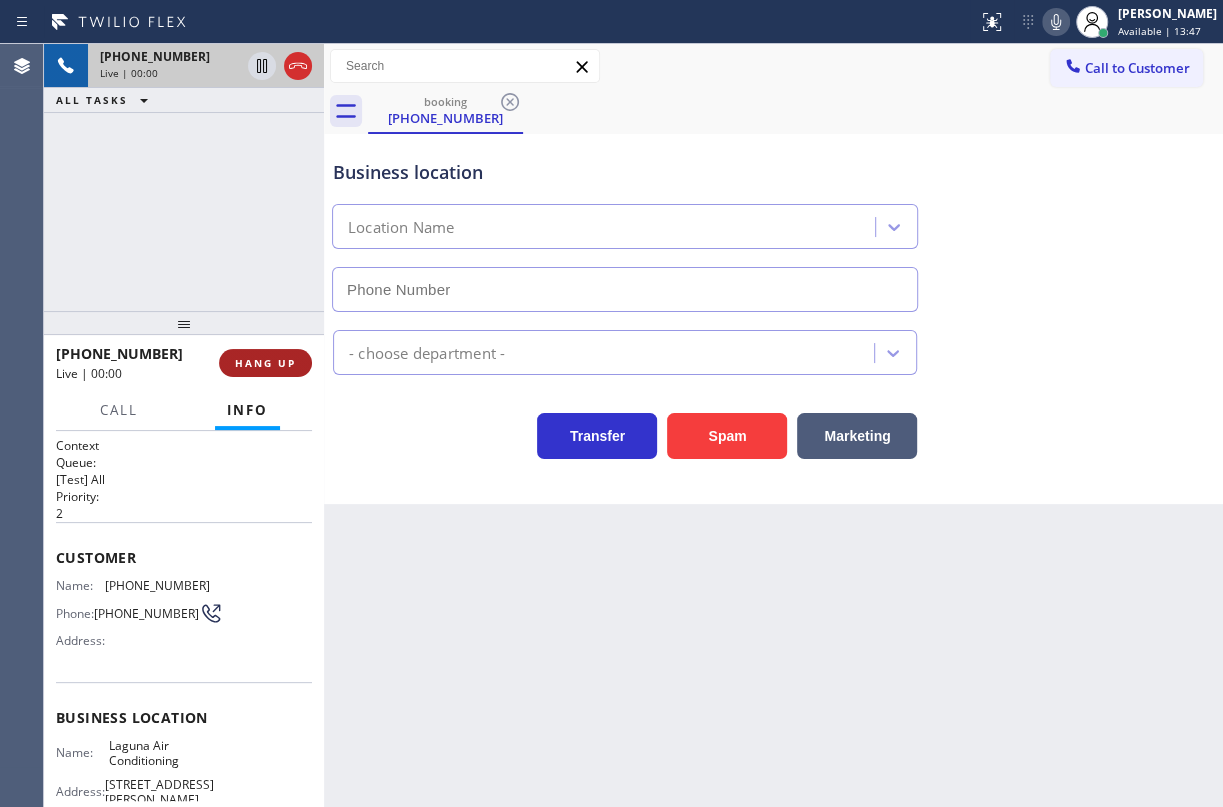 type on "[PHONE_NUMBER]" 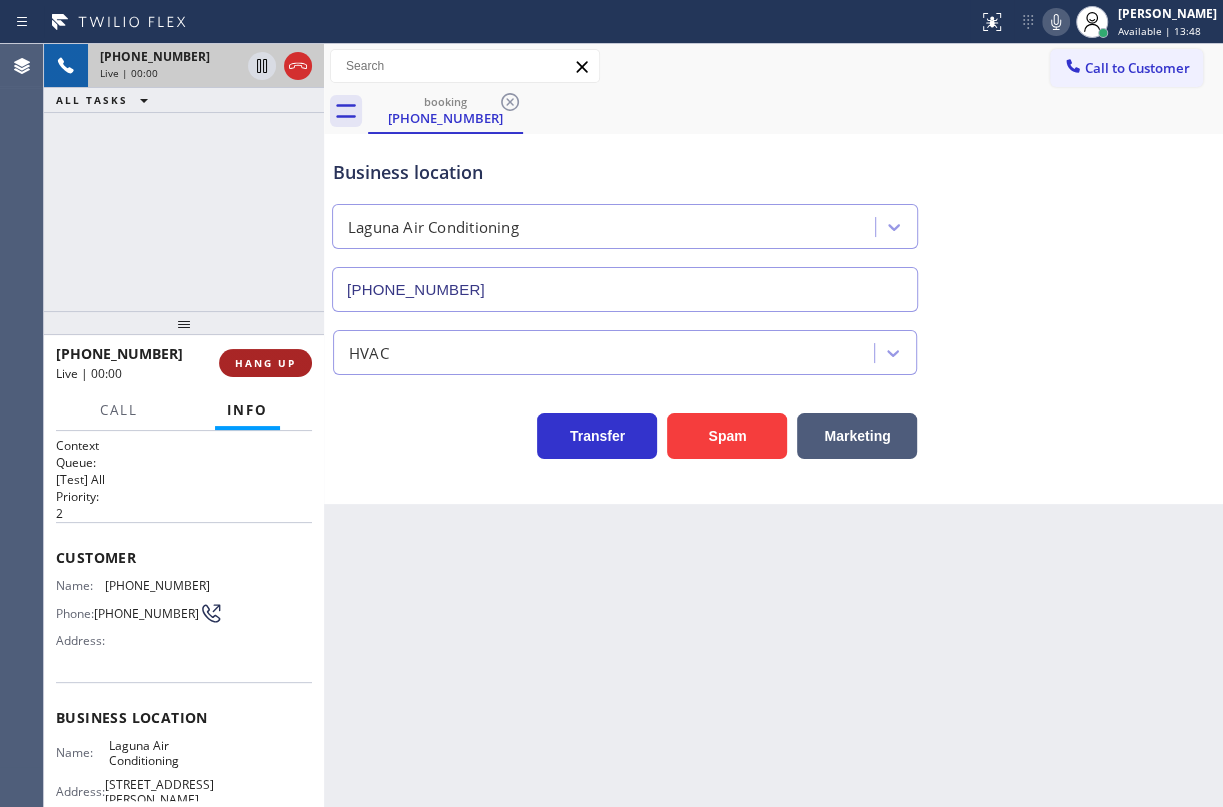 click on "HANG UP" at bounding box center [265, 363] 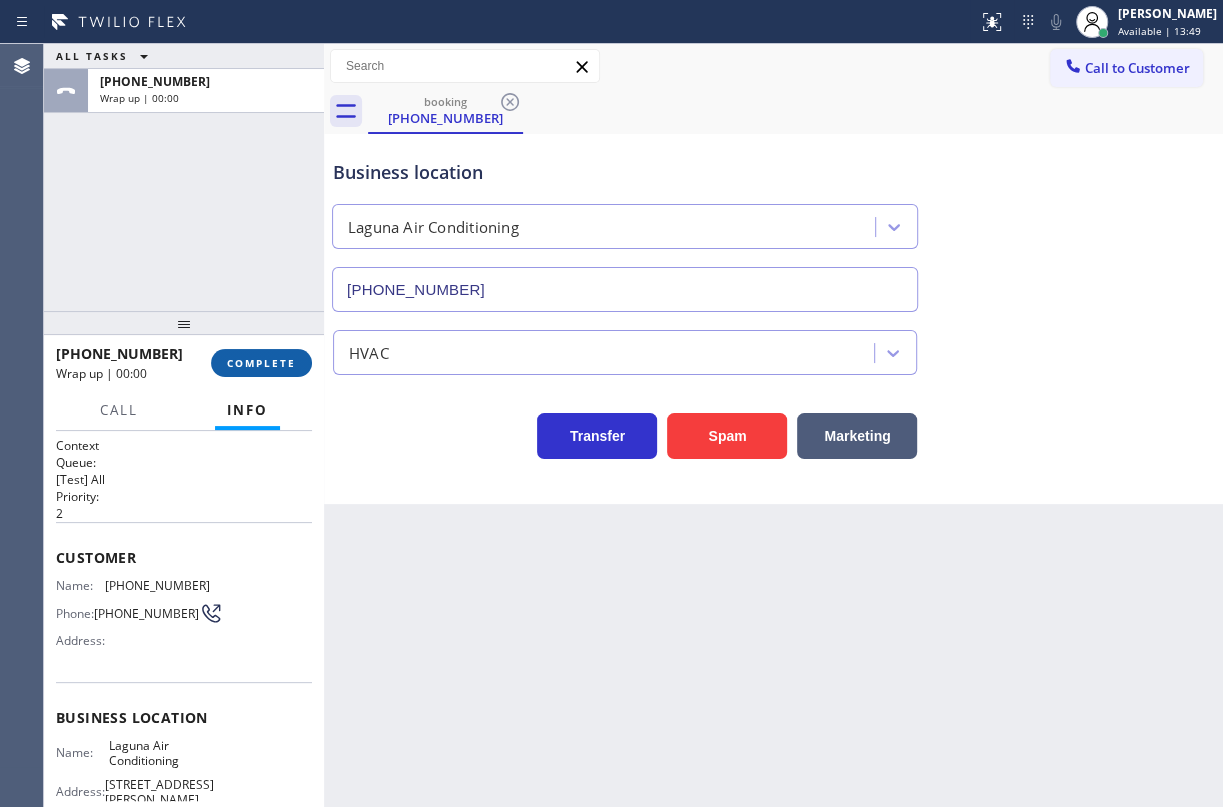click on "COMPLETE" at bounding box center [261, 363] 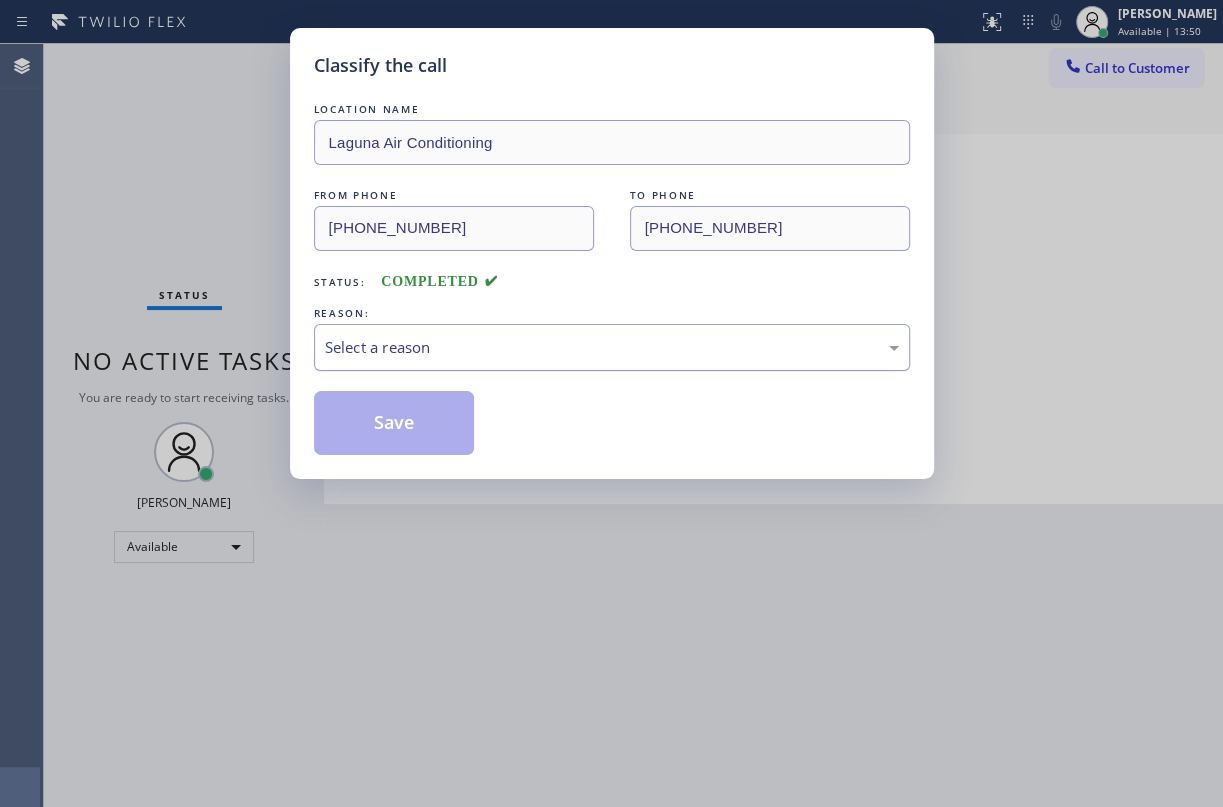click on "Select a reason" at bounding box center [612, 347] 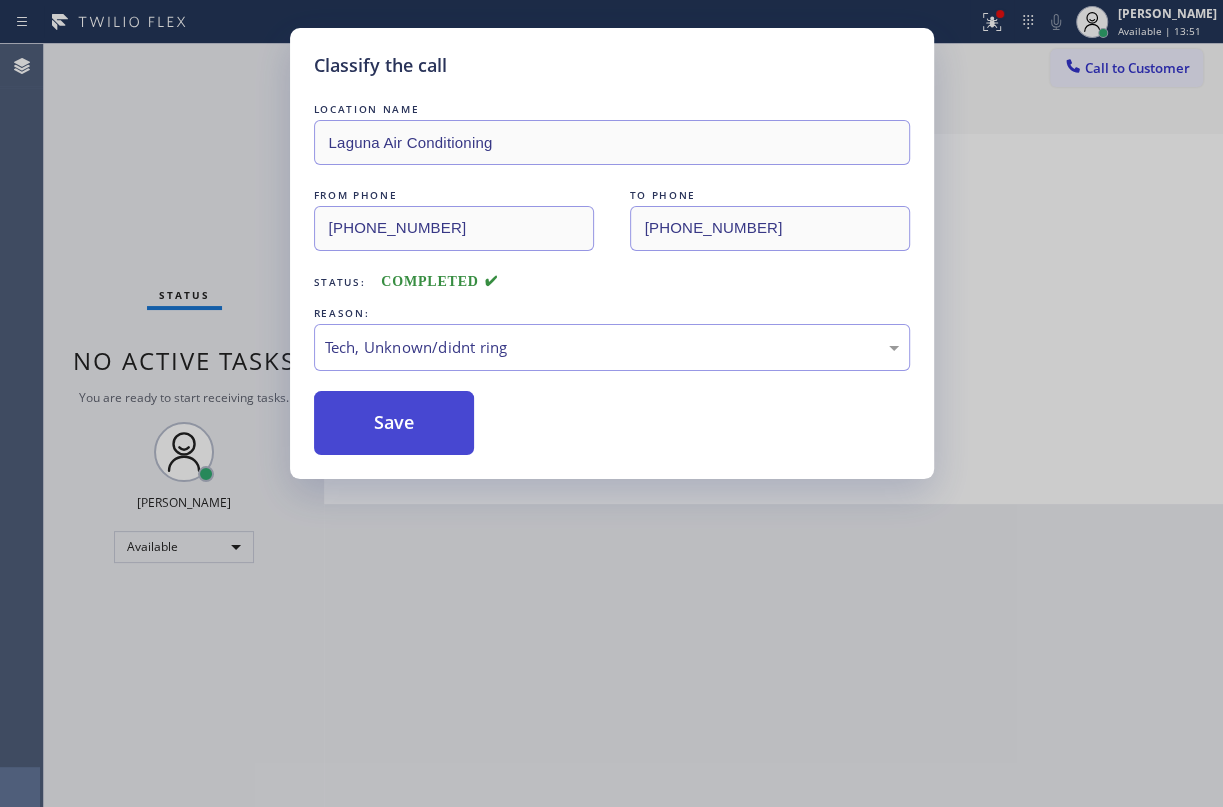 click on "Save" at bounding box center [394, 423] 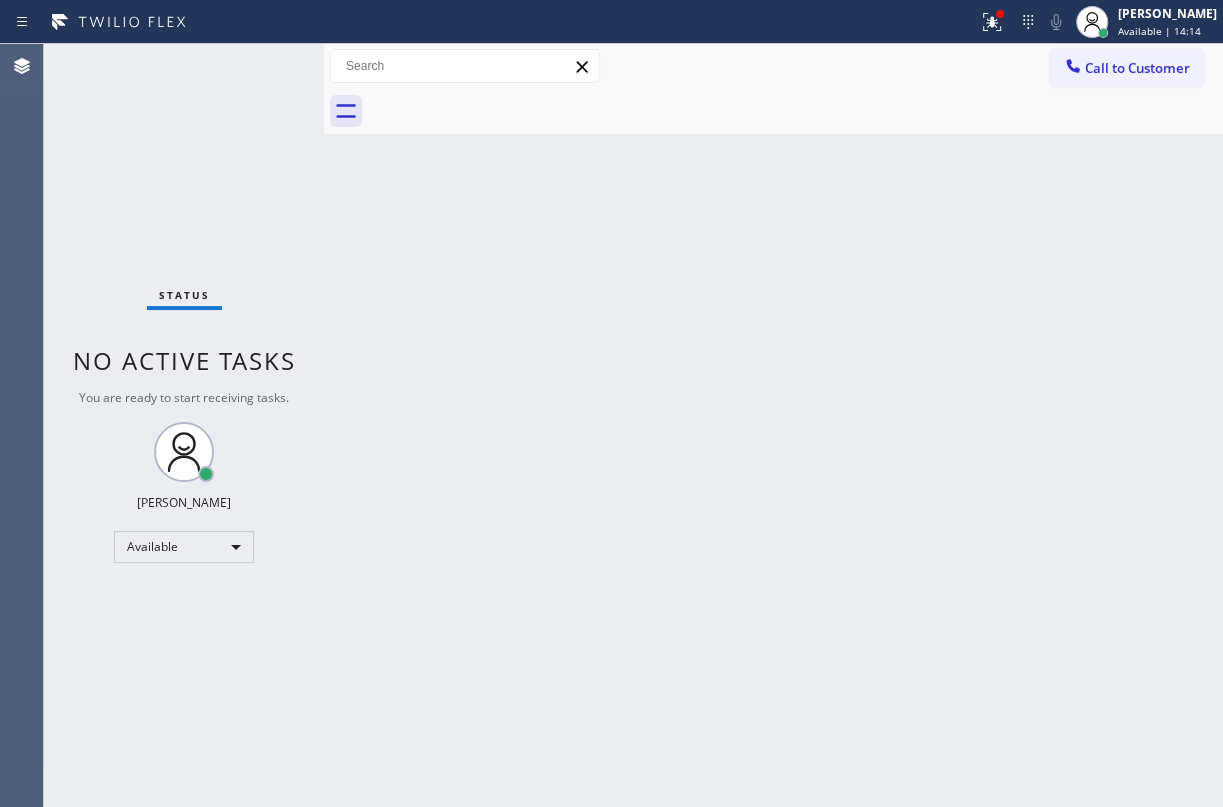click on "Back to Dashboard Change Sender ID Customers Technicians Select a contact Outbound call Technician Search Technician Your caller id phone number Your caller id phone number Call Technician info Name   Phone none Address none Change Sender ID HVAC [PHONE_NUMBER] 5 Star Appliance [PHONE_NUMBER] Appliance Repair [PHONE_NUMBER] Plumbing [PHONE_NUMBER] Air Duct Cleaning [PHONE_NUMBER]  Electricians [PHONE_NUMBER] Cancel Change Check personal SMS Reset Change No tabs Call to Customer Outbound call Location 5 Star Appliance Repair Your caller id phone number [PHONE_NUMBER] Customer number Call Outbound call Technician Search Technician Your caller id phone number Your caller id phone number Call" at bounding box center [773, 425] 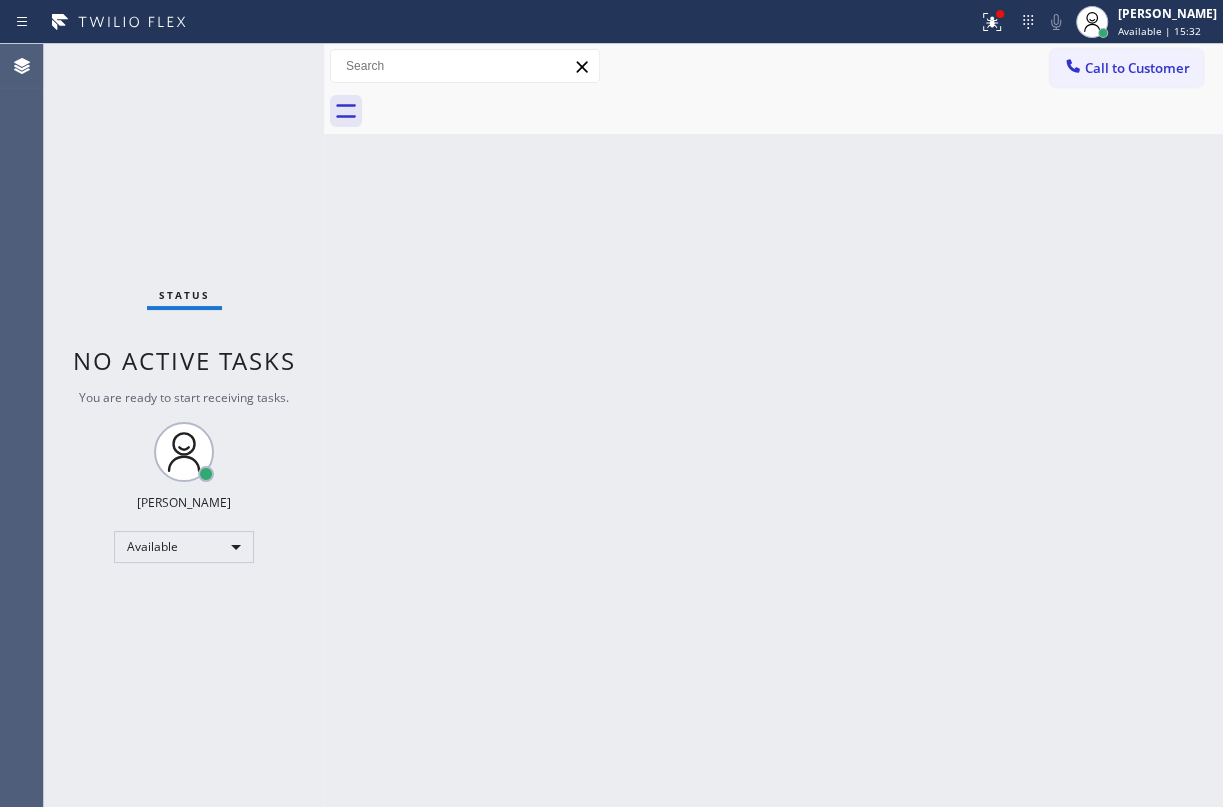 click on "Back to Dashboard Change Sender ID Customers Technicians Select a contact Outbound call Technician Search Technician Your caller id phone number Your caller id phone number Call Technician info Name   Phone none Address none Change Sender ID HVAC [PHONE_NUMBER] 5 Star Appliance [PHONE_NUMBER] Appliance Repair [PHONE_NUMBER] Plumbing [PHONE_NUMBER] Air Duct Cleaning [PHONE_NUMBER]  Electricians [PHONE_NUMBER] Cancel Change Check personal SMS Reset Change No tabs Call to Customer Outbound call Location 5 Star Appliance Repair Your caller id phone number [PHONE_NUMBER] Customer number Call Outbound call Technician Search Technician Your caller id phone number Your caller id phone number Call" at bounding box center (773, 425) 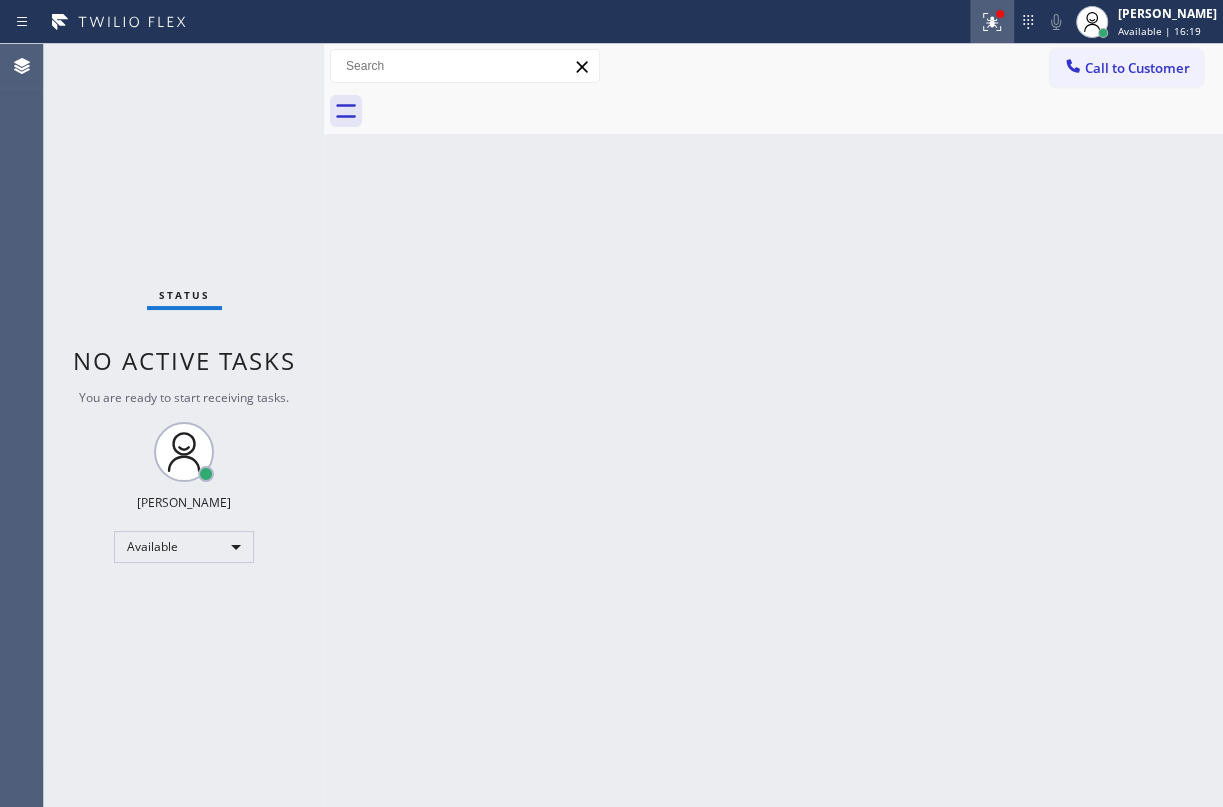 click at bounding box center (992, 22) 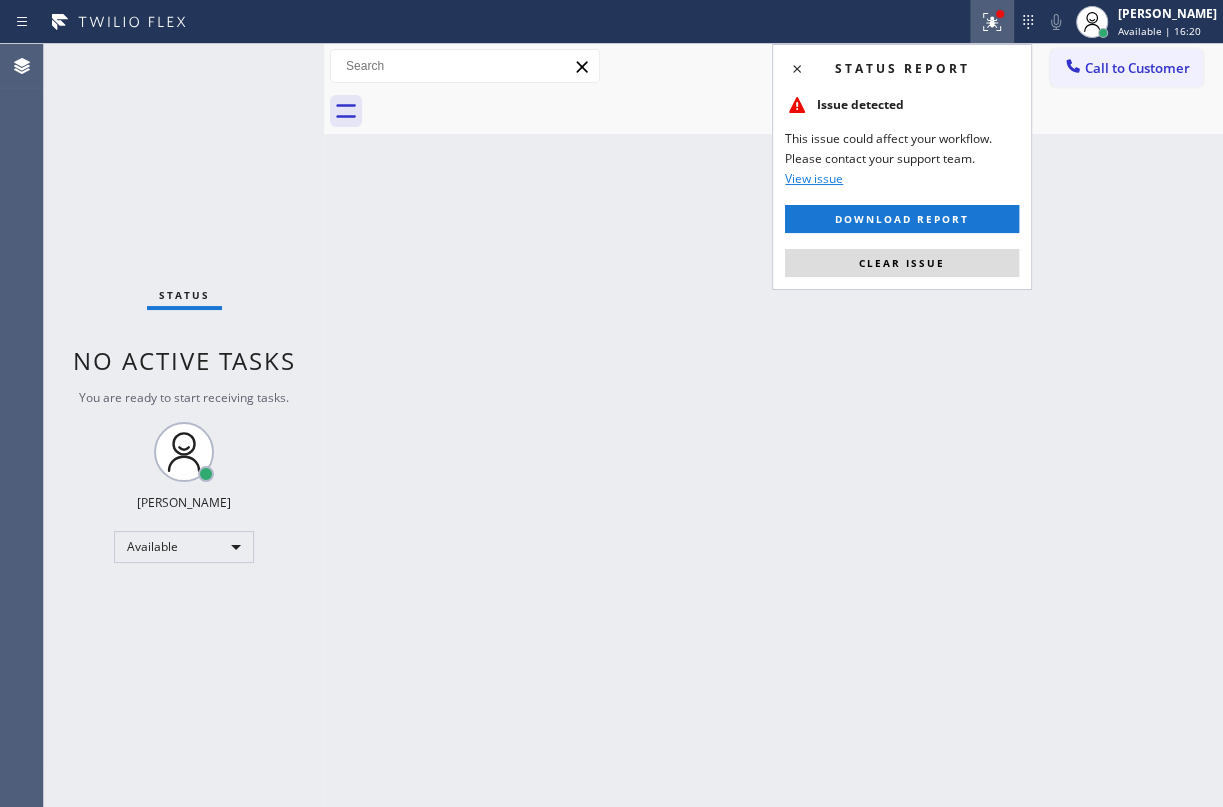 click on "Status report Issue detected This issue could affect your workflow. Please contact your support team. View issue Download report Clear issue" at bounding box center [902, 167] 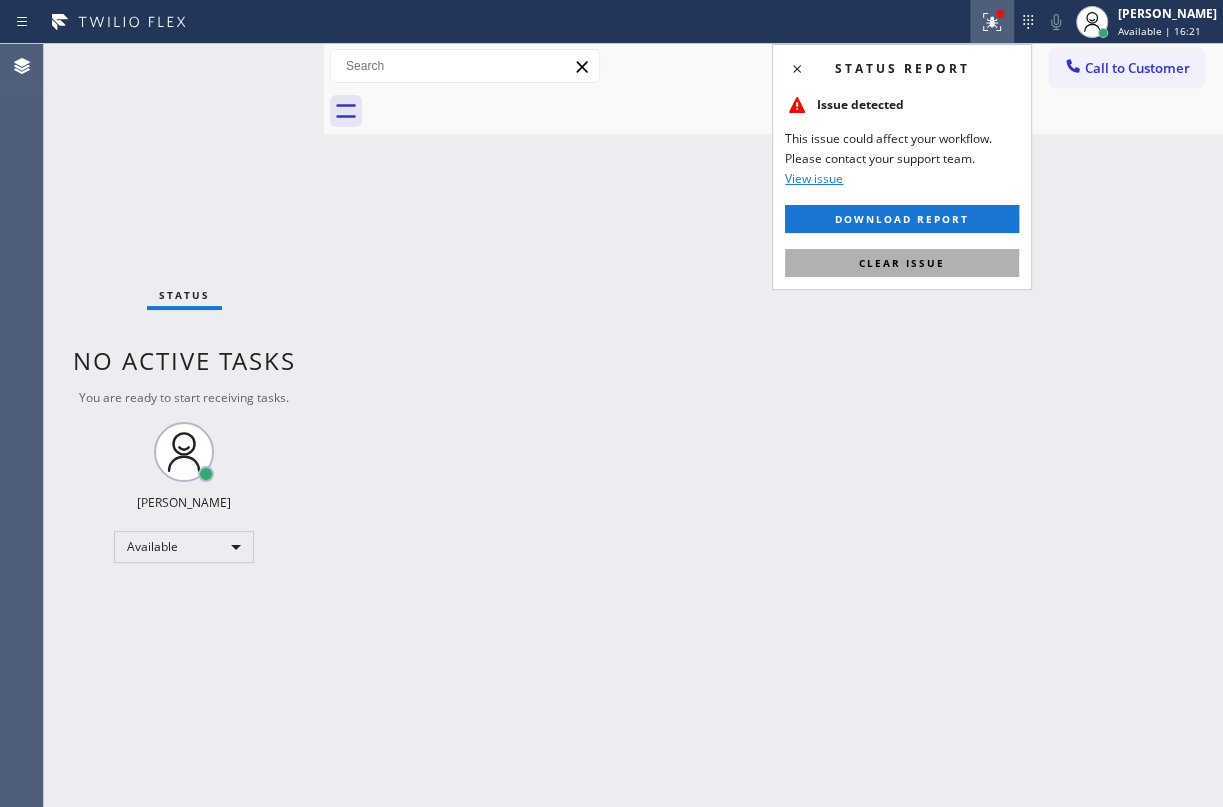 click on "Clear issue" at bounding box center [902, 263] 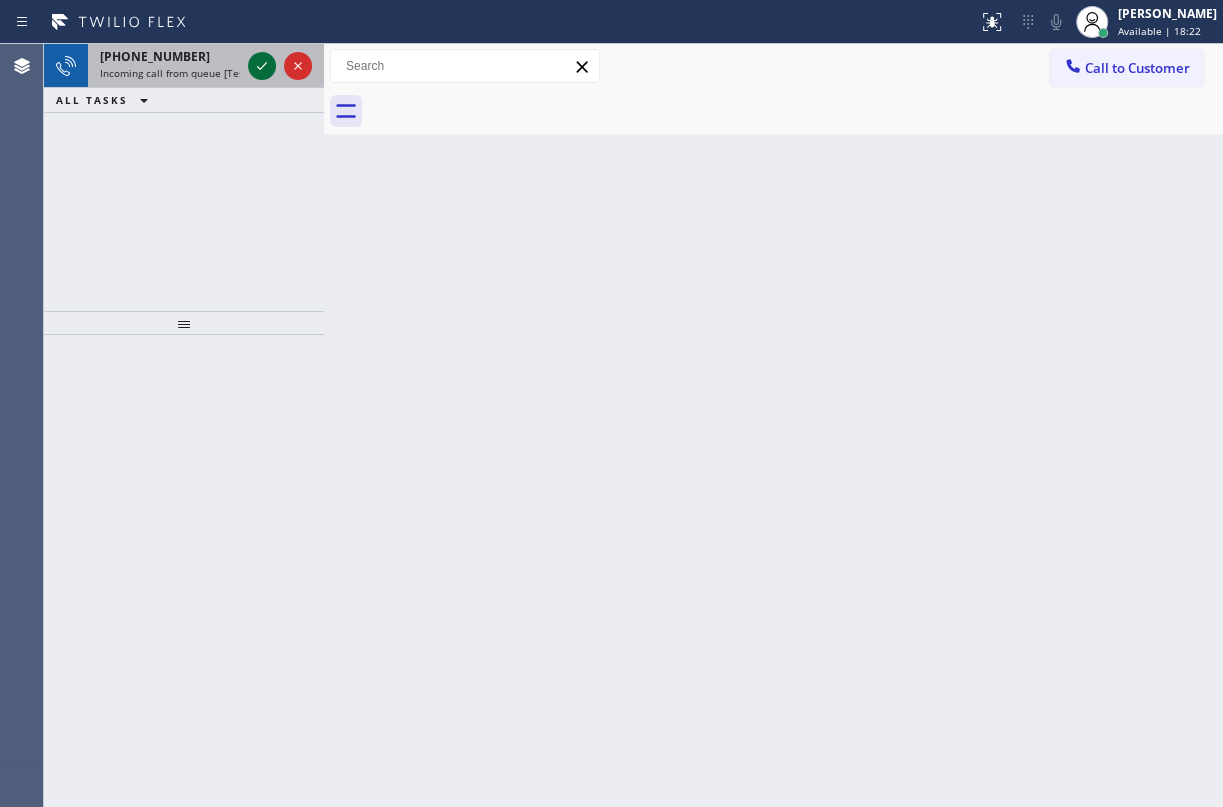 click 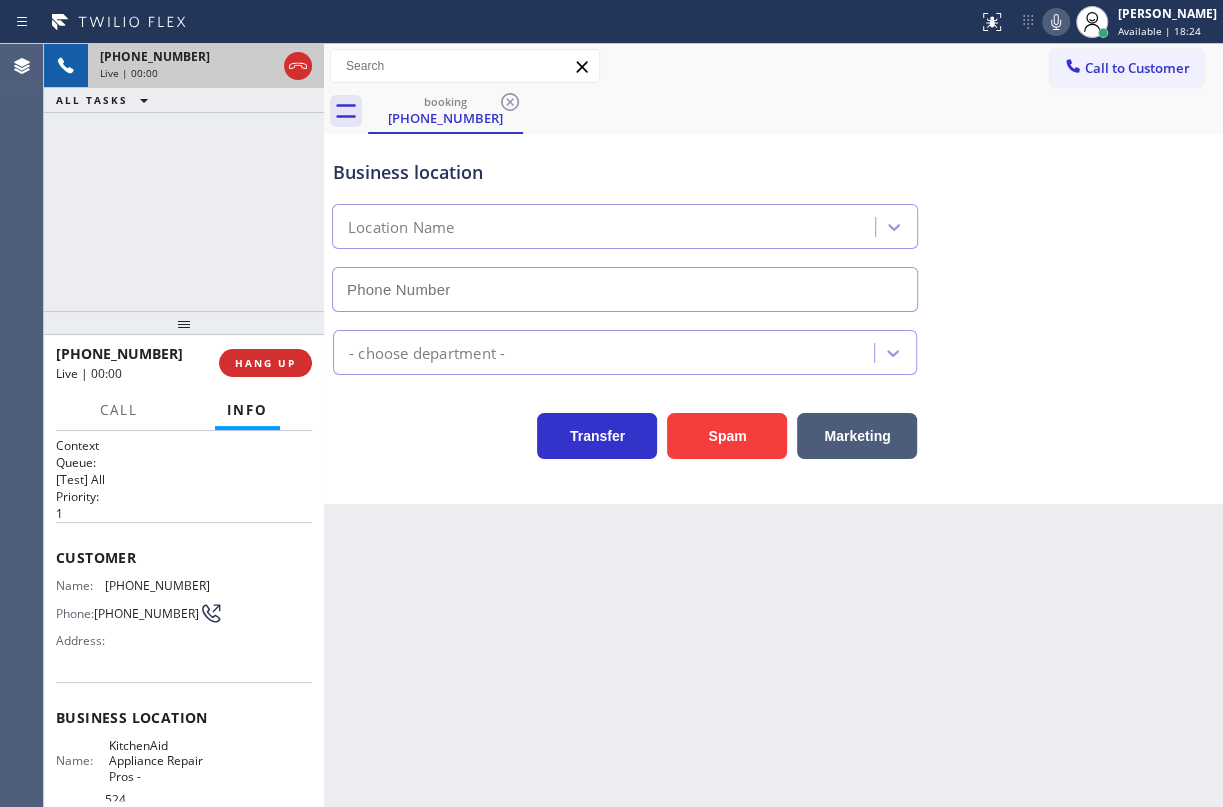type on "[PHONE_NUMBER]" 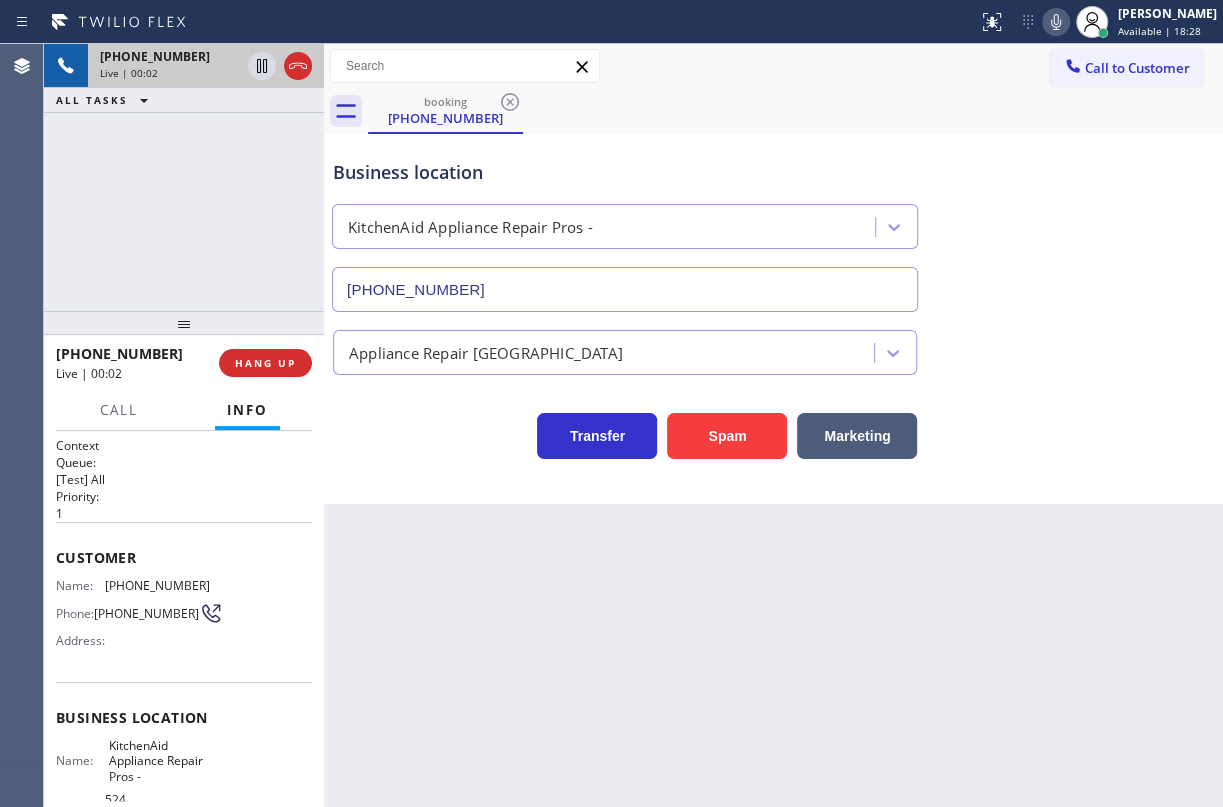 click on "KitchenAid Appliance Repair Pros -" at bounding box center [159, 761] 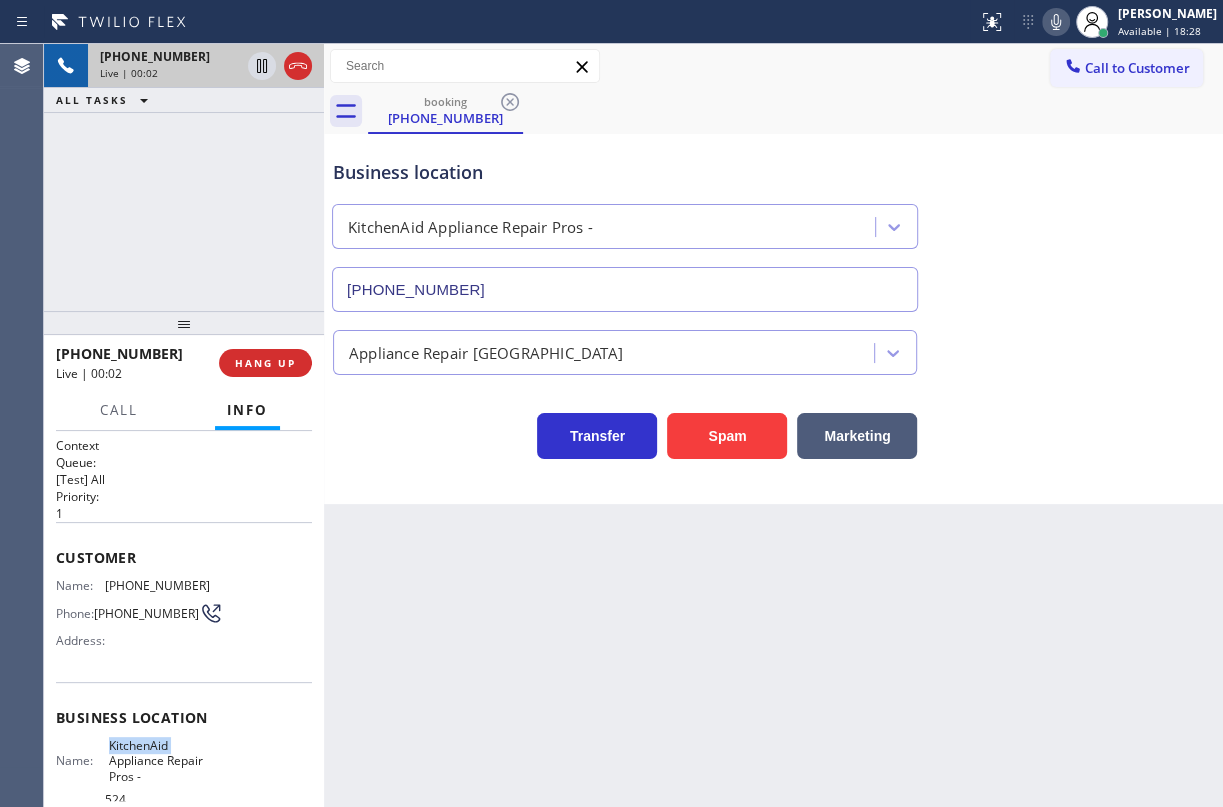 click on "KitchenAid Appliance Repair Pros -" at bounding box center [159, 761] 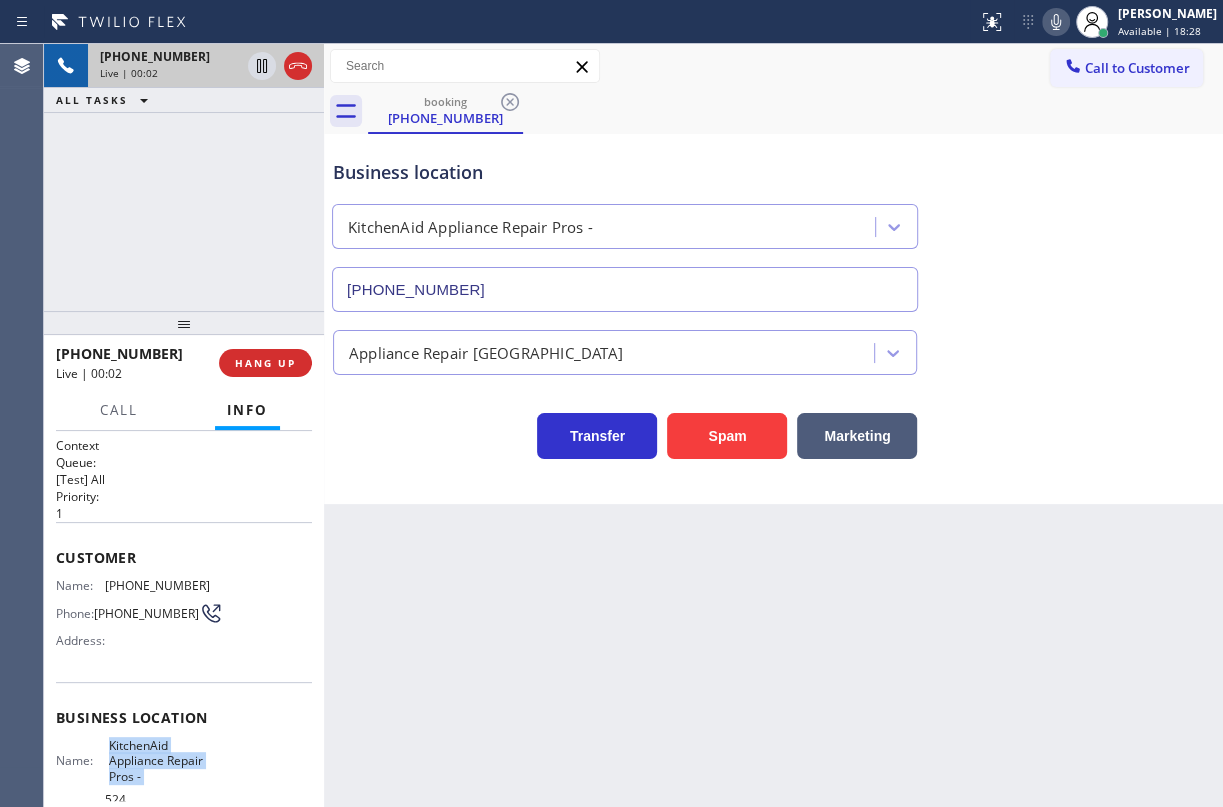 click on "KitchenAid Appliance Repair Pros -" at bounding box center (159, 761) 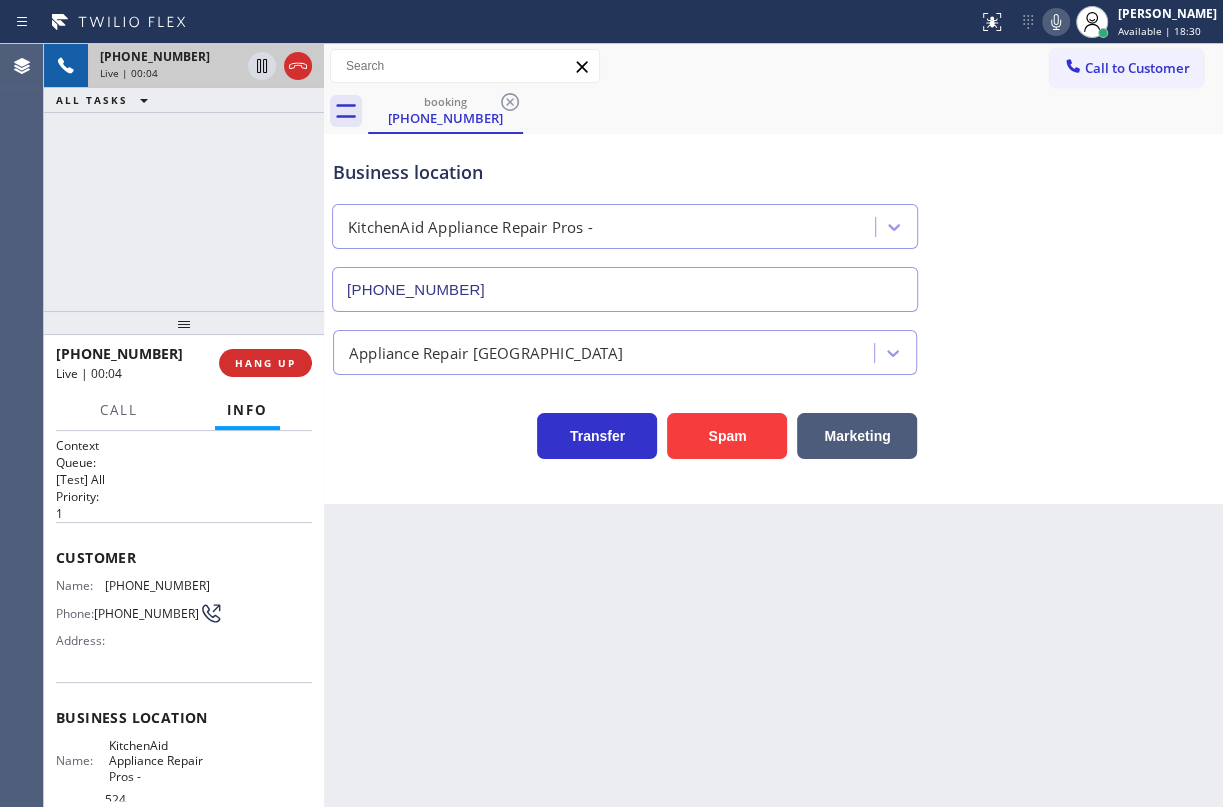 click on "[PHONE_NUMBER]" at bounding box center (625, 289) 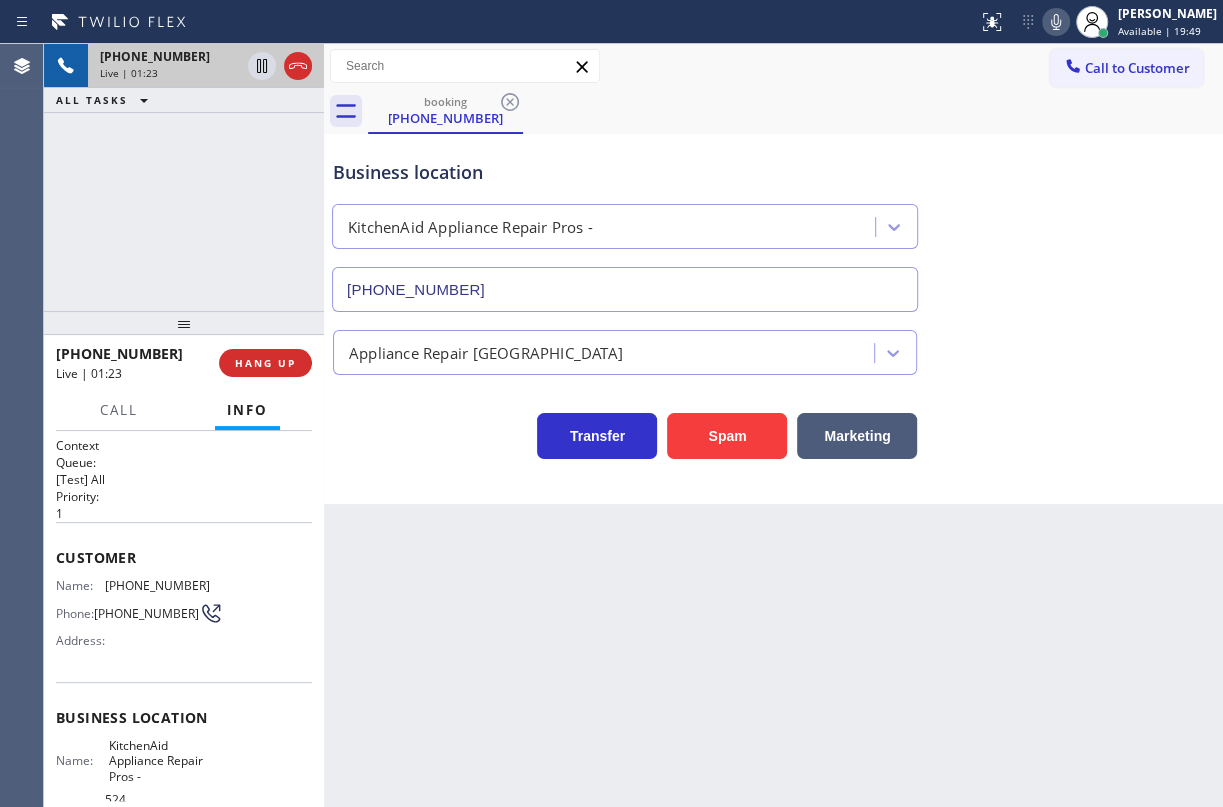 click on "[PHONE_NUMBER]" at bounding box center [157, 585] 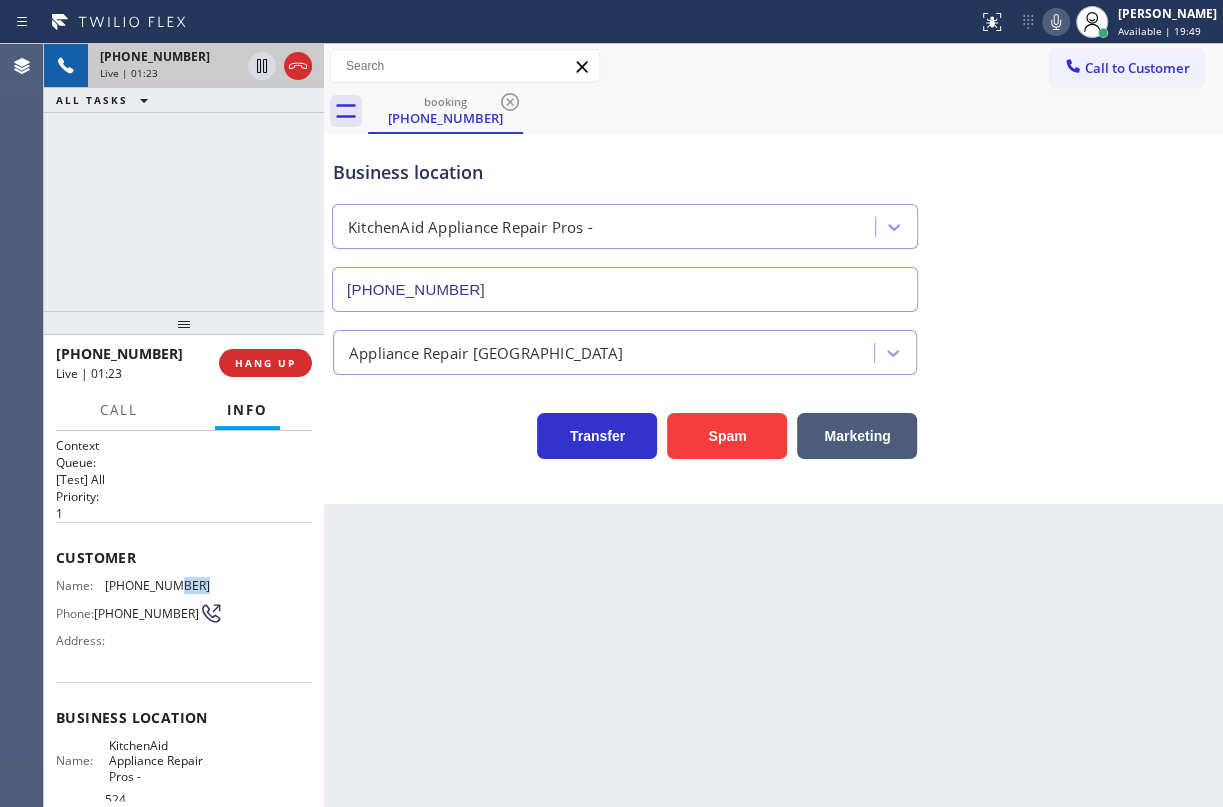 click on "[PHONE_NUMBER]" at bounding box center [157, 585] 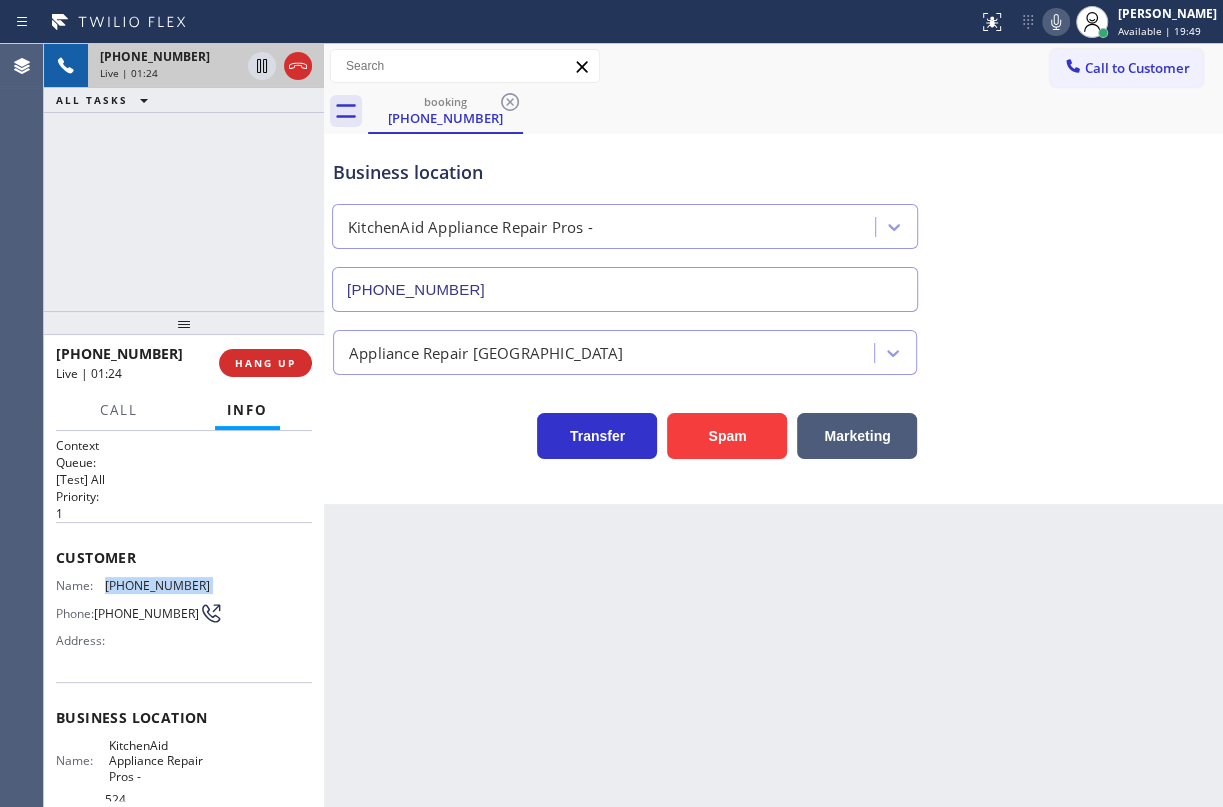 click on "[PHONE_NUMBER]" at bounding box center [157, 585] 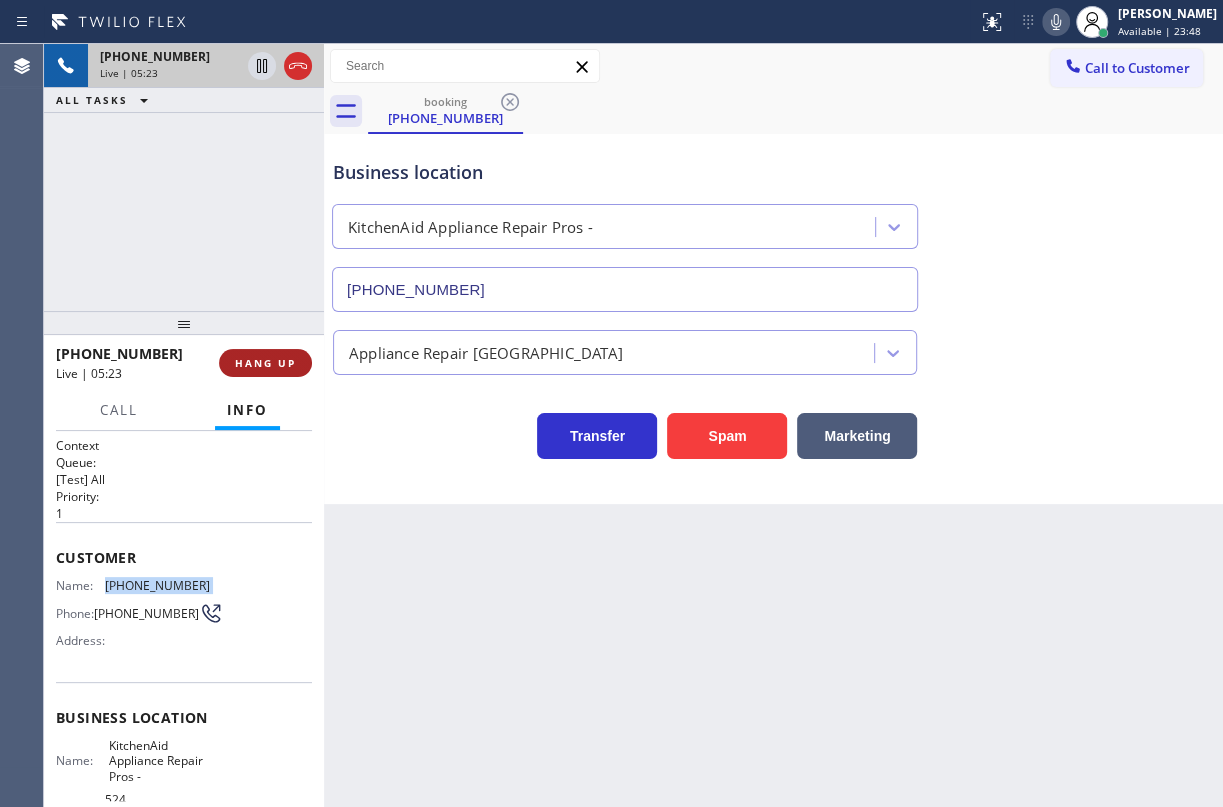 click on "HANG UP" at bounding box center [265, 363] 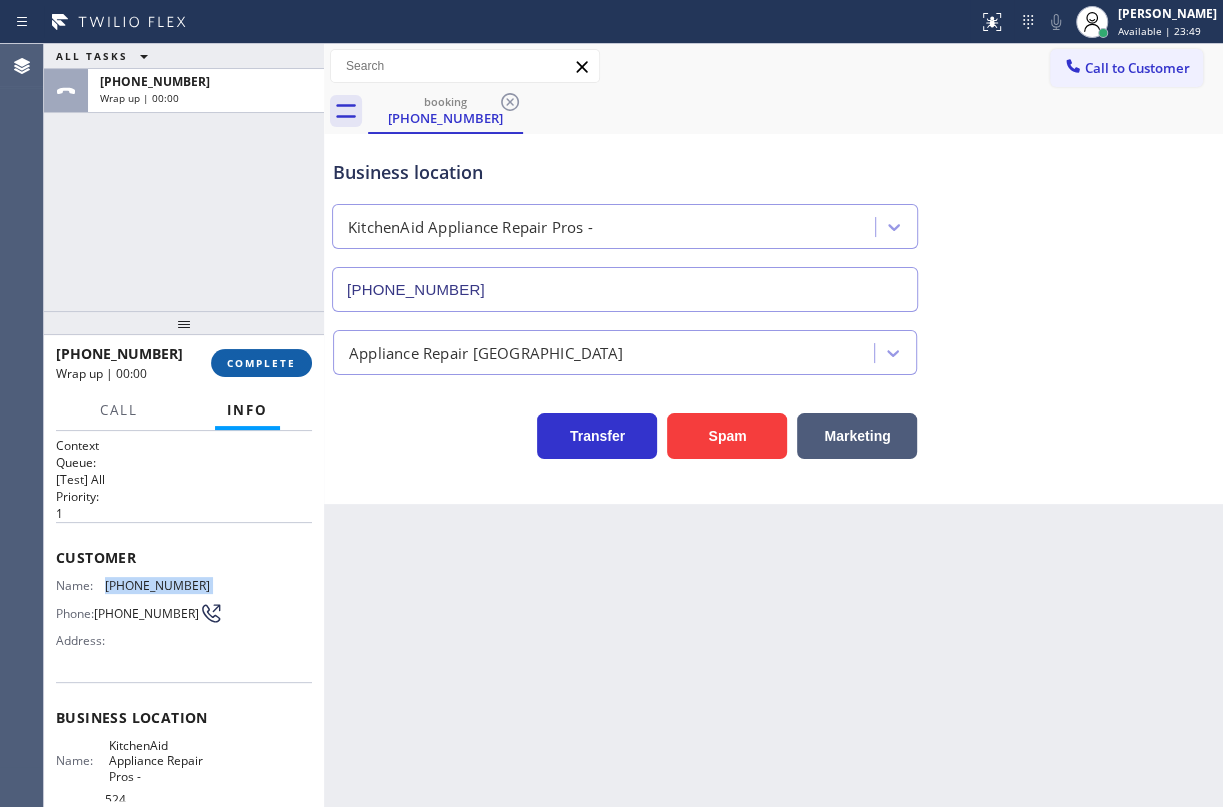 click on "COMPLETE" at bounding box center [261, 363] 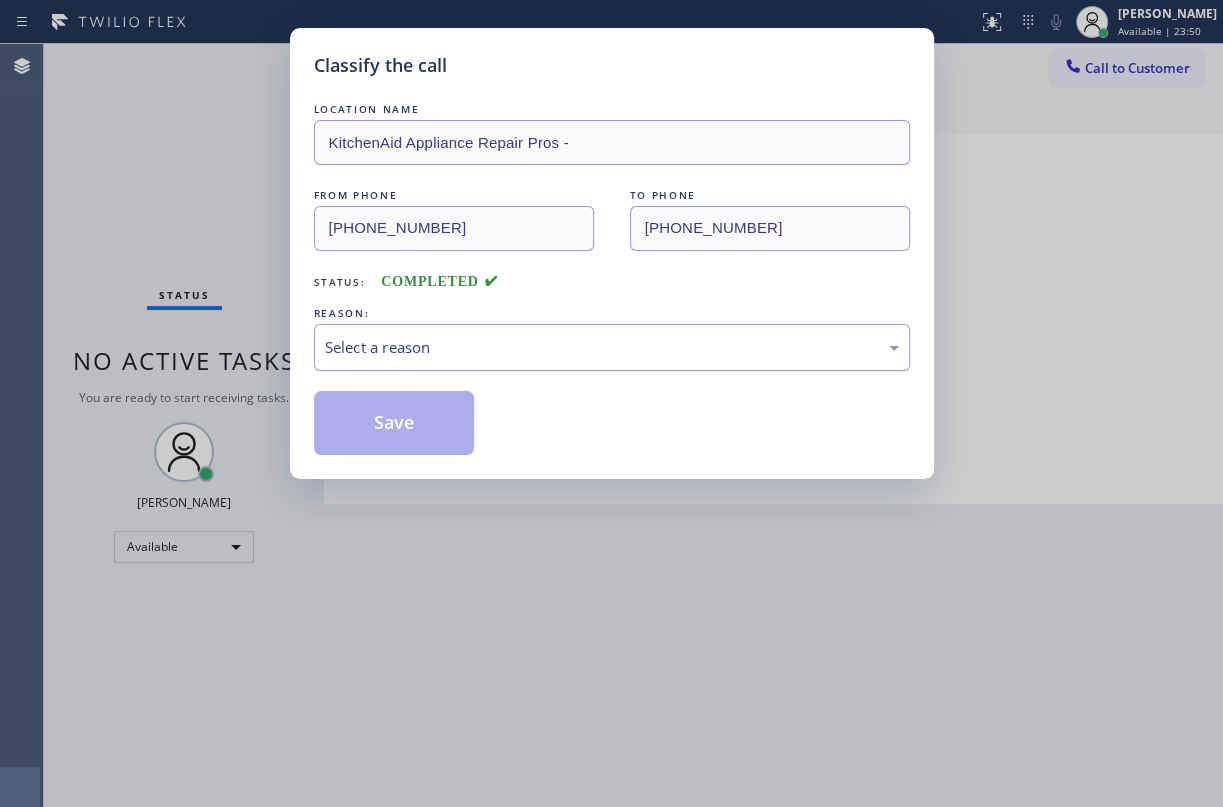 click on "Select a reason" at bounding box center [612, 347] 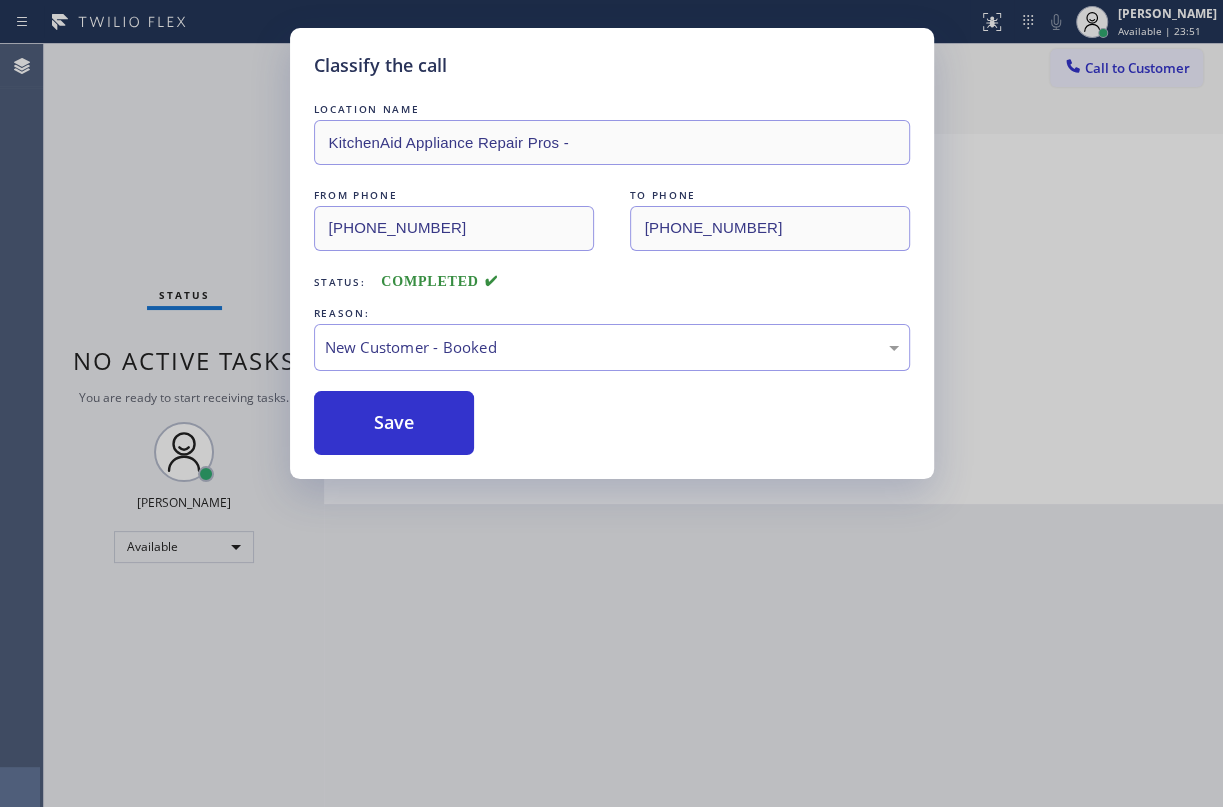 click on "Save" at bounding box center [394, 423] 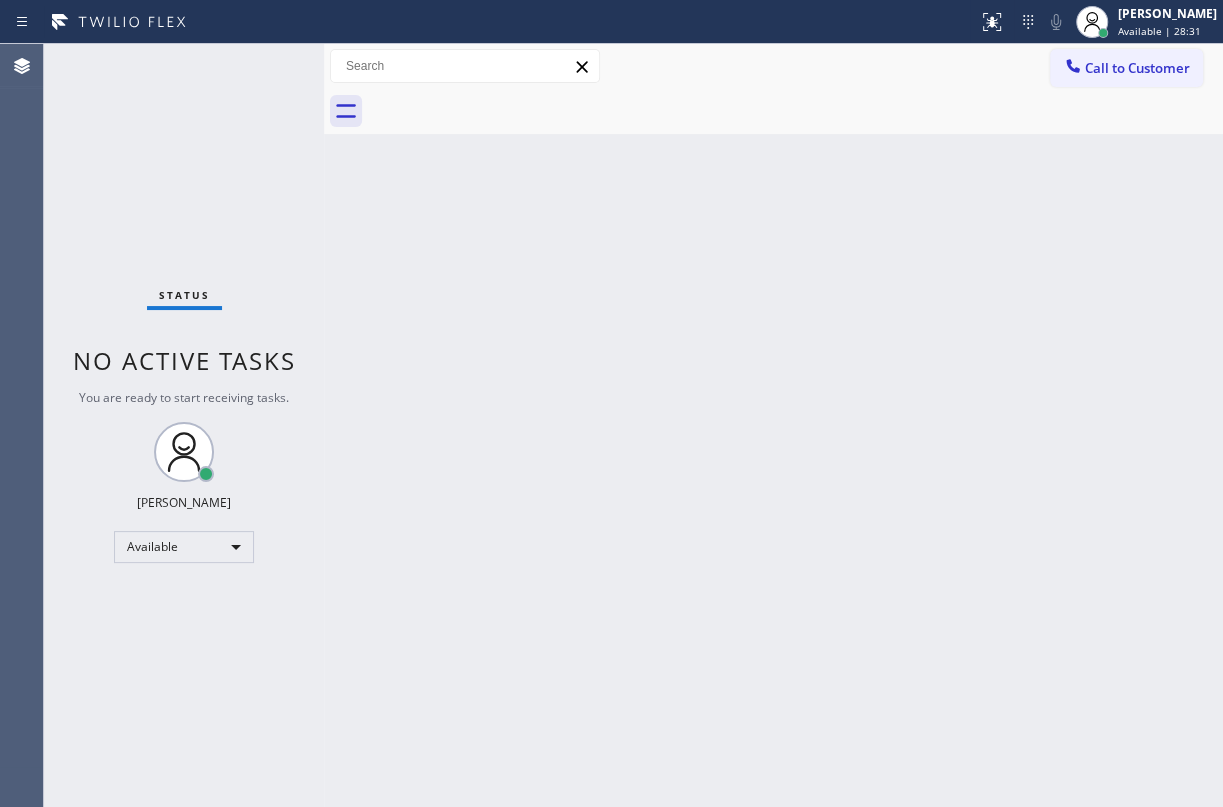 click on "Back to Dashboard Change Sender ID Customers Technicians Select a contact Outbound call Technician Search Technician Your caller id phone number Your caller id phone number Call Technician info Name   Phone none Address none Change Sender ID HVAC [PHONE_NUMBER] 5 Star Appliance [PHONE_NUMBER] Appliance Repair [PHONE_NUMBER] Plumbing [PHONE_NUMBER] Air Duct Cleaning [PHONE_NUMBER]  Electricians [PHONE_NUMBER] Cancel Change Check personal SMS Reset Change No tabs Call to Customer Outbound call Location 5 Star Appliance Repair Your caller id phone number [PHONE_NUMBER] Customer number Call Outbound call Technician Search Technician Your caller id phone number Your caller id phone number Call" at bounding box center [773, 425] 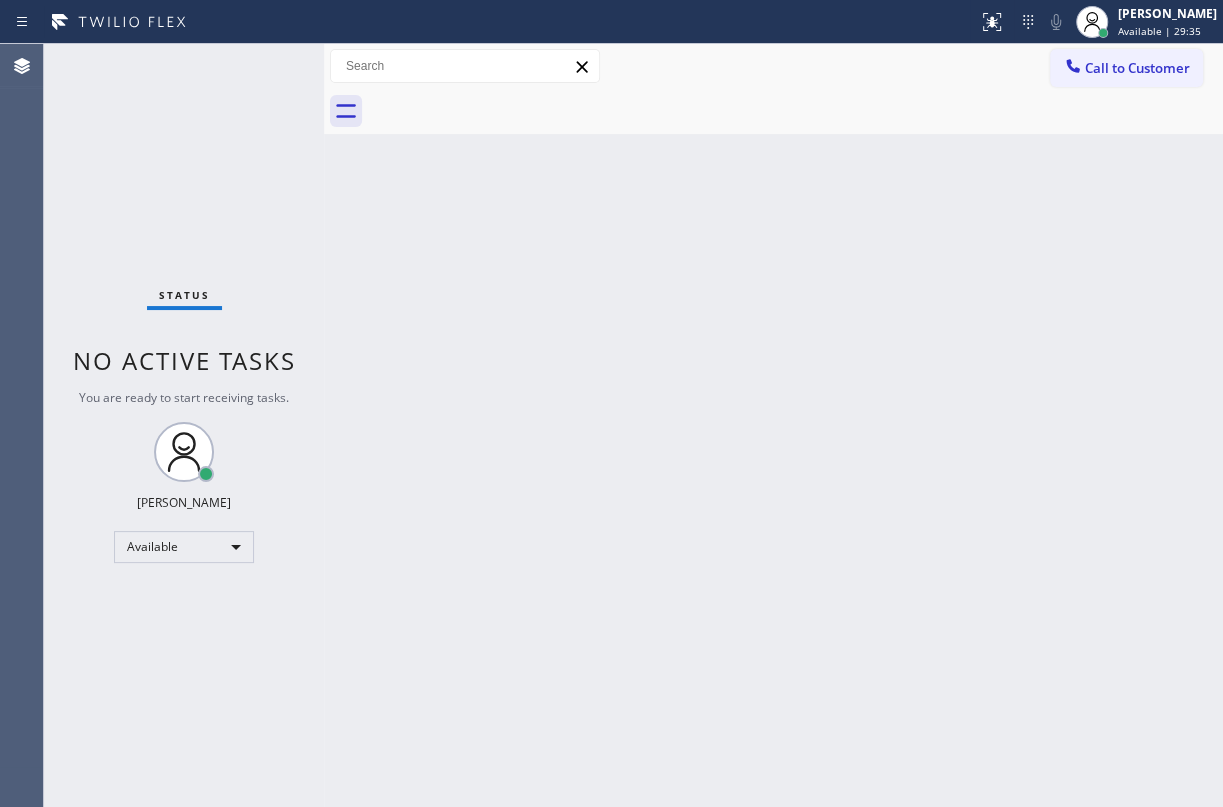 click on "Back to Dashboard Change Sender ID Customers Technicians Select a contact Outbound call Technician Search Technician Your caller id phone number Your caller id phone number Call Technician info Name   Phone none Address none Change Sender ID HVAC [PHONE_NUMBER] 5 Star Appliance [PHONE_NUMBER] Appliance Repair [PHONE_NUMBER] Plumbing [PHONE_NUMBER] Air Duct Cleaning [PHONE_NUMBER]  Electricians [PHONE_NUMBER] Cancel Change Check personal SMS Reset Change No tabs Call to Customer Outbound call Location 5 Star Appliance Repair Your caller id phone number [PHONE_NUMBER] Customer number Call Outbound call Technician Search Technician Your caller id phone number Your caller id phone number Call" at bounding box center [773, 425] 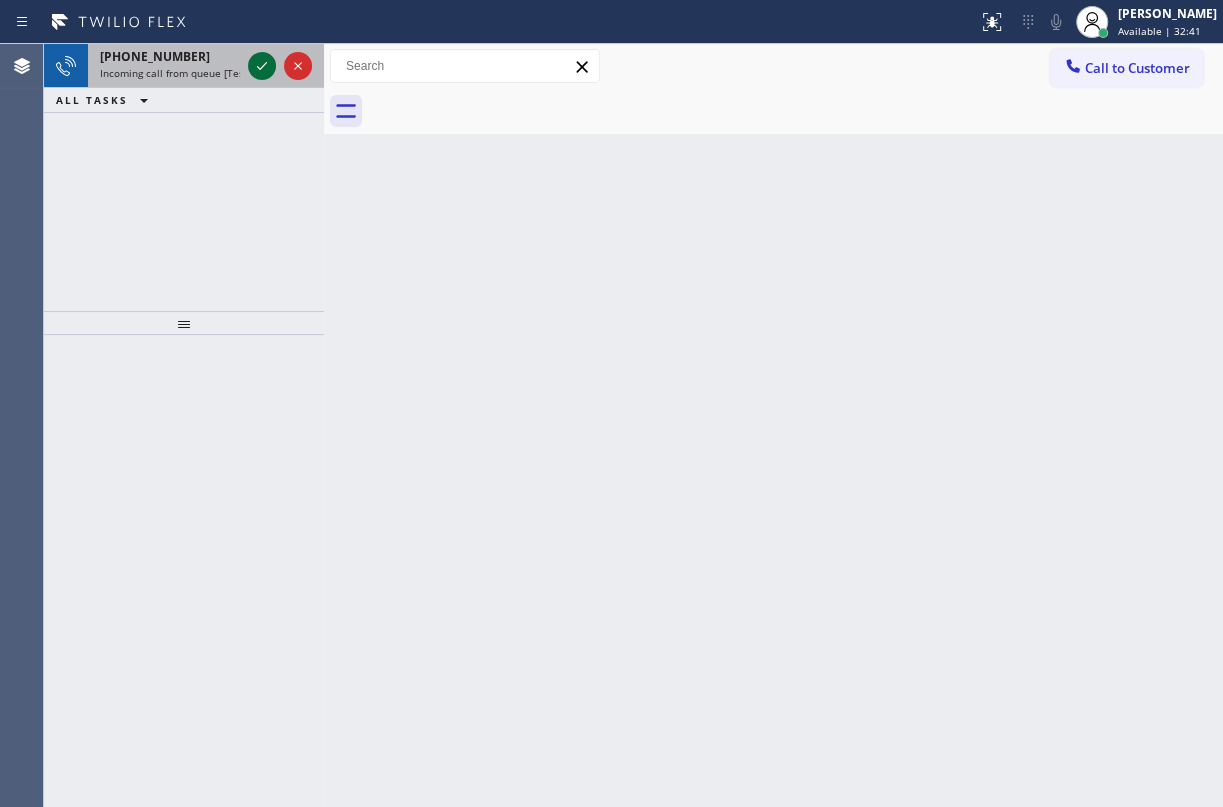 click 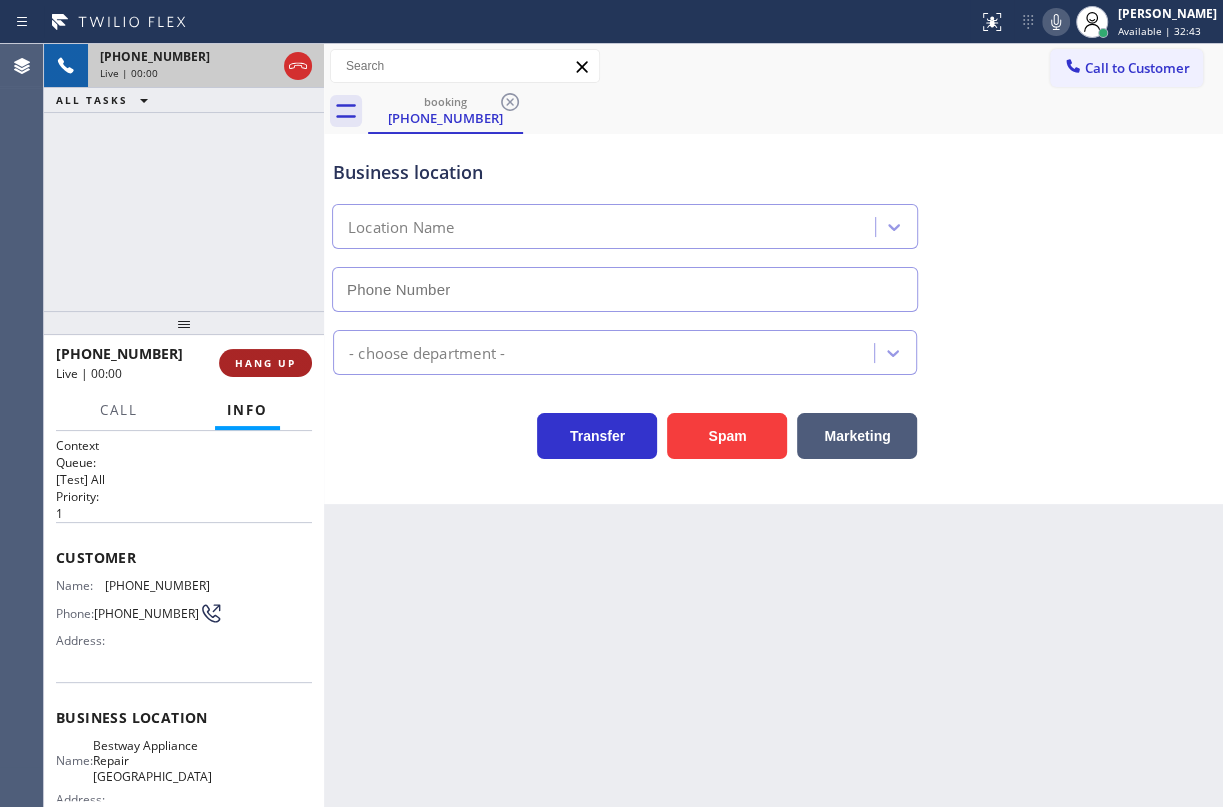 type on "[PHONE_NUMBER]" 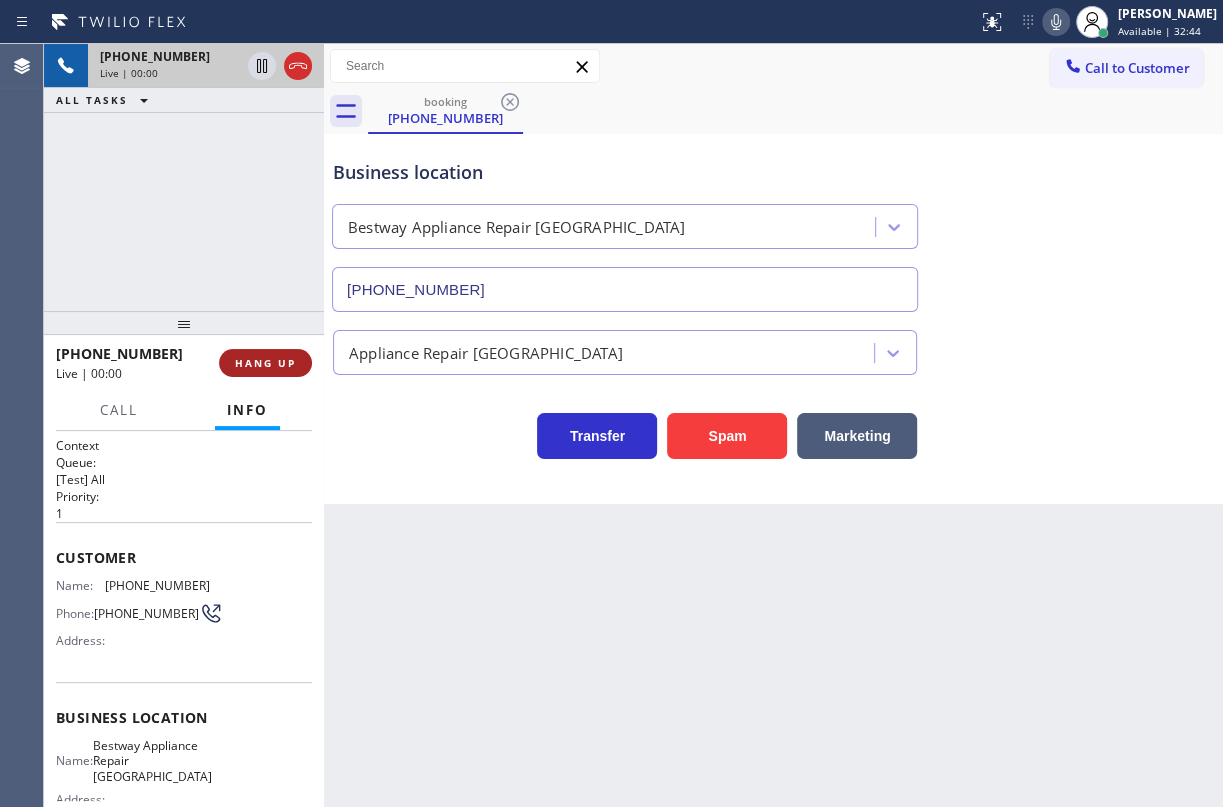 click on "HANG UP" at bounding box center [265, 363] 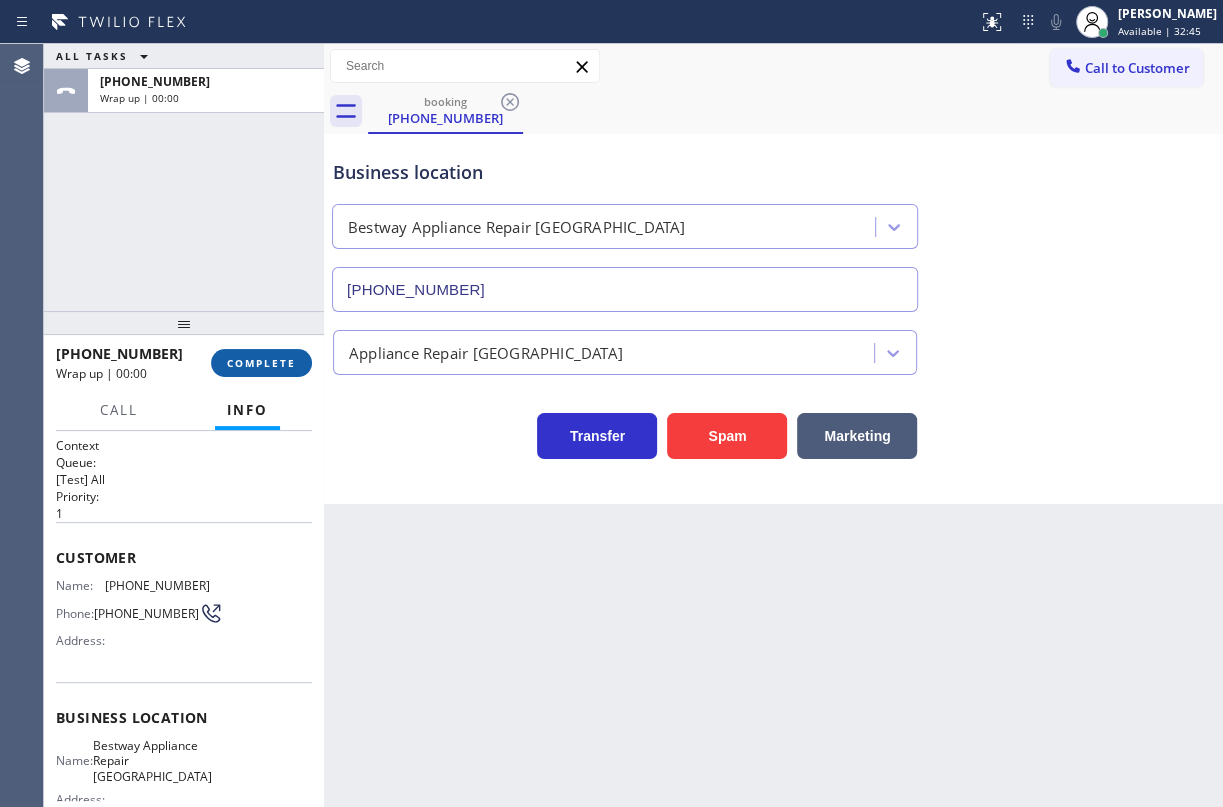 click on "COMPLETE" at bounding box center (261, 363) 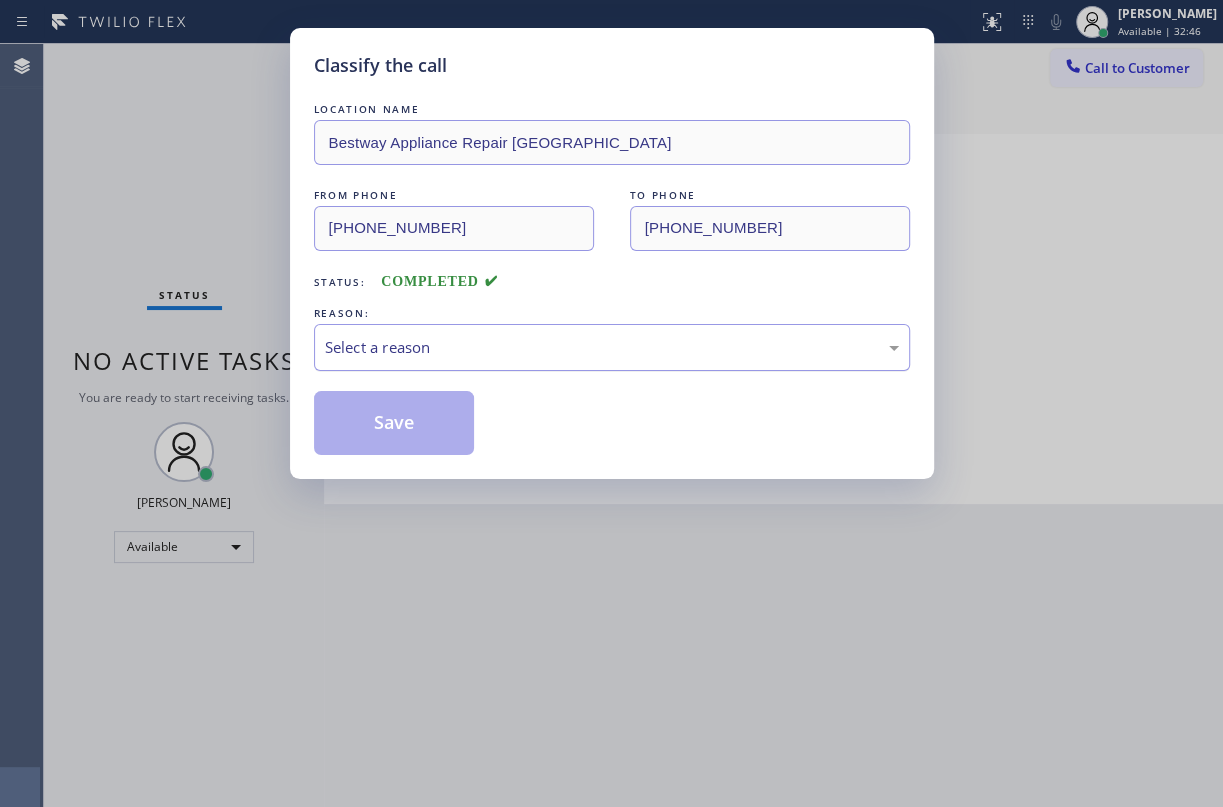 click on "Select a reason" at bounding box center (612, 347) 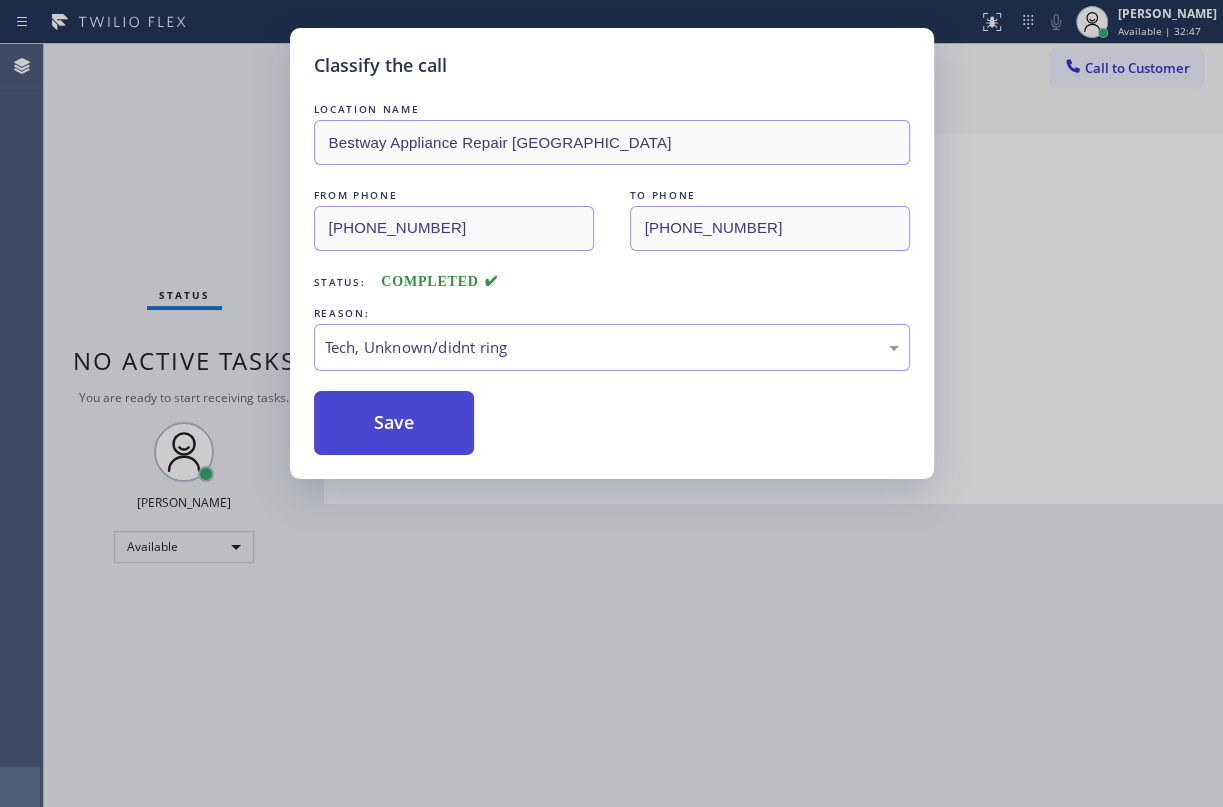 click on "Save" at bounding box center (394, 423) 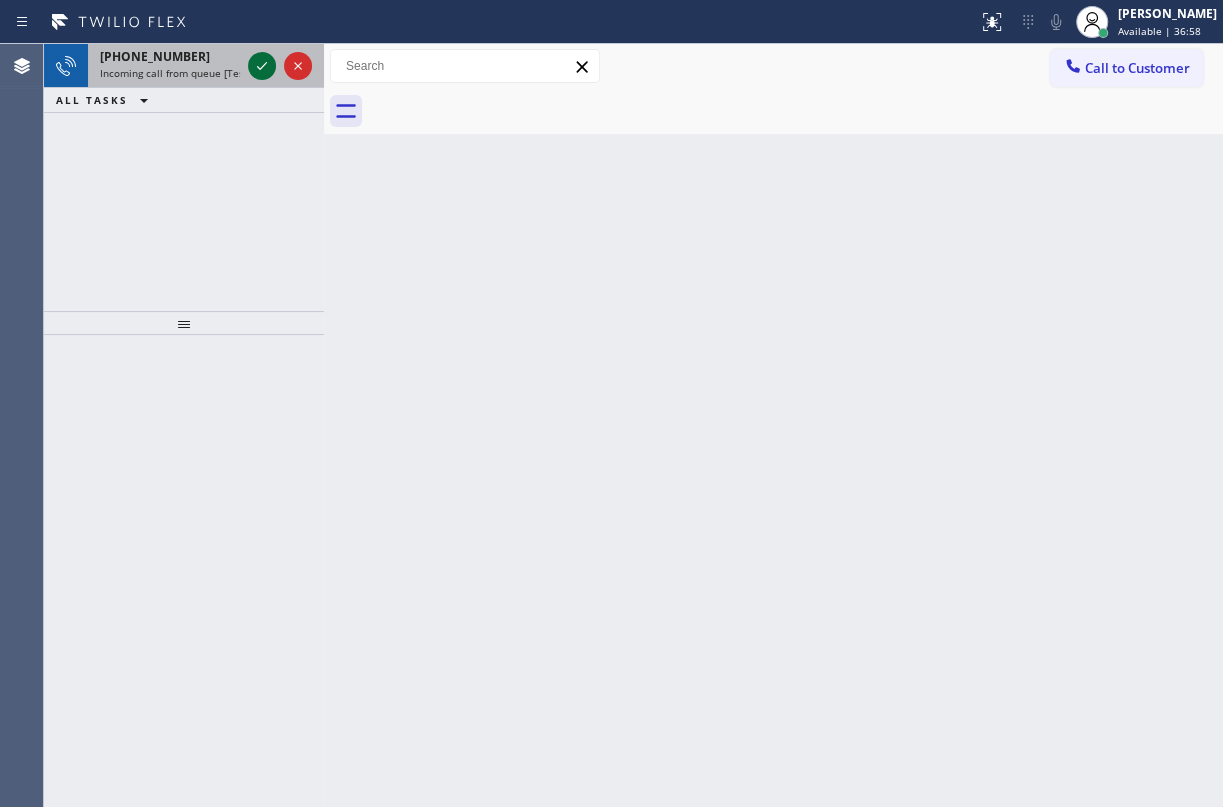 click 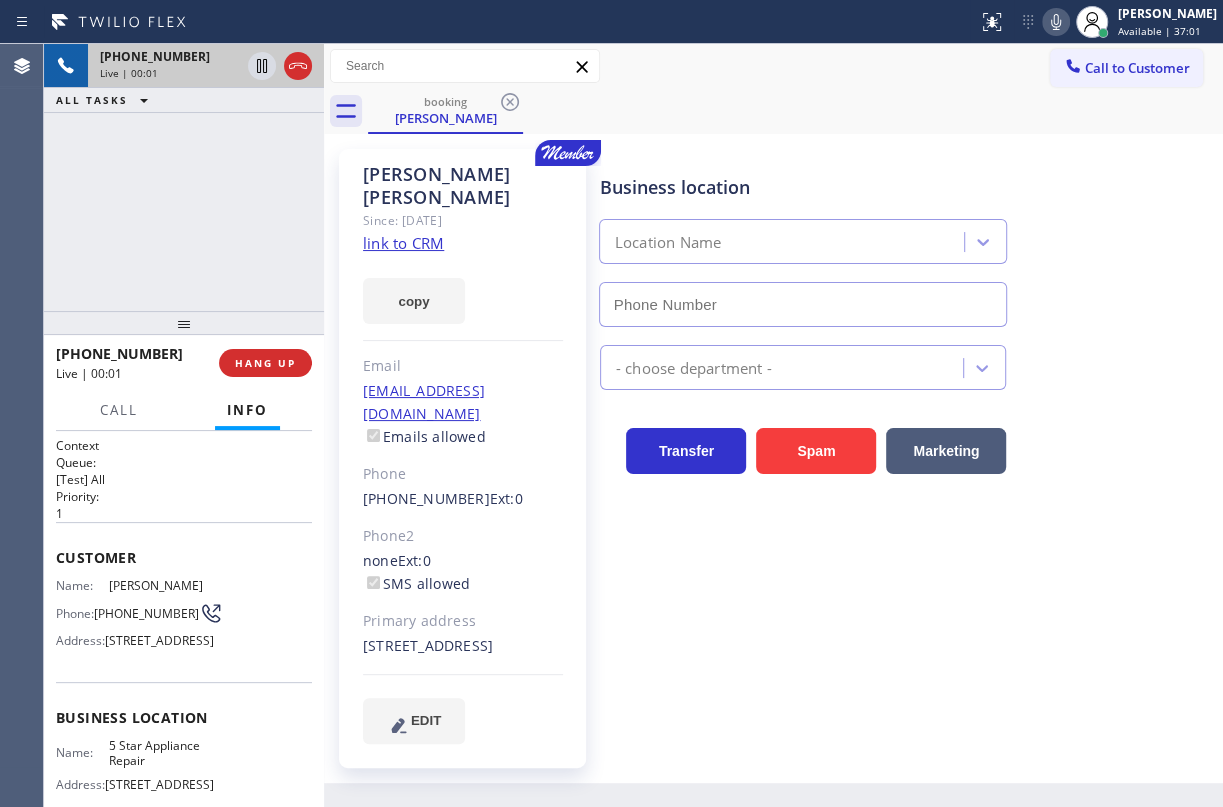 type on "[PHONE_NUMBER]" 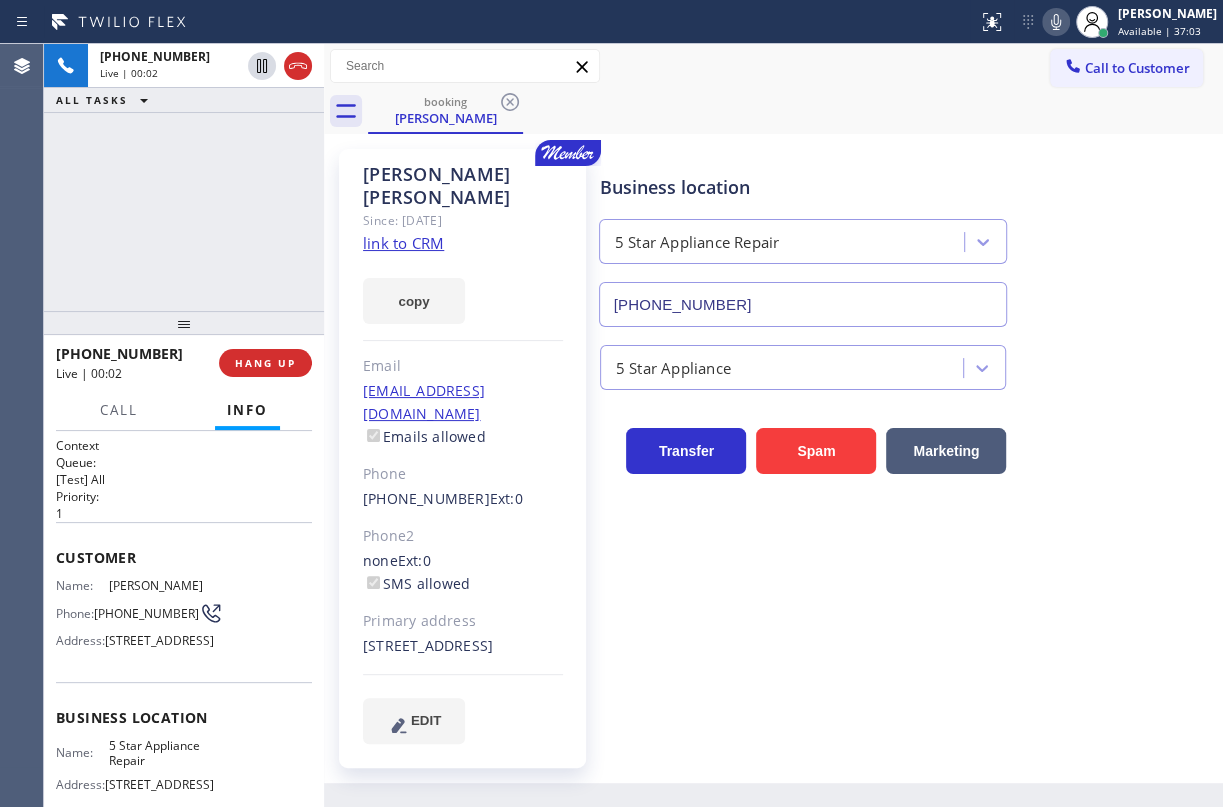 click on "link to CRM" at bounding box center (403, 243) 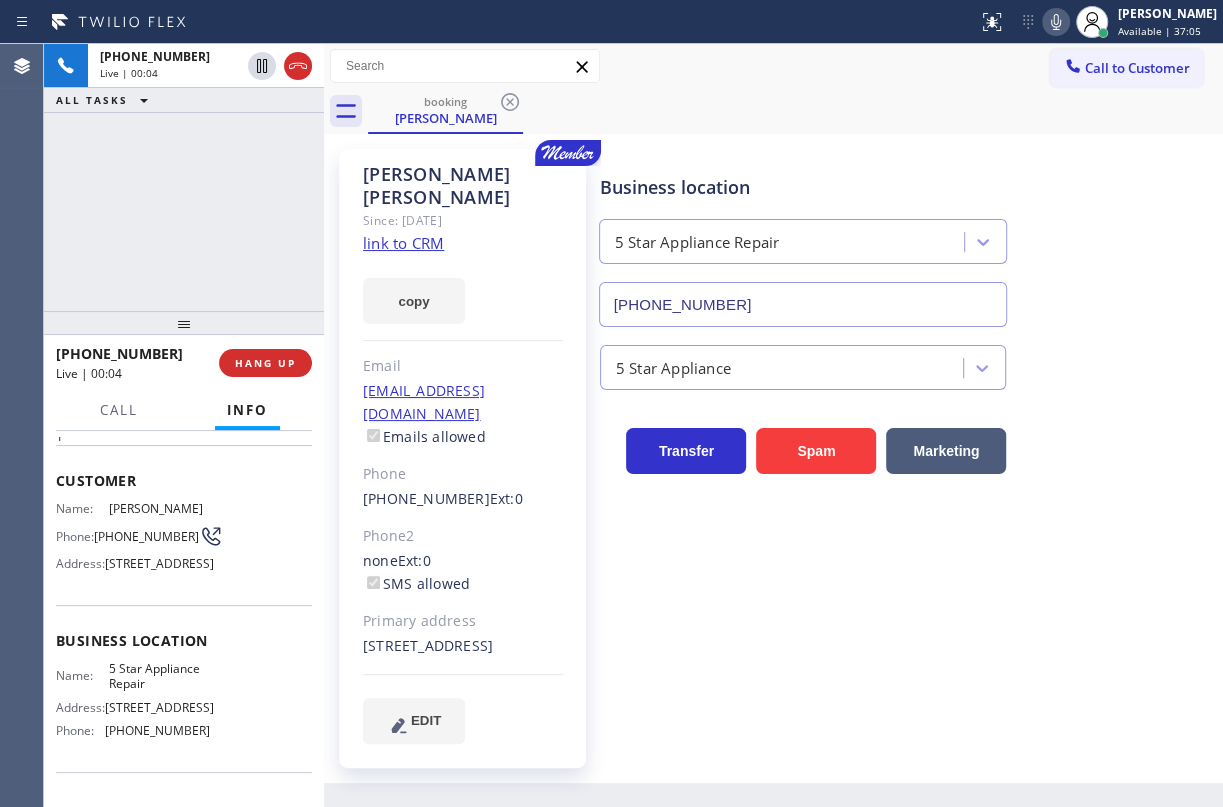 scroll, scrollTop: 181, scrollLeft: 0, axis: vertical 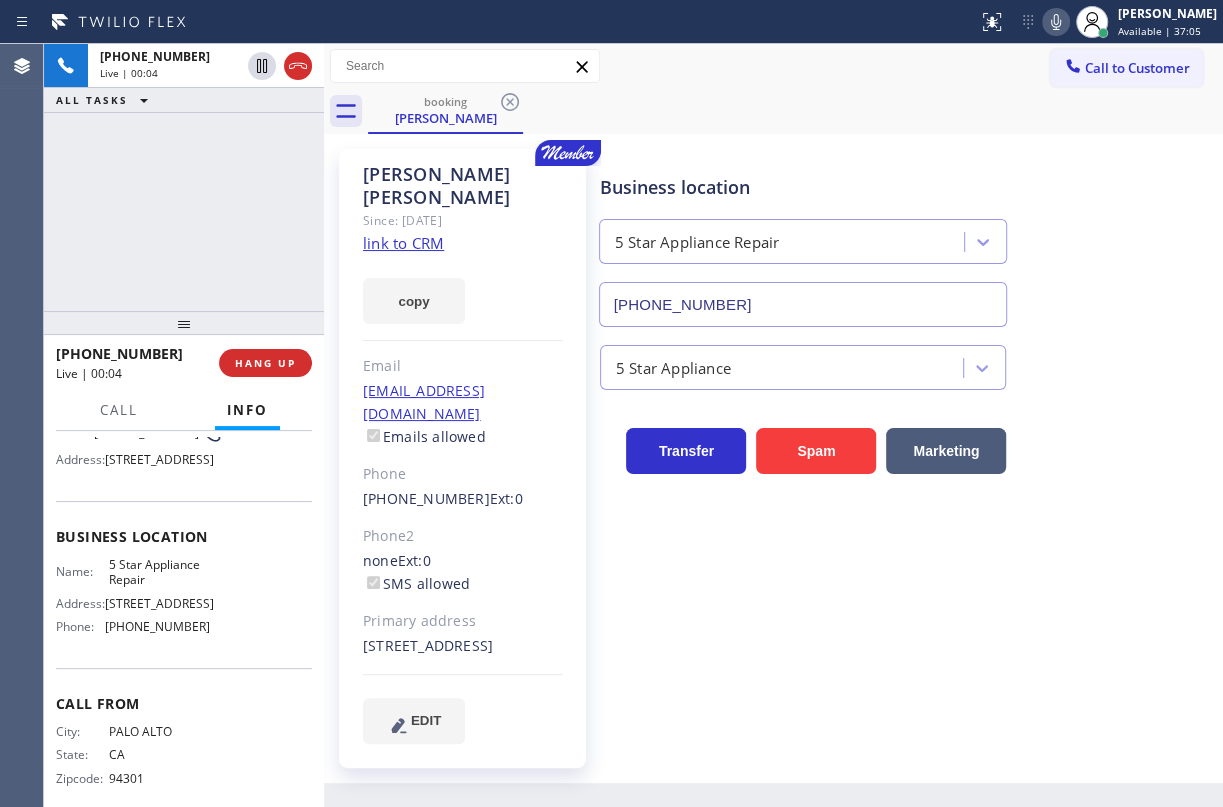 click on "Name: 5 Star Appliance Repair Address: [STREET_ADDRESS]  Phone: [PHONE_NUMBER]" at bounding box center [133, 600] 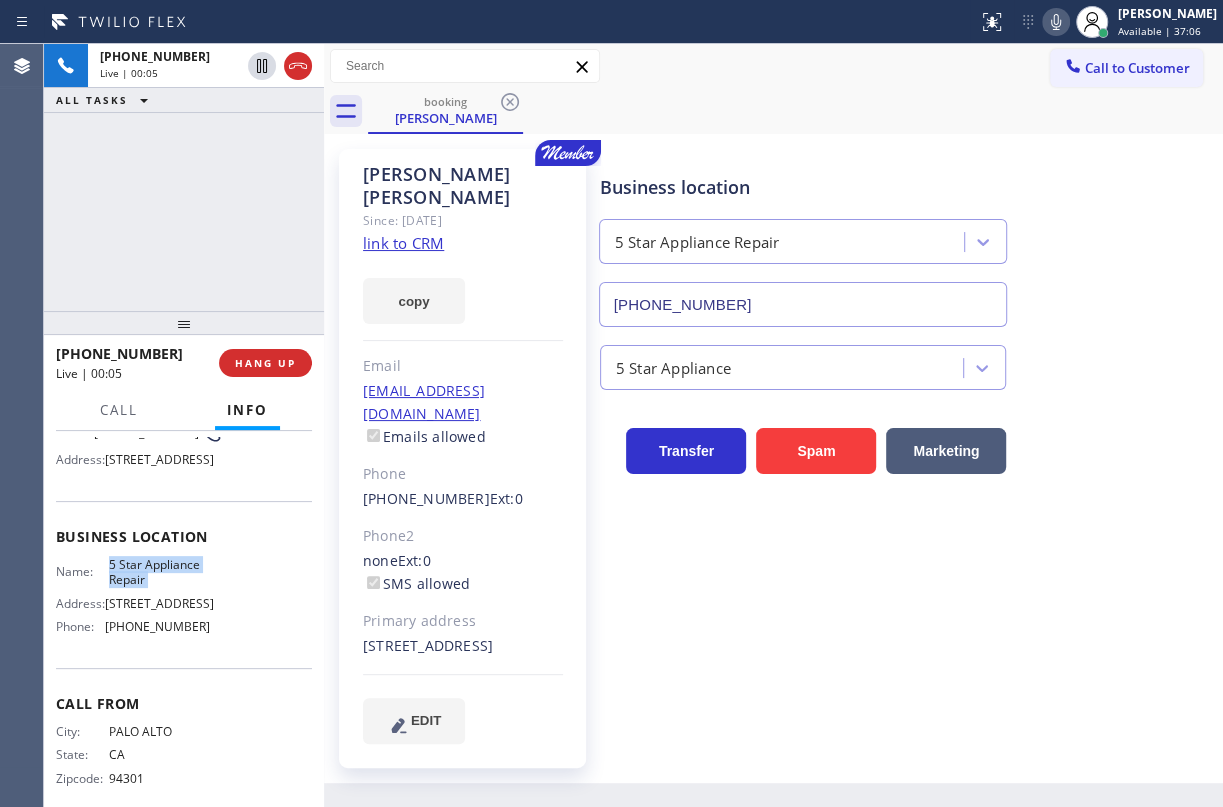 click on "Name: 5 Star Appliance Repair Address: [STREET_ADDRESS]  Phone: [PHONE_NUMBER]" at bounding box center (133, 600) 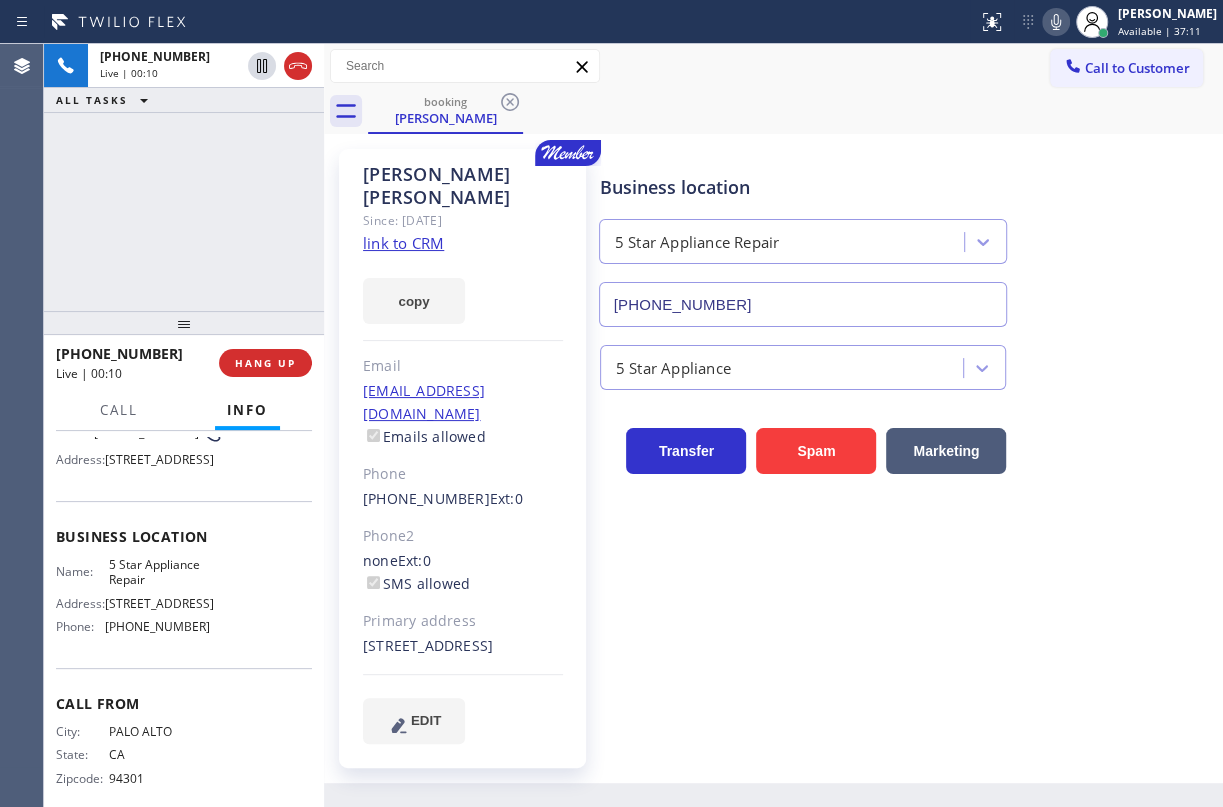 click on "[PHONE_NUMBER]" at bounding box center (803, 304) 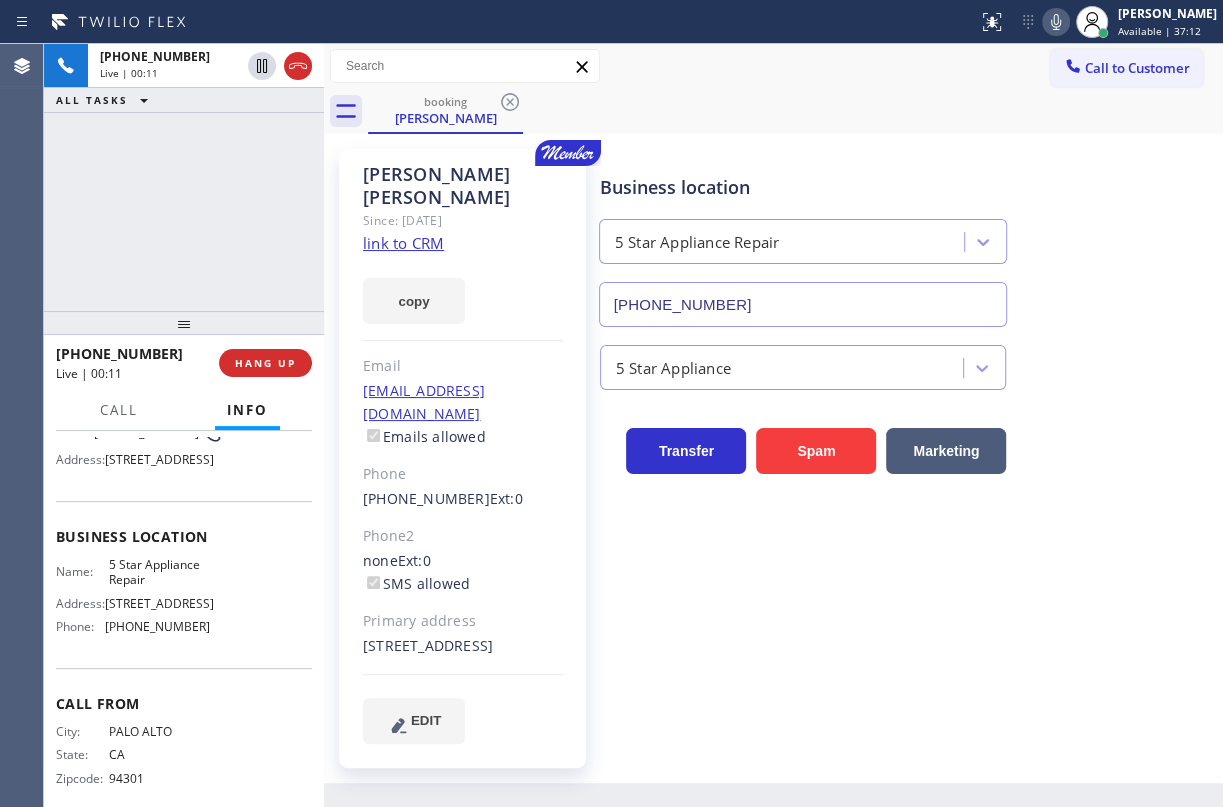 click on "[PHONE_NUMBER]" at bounding box center (803, 304) 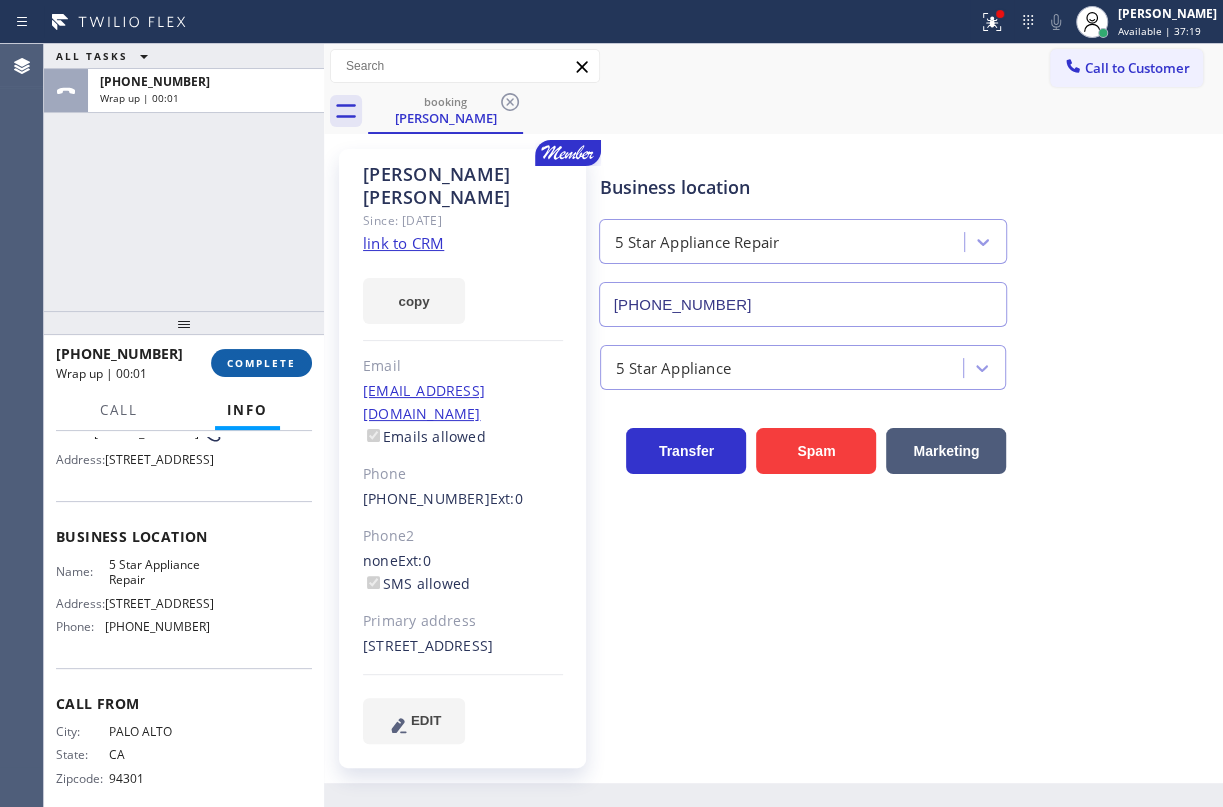 click on "COMPLETE" at bounding box center (261, 363) 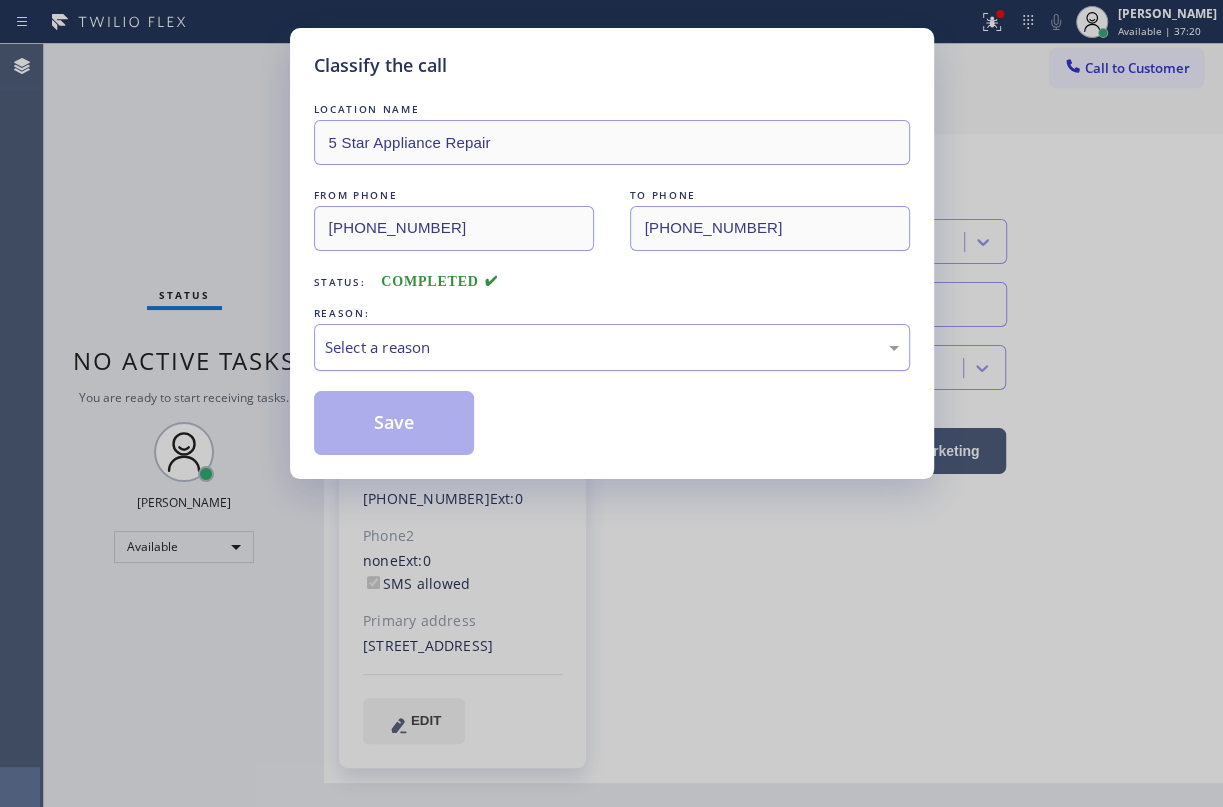 drag, startPoint x: 441, startPoint y: 345, endPoint x: 432, endPoint y: 362, distance: 19.235384 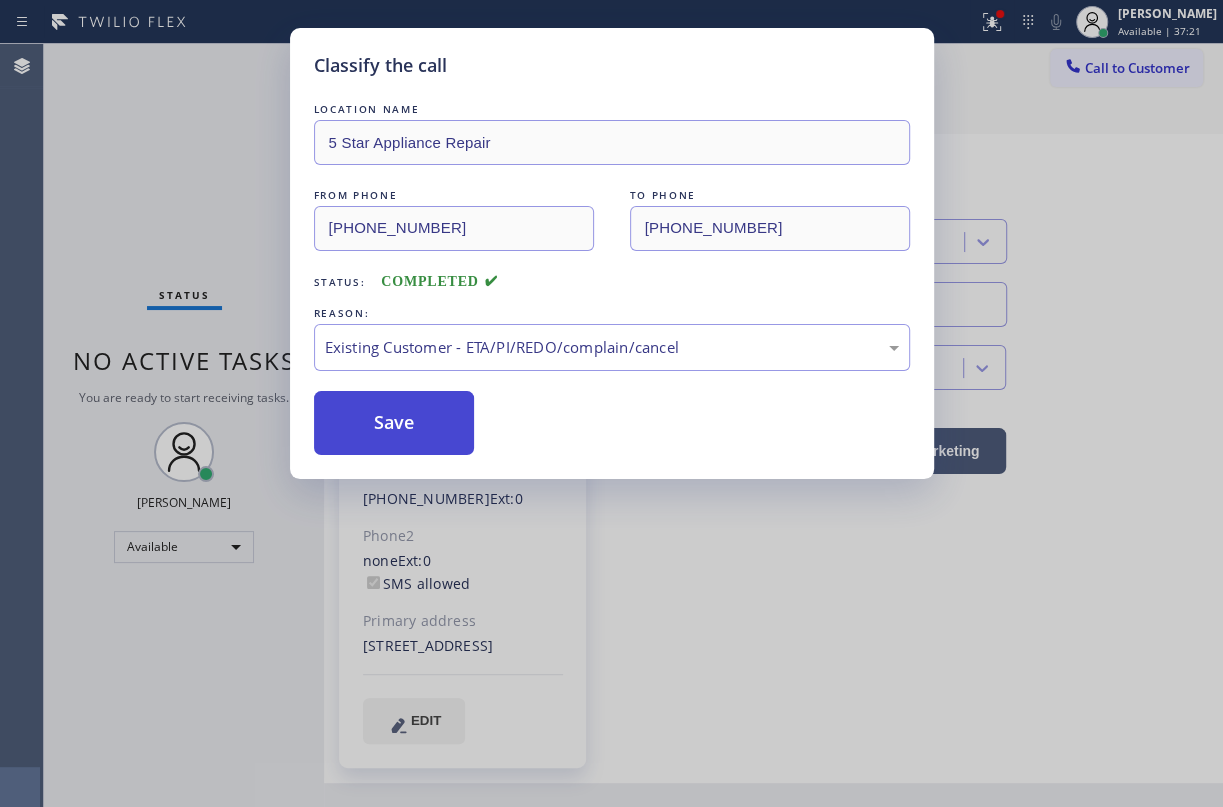 click on "Save" at bounding box center (394, 423) 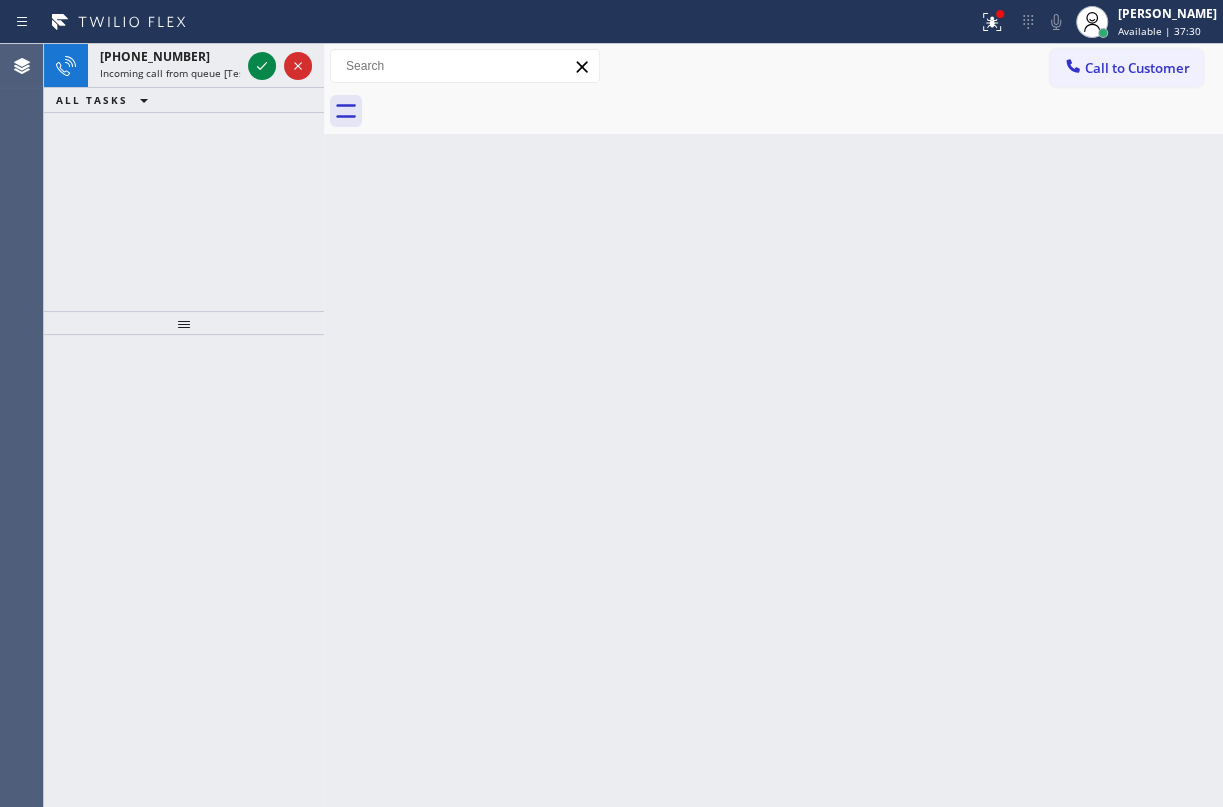 drag, startPoint x: 254, startPoint y: 67, endPoint x: 519, endPoint y: 89, distance: 265.91165 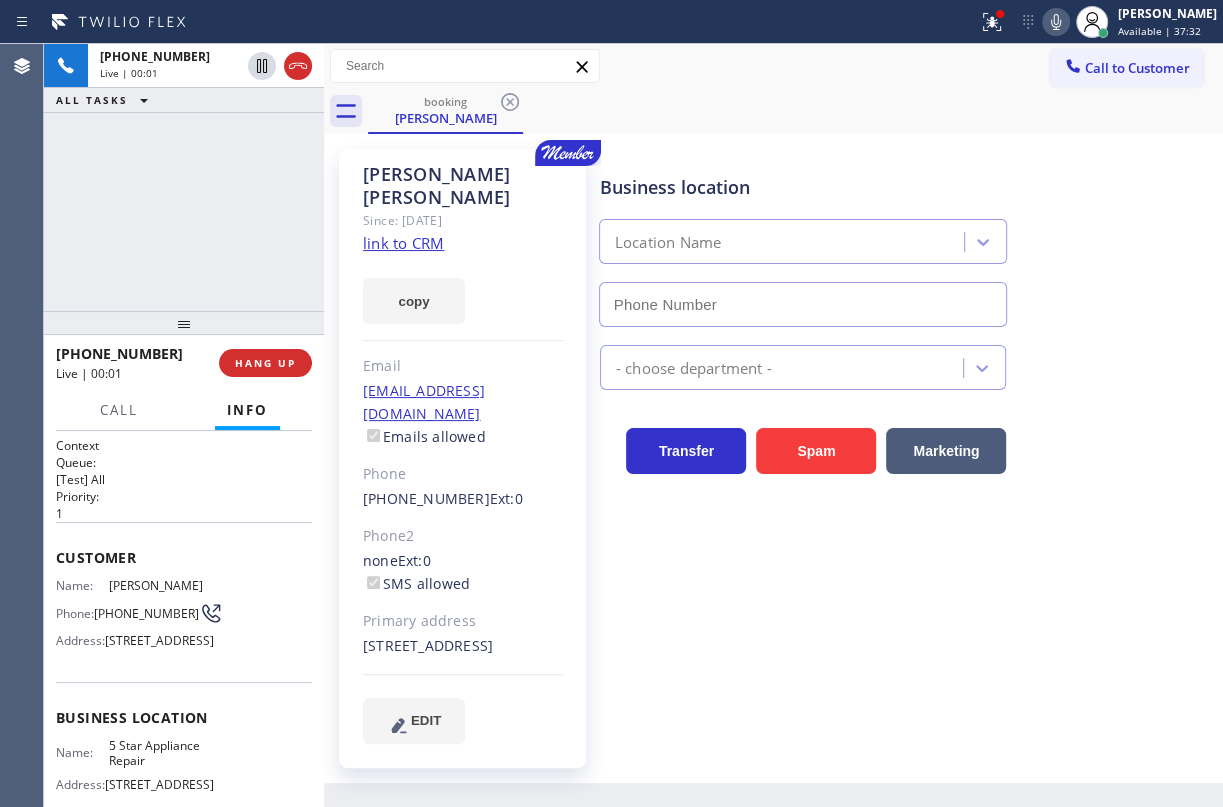 type on "[PHONE_NUMBER]" 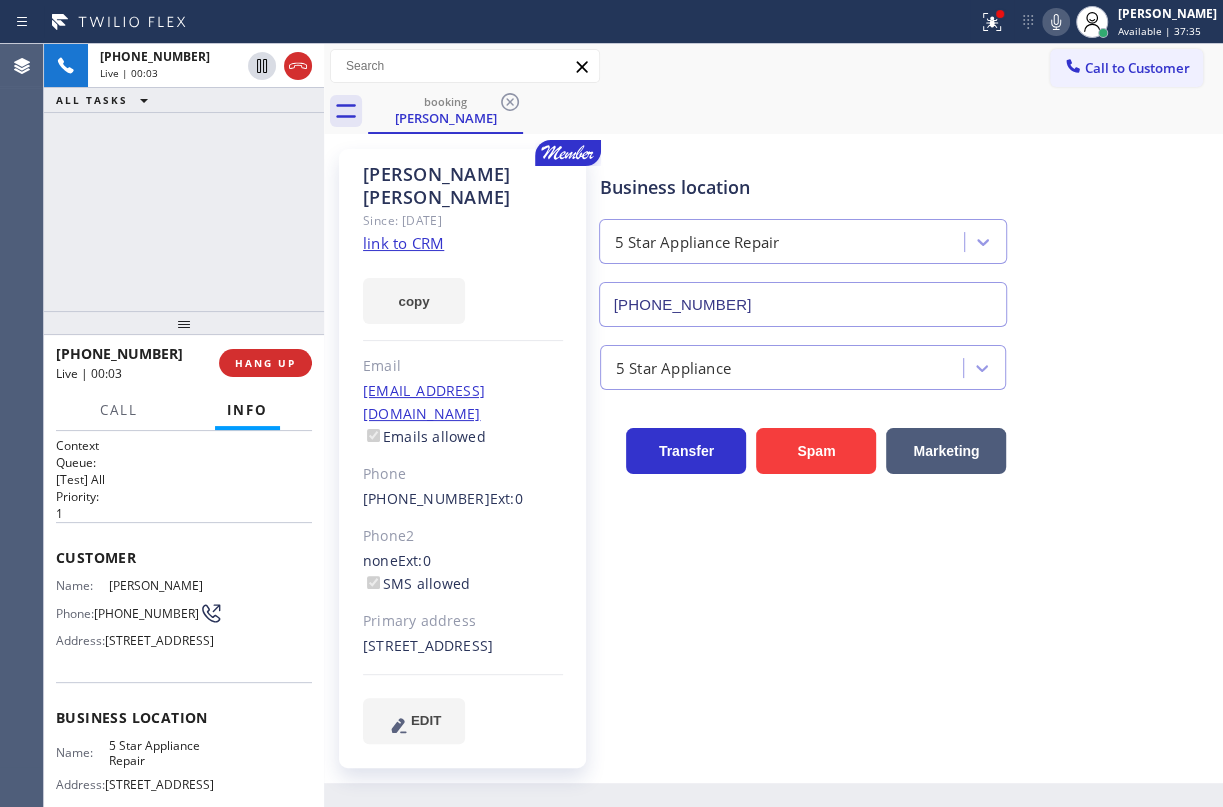 click on "link to CRM" at bounding box center [403, 243] 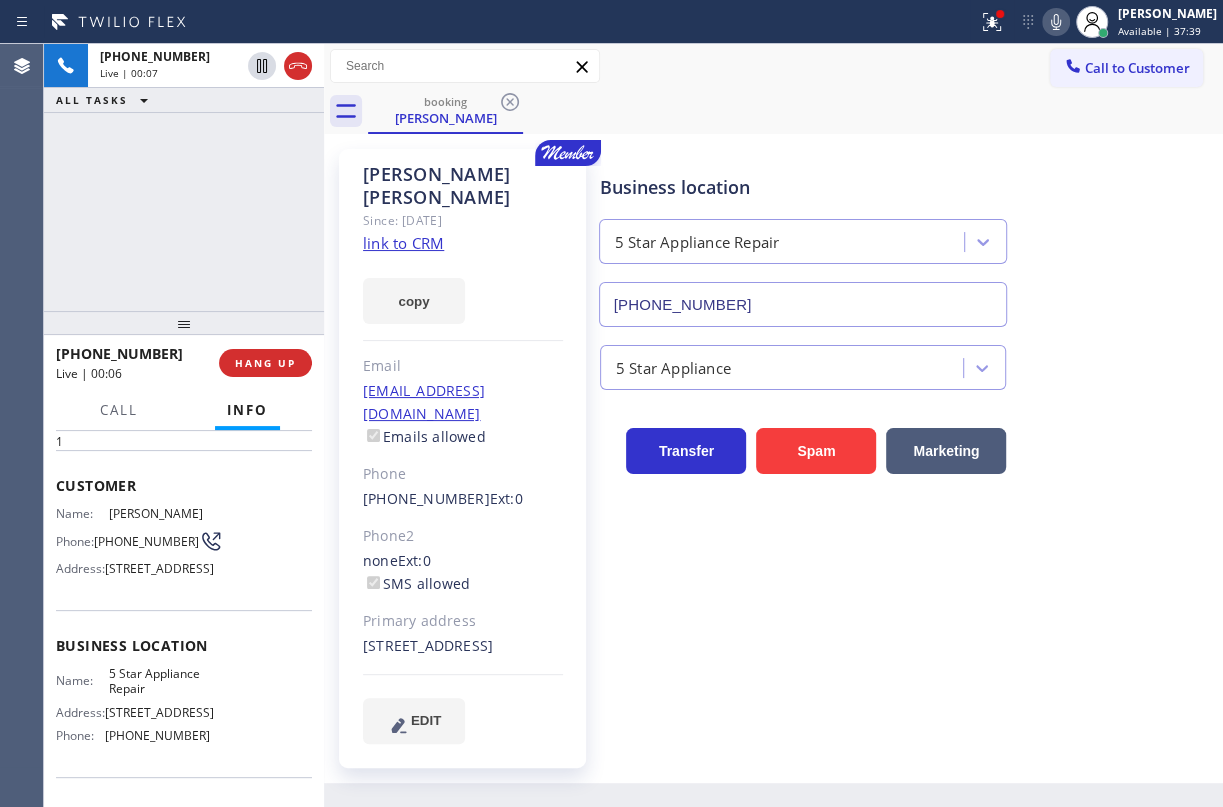 scroll, scrollTop: 181, scrollLeft: 0, axis: vertical 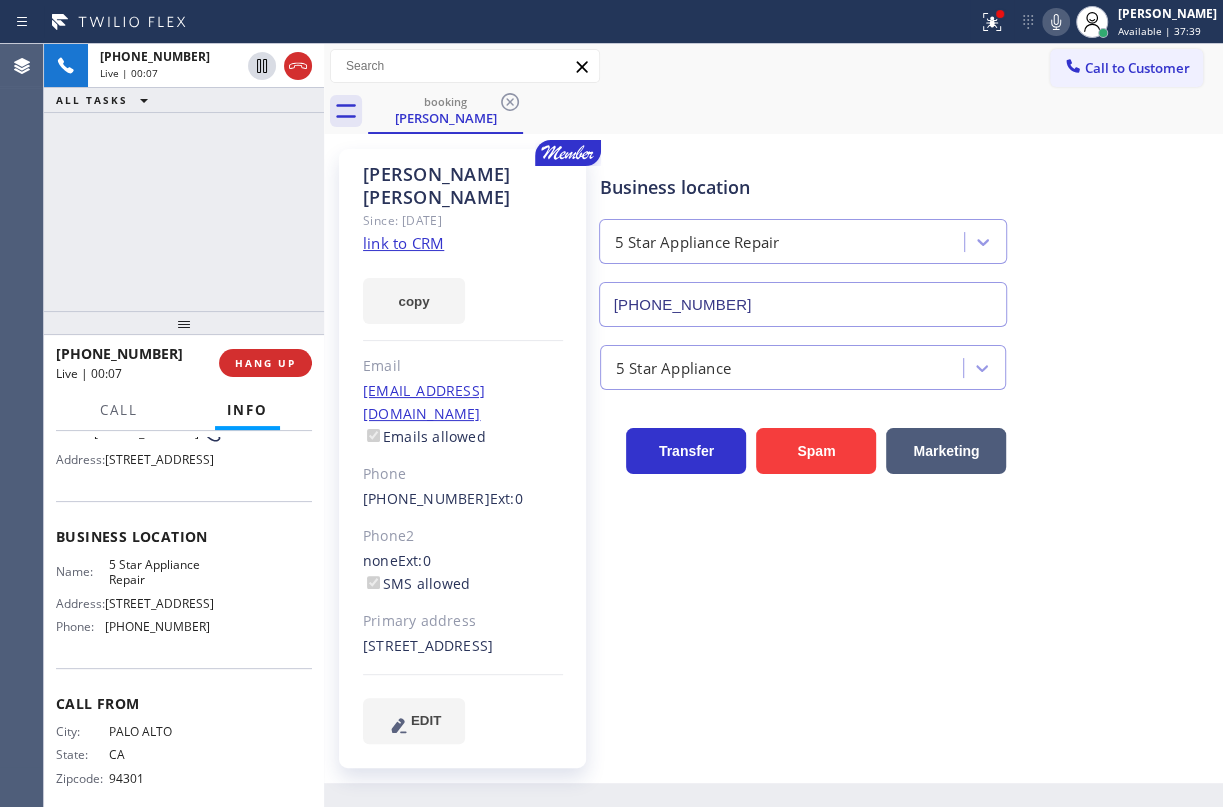 click on "Business location Name: 5 Star Appliance Repair Address: [STREET_ADDRESS]  Phone: [PHONE_NUMBER]" at bounding box center (184, 584) 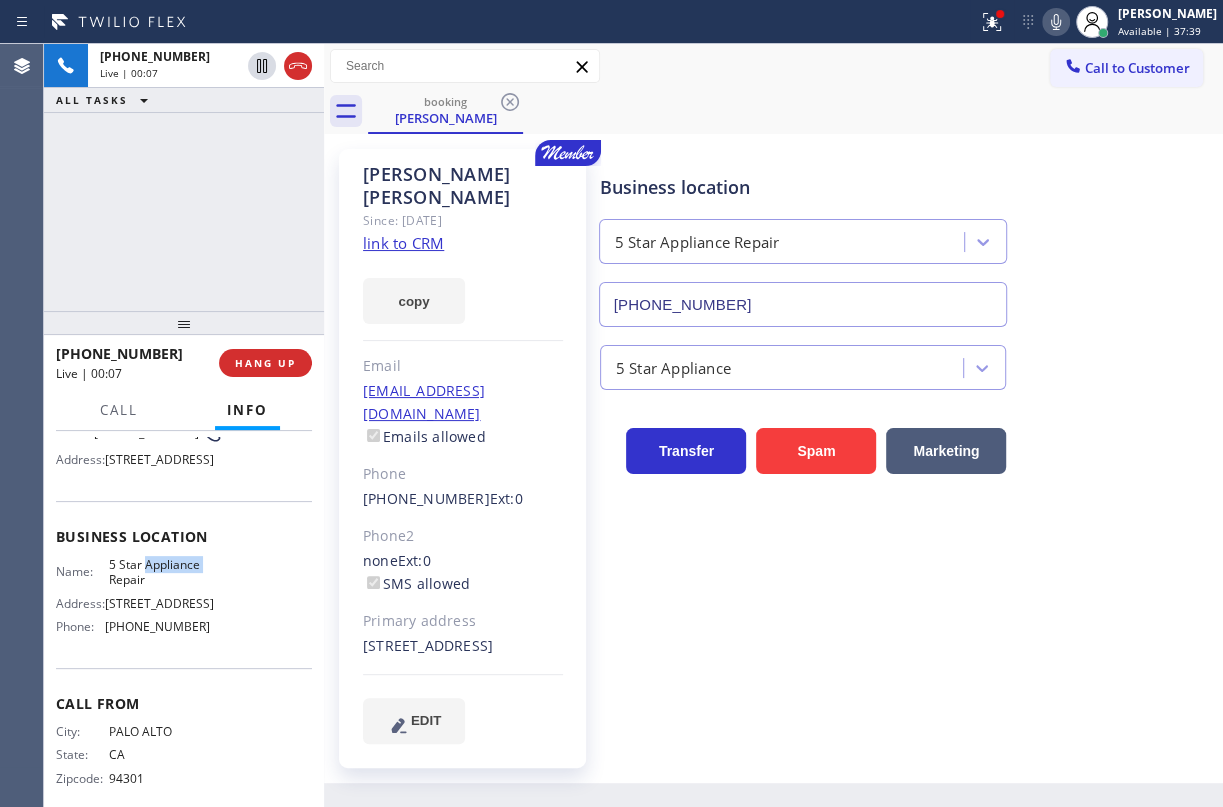 click on "Business location Name: 5 Star Appliance Repair Address: [STREET_ADDRESS]  Phone: [PHONE_NUMBER]" at bounding box center [184, 584] 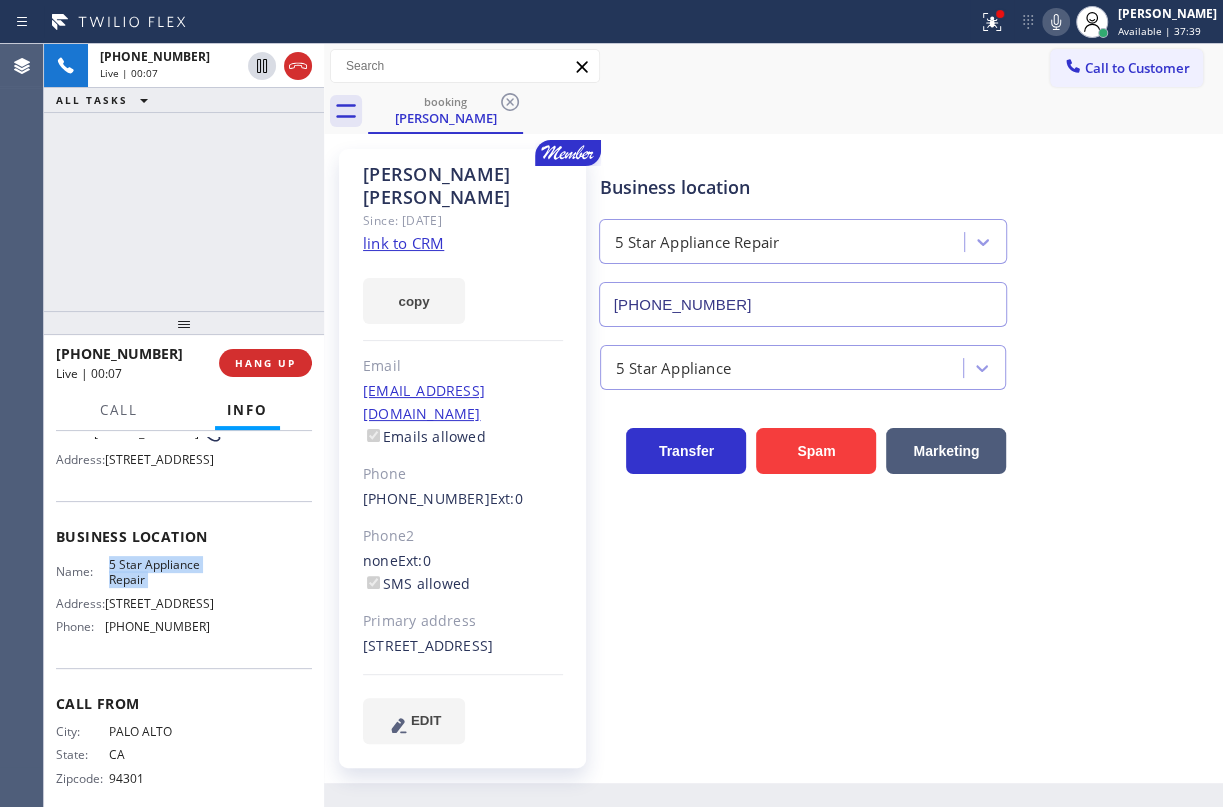 click on "Business location Name: 5 Star Appliance Repair Address: [STREET_ADDRESS]  Phone: [PHONE_NUMBER]" at bounding box center [184, 584] 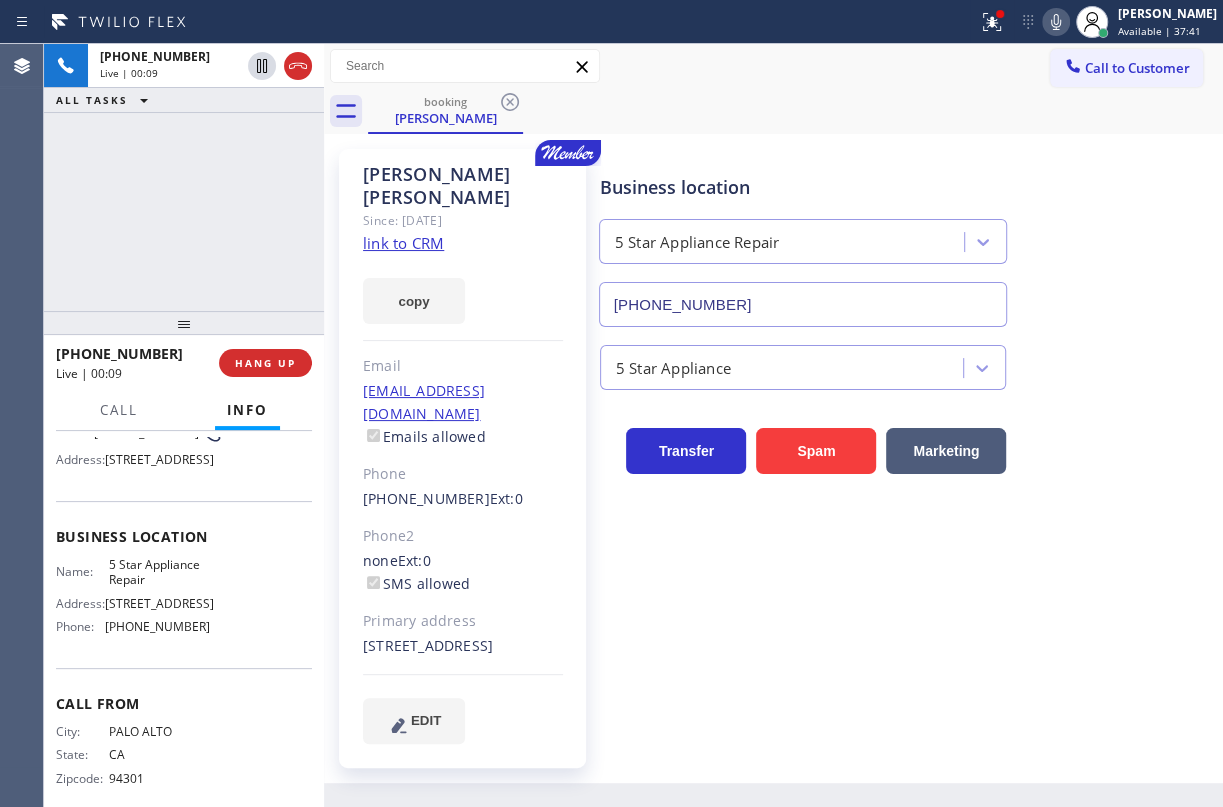 click on "[PHONE_NUMBER]" at bounding box center [803, 304] 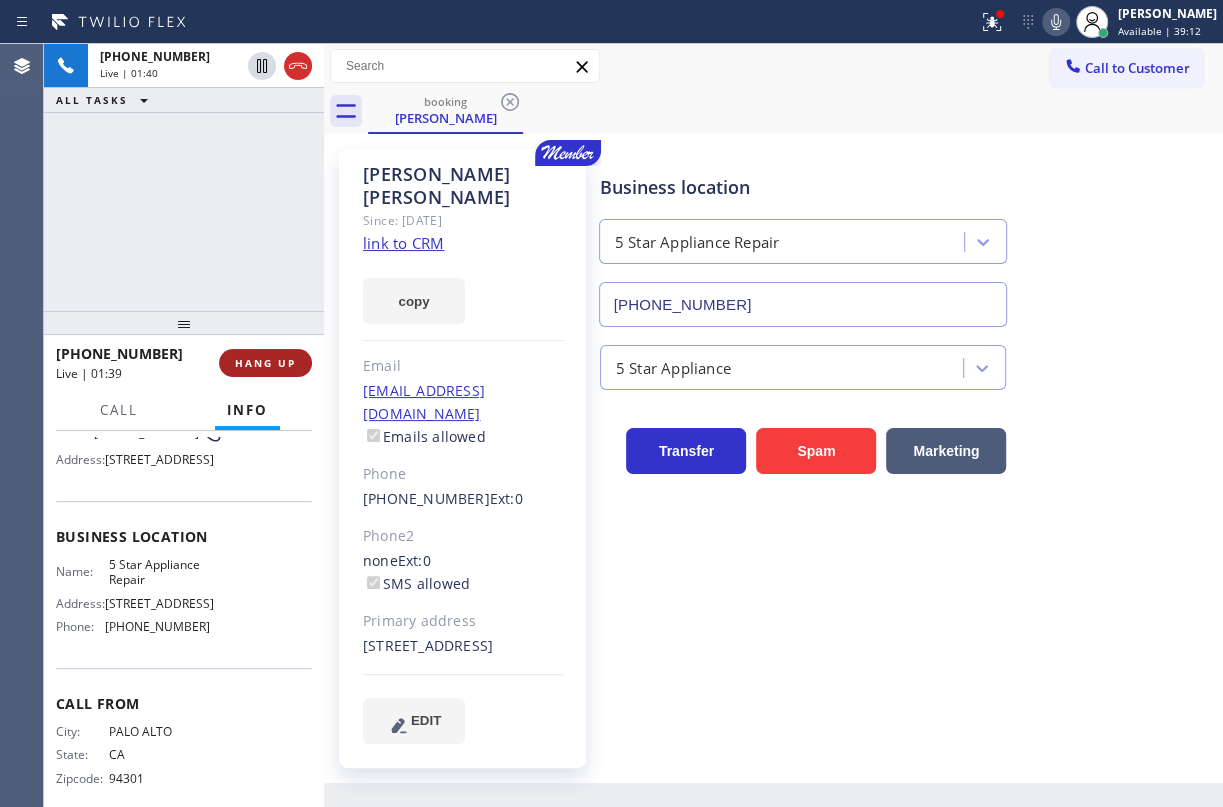 click on "HANG UP" at bounding box center [265, 363] 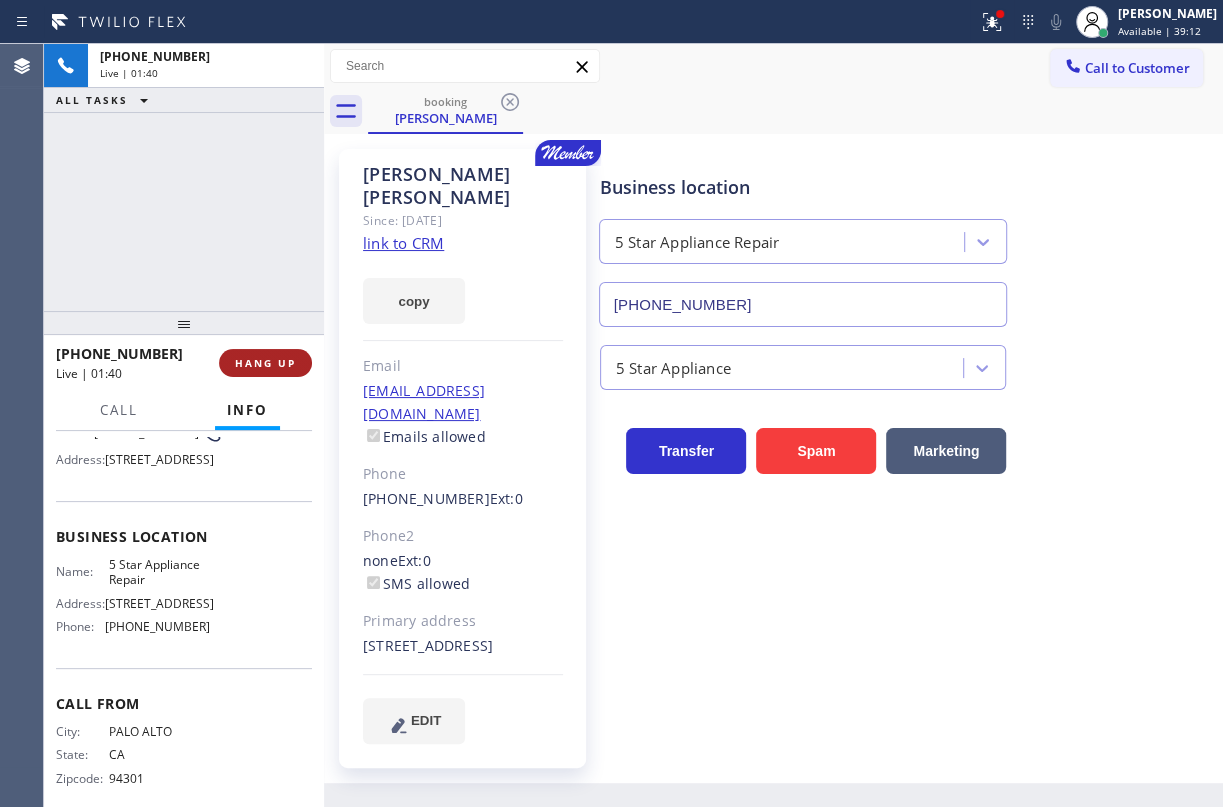 click on "HANG UP" at bounding box center (265, 363) 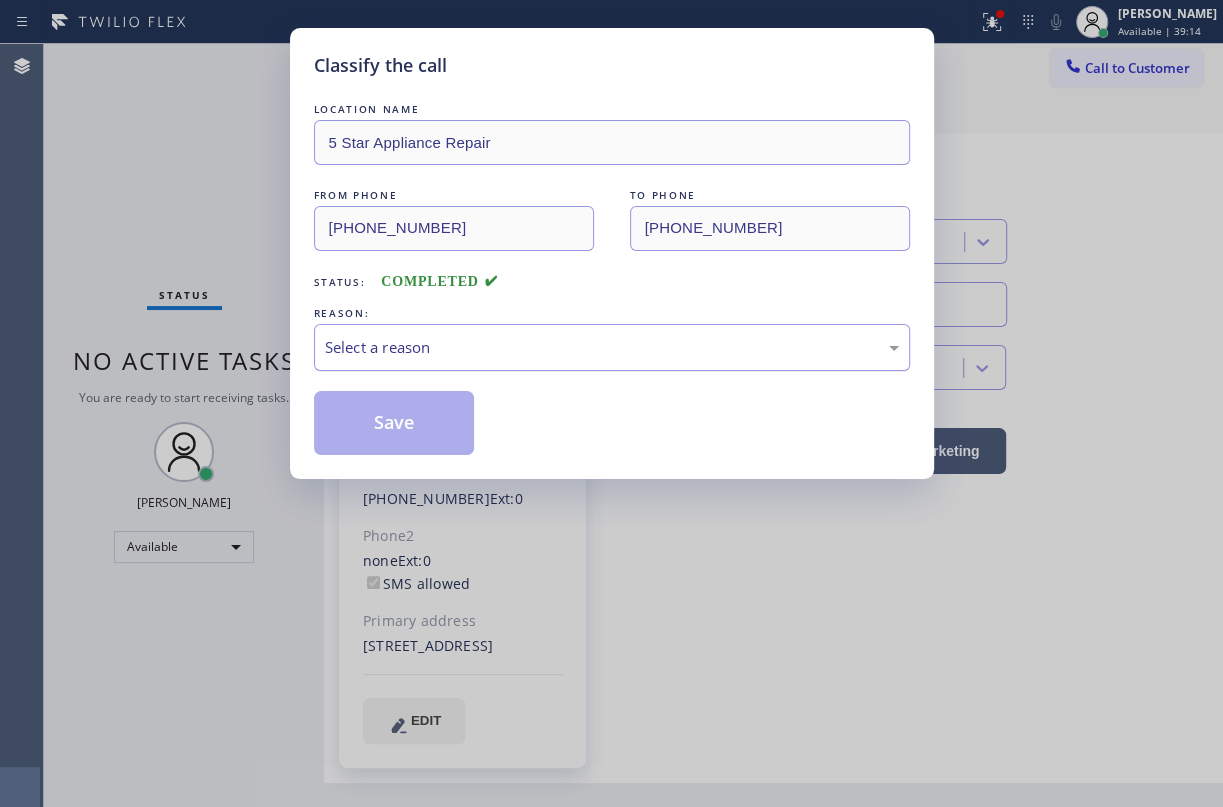 click on "Select a reason" at bounding box center [612, 347] 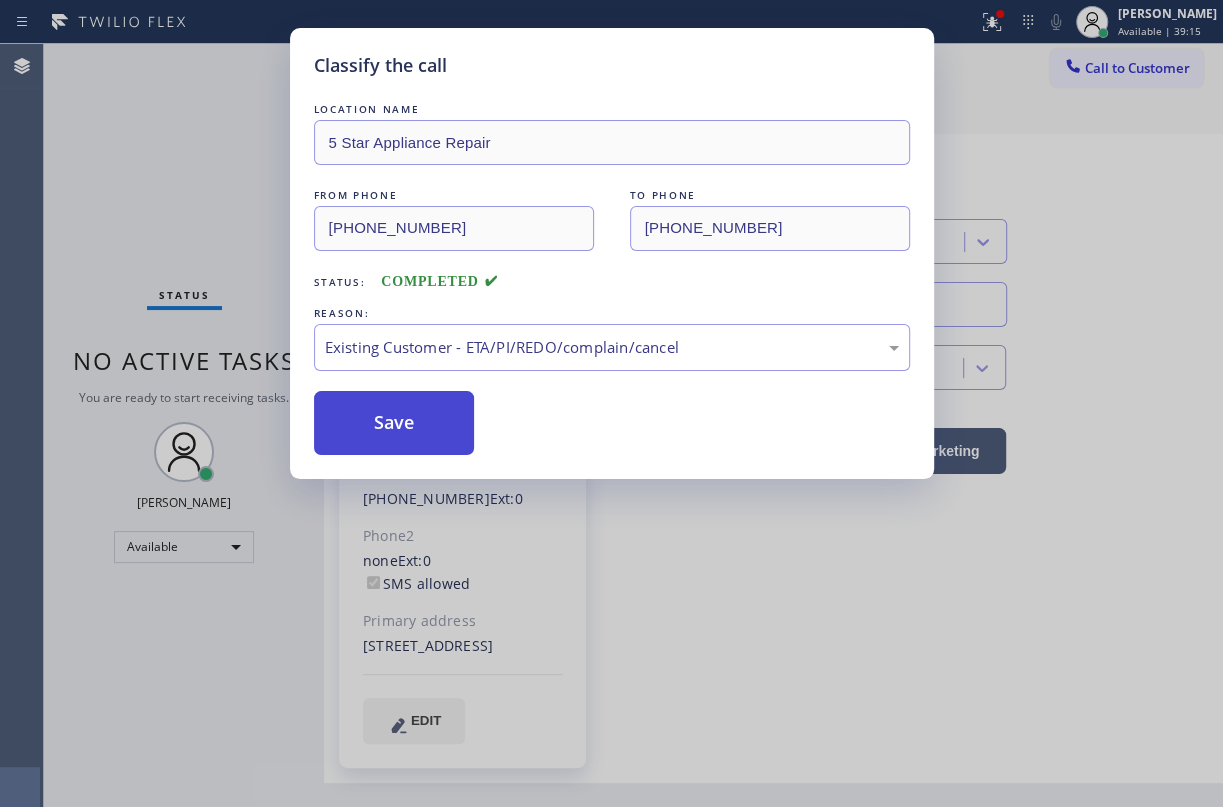 click on "Save" at bounding box center [394, 423] 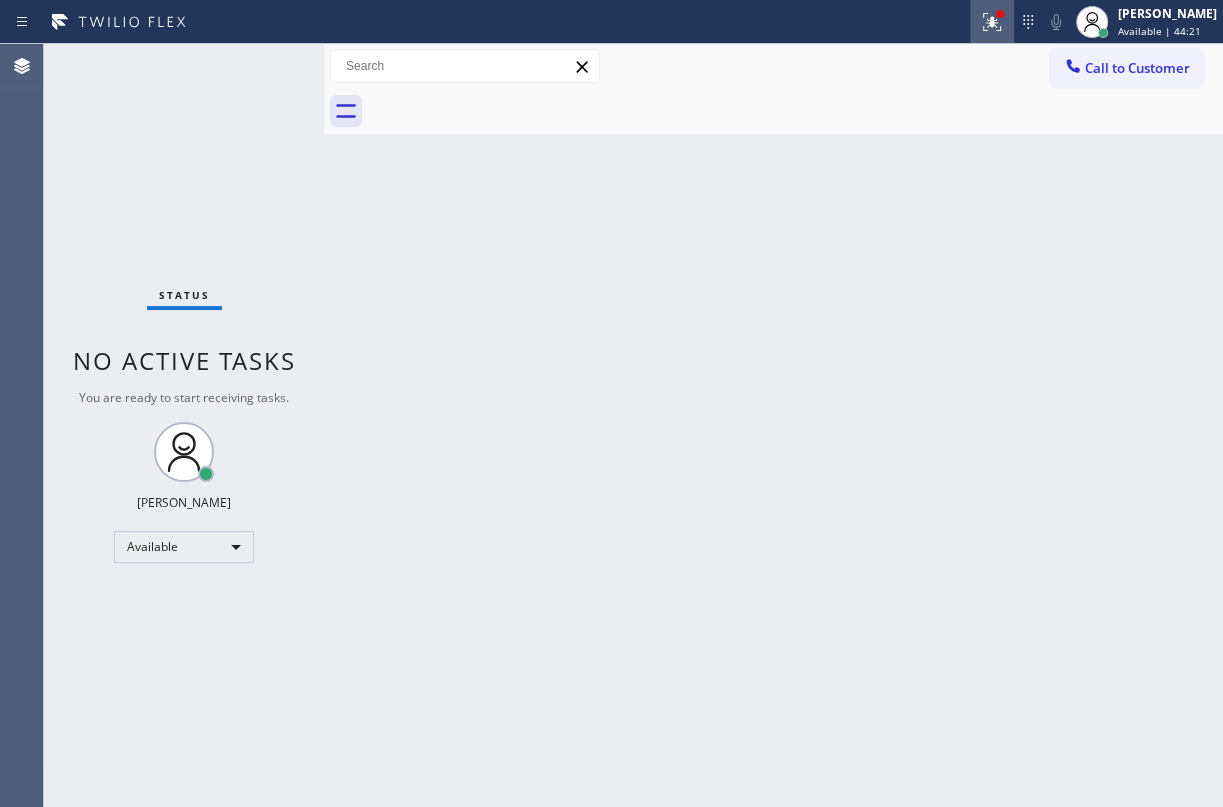 click 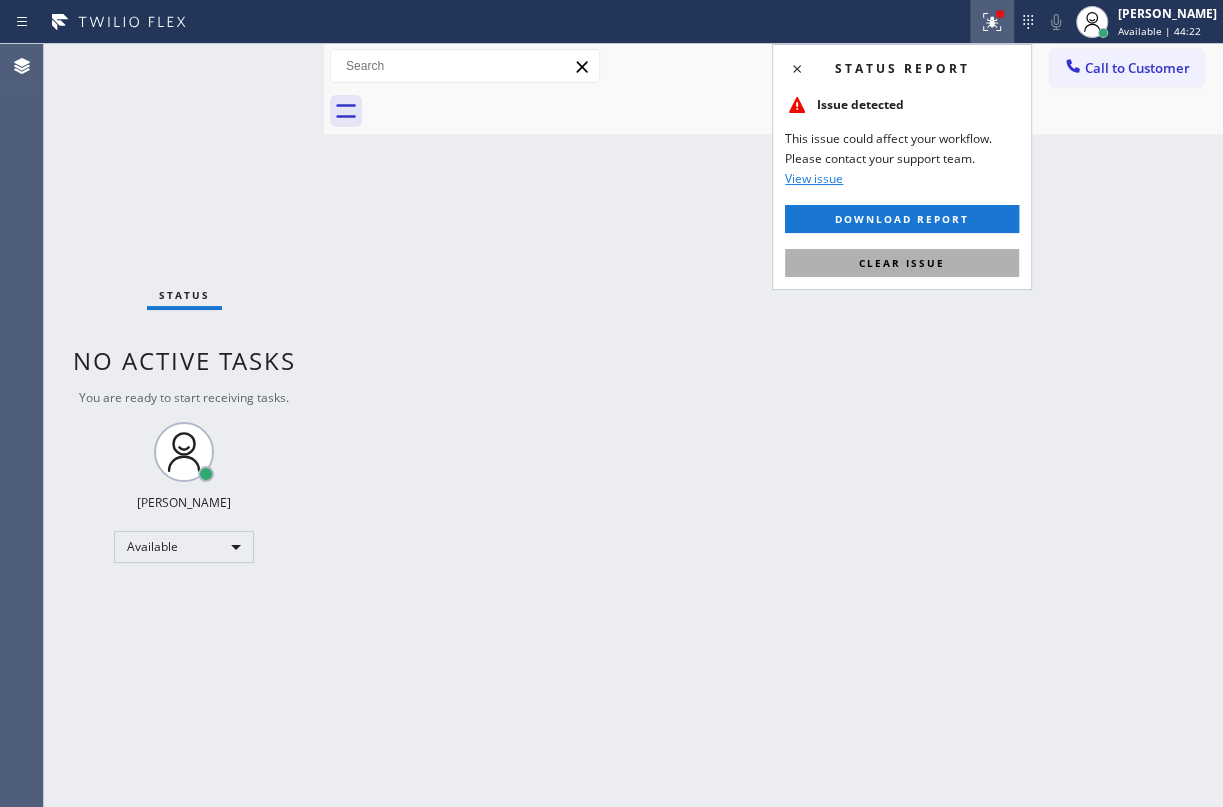 click on "Clear issue" at bounding box center [902, 263] 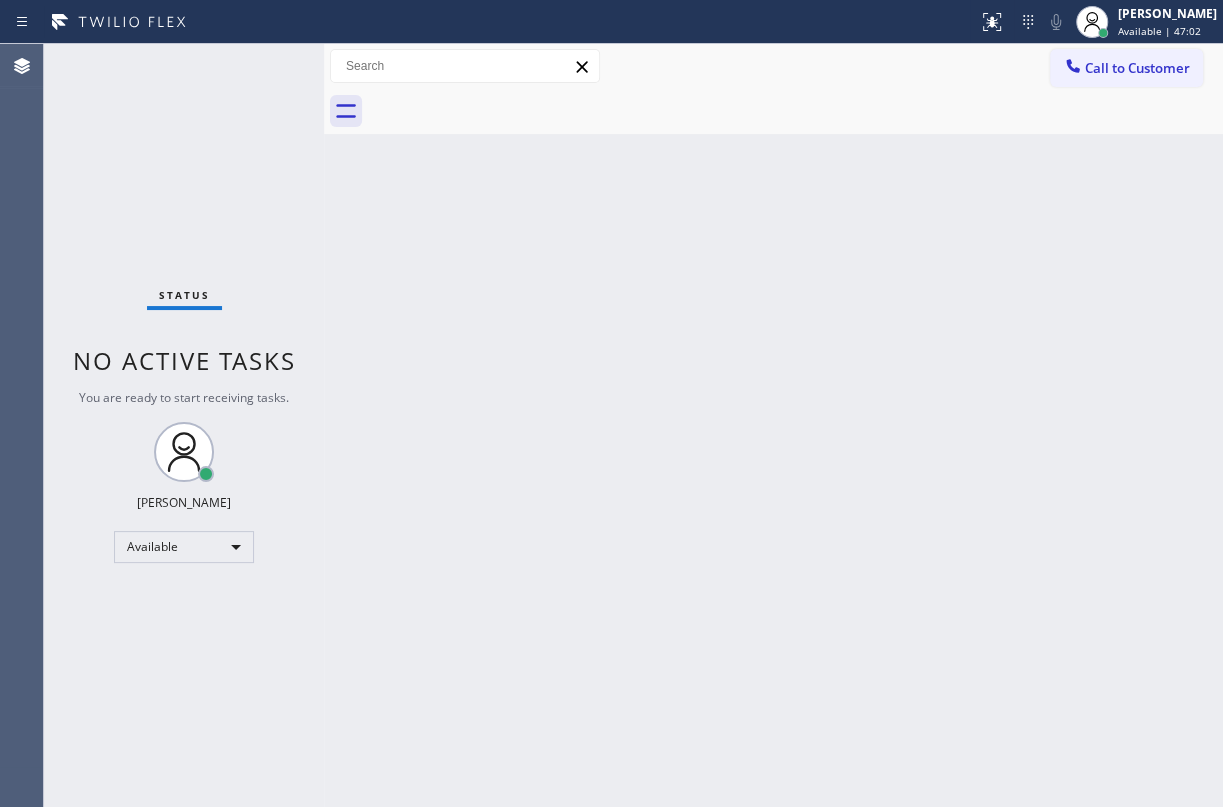 click on "Back to Dashboard Change Sender ID Customers Technicians Select a contact Outbound call Technician Search Technician Your caller id phone number Your caller id phone number Call Technician info Name   Phone none Address none Change Sender ID HVAC [PHONE_NUMBER] 5 Star Appliance [PHONE_NUMBER] Appliance Repair [PHONE_NUMBER] Plumbing [PHONE_NUMBER] Air Duct Cleaning [PHONE_NUMBER]  Electricians [PHONE_NUMBER] Cancel Change Check personal SMS Reset Change No tabs Call to Customer Outbound call Location 5 Star Appliance Repair Your caller id phone number [PHONE_NUMBER] Customer number Call Outbound call Technician Search Technician Your caller id phone number Your caller id phone number Call" at bounding box center (773, 425) 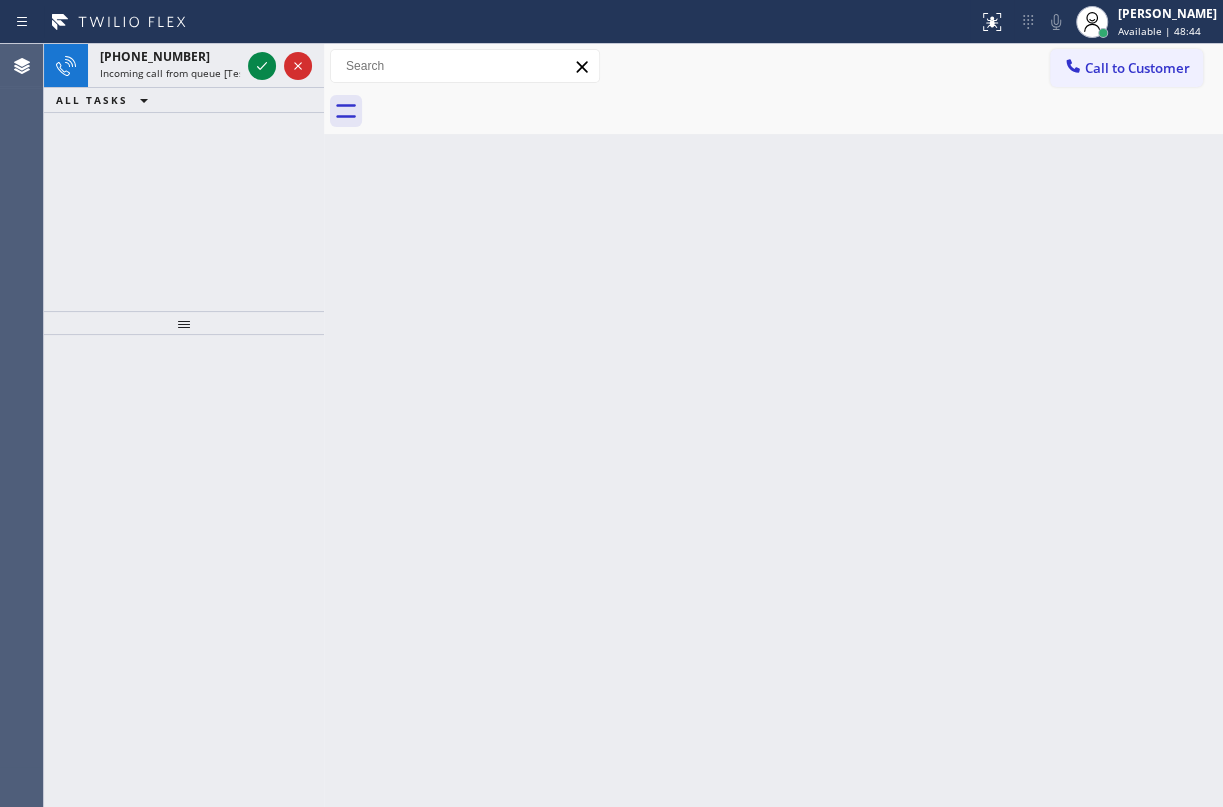 click on "Back to Dashboard Change Sender ID Customers Technicians Select a contact Outbound call Technician Search Technician Your caller id phone number Your caller id phone number Call Technician info Name   Phone none Address none Change Sender ID HVAC [PHONE_NUMBER] 5 Star Appliance [PHONE_NUMBER] Appliance Repair [PHONE_NUMBER] Plumbing [PHONE_NUMBER] Air Duct Cleaning [PHONE_NUMBER]  Electricians [PHONE_NUMBER] Cancel Change Check personal SMS Reset Change No tabs Call to Customer Outbound call Location 5 Star Appliance Repair Your caller id phone number [PHONE_NUMBER] Customer number Call Outbound call Technician Search Technician Your caller id phone number Your caller id phone number Call" at bounding box center (773, 425) 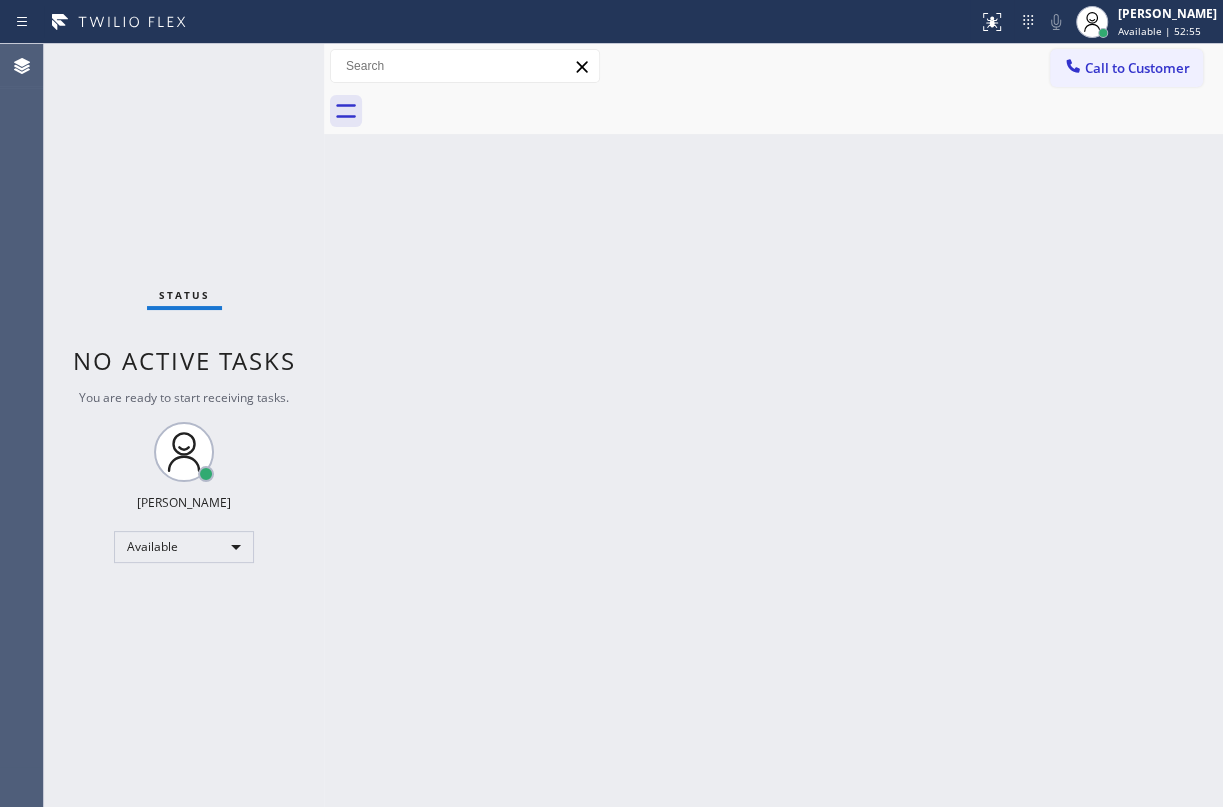click on "Back to Dashboard Change Sender ID Customers Technicians Select a contact Outbound call Technician Search Technician Your caller id phone number Your caller id phone number Call Technician info Name   Phone none Address none Change Sender ID HVAC [PHONE_NUMBER] 5 Star Appliance [PHONE_NUMBER] Appliance Repair [PHONE_NUMBER] Plumbing [PHONE_NUMBER] Air Duct Cleaning [PHONE_NUMBER]  Electricians [PHONE_NUMBER] Cancel Change Check personal SMS Reset Change No tabs Call to Customer Outbound call Location 5 Star Appliance Repair Your caller id phone number [PHONE_NUMBER] Customer number Call Outbound call Technician Search Technician Your caller id phone number Your caller id phone number Call" at bounding box center (773, 425) 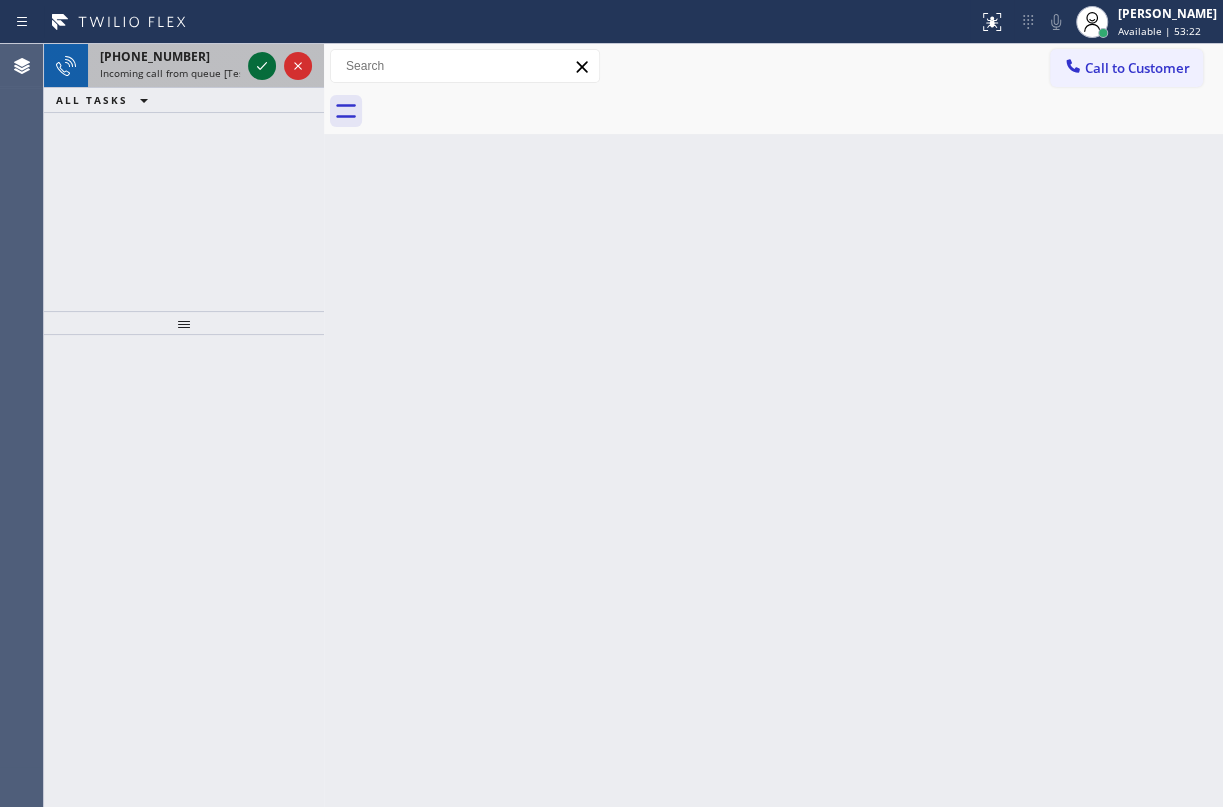 click 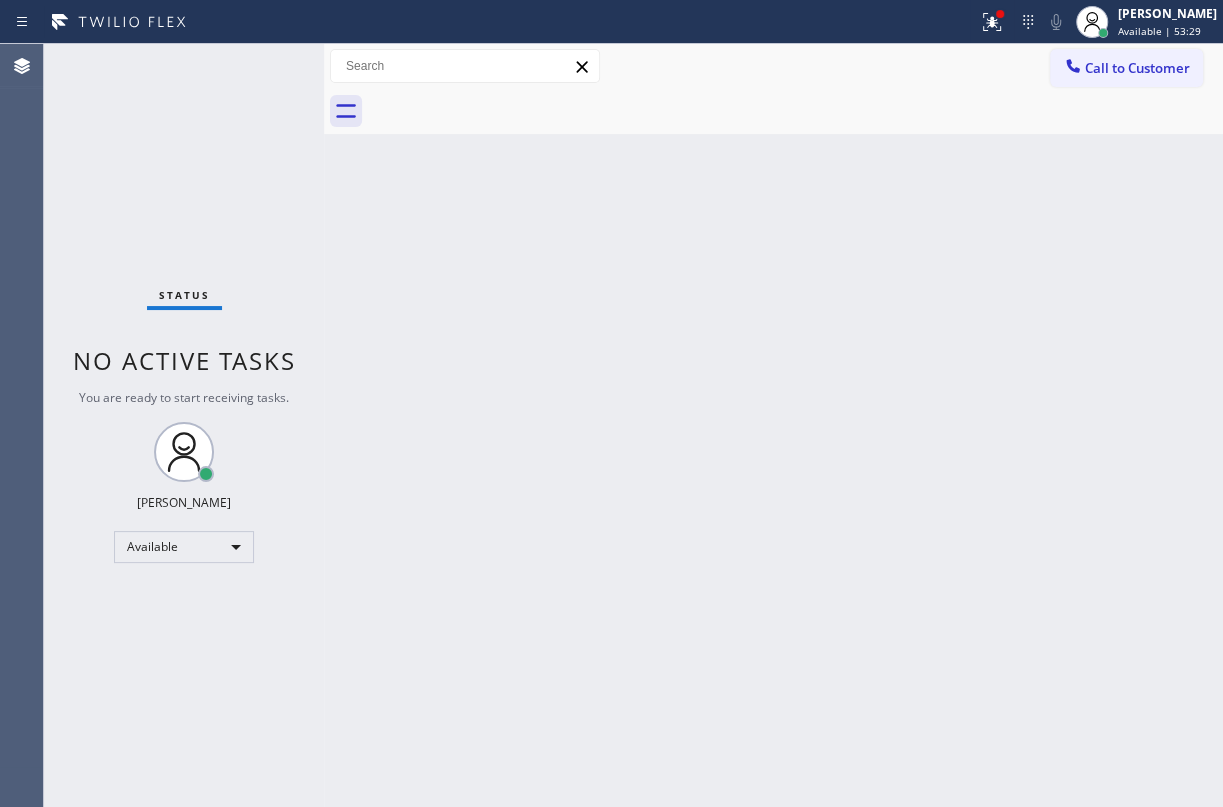 click on "Back to Dashboard Change Sender ID Customers Technicians Select a contact Outbound call Technician Search Technician Your caller id phone number Your caller id phone number Call Technician info Name   Phone none Address none Change Sender ID HVAC [PHONE_NUMBER] 5 Star Appliance [PHONE_NUMBER] Appliance Repair [PHONE_NUMBER] Plumbing [PHONE_NUMBER] Air Duct Cleaning [PHONE_NUMBER]  Electricians [PHONE_NUMBER] Cancel Change Check personal SMS Reset Change No tabs Call to Customer Outbound call Location 5 Star Appliance Repair Your caller id phone number [PHONE_NUMBER] Customer number Call Outbound call Technician Search Technician Your caller id phone number Your caller id phone number Call" at bounding box center [773, 425] 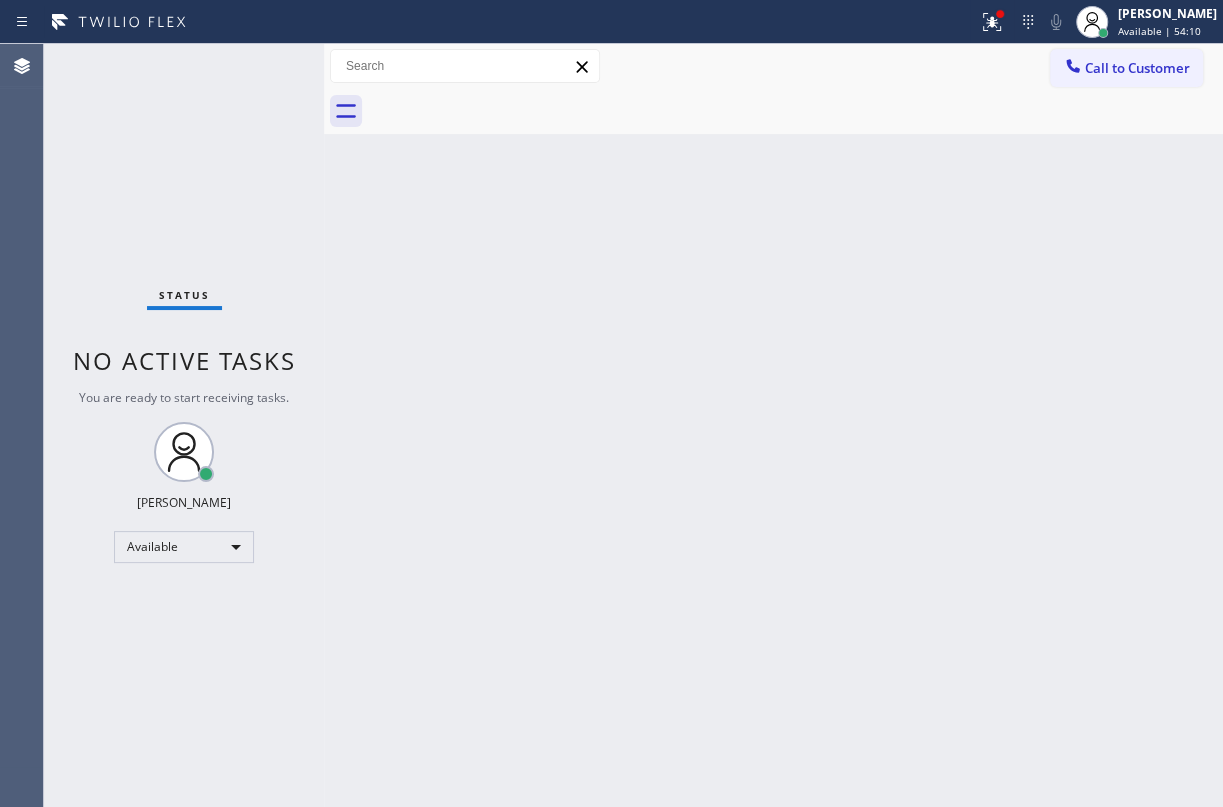 click on "Back to Dashboard Change Sender ID Customers Technicians Select a contact Outbound call Technician Search Technician Your caller id phone number Your caller id phone number Call Technician info Name   Phone none Address none Change Sender ID HVAC [PHONE_NUMBER] 5 Star Appliance [PHONE_NUMBER] Appliance Repair [PHONE_NUMBER] Plumbing [PHONE_NUMBER] Air Duct Cleaning [PHONE_NUMBER]  Electricians [PHONE_NUMBER] Cancel Change Check personal SMS Reset Change No tabs Call to Customer Outbound call Location 5 Star Appliance Repair Your caller id phone number [PHONE_NUMBER] Customer number Call Outbound call Technician Search Technician Your caller id phone number Your caller id phone number Call" at bounding box center [773, 425] 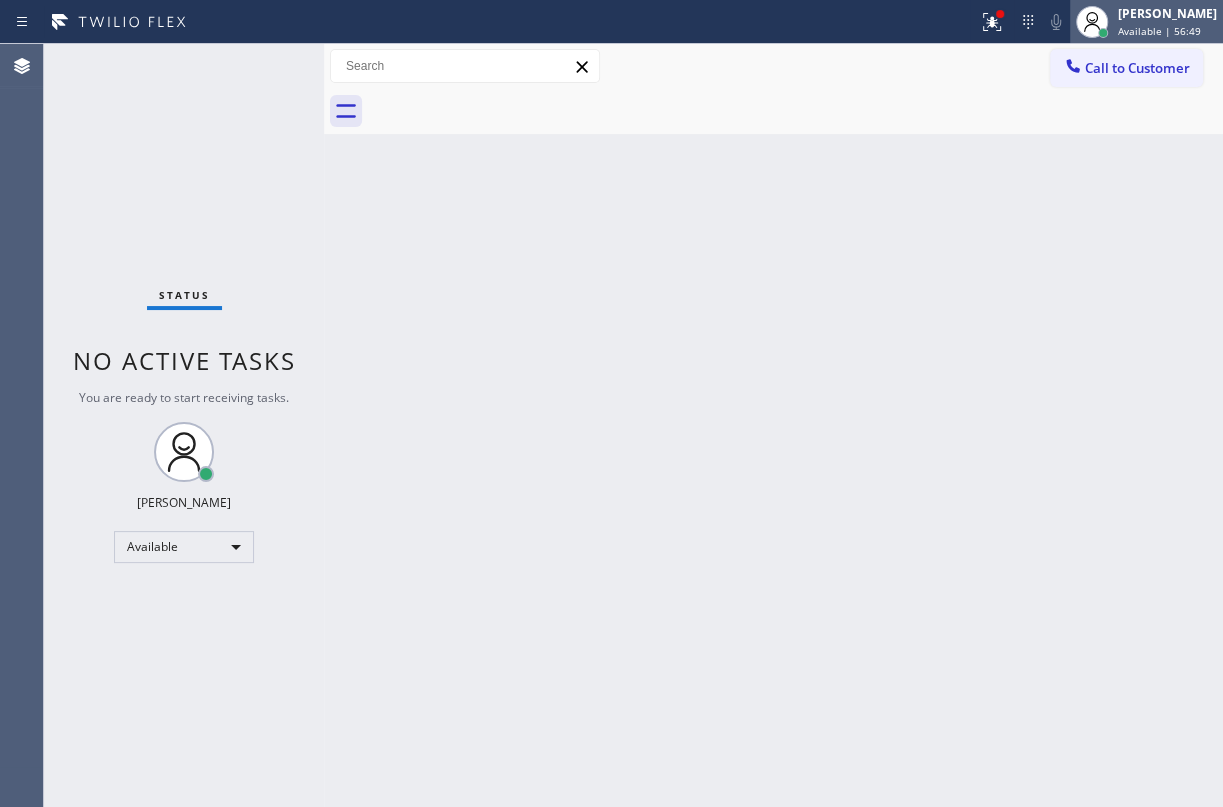 click on "Available | 56:49" at bounding box center (1159, 31) 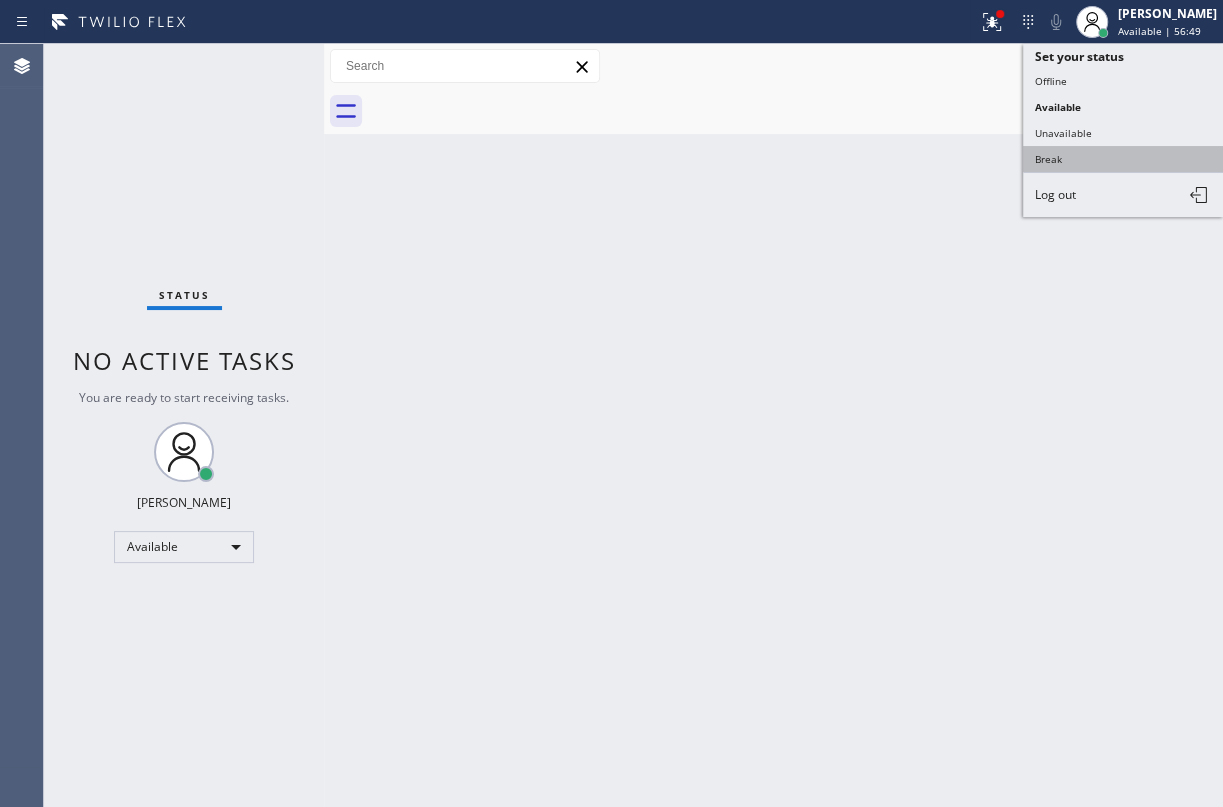 click on "Break" at bounding box center [1123, 159] 